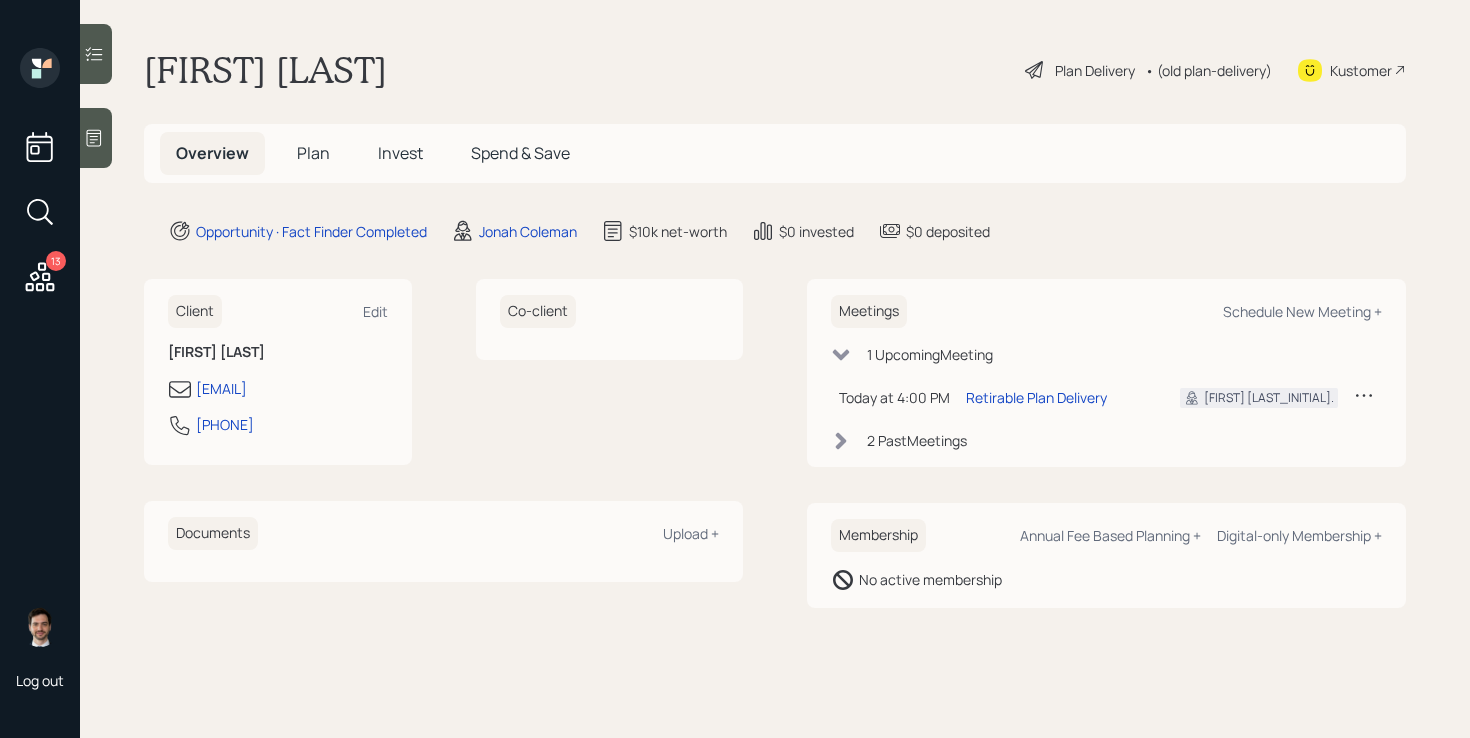 scroll, scrollTop: 0, scrollLeft: 0, axis: both 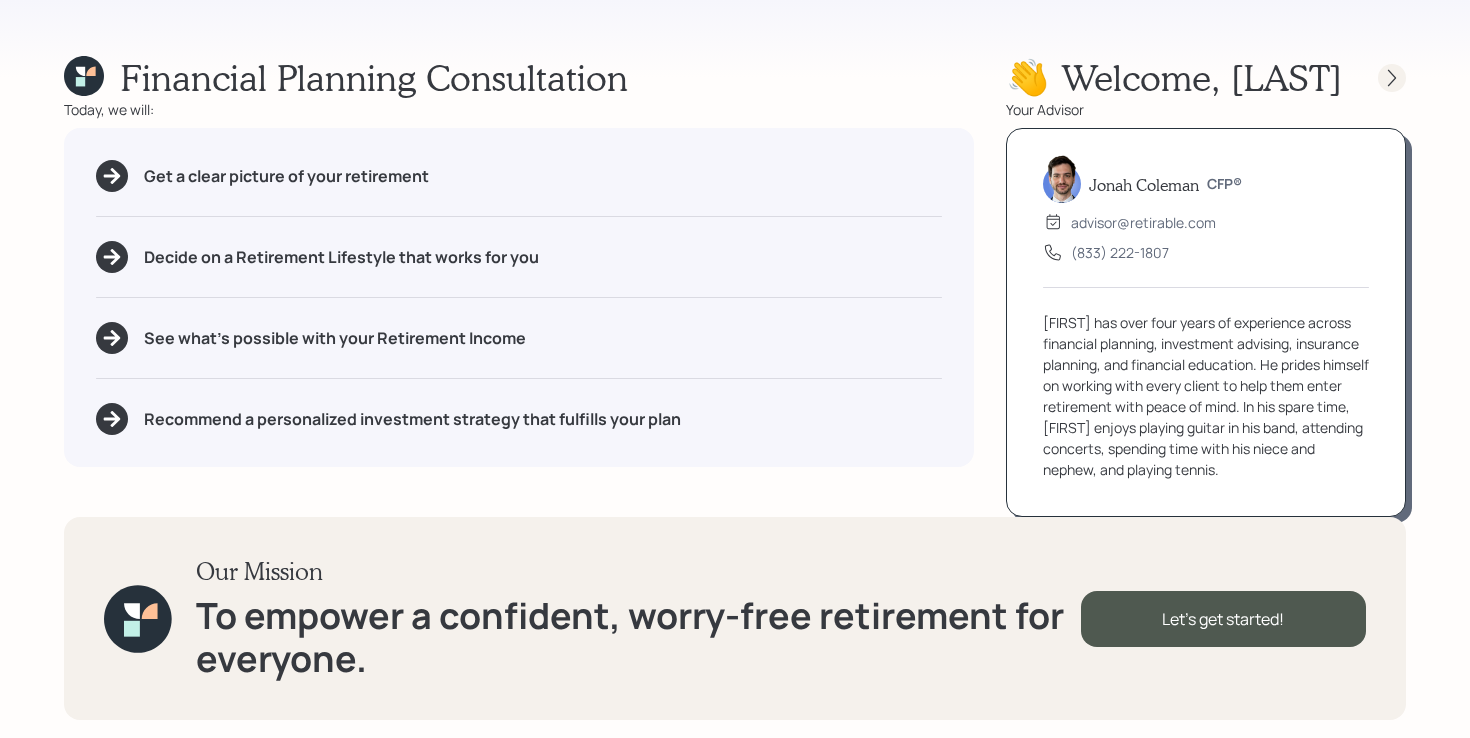 click 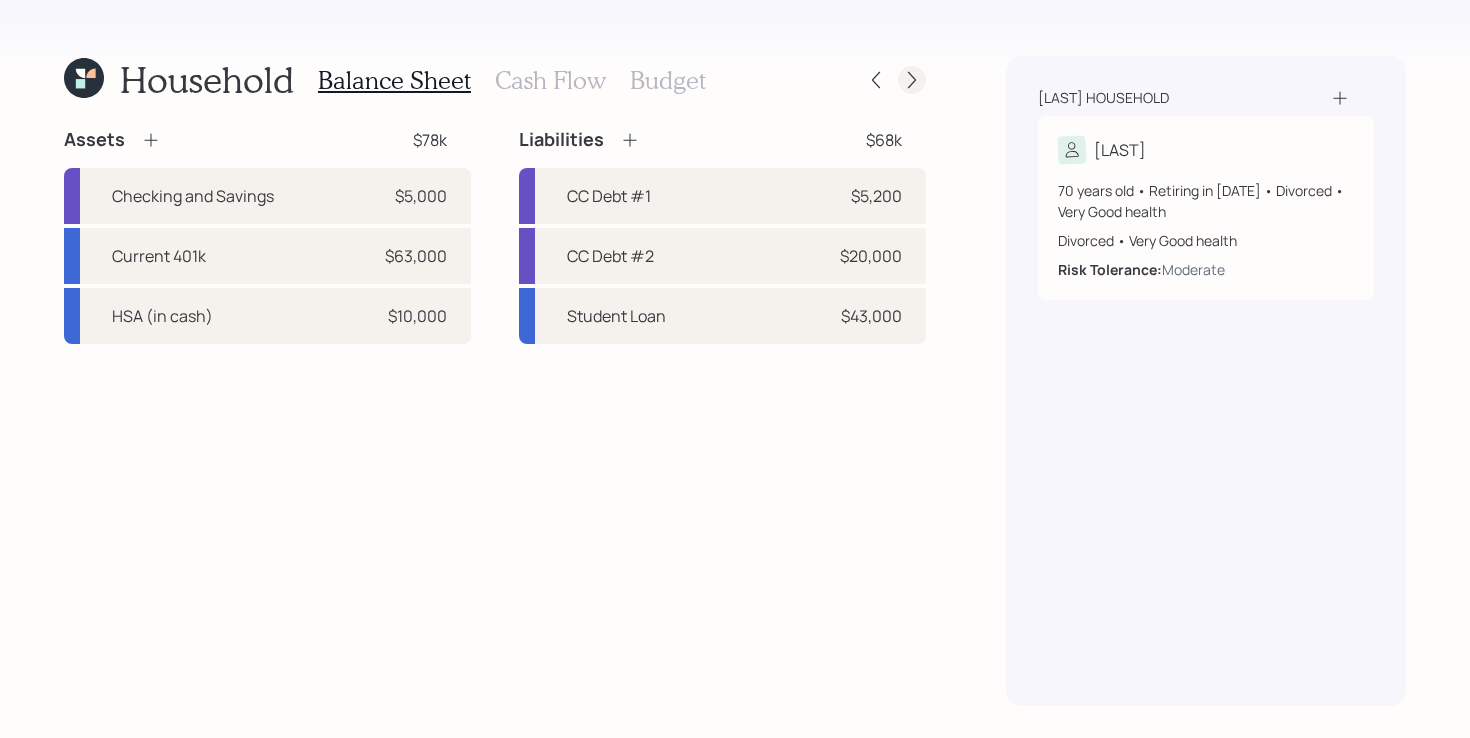 click 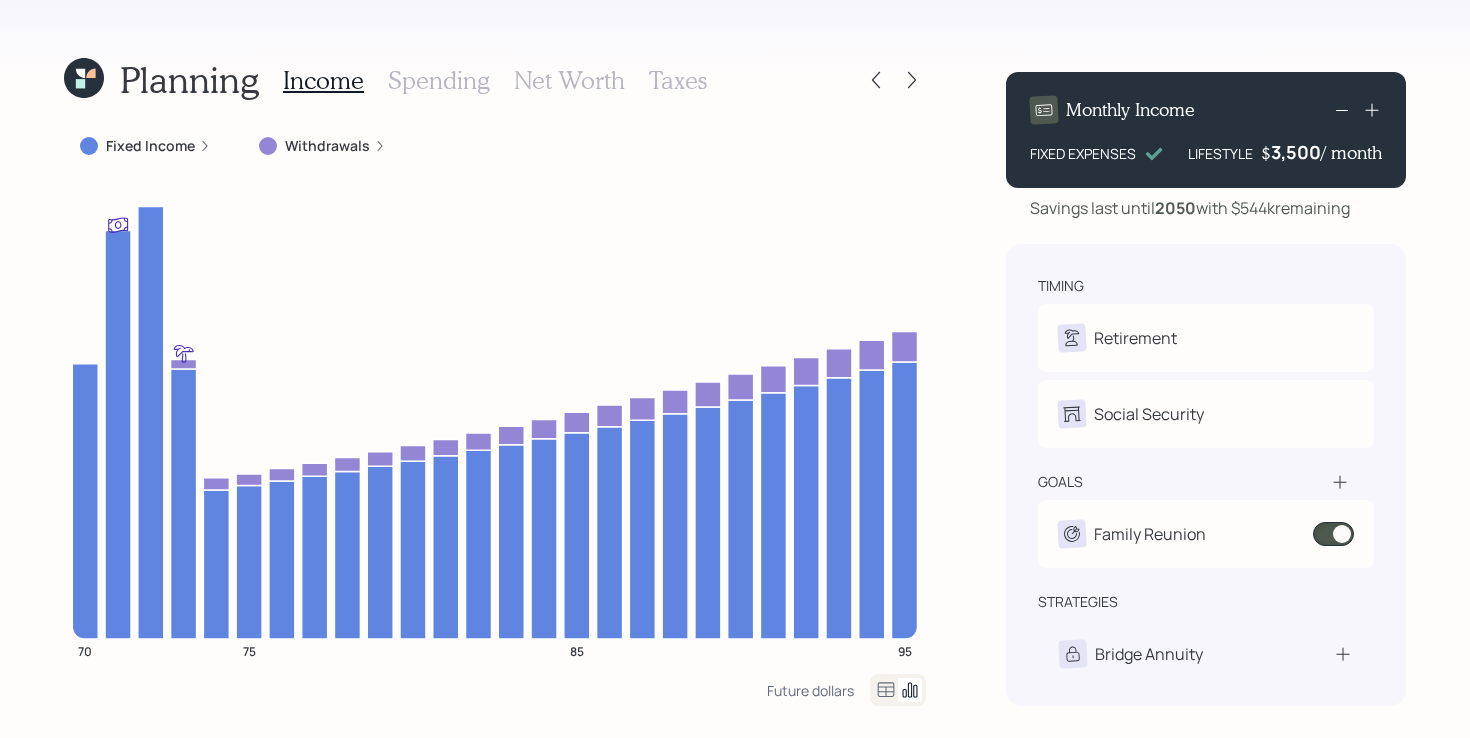 click 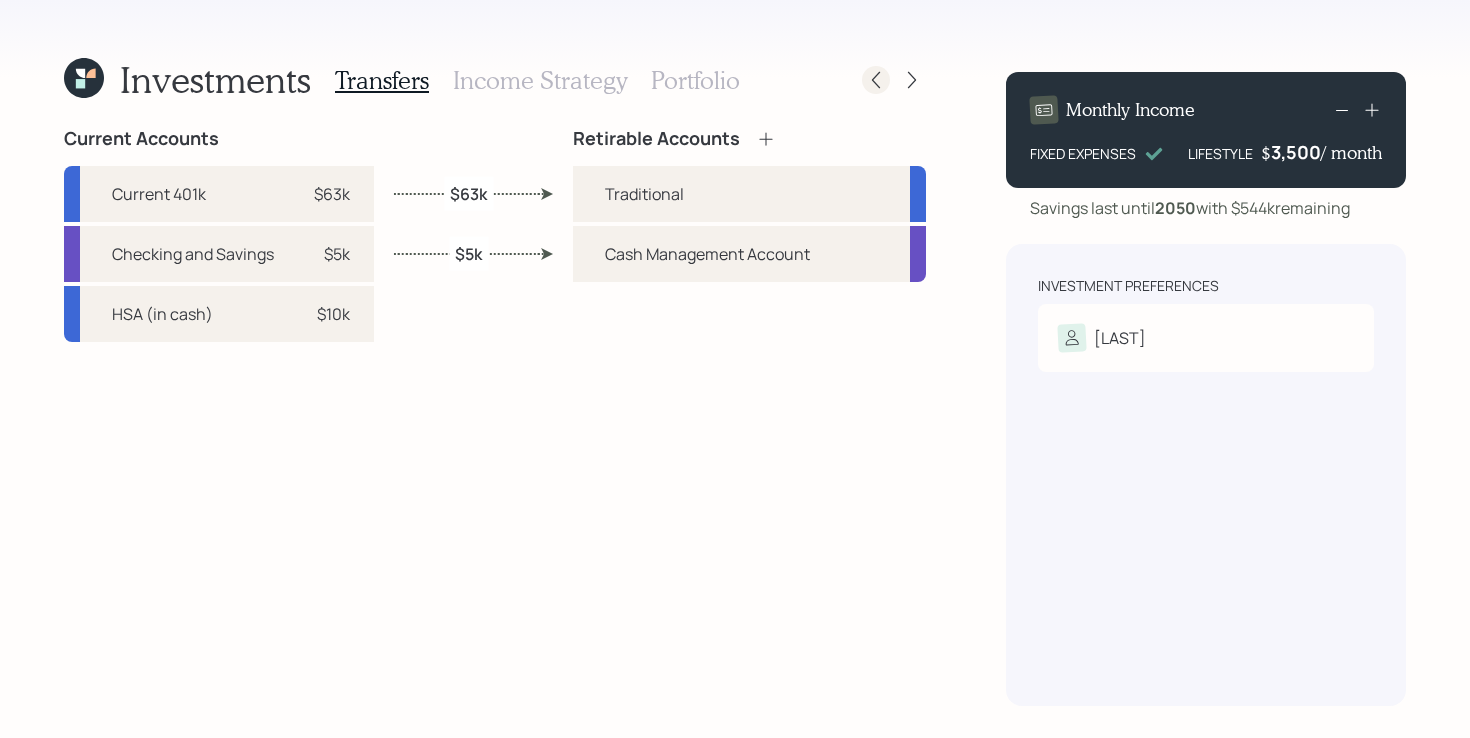 click 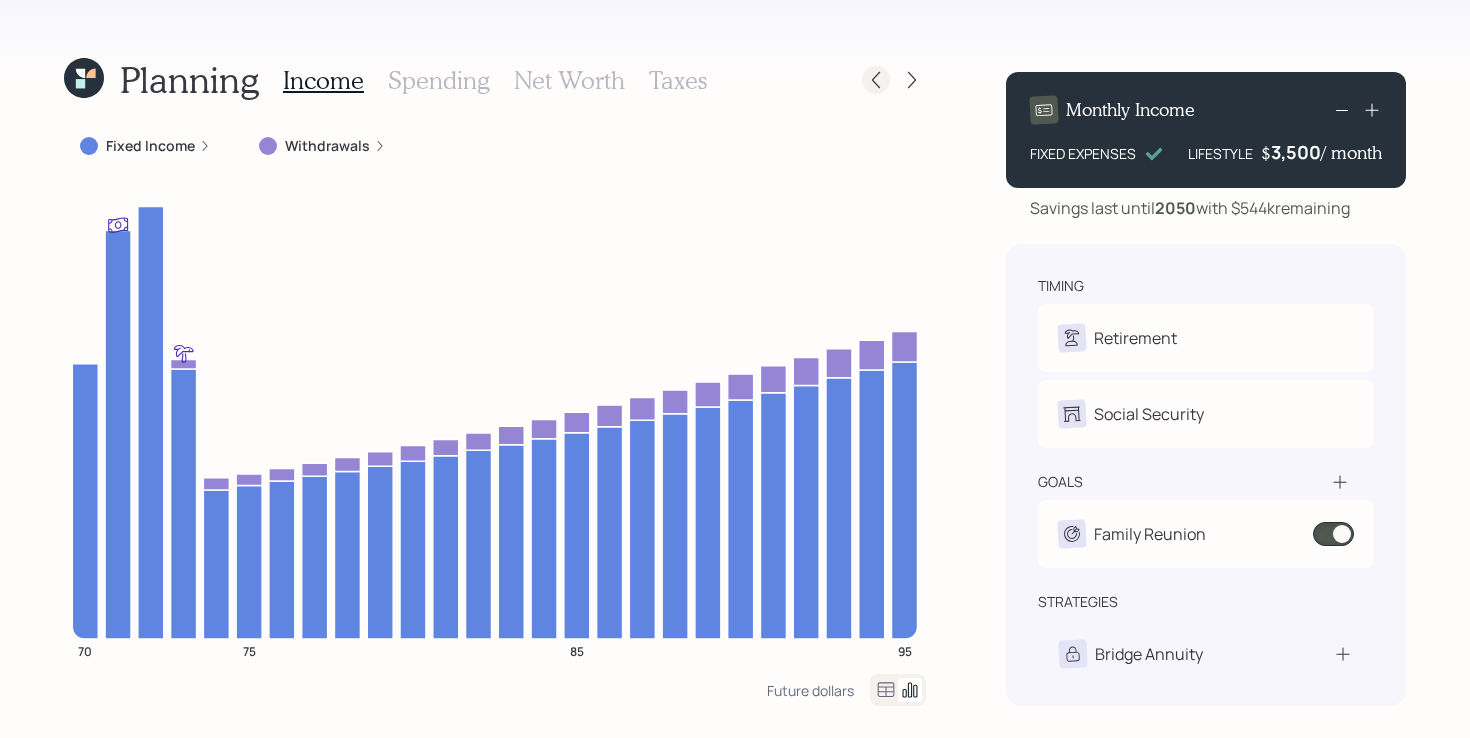 click 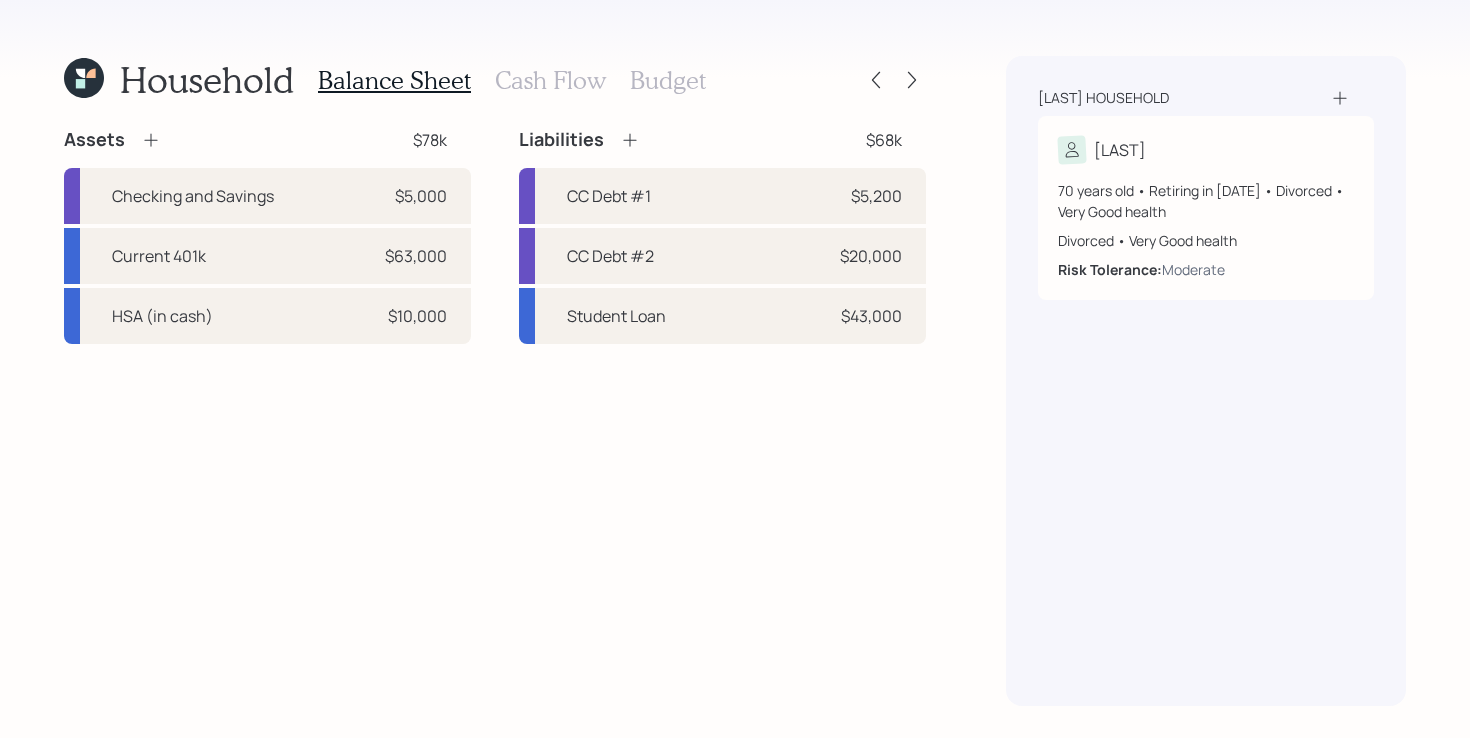 click 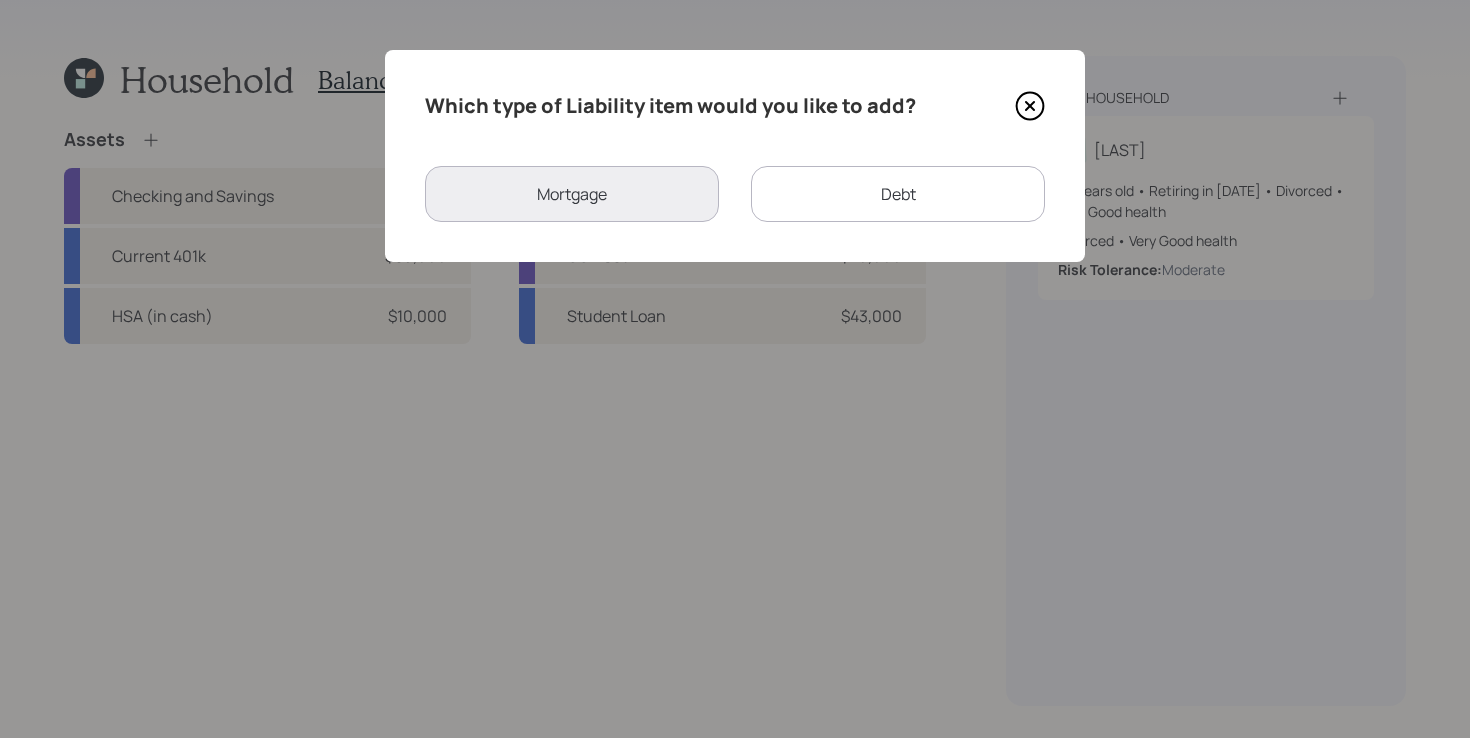 click on "Debt" at bounding box center (898, 194) 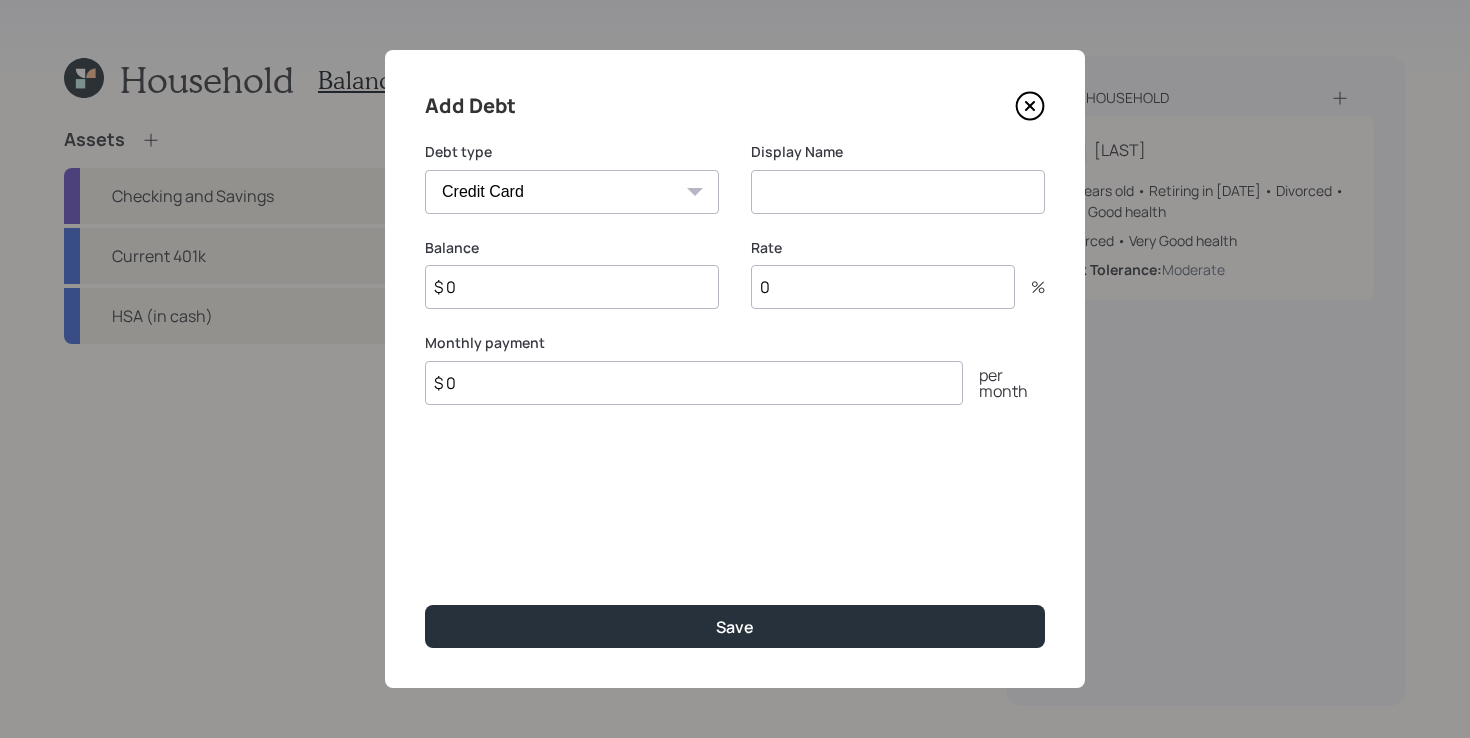 click on "Car Credit Card Medical Student Other" at bounding box center [572, 192] 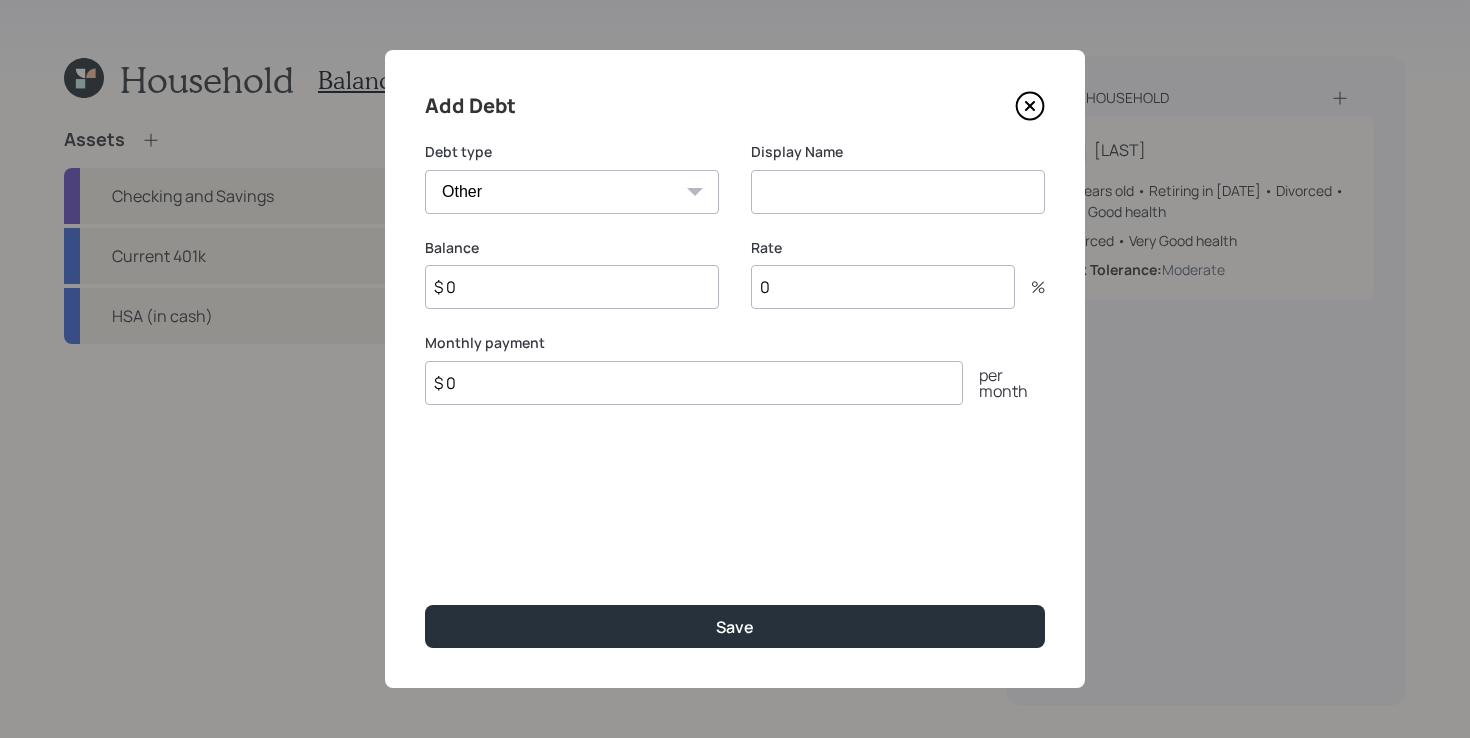 click at bounding box center (898, 192) 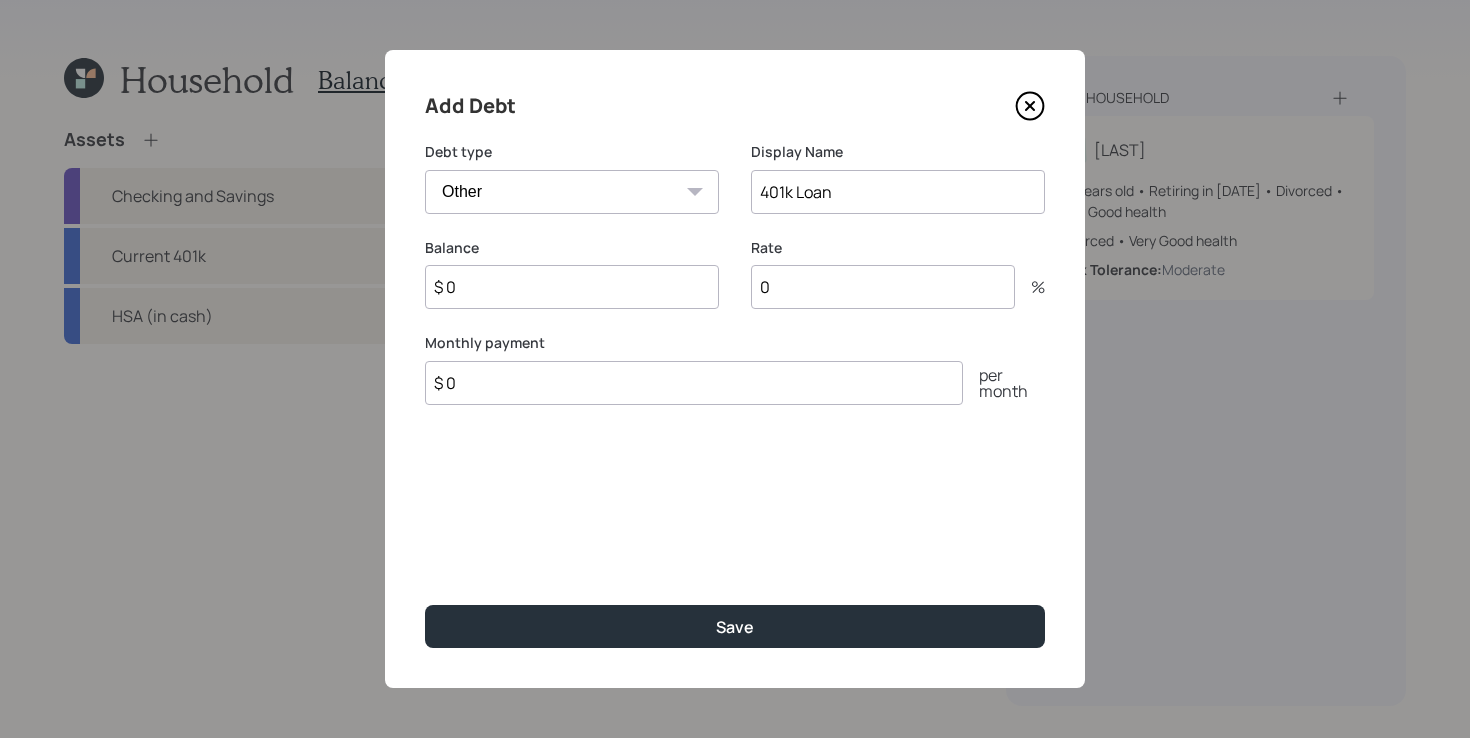 type on "401k Loan" 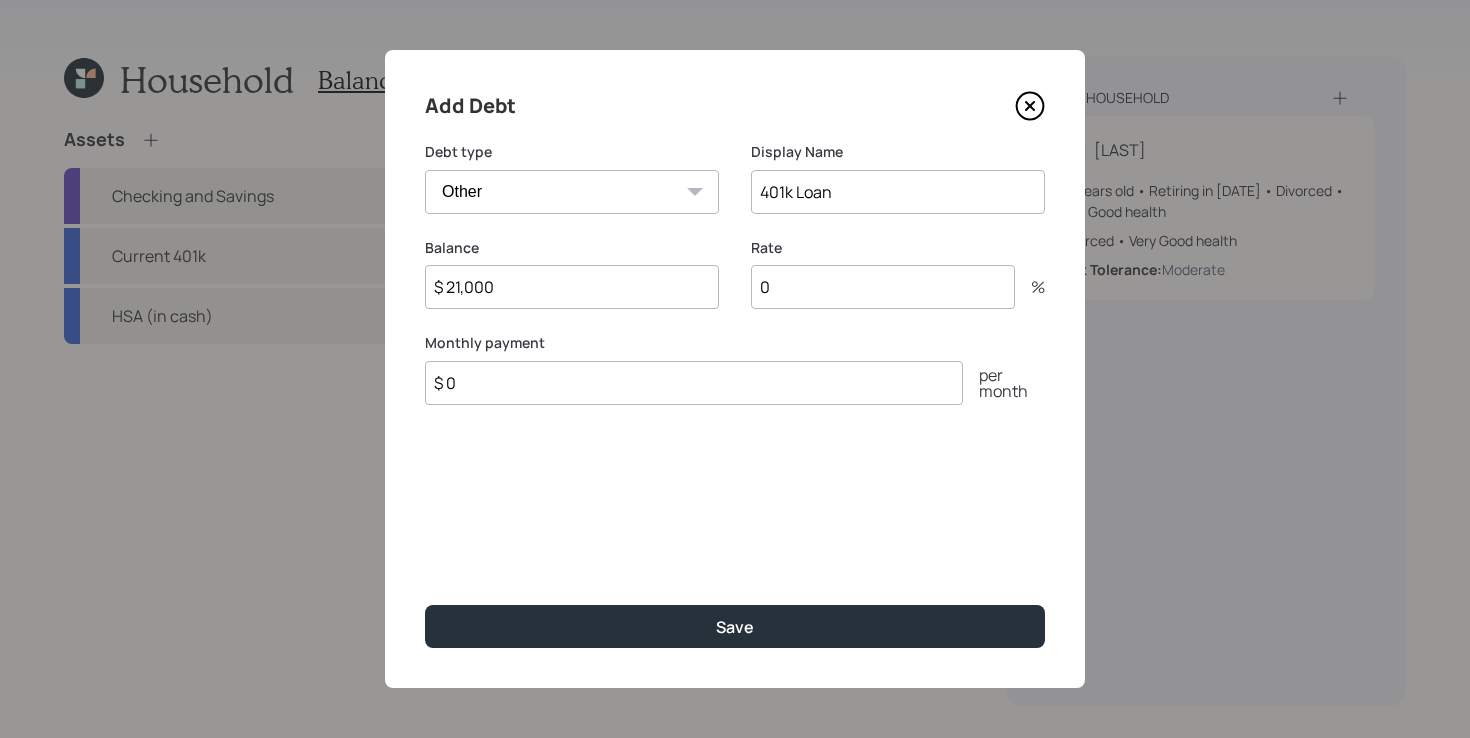 type on "$ 21,000" 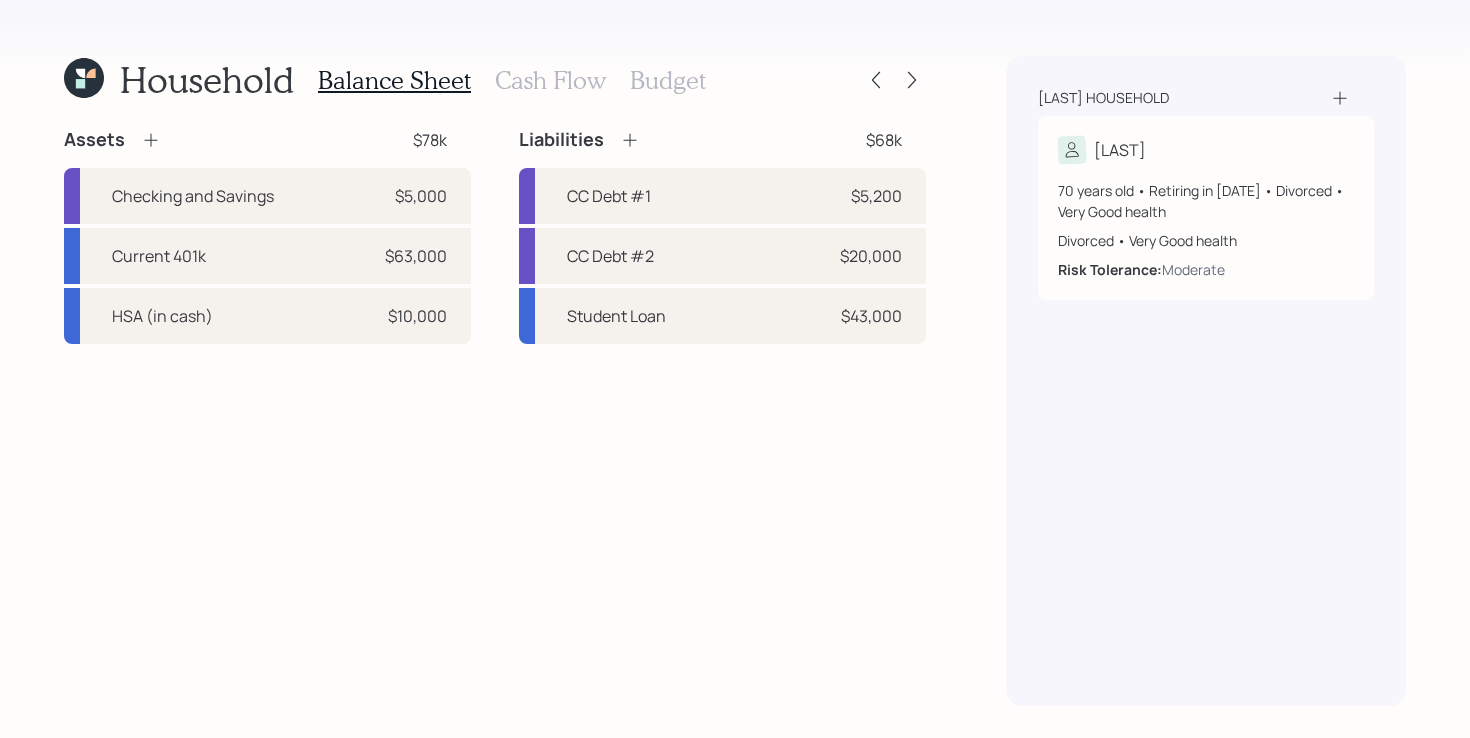 click 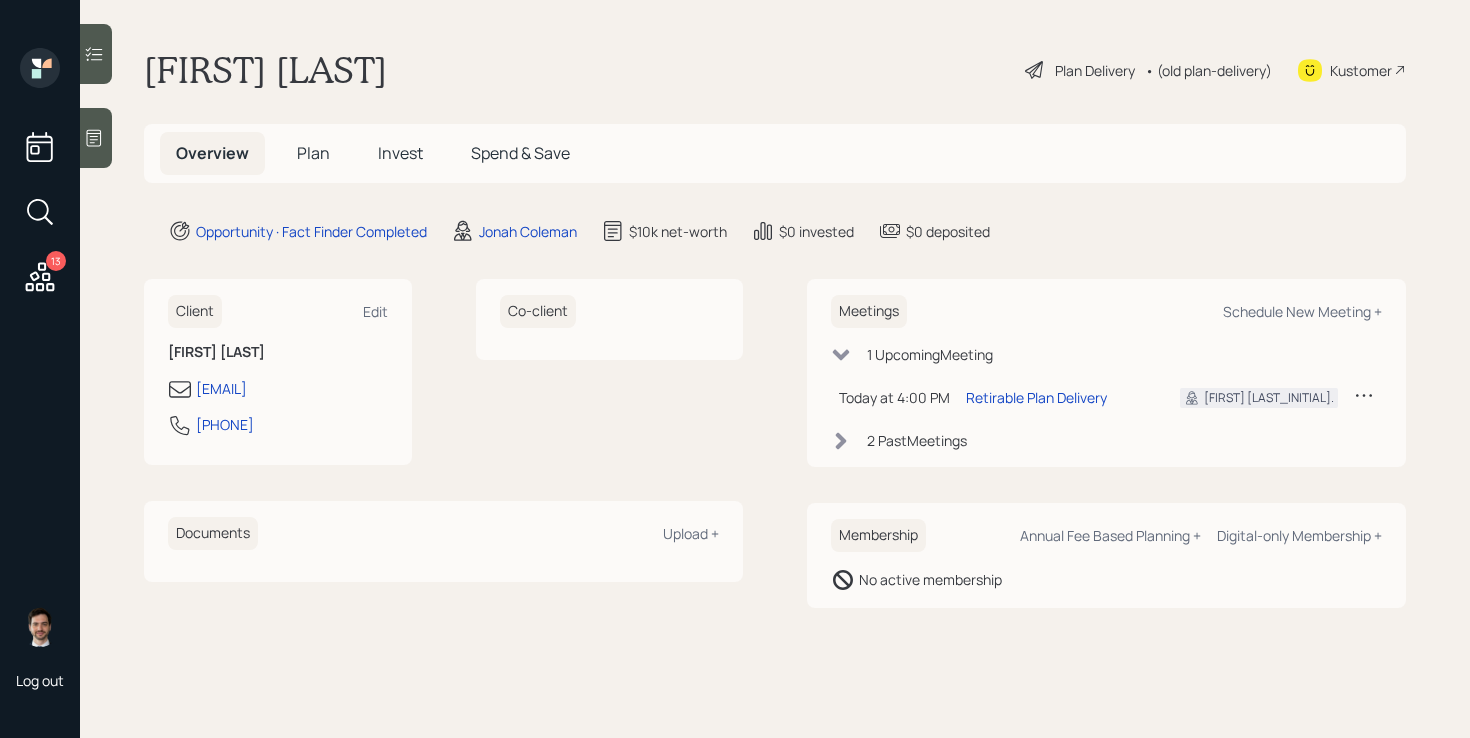 click on "Plan" at bounding box center (313, 153) 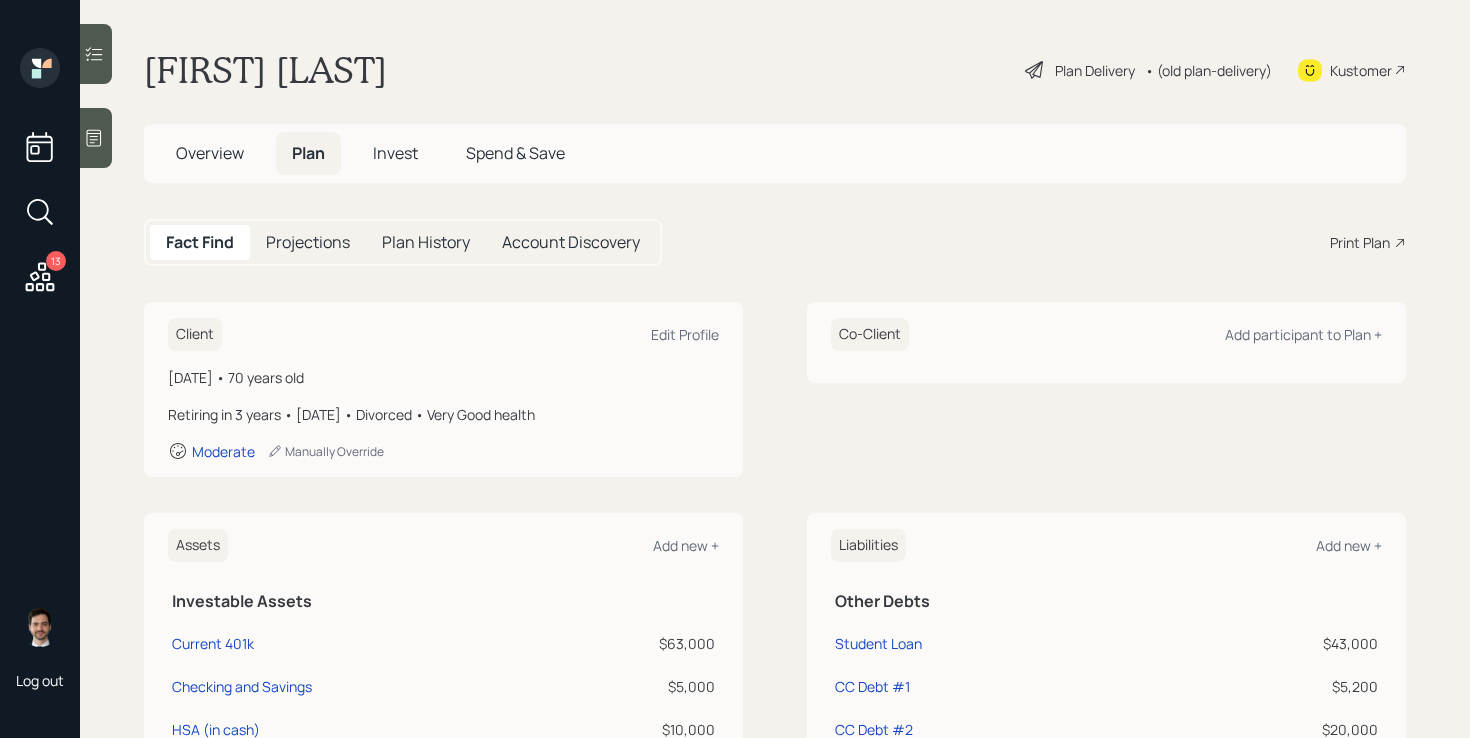 click on "Client Edit Profile June 27, 1955 • 70 years old Retiring in 3 years • June 2028 • Divorced • Very Good health Moderate Manually Override Co-Client Add participant to Plan +" at bounding box center [775, 389] 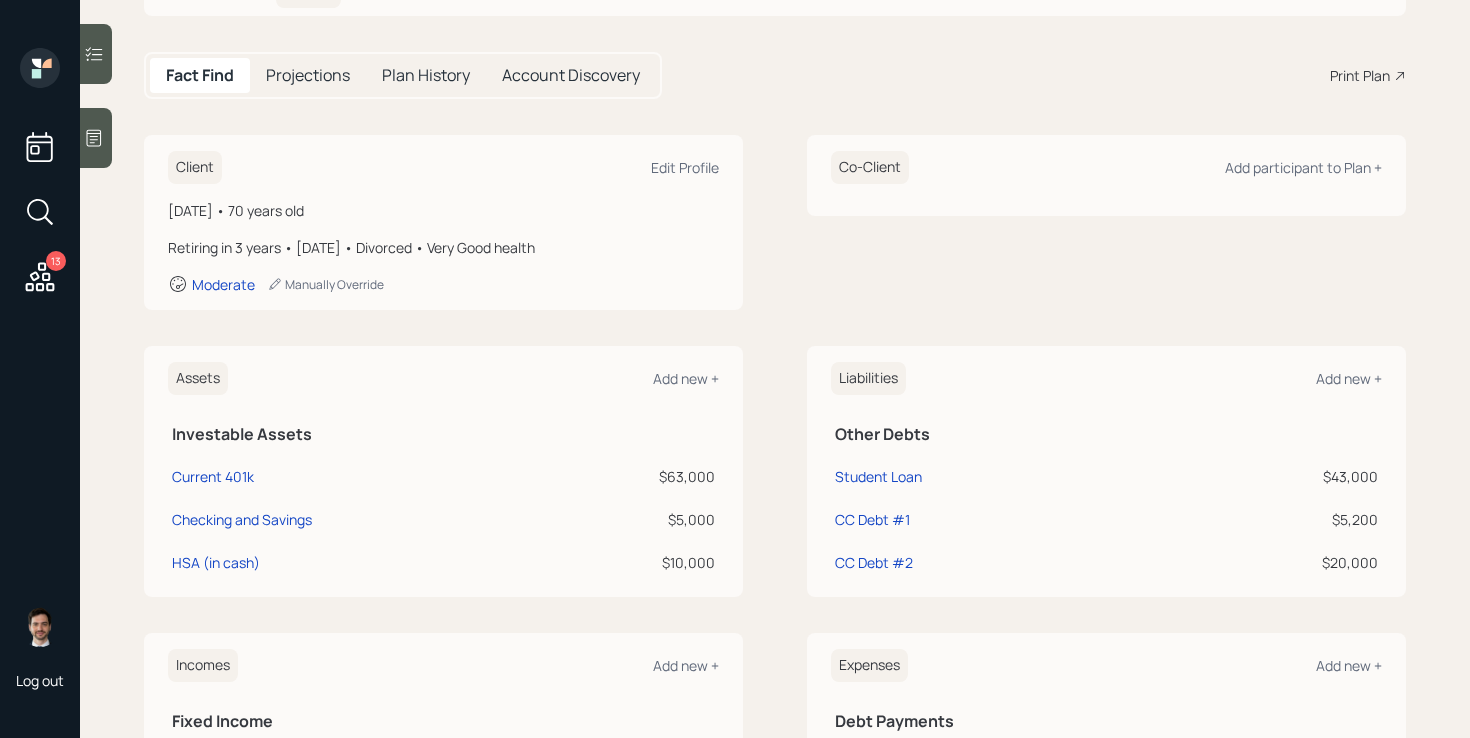 scroll, scrollTop: 168, scrollLeft: 0, axis: vertical 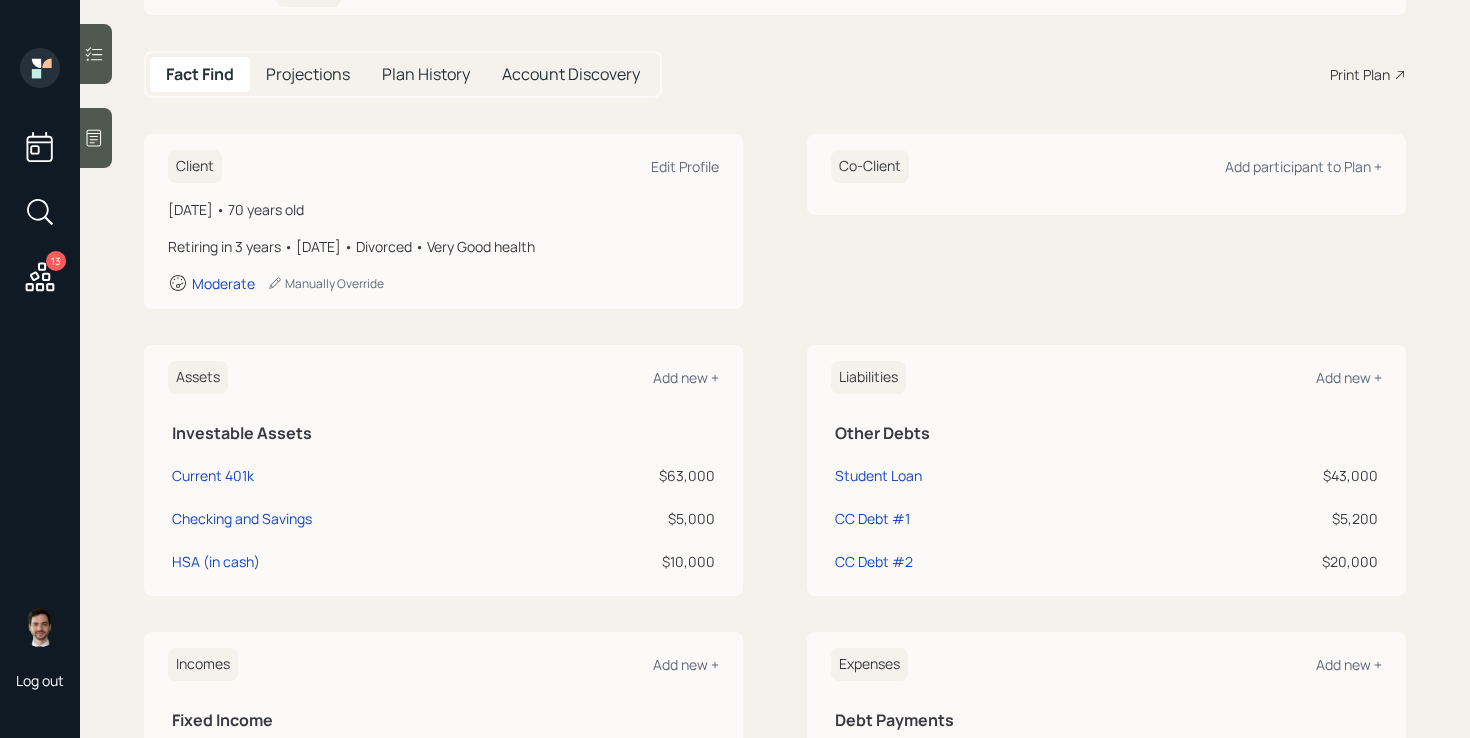 click on "Client Edit Profile June 27, 1955 • 70 years old Retiring in 3 years • June 2028 • Divorced • Very Good health Moderate Manually Override Co-Client Add participant to Plan + Assets Add new + Investable Assets Current 401k $63,000 Checking and Savings $5,000 HSA (in cash) $10,000 Liabilities Add new + Other Debts Student Loan $43,000 CC Debt #1 $5,200 CC Debt #2 $20,000 Incomes Add new + Fixed Income Social Security   $4,026 PIA, starting at age 70 Employment Full-time work   $136,000 Expenses Add new + Debt Payments Student Loan   $8,340   ( $43,000  balance) CC Debt #1   $7,200   ( $5,200  balance) CC Debt #2   $7,200   ( $20,000  balance) Goals Family Reunion   $1,500   per year   every year   starting in   2028   Living Expenses Post Retirement Living Expense   $42,000 Pre Retirement Living Expense   $42,000 Healthcare Costs Post Retirement Healthcare Cost   $5,000" at bounding box center [775, 659] 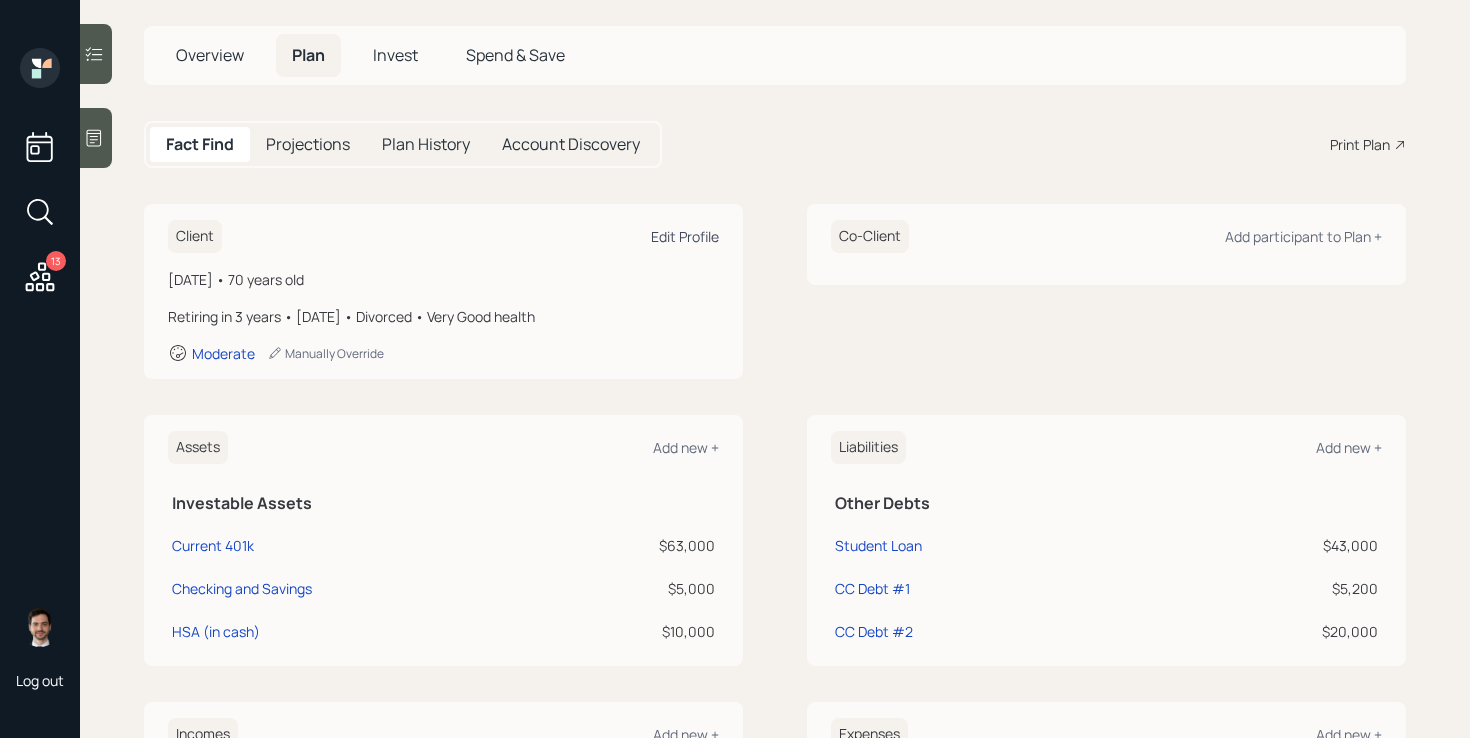 click on "Edit Profile" at bounding box center (685, 236) 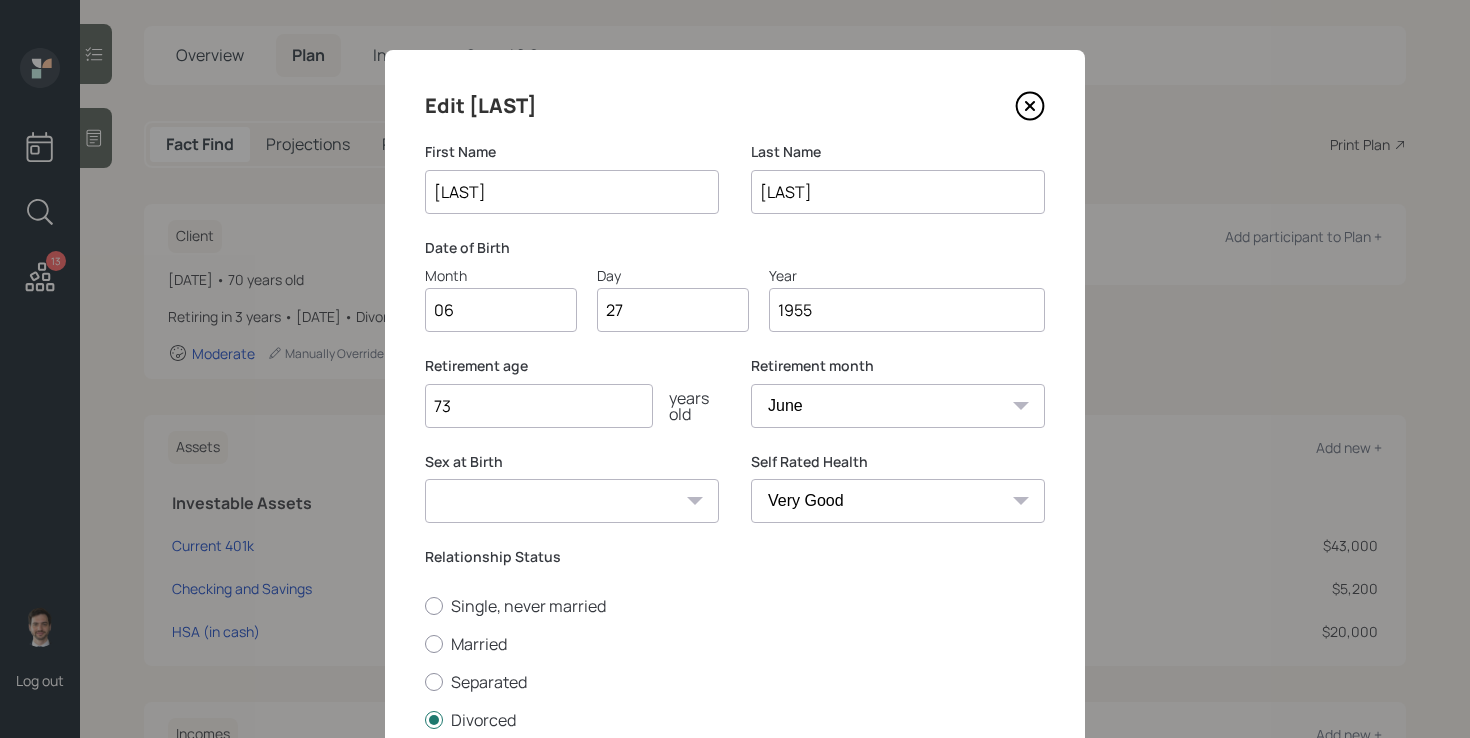 click on "73" at bounding box center [539, 406] 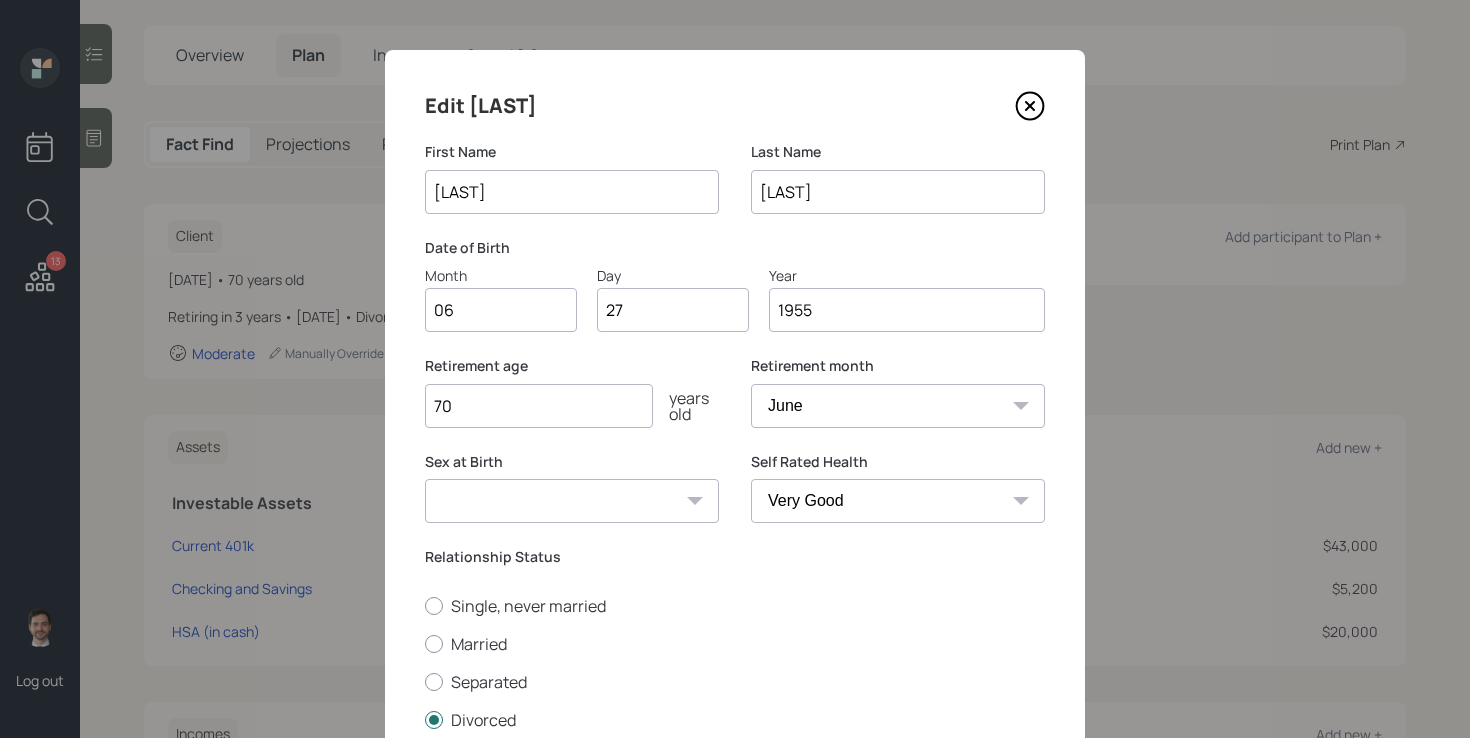 type on "70" 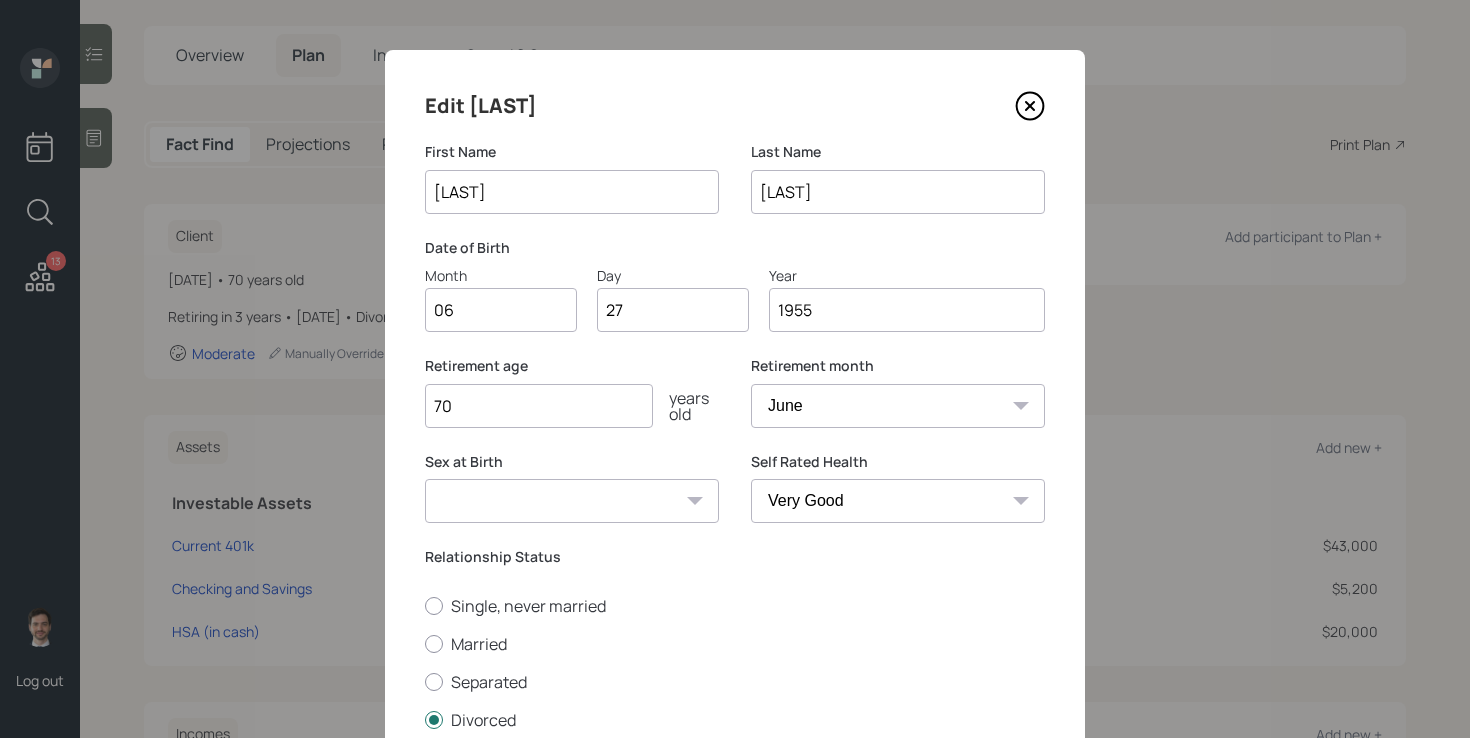 click on "January February March April May June July August September October November December" at bounding box center (898, 406) 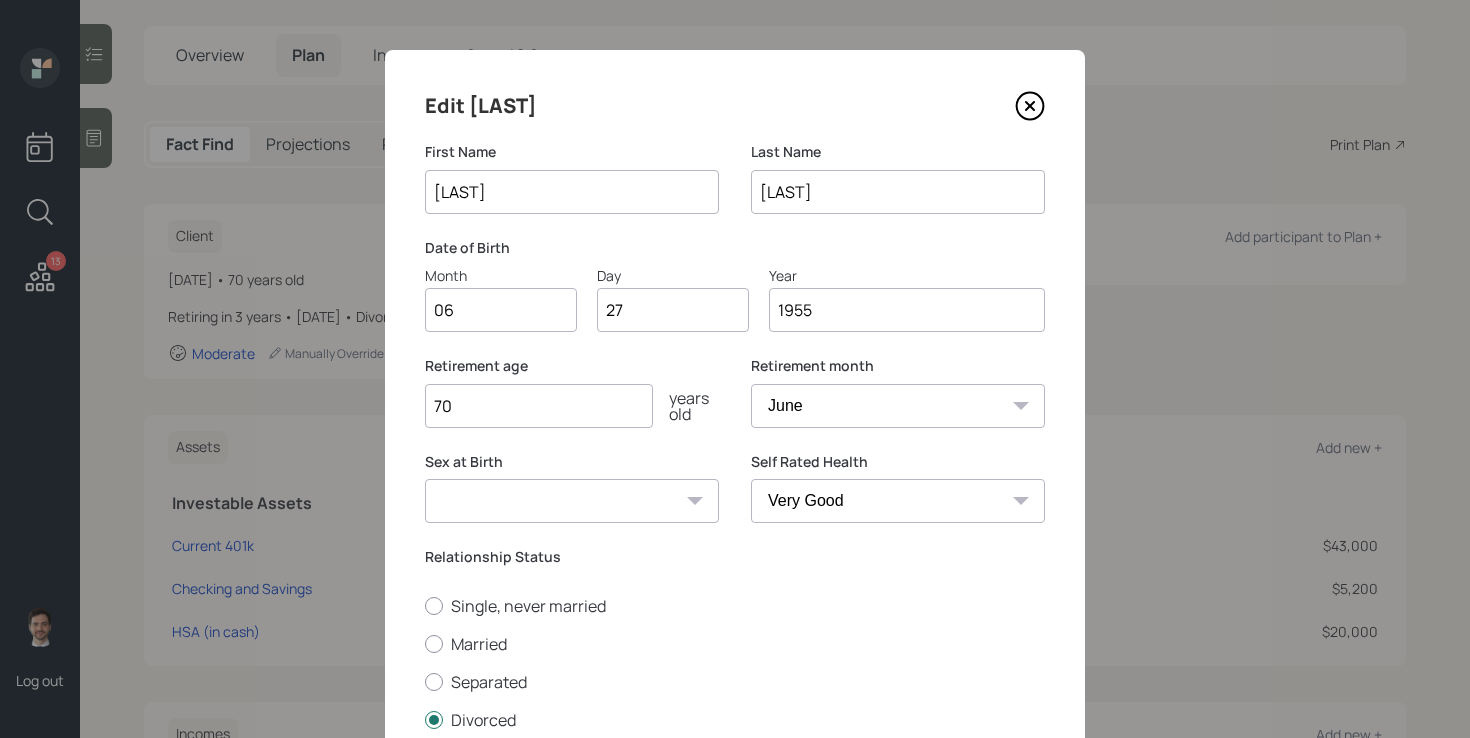 select on "9" 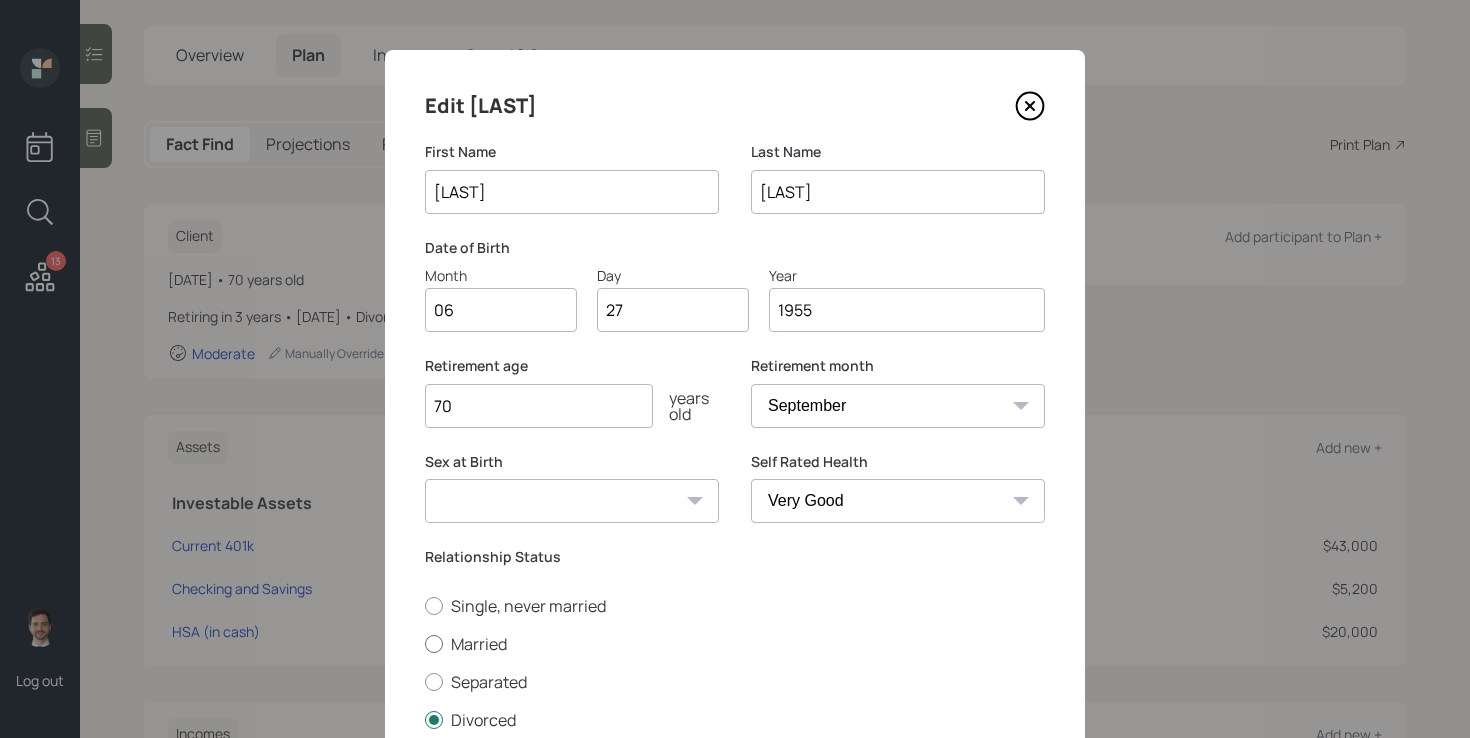 scroll, scrollTop: 189, scrollLeft: 0, axis: vertical 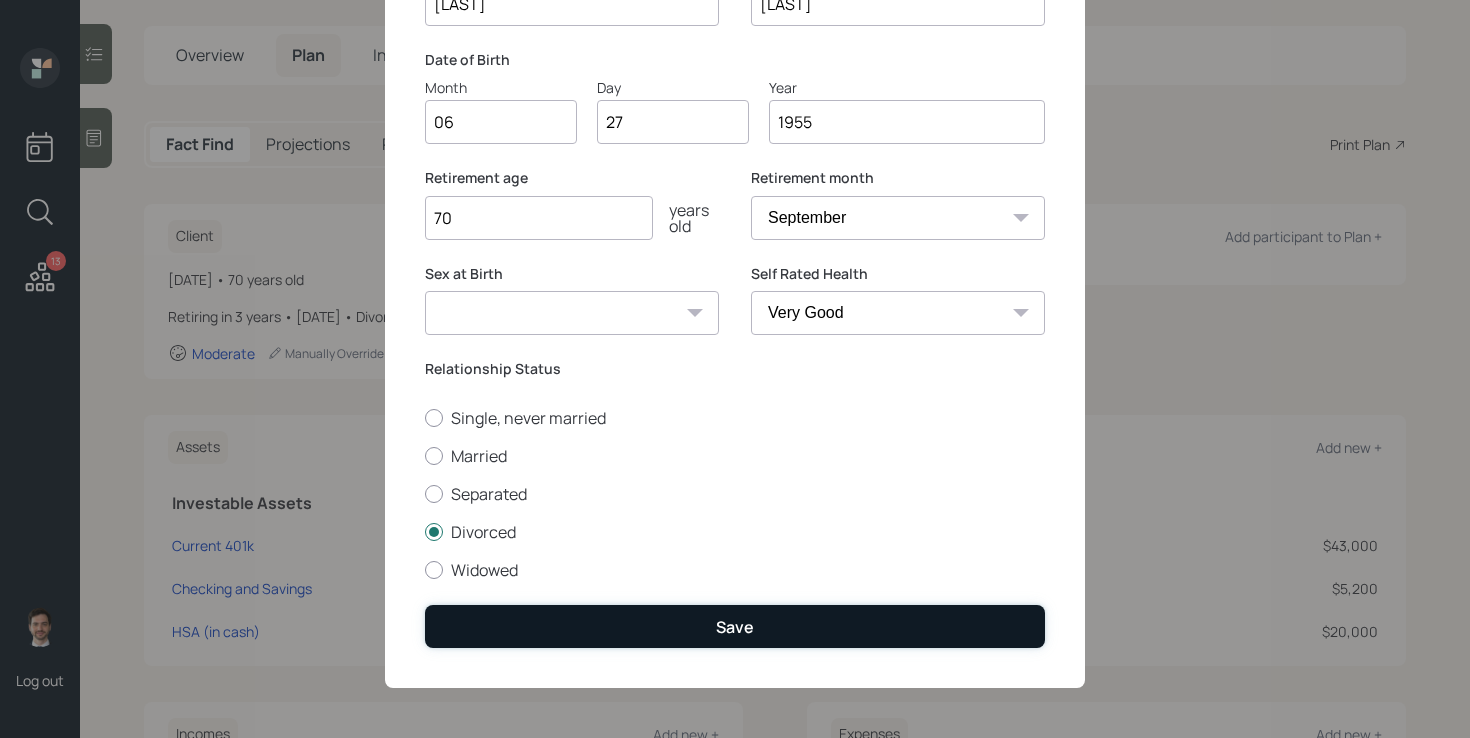 click on "Save" at bounding box center [735, 626] 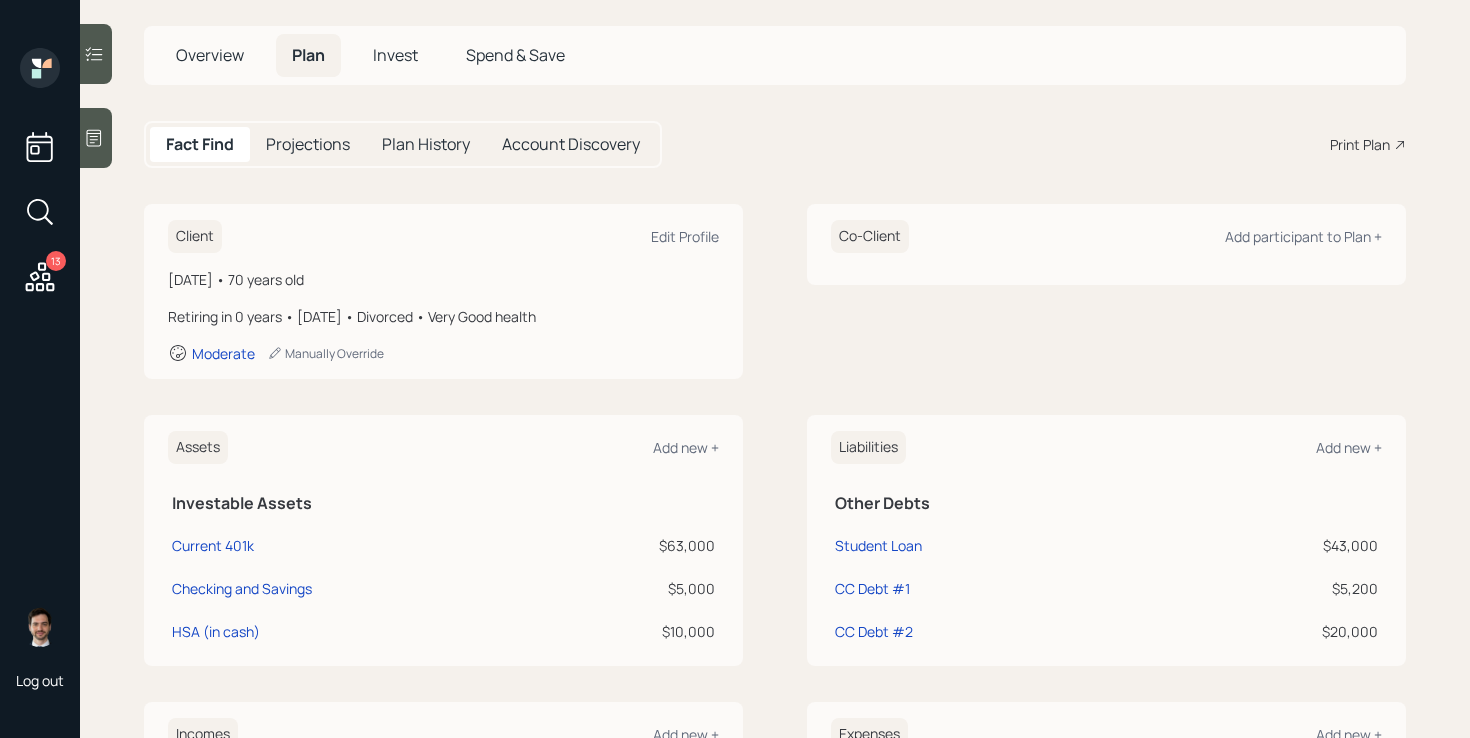 scroll, scrollTop: 0, scrollLeft: 0, axis: both 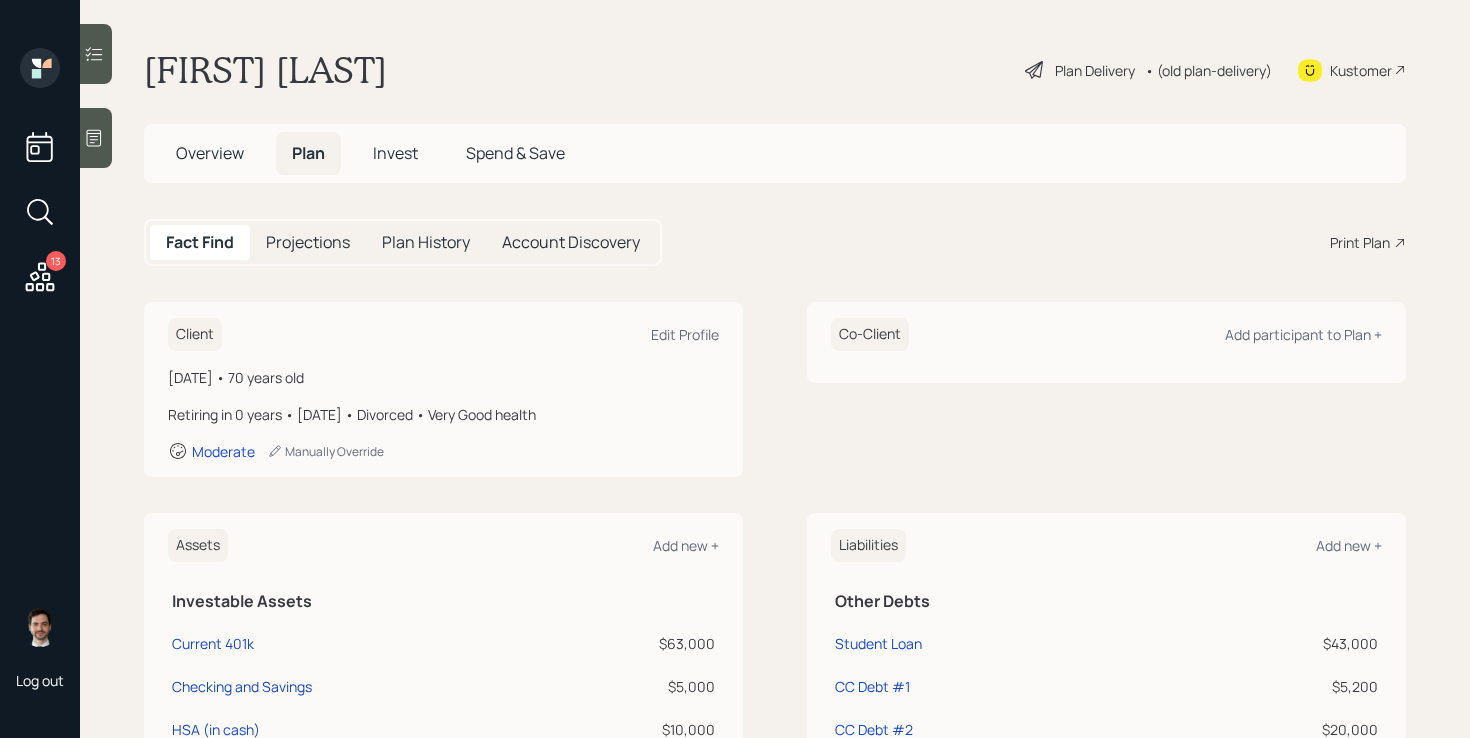 click on "Plan Delivery" at bounding box center [1095, 70] 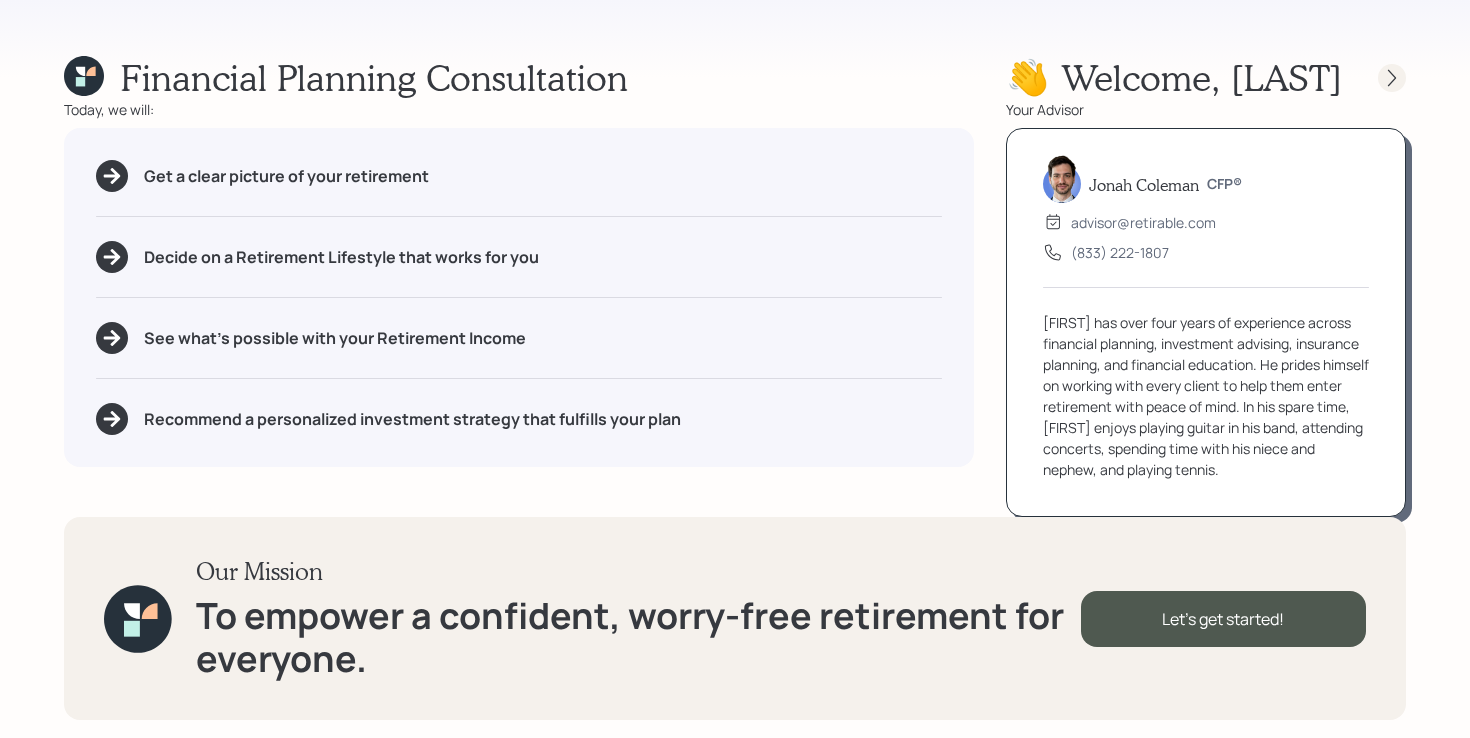click 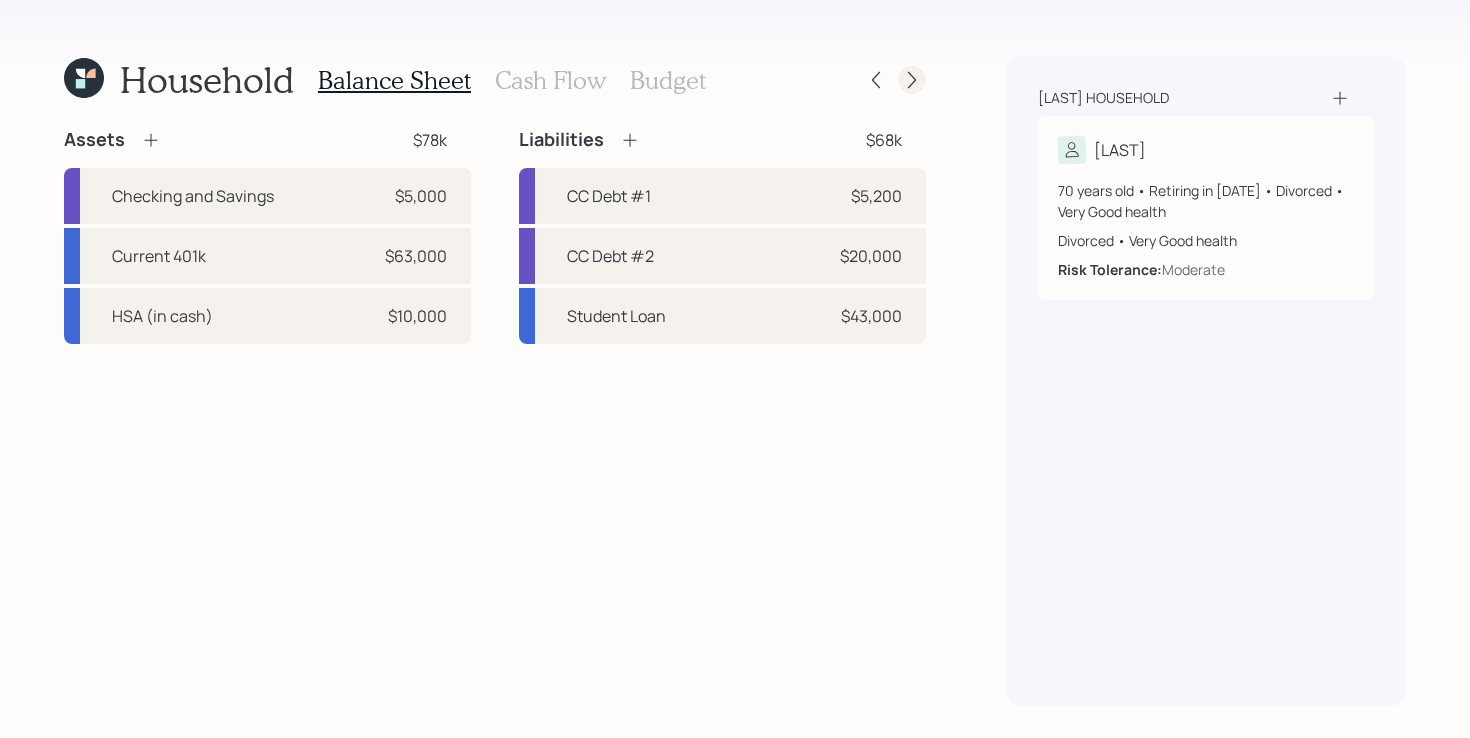 click 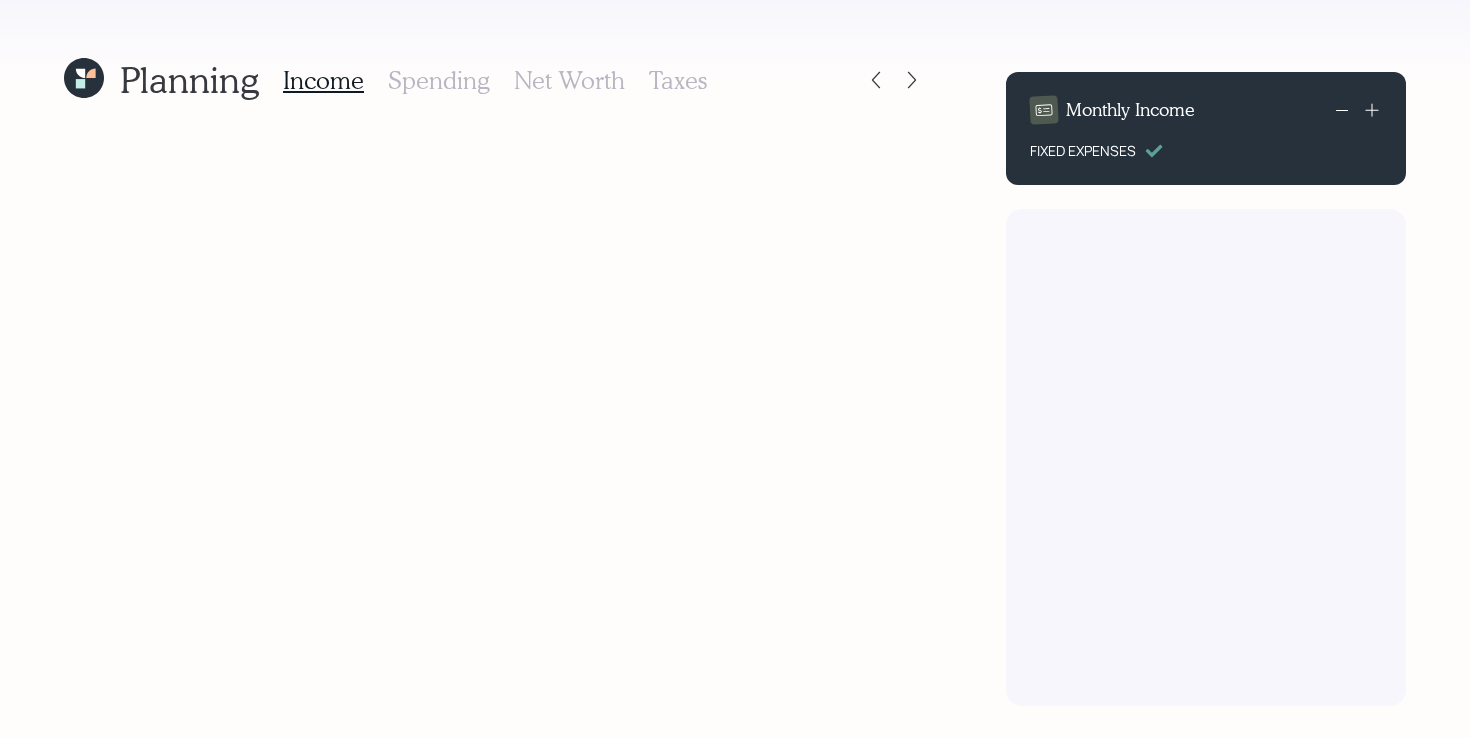 scroll, scrollTop: 0, scrollLeft: 0, axis: both 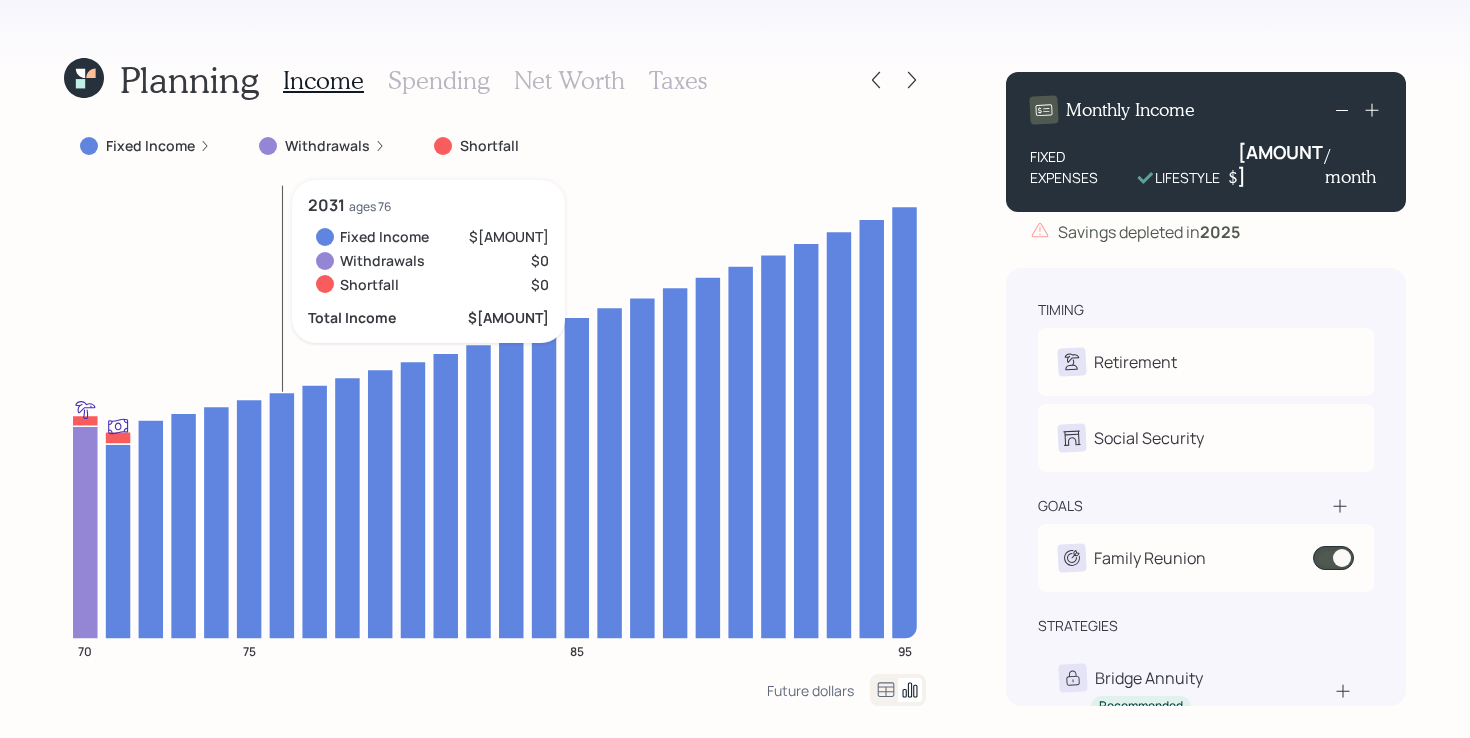 click on "70 75 85 95" 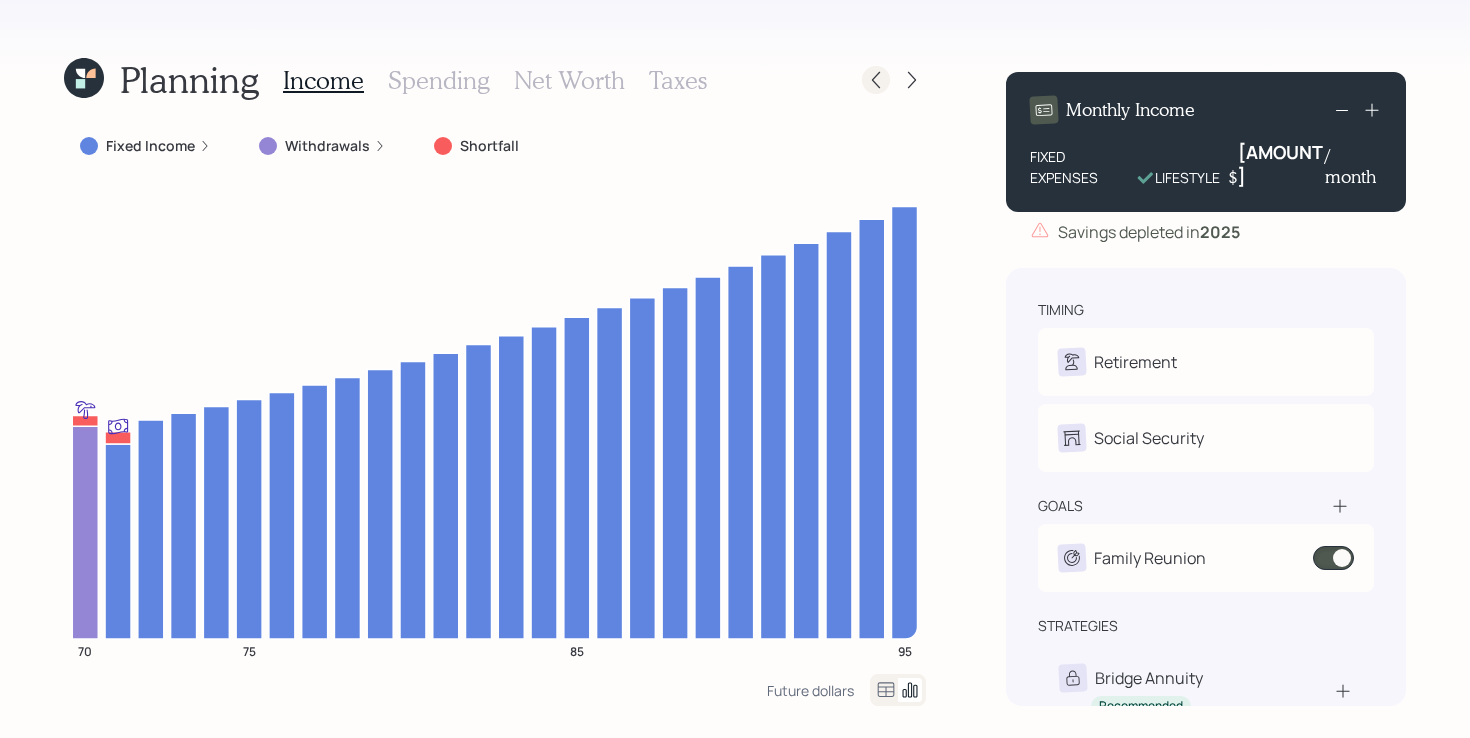 click 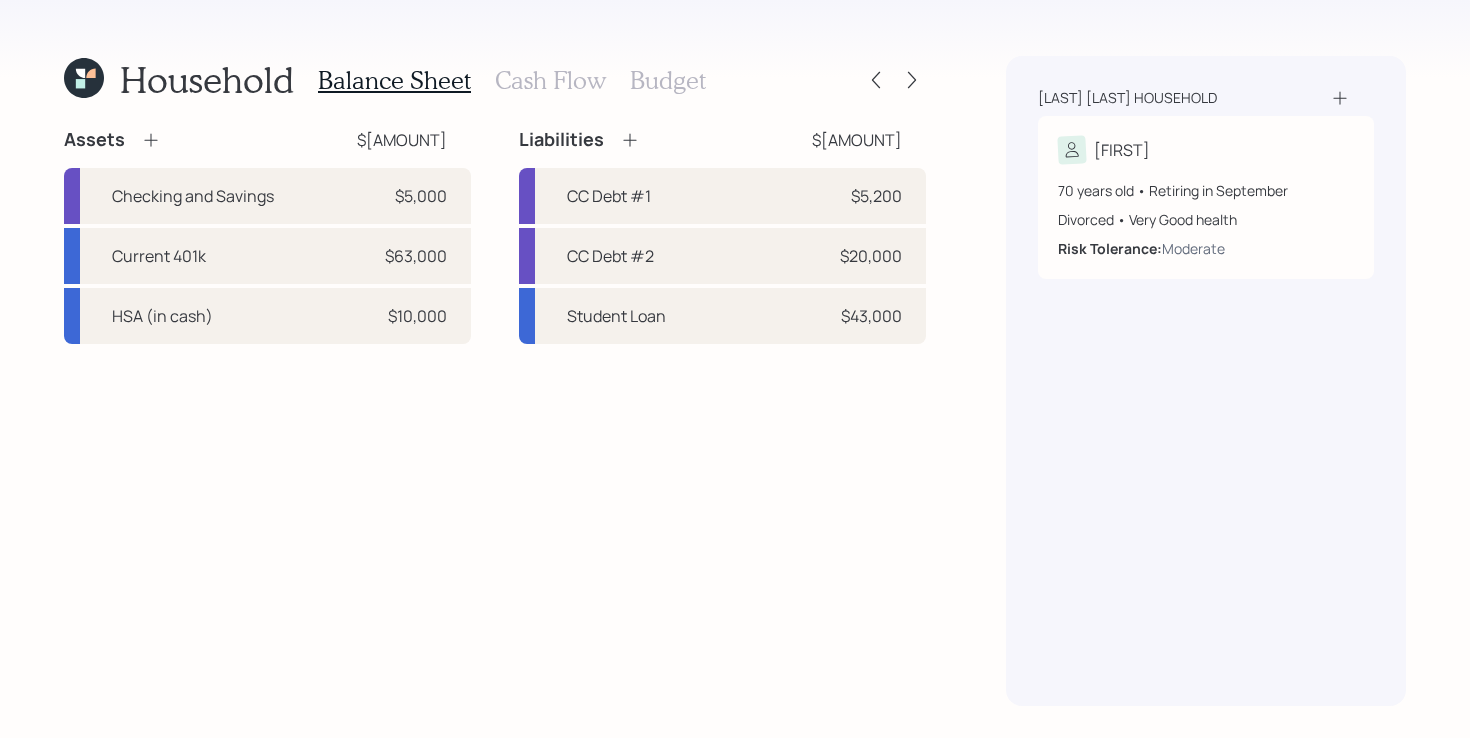 click on "Cash Flow" at bounding box center [550, 80] 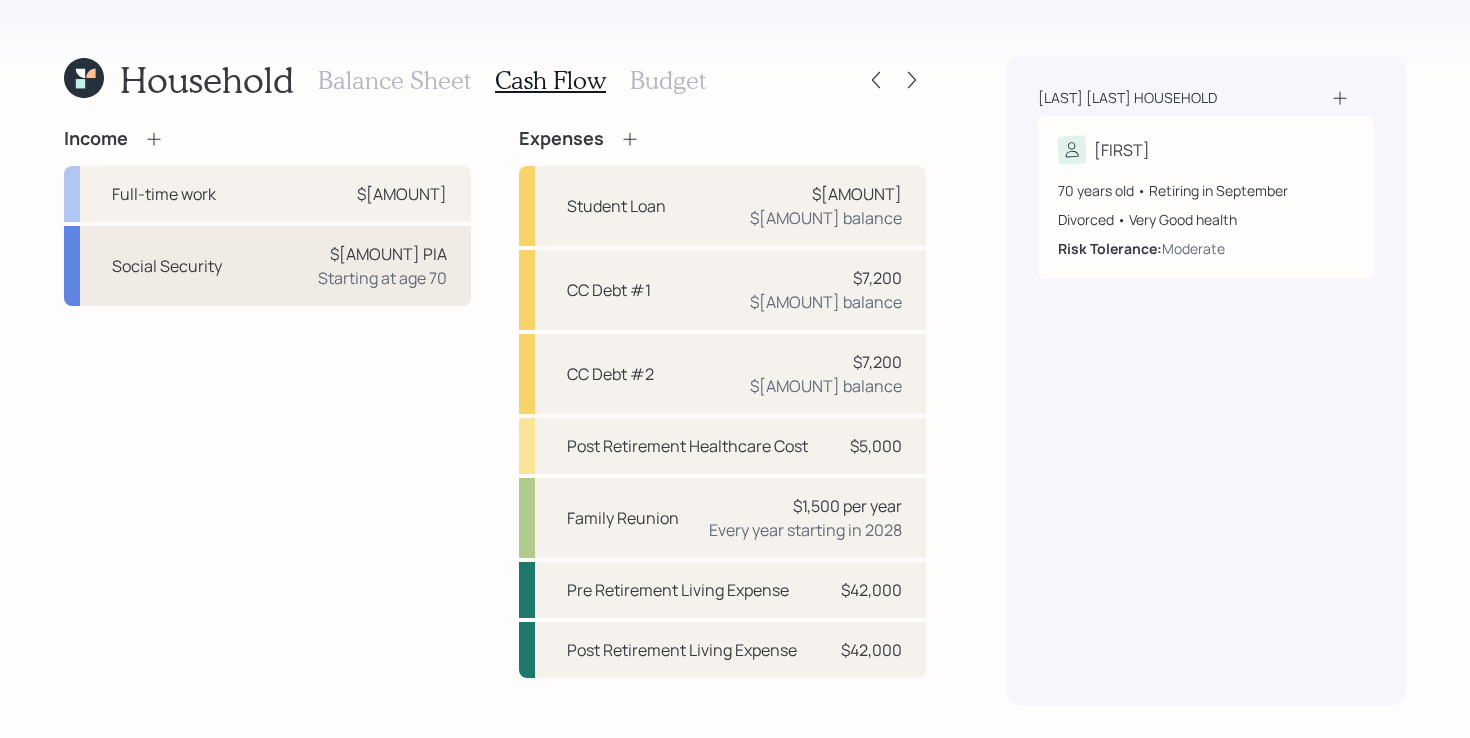 click on "Starting at age 70" at bounding box center [382, 278] 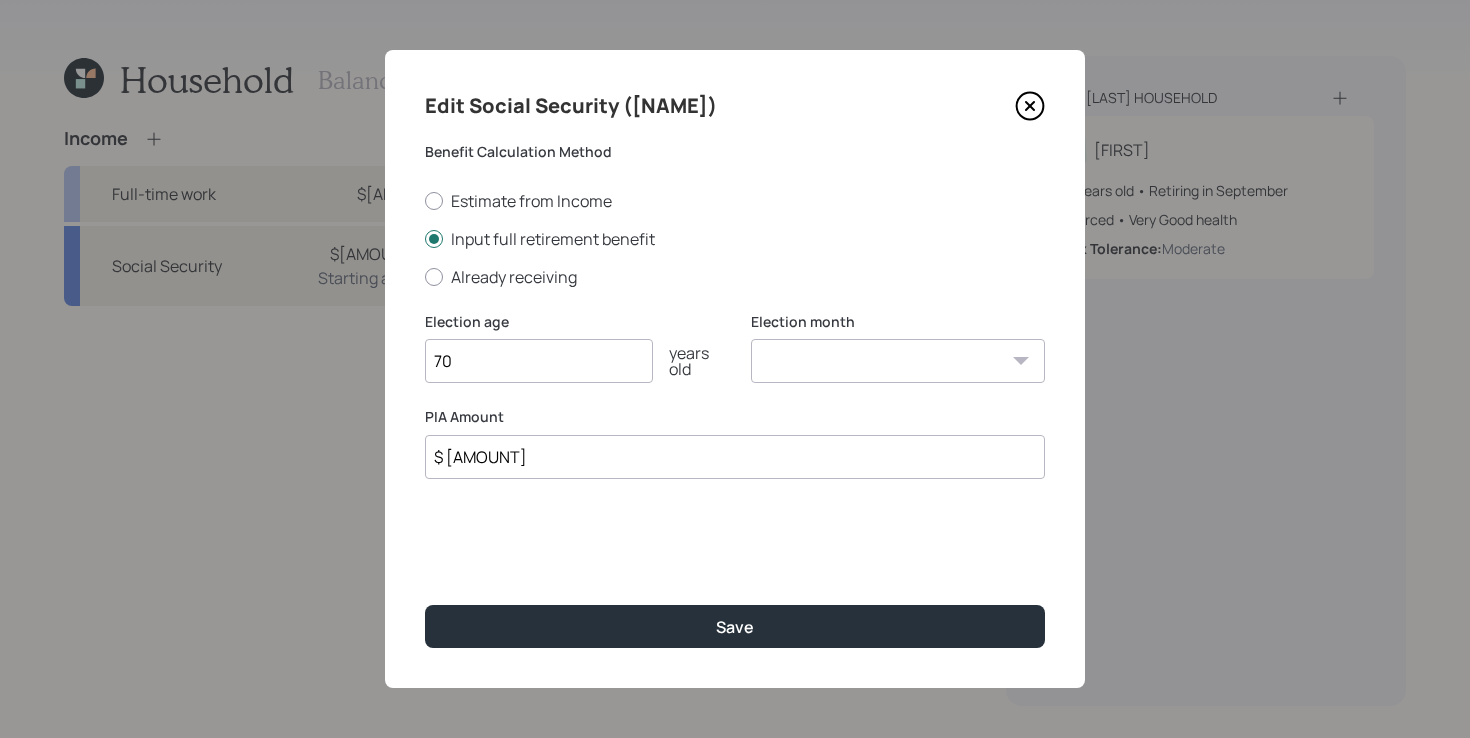 drag, startPoint x: 540, startPoint y: 366, endPoint x: 381, endPoint y: 359, distance: 159.154 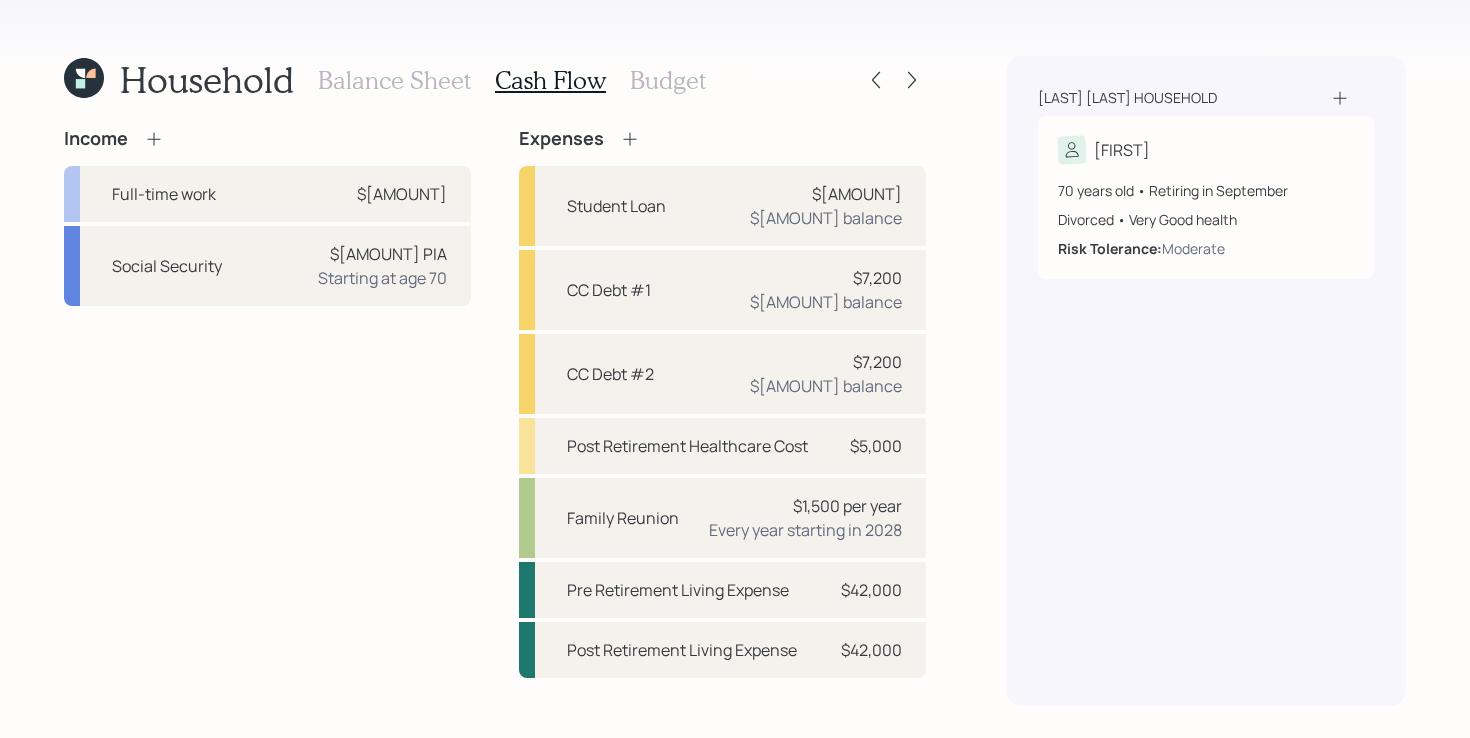 click on "Income Full-time work $136,000 Social Security $4,125 PIA Starting at age 70" at bounding box center [267, 403] 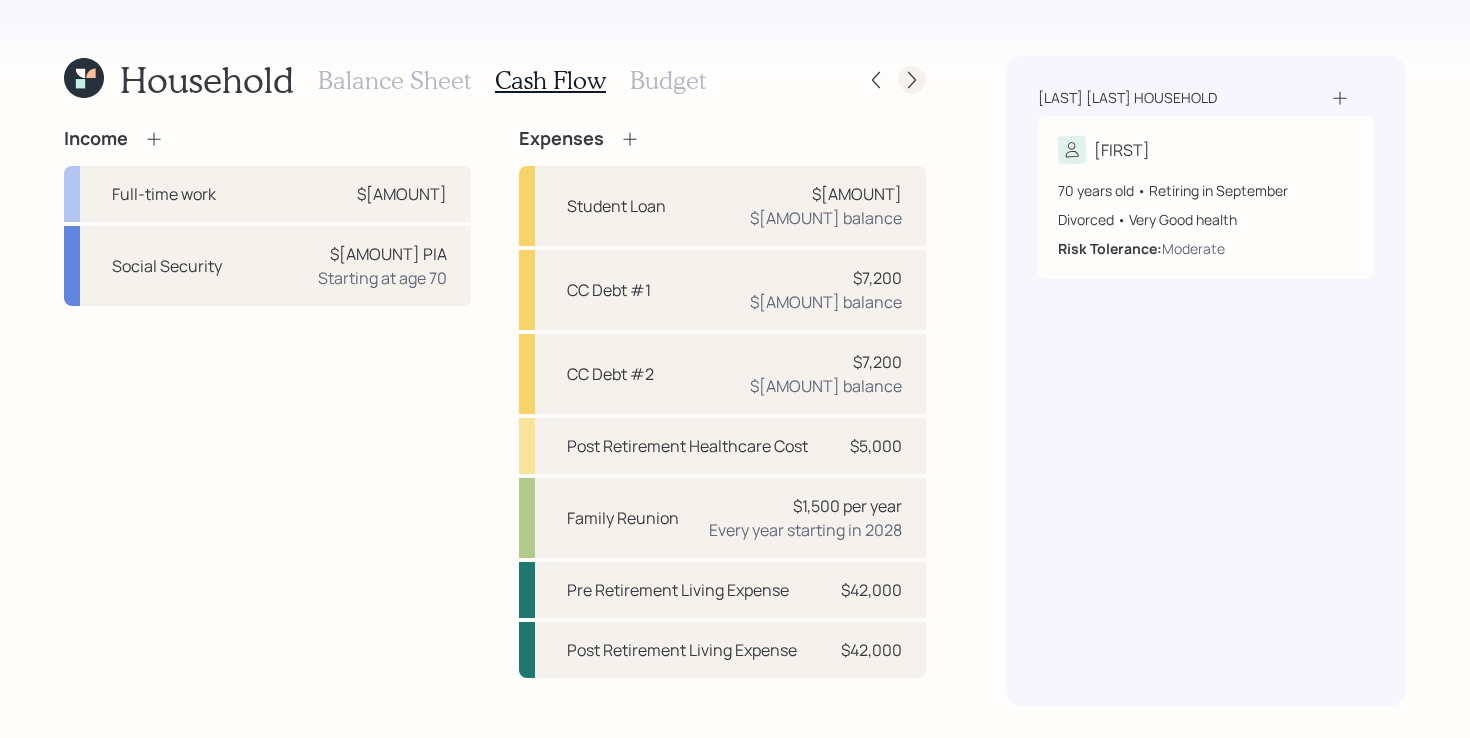 click 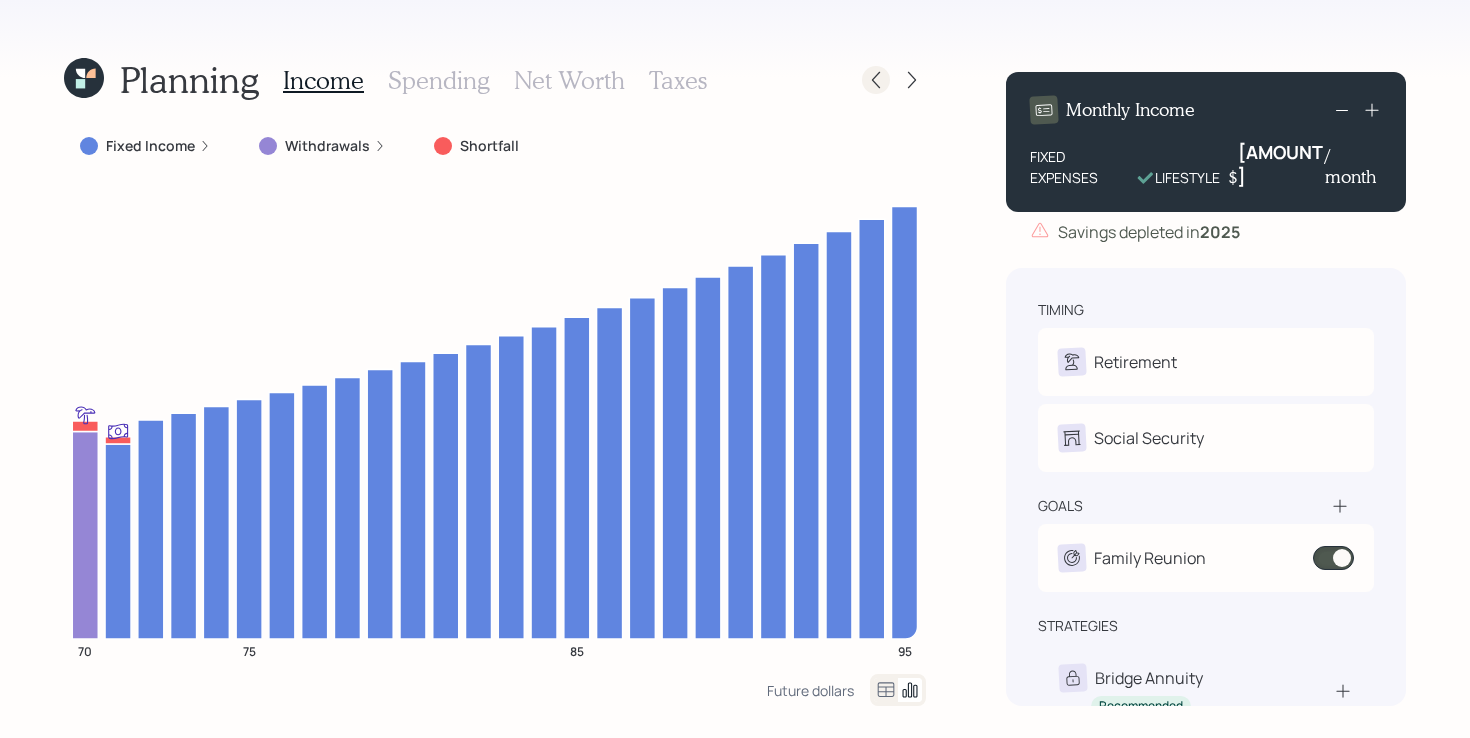 click 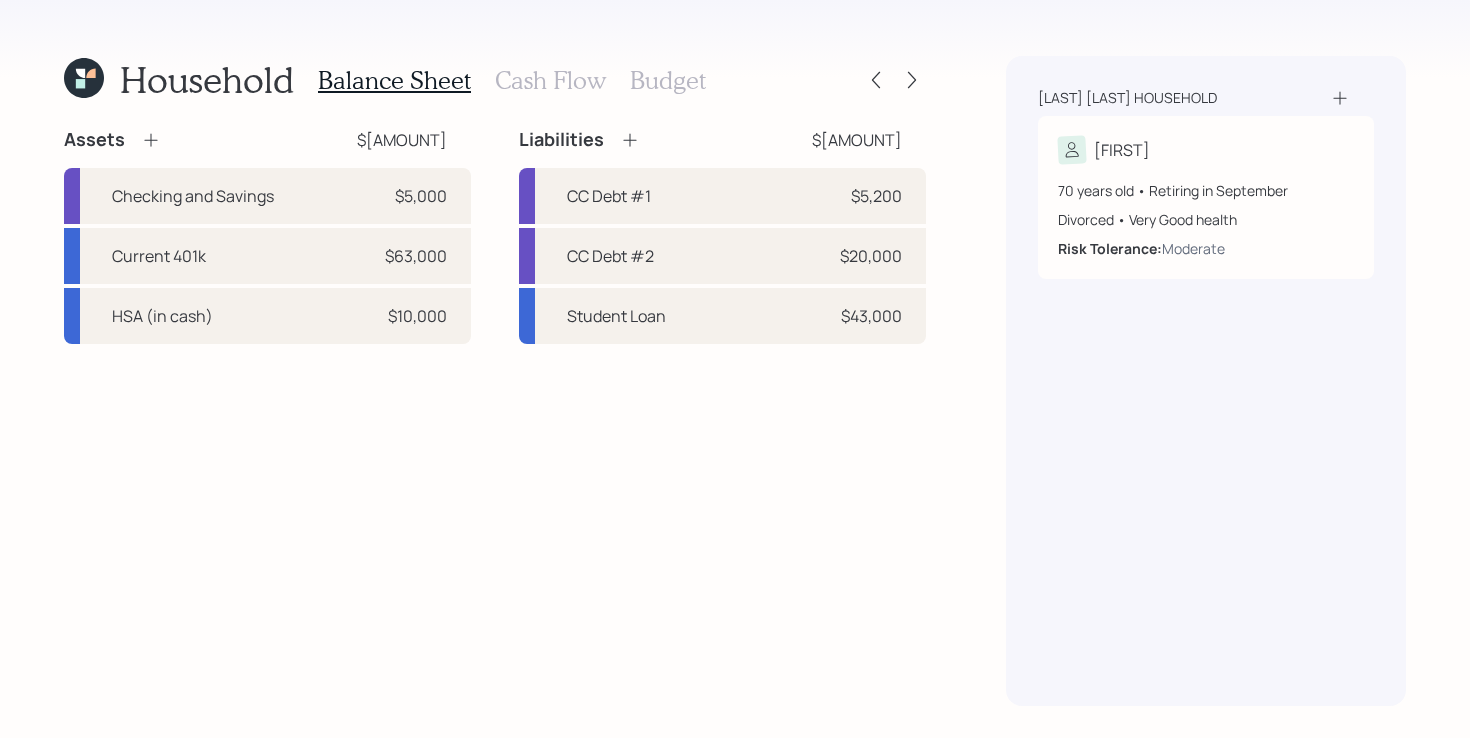 click 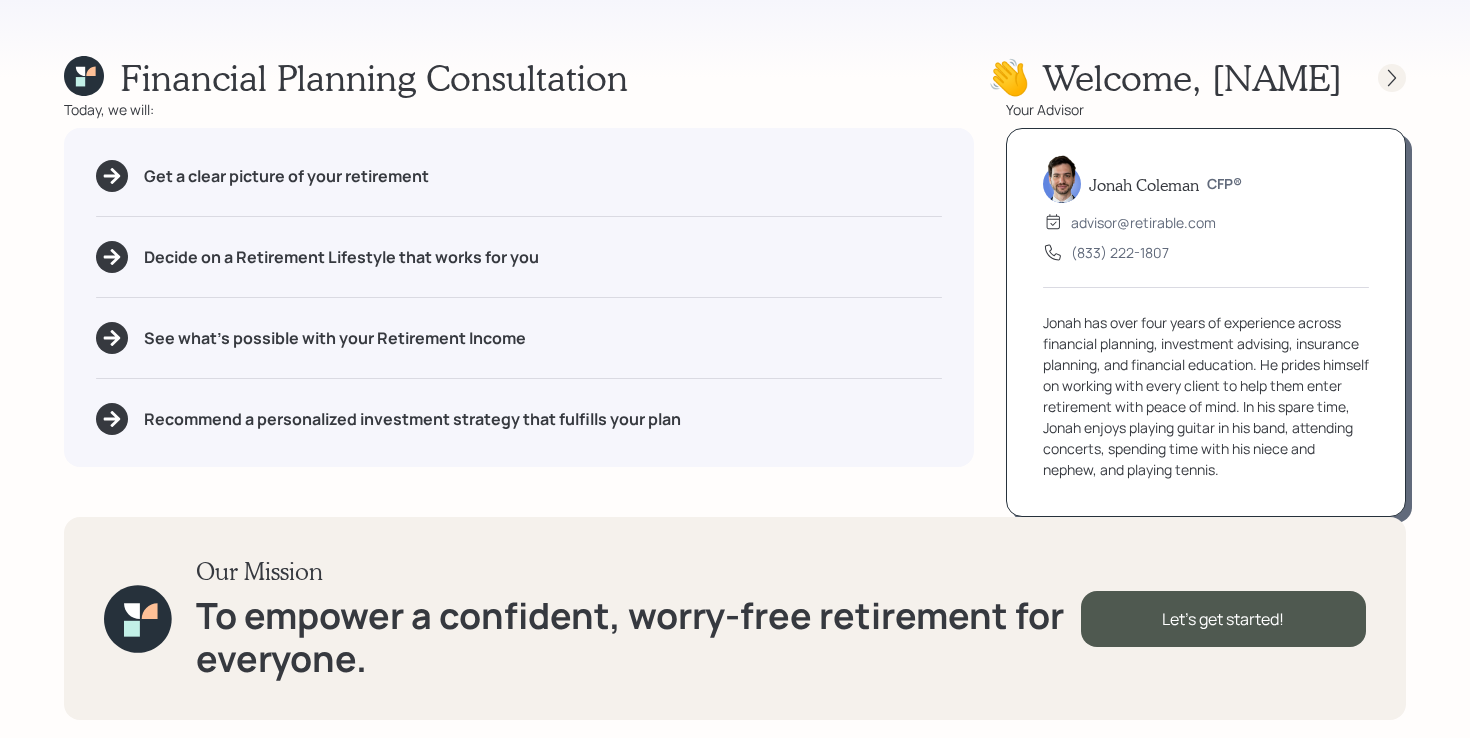 click at bounding box center (1392, 78) 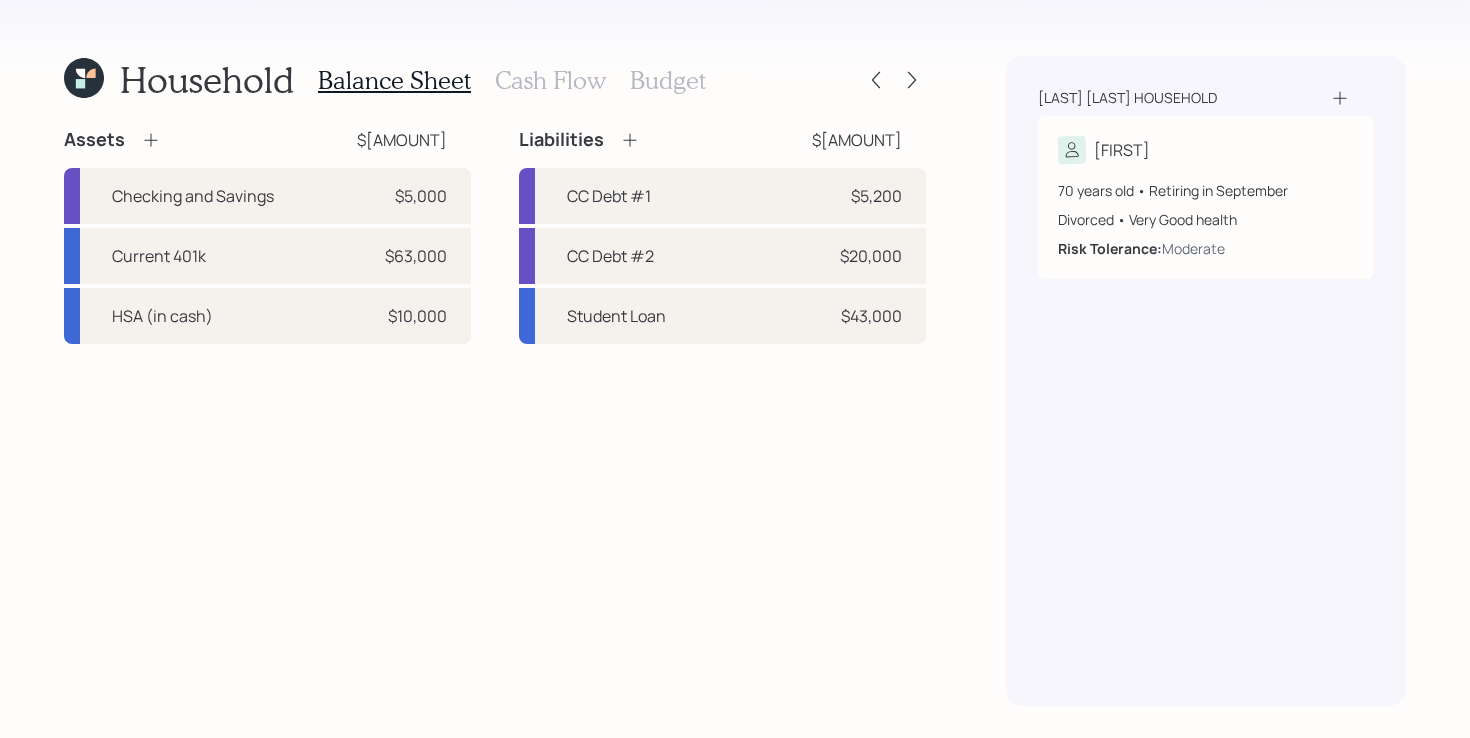 click on "Cash Flow" at bounding box center (550, 80) 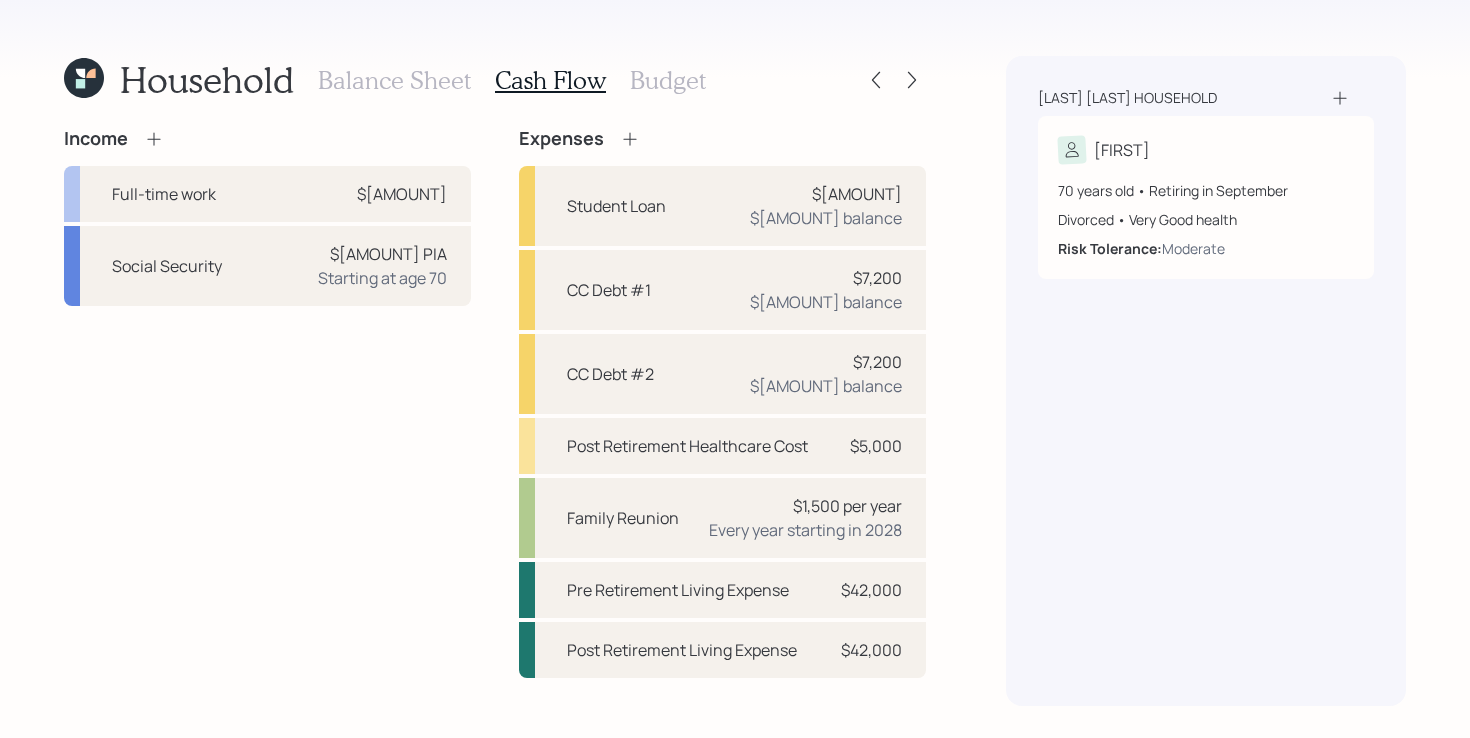 click 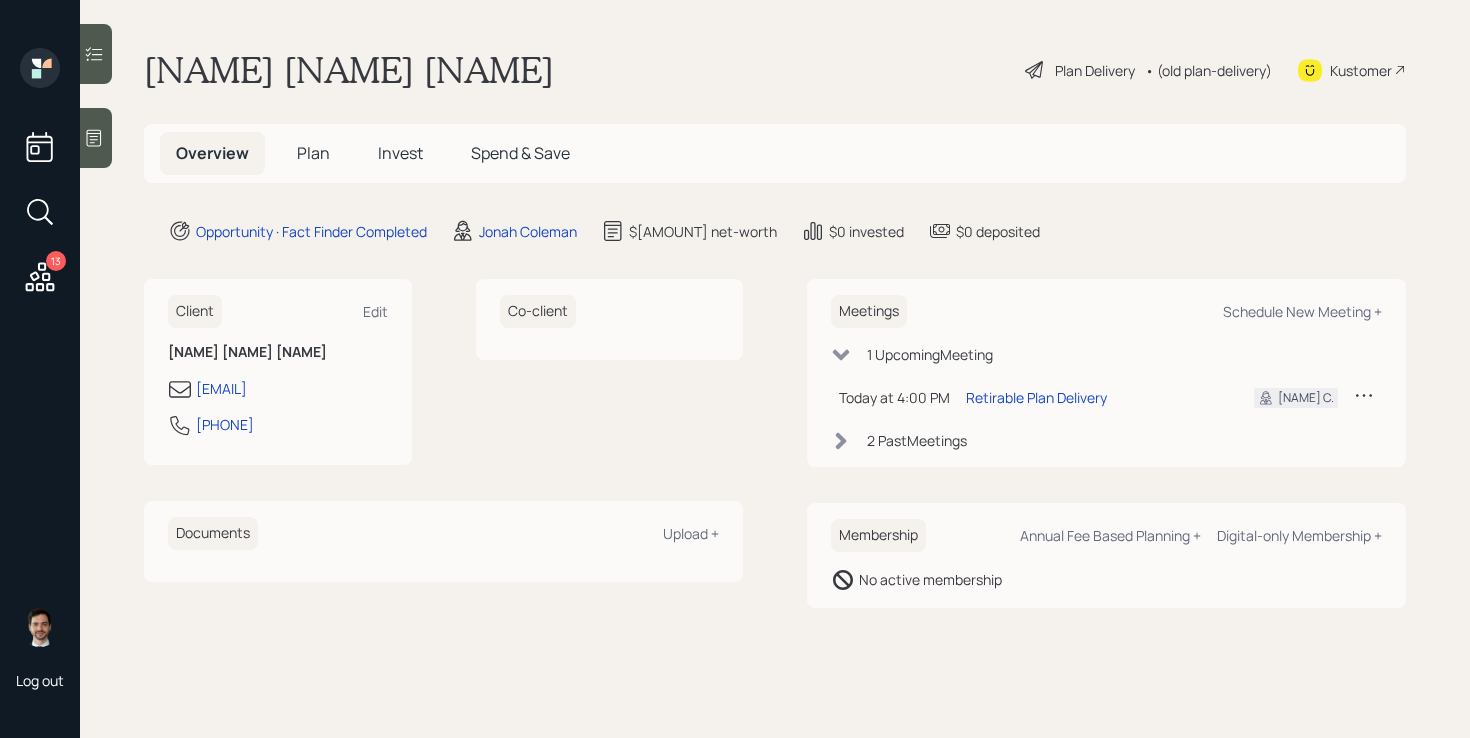 click on "Plan" at bounding box center [313, 153] 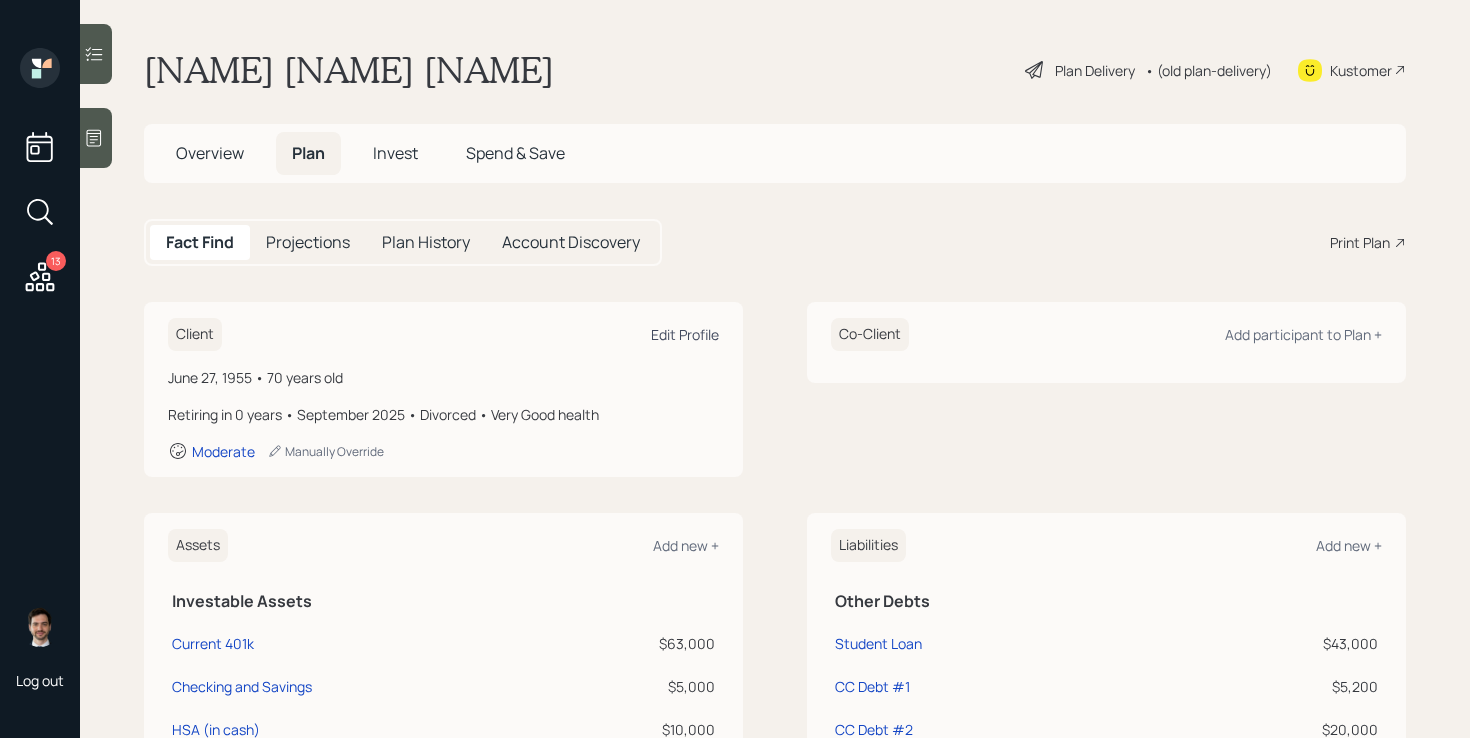 click on "Edit Profile" at bounding box center [685, 334] 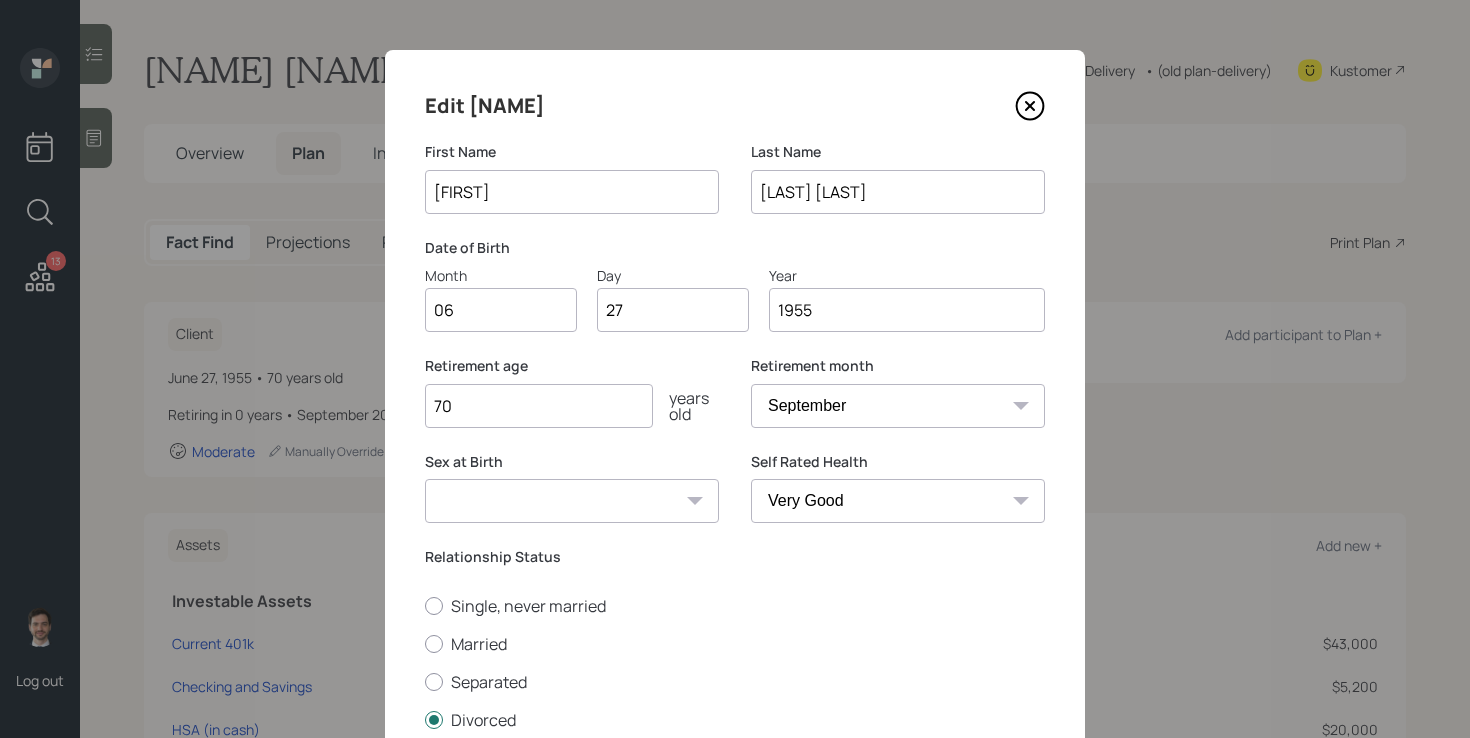 click on "January February March April May June July August September October November December" at bounding box center (898, 406) 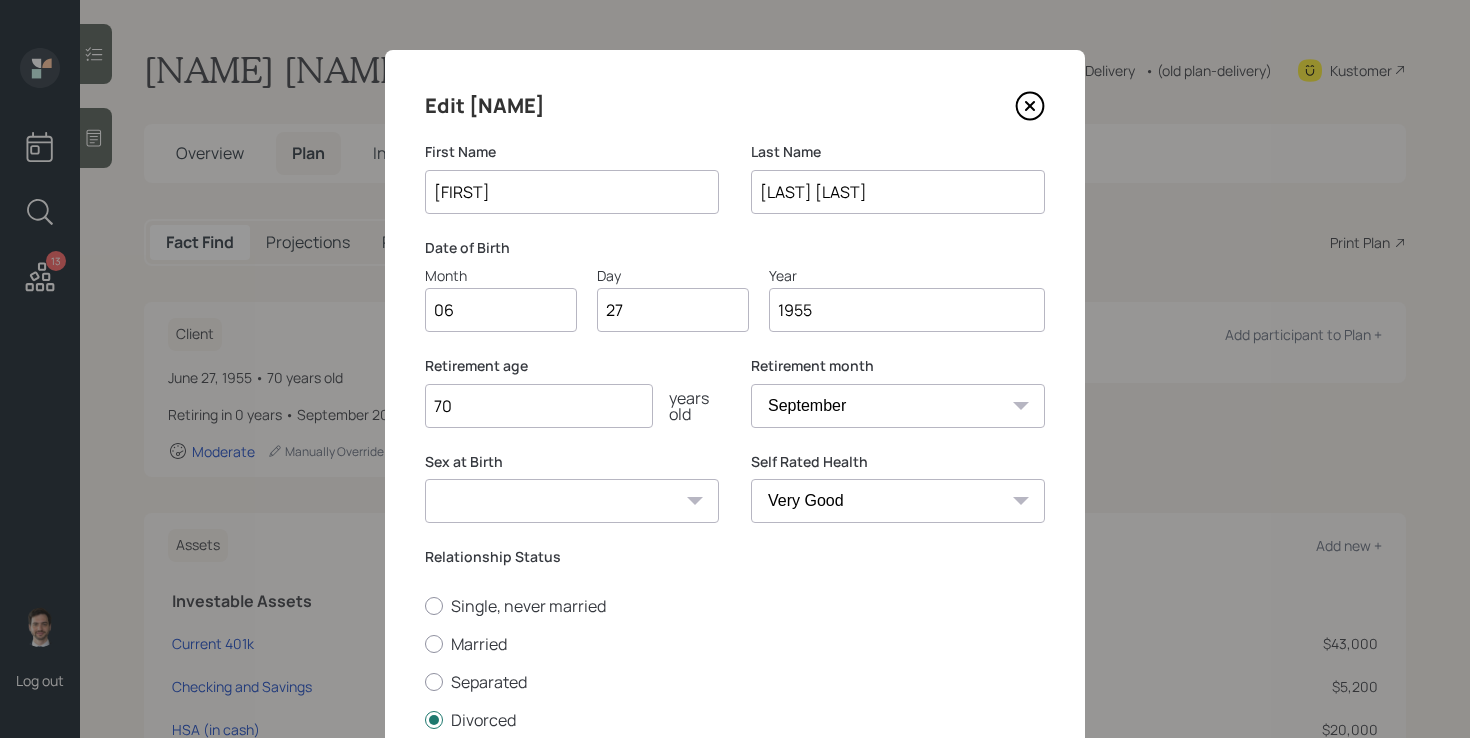 click on "70" at bounding box center [539, 406] 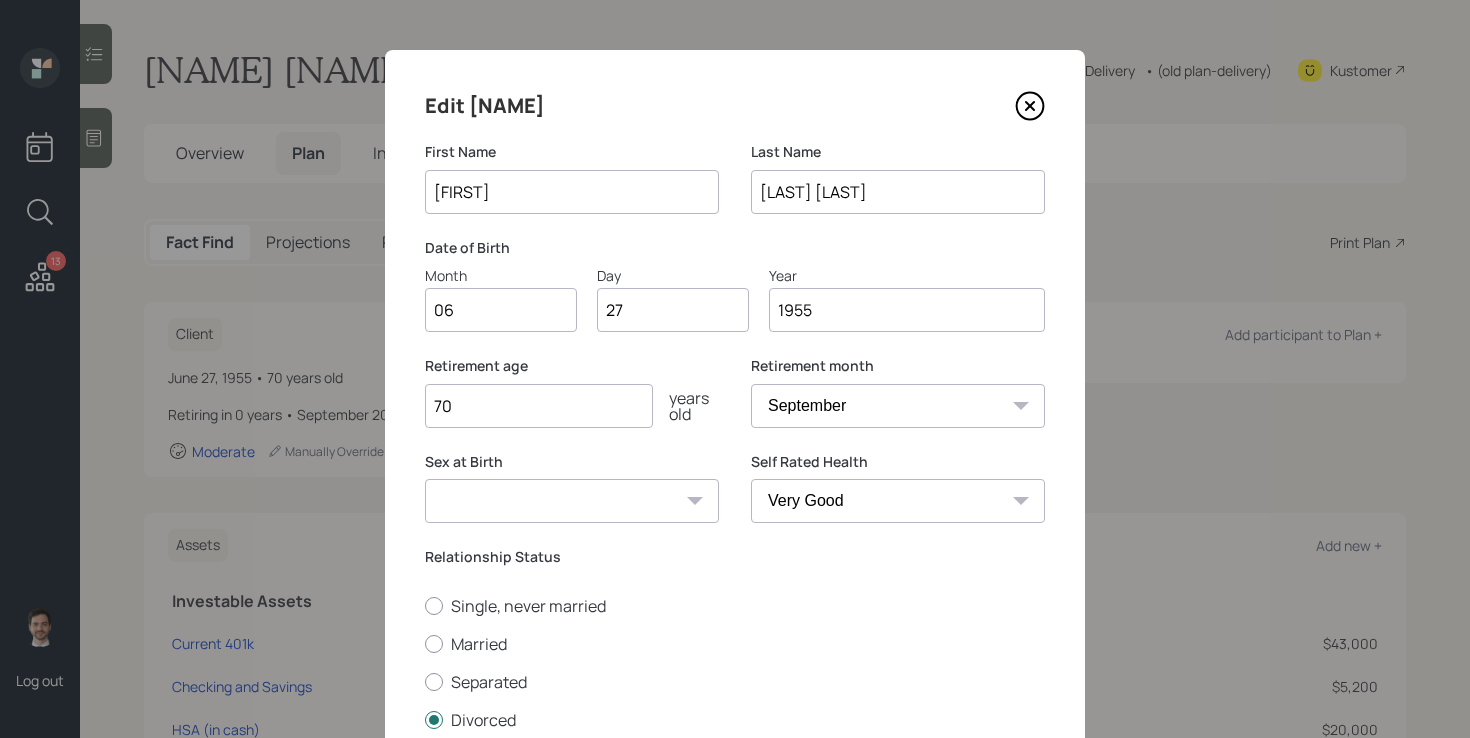 click on "January February March April May June July August September October November December" at bounding box center (898, 406) 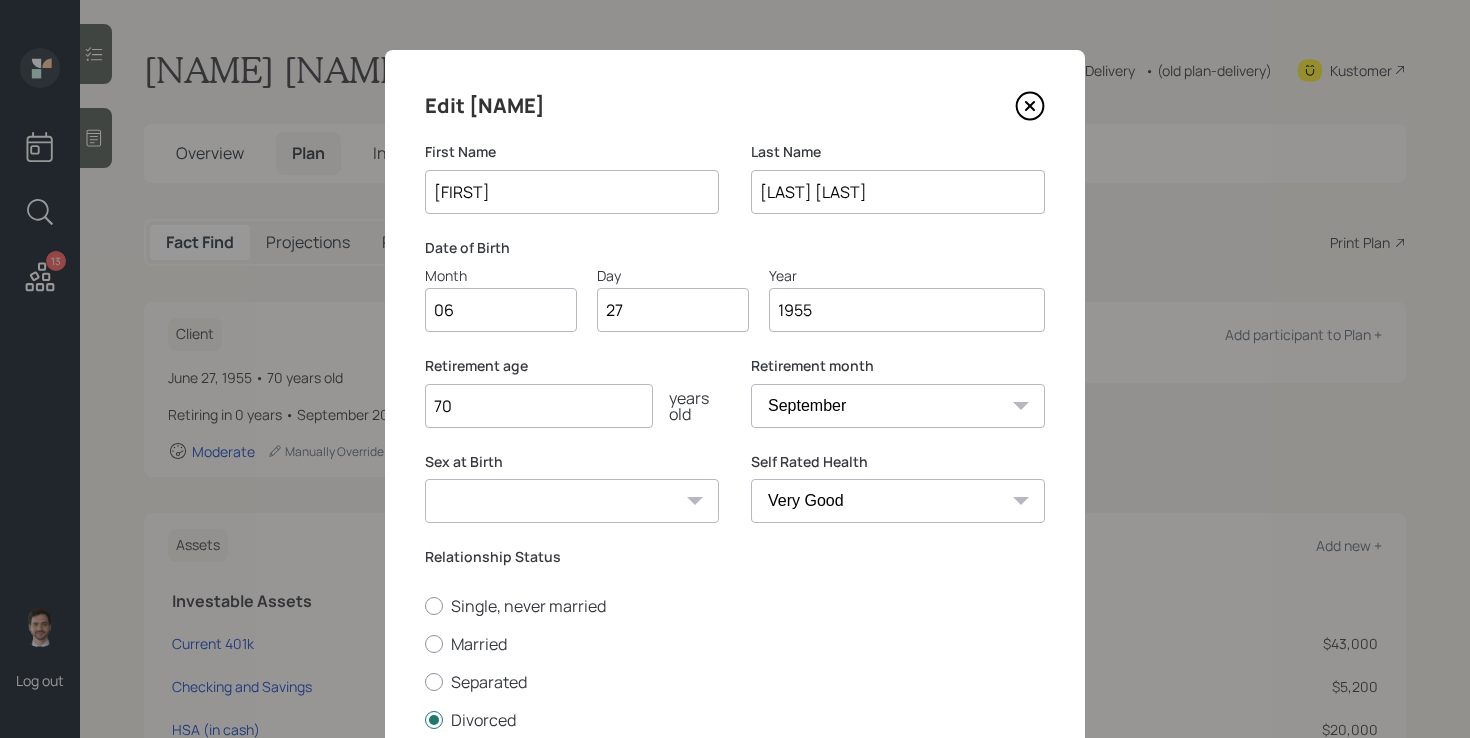 select on "1" 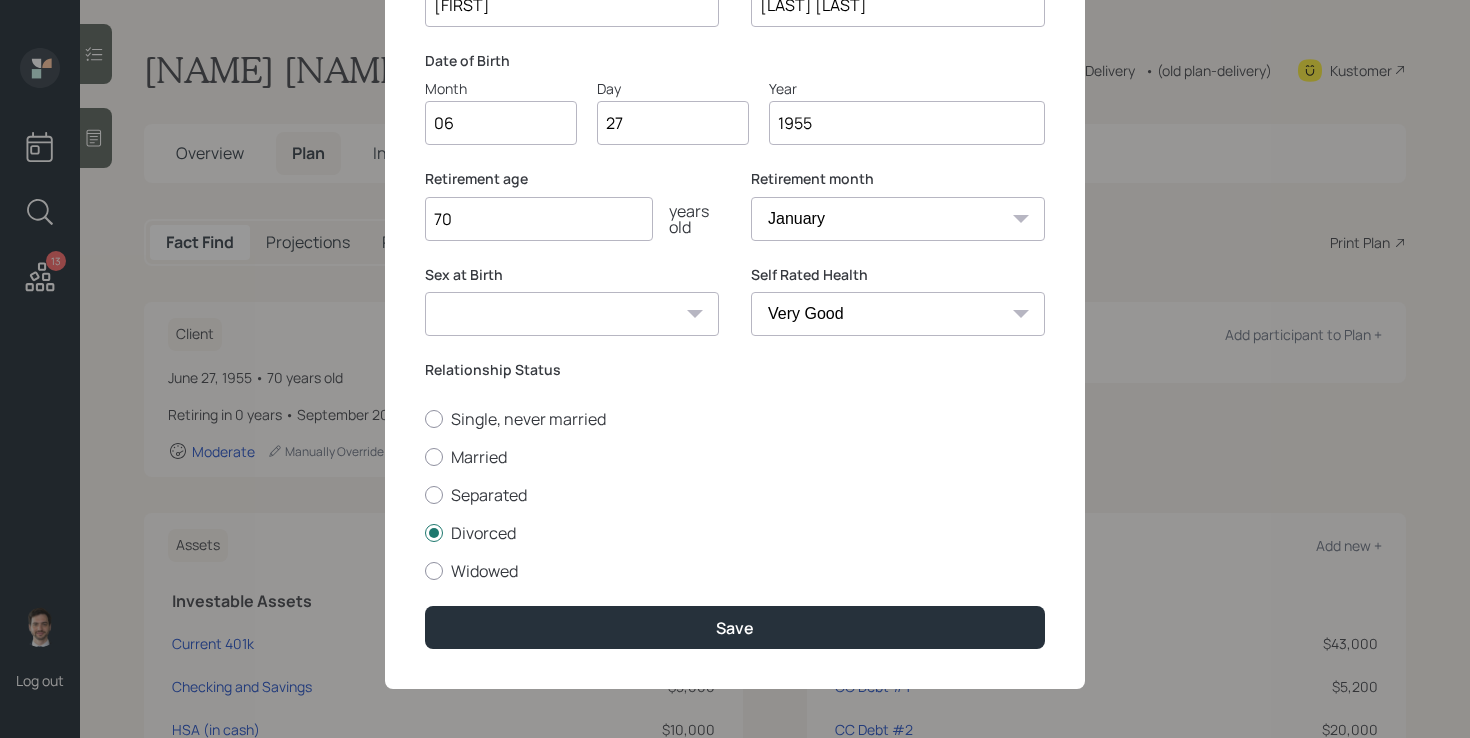 scroll, scrollTop: 189, scrollLeft: 0, axis: vertical 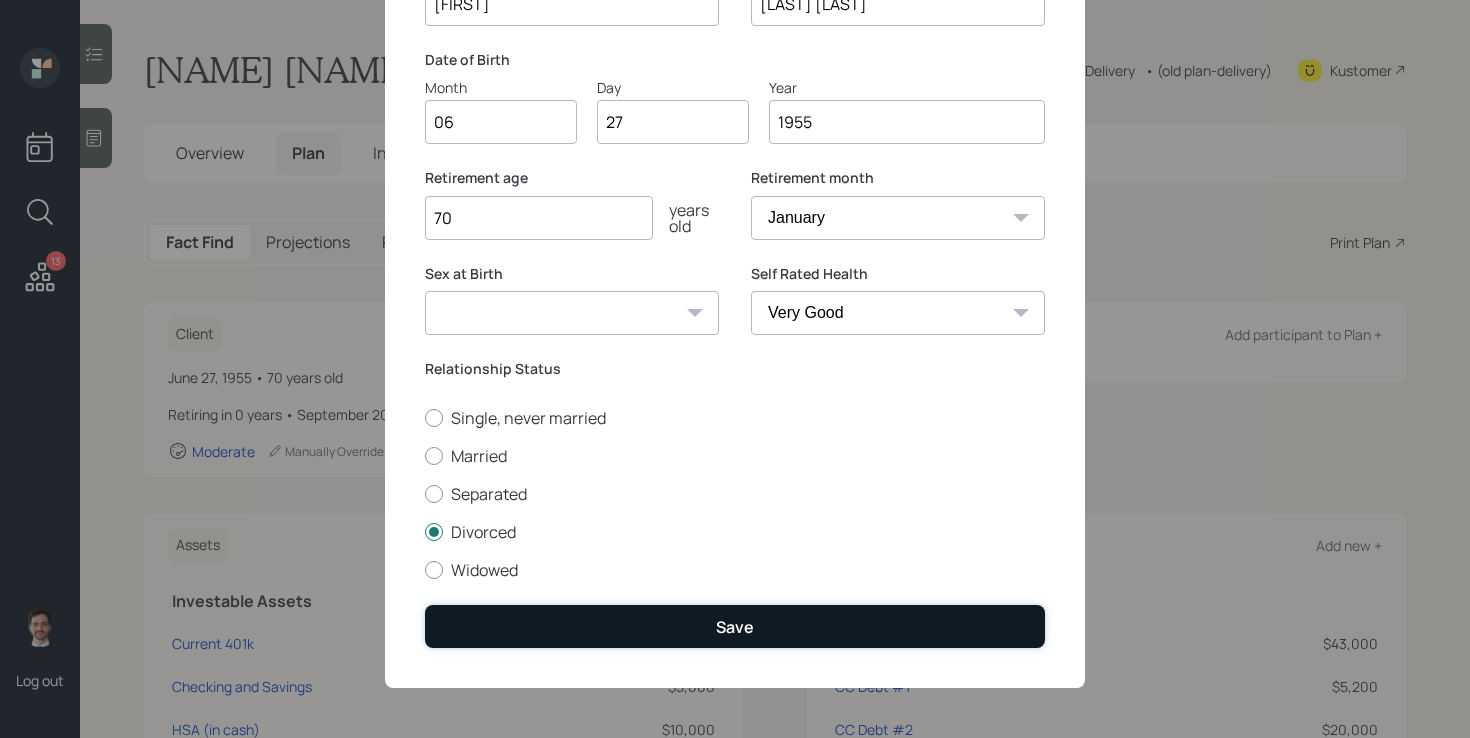 click on "Save" at bounding box center [735, 626] 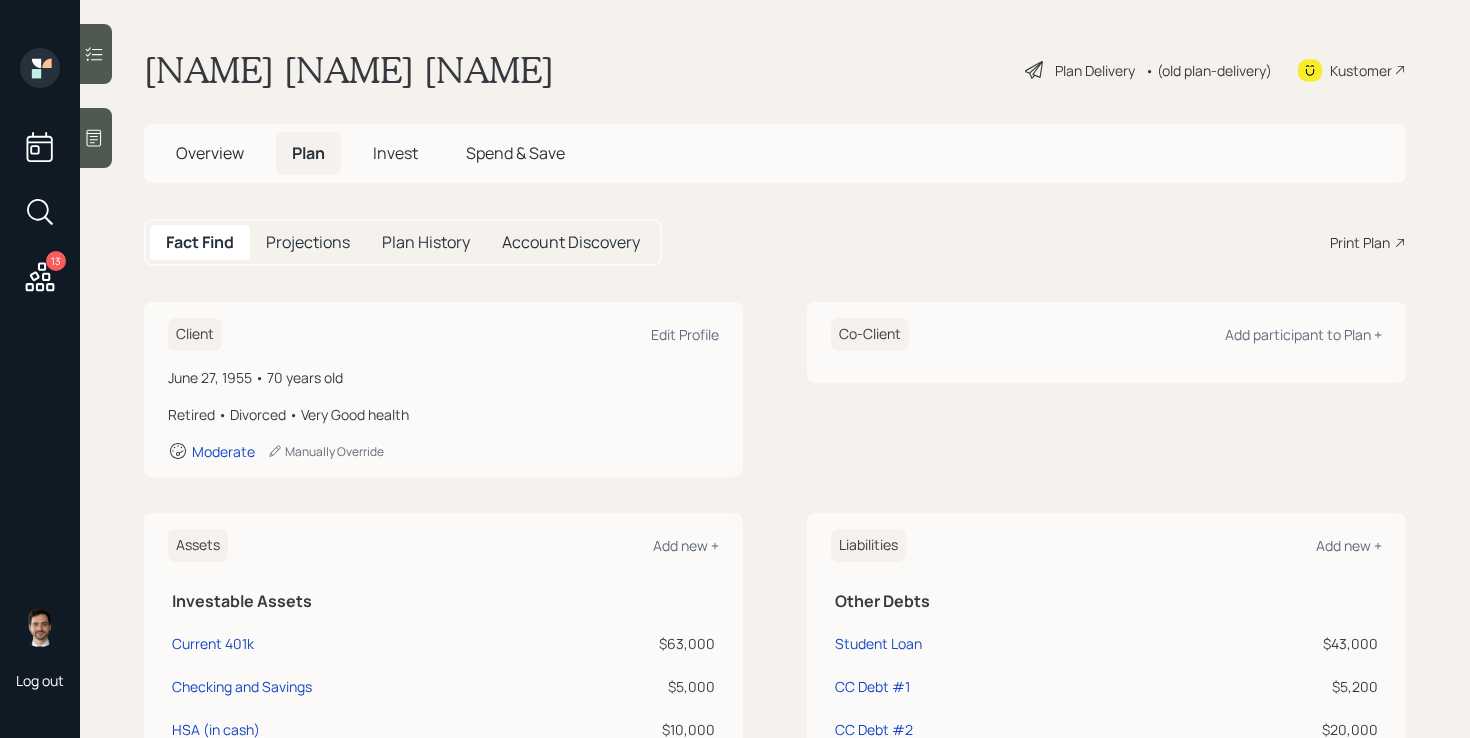 click on "Plan Delivery" at bounding box center [1095, 70] 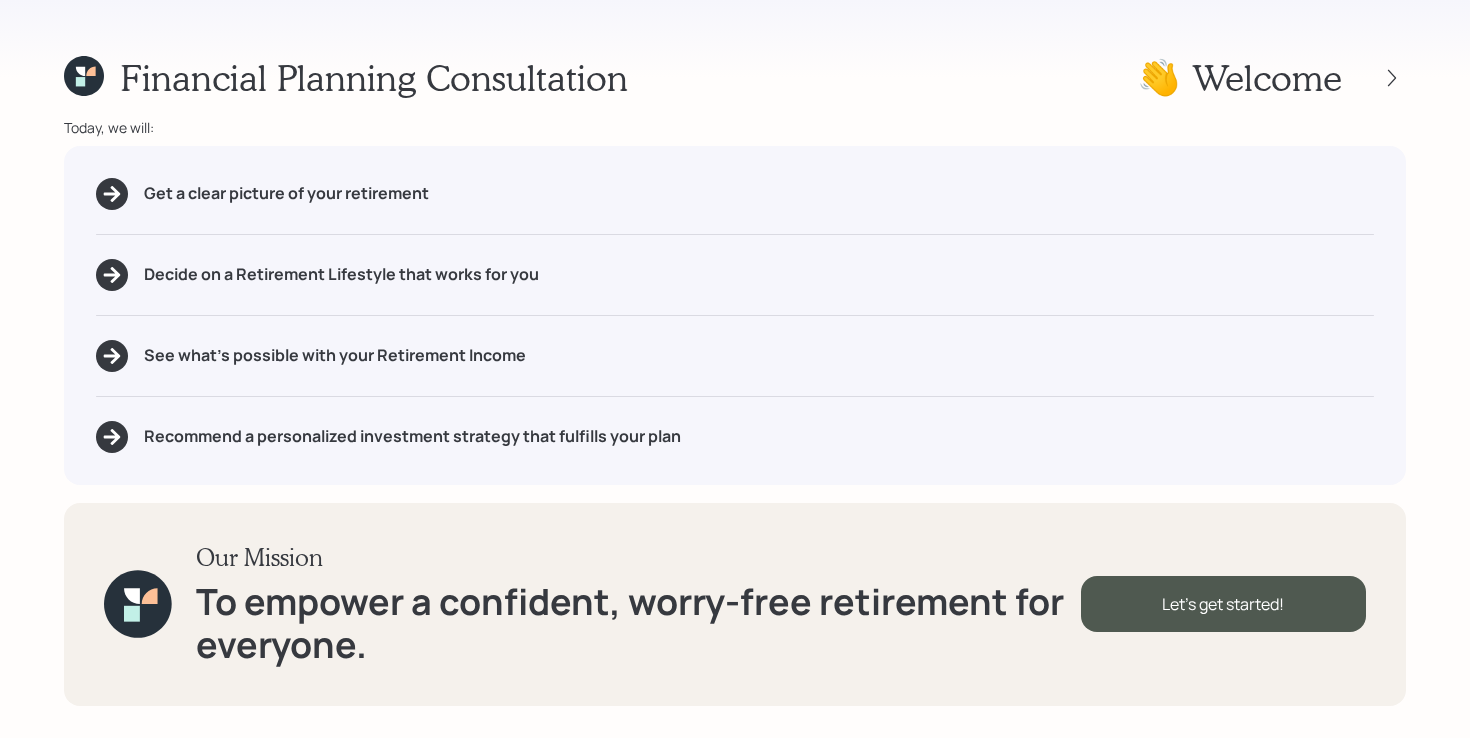 scroll, scrollTop: 0, scrollLeft: 0, axis: both 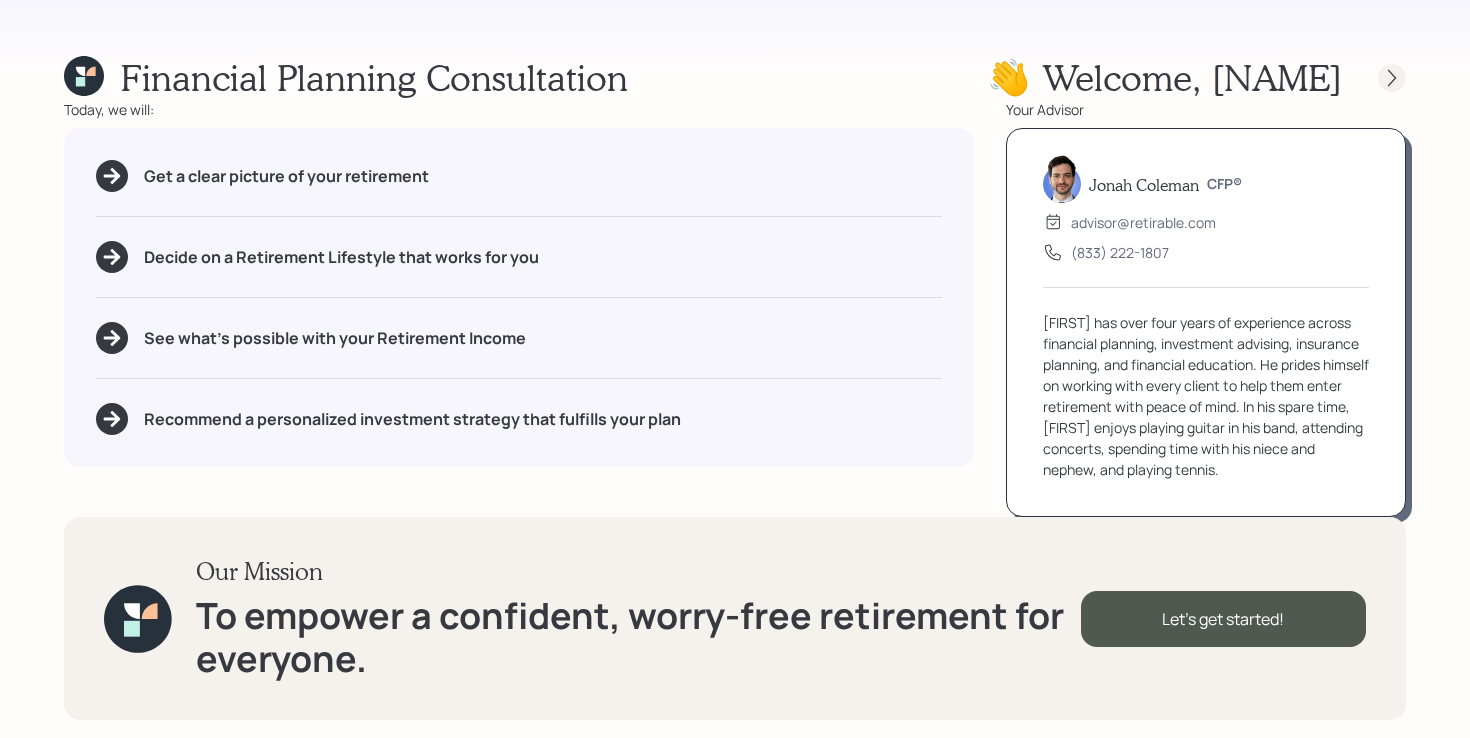 click 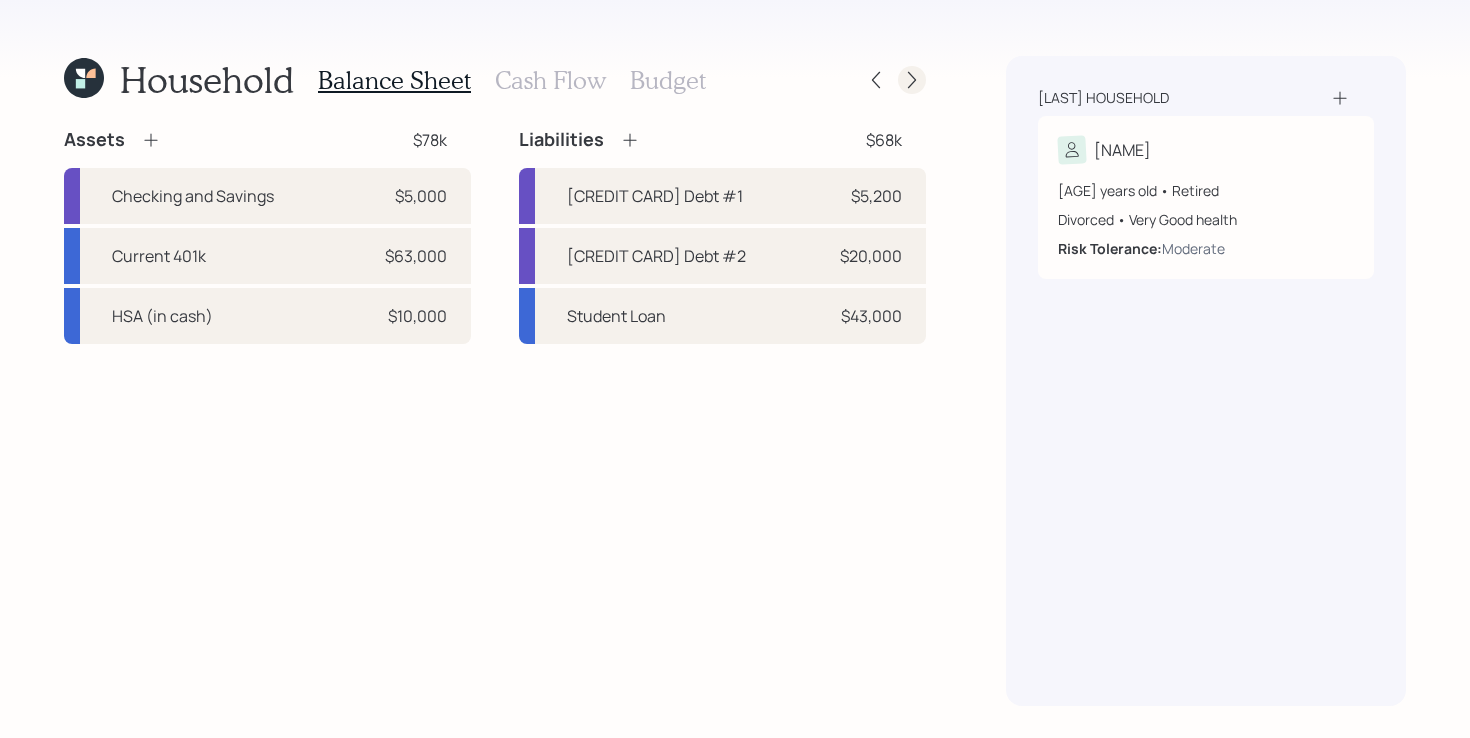 click 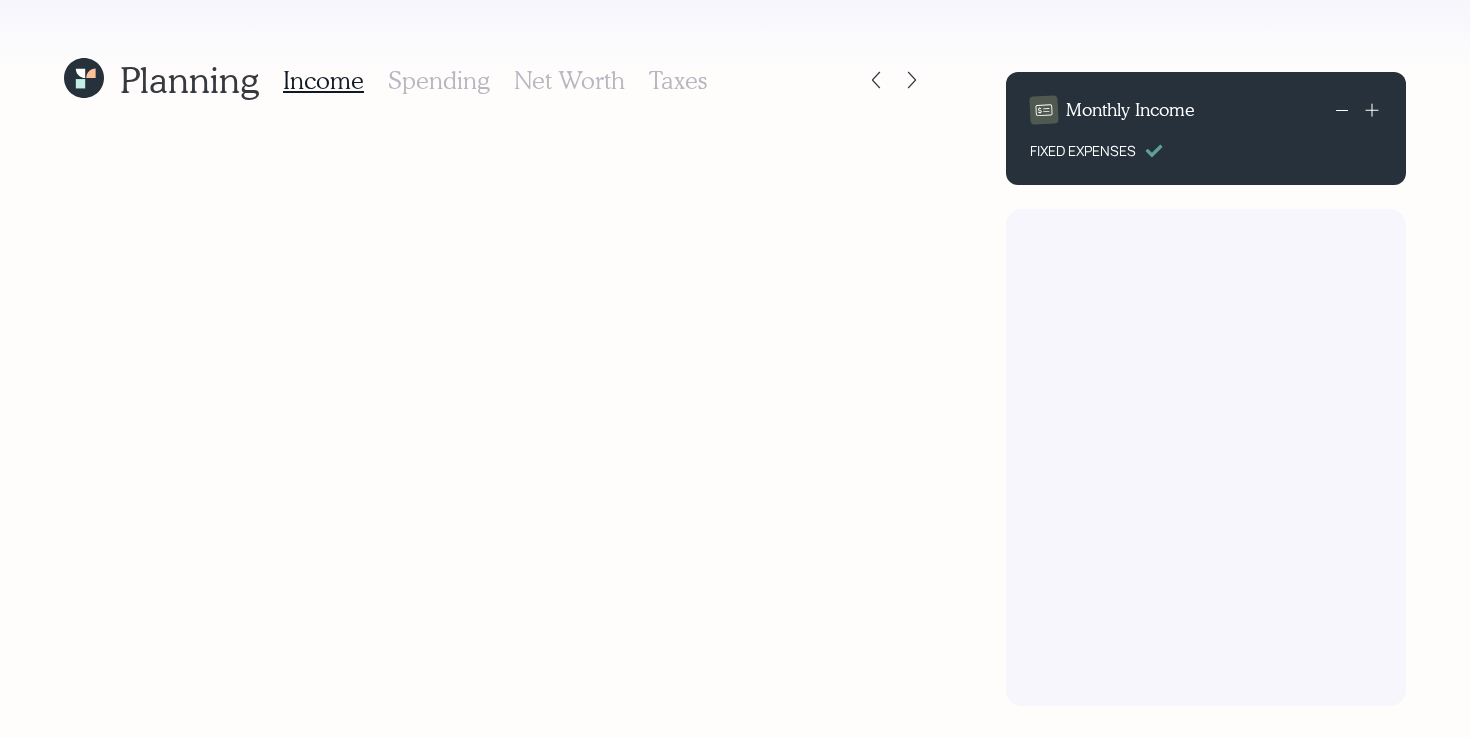 scroll, scrollTop: 0, scrollLeft: 0, axis: both 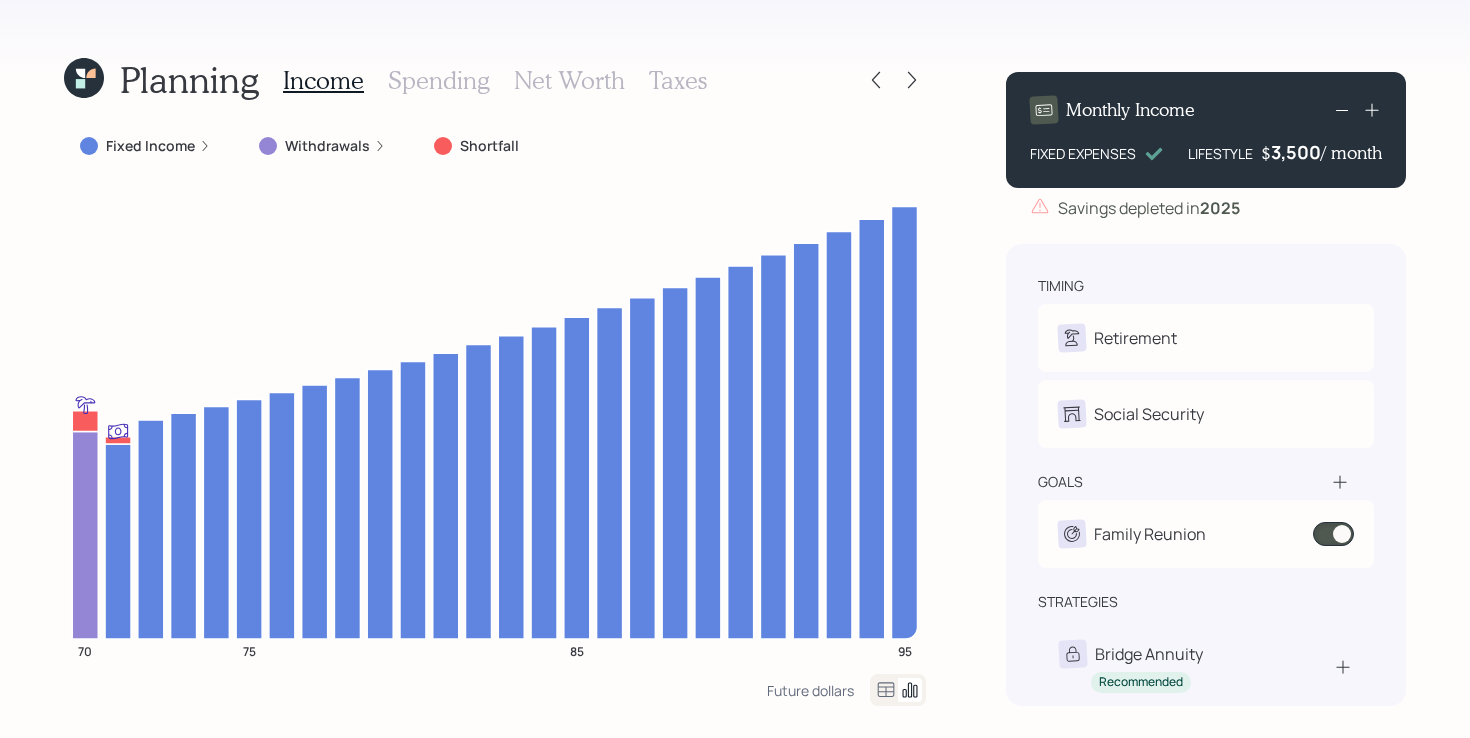 click 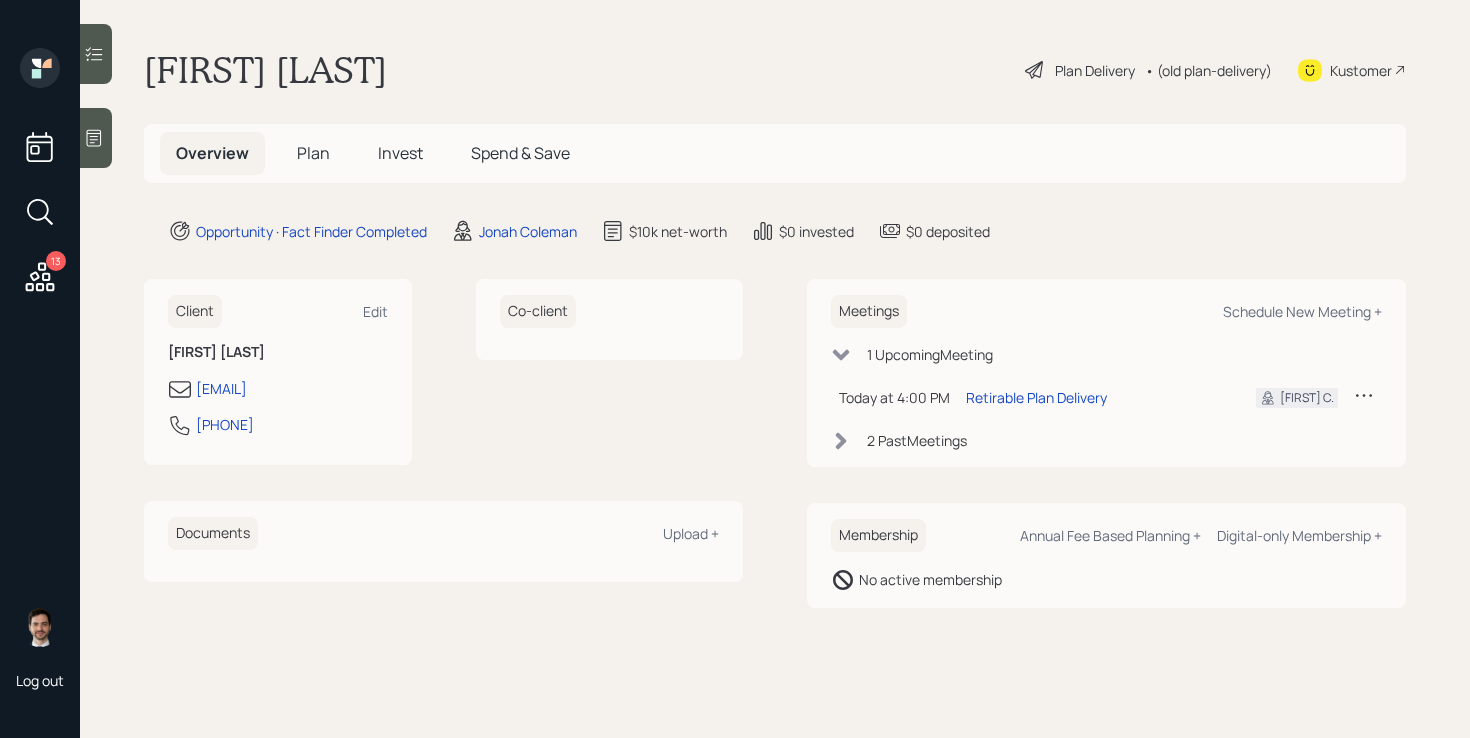 click on "Plan" at bounding box center [313, 153] 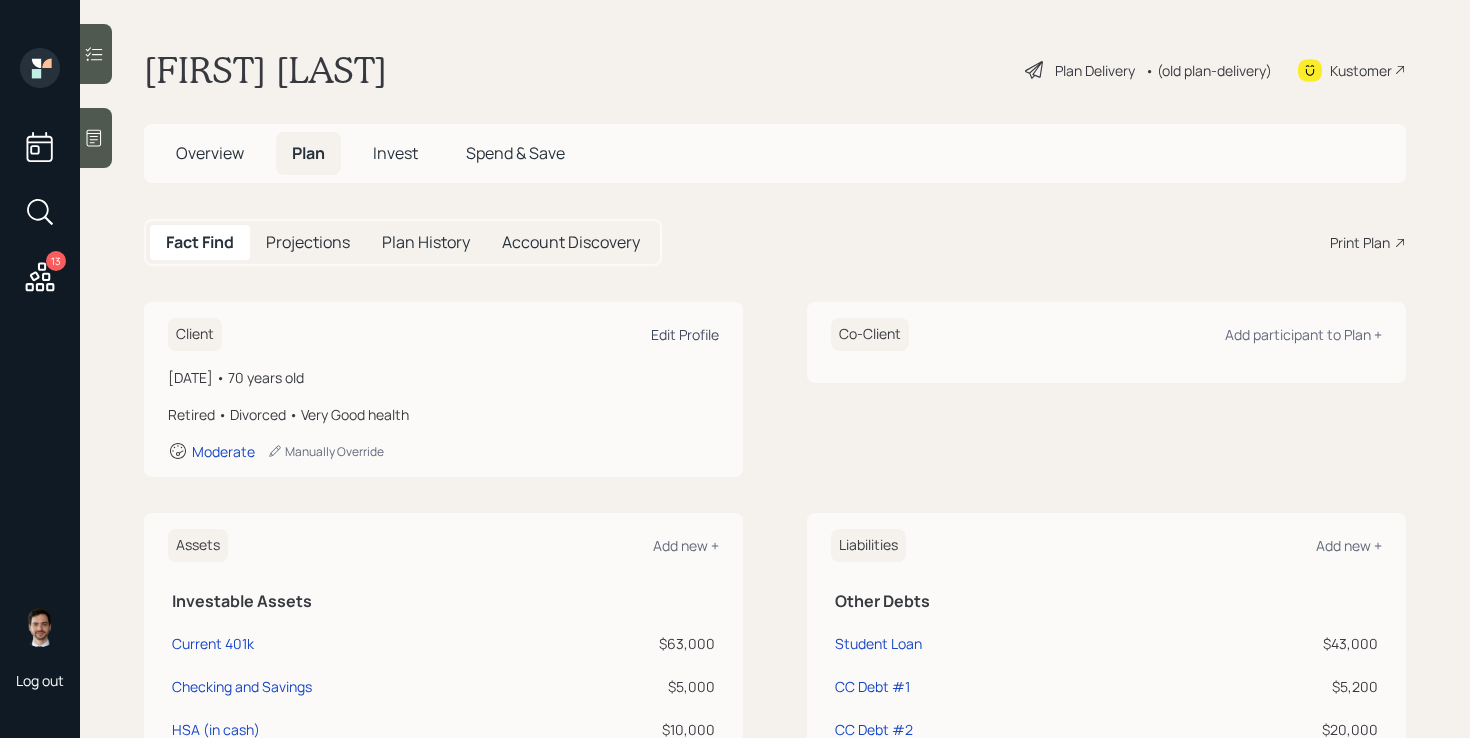 click on "Edit Profile" at bounding box center [685, 334] 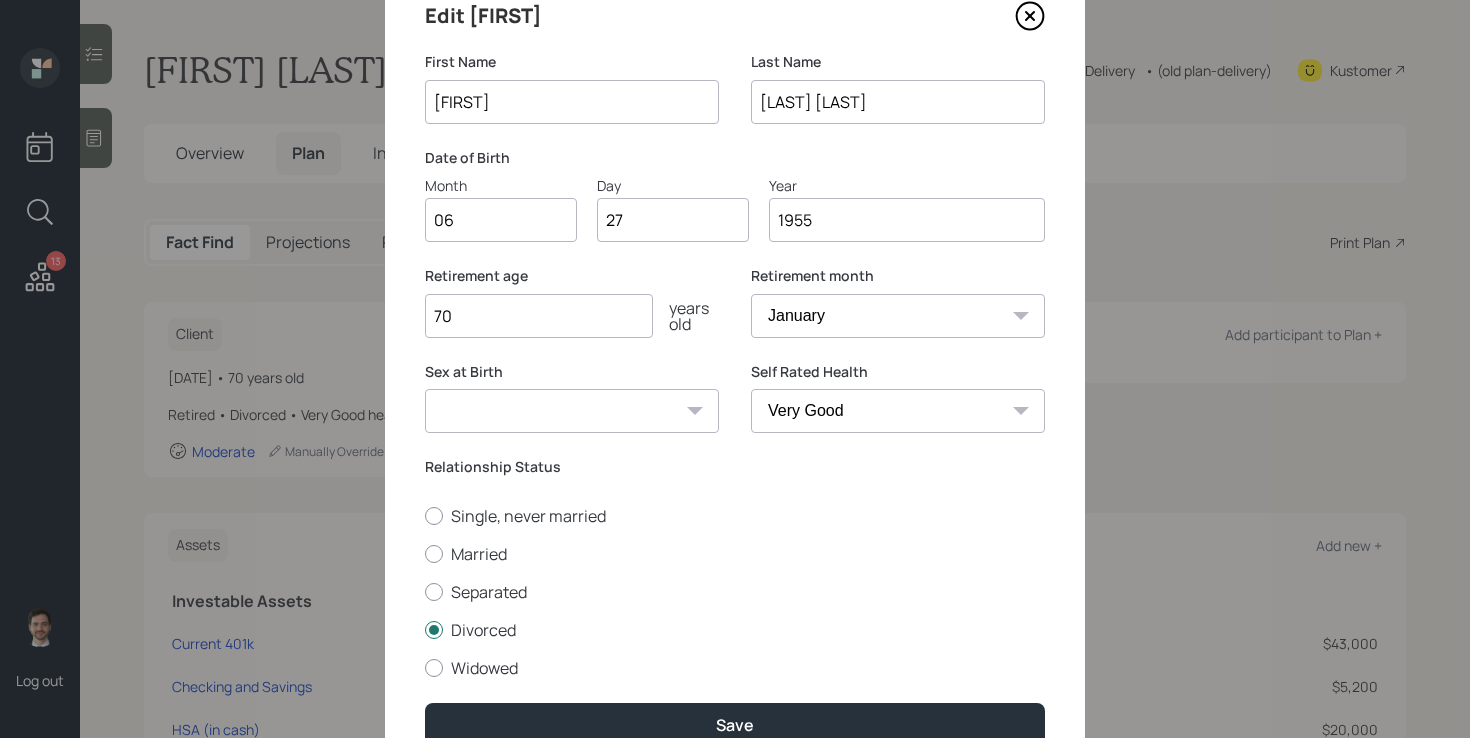 scroll, scrollTop: 87, scrollLeft: 0, axis: vertical 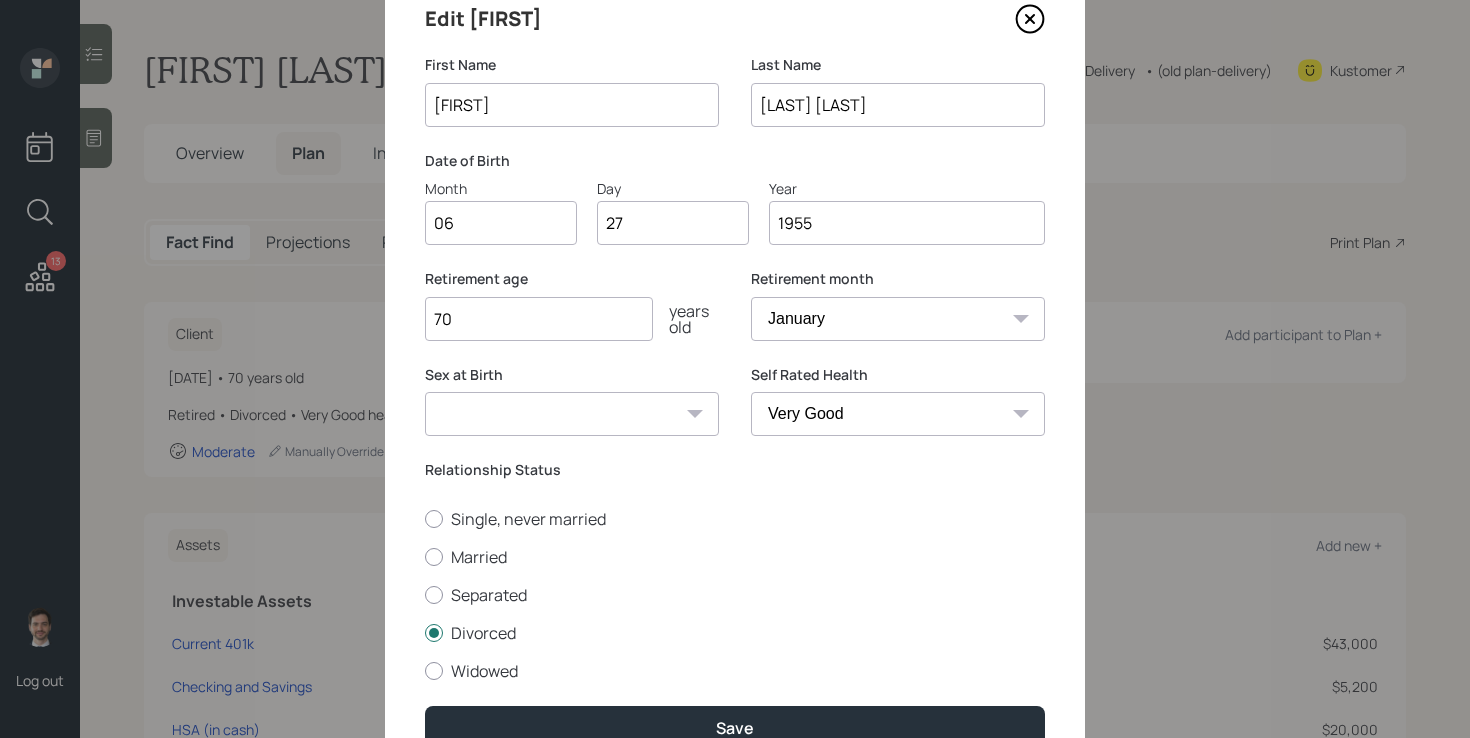 click on "70" at bounding box center [539, 319] 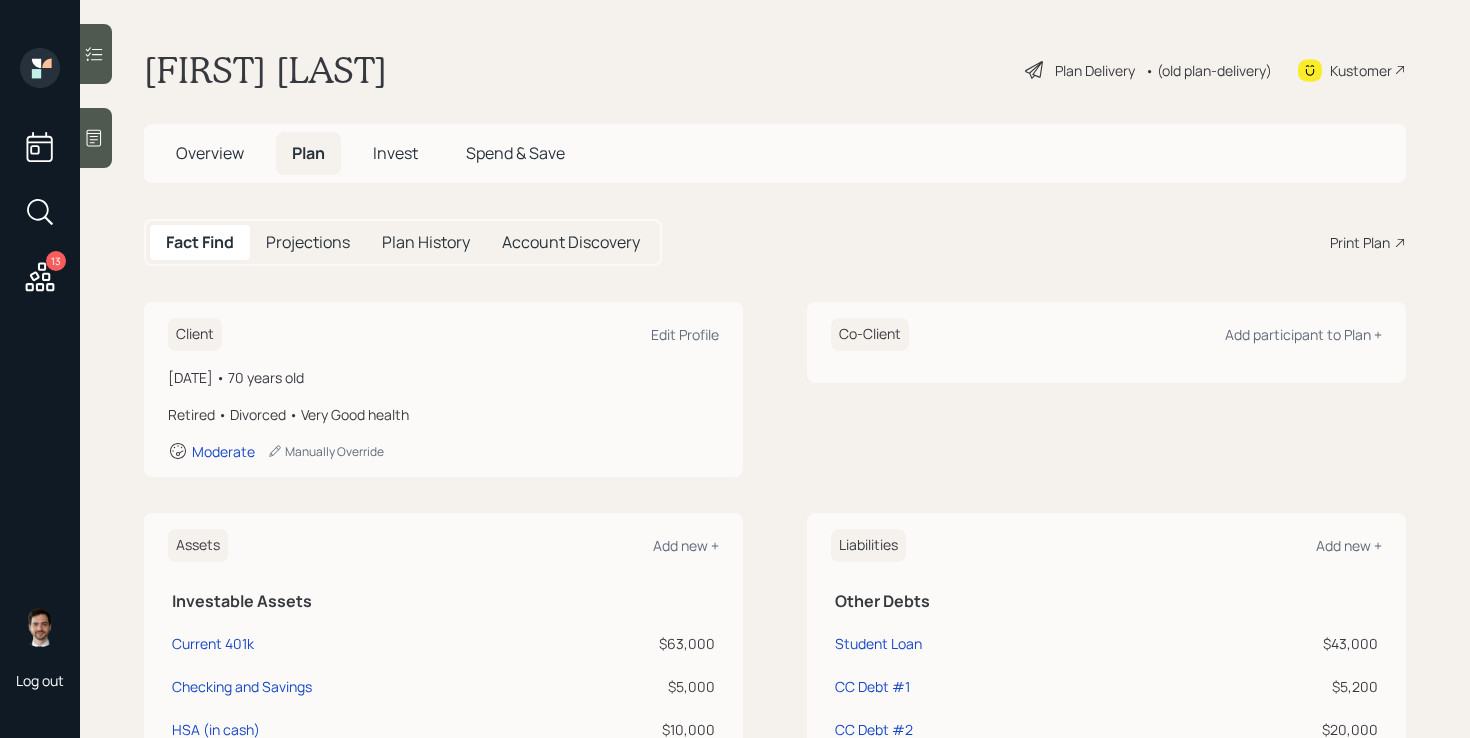 click on "Plan Delivery" at bounding box center (1095, 70) 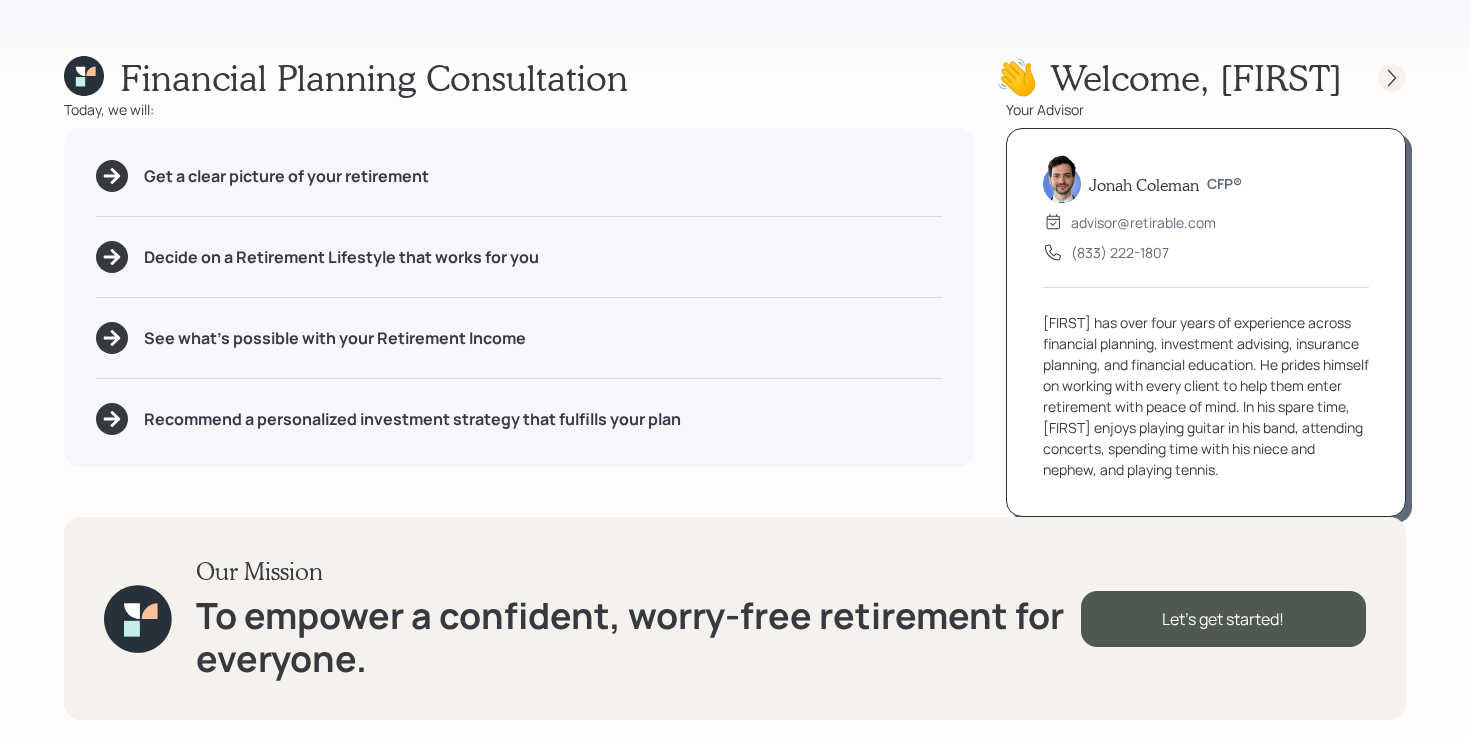 click 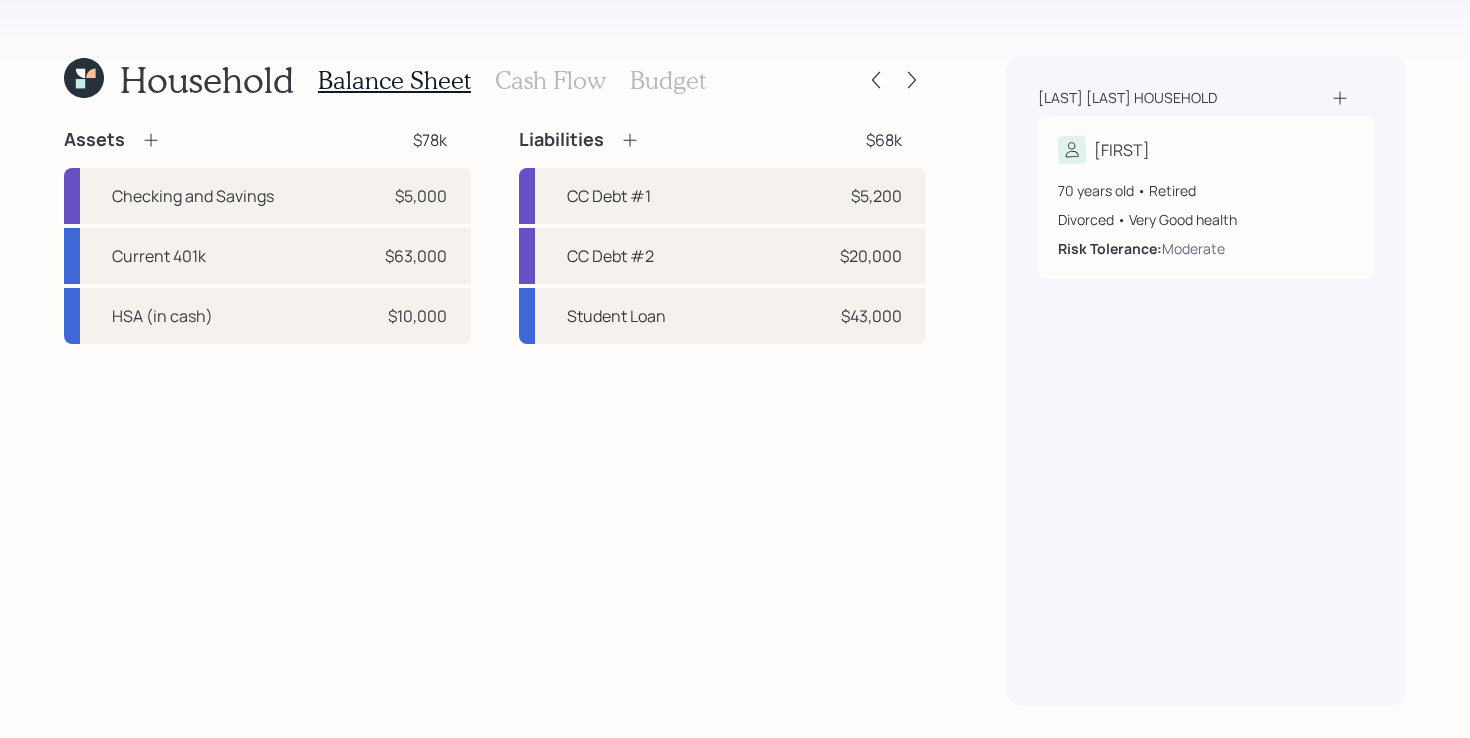 click 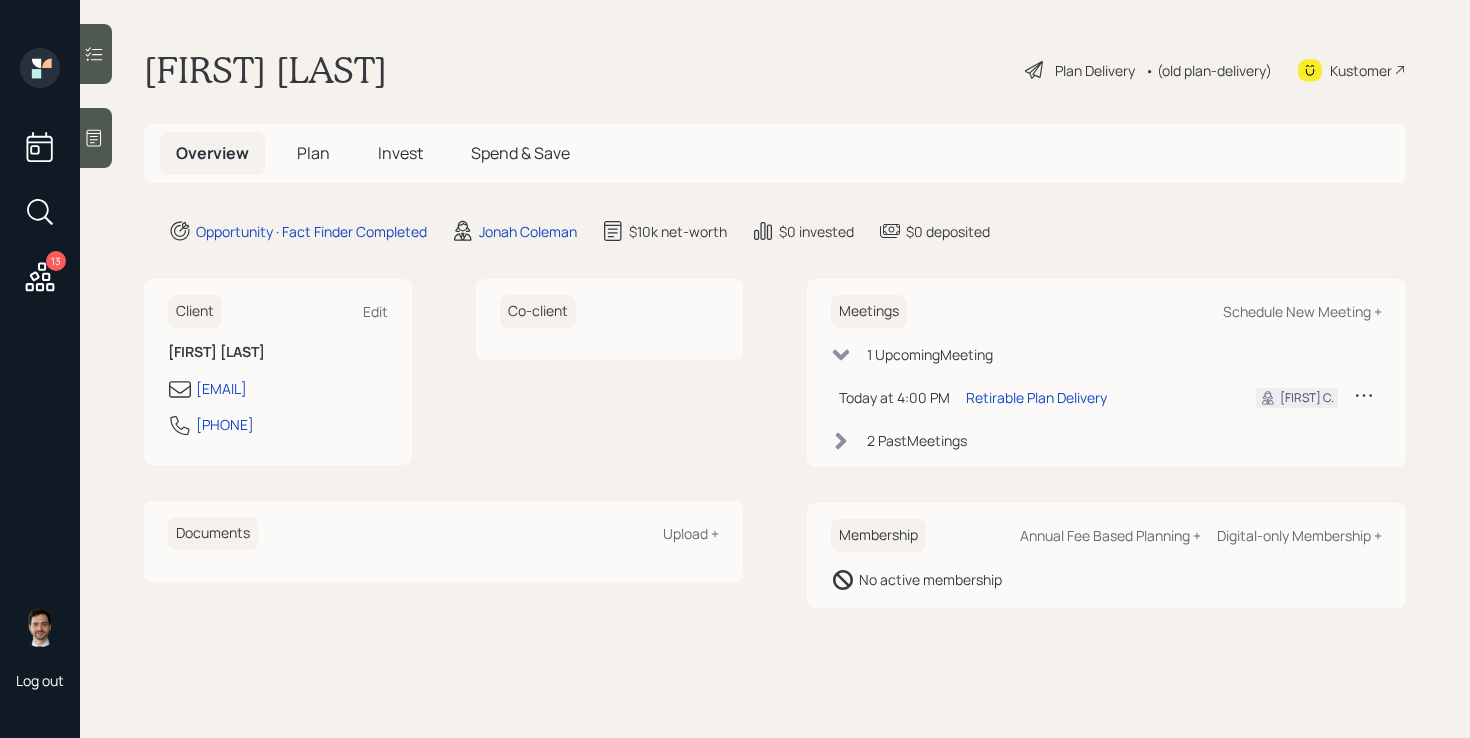 click on "Plan" at bounding box center (313, 153) 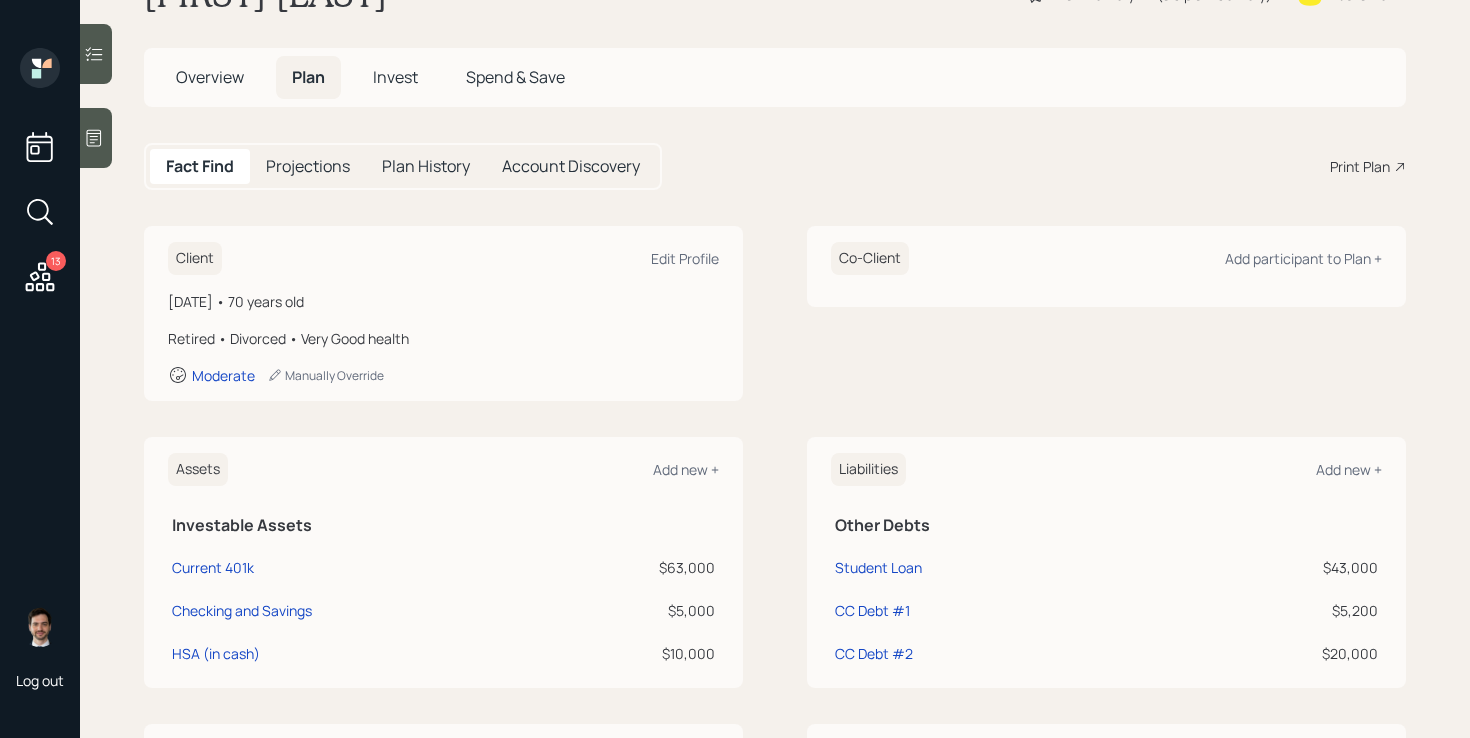 scroll, scrollTop: 89, scrollLeft: 0, axis: vertical 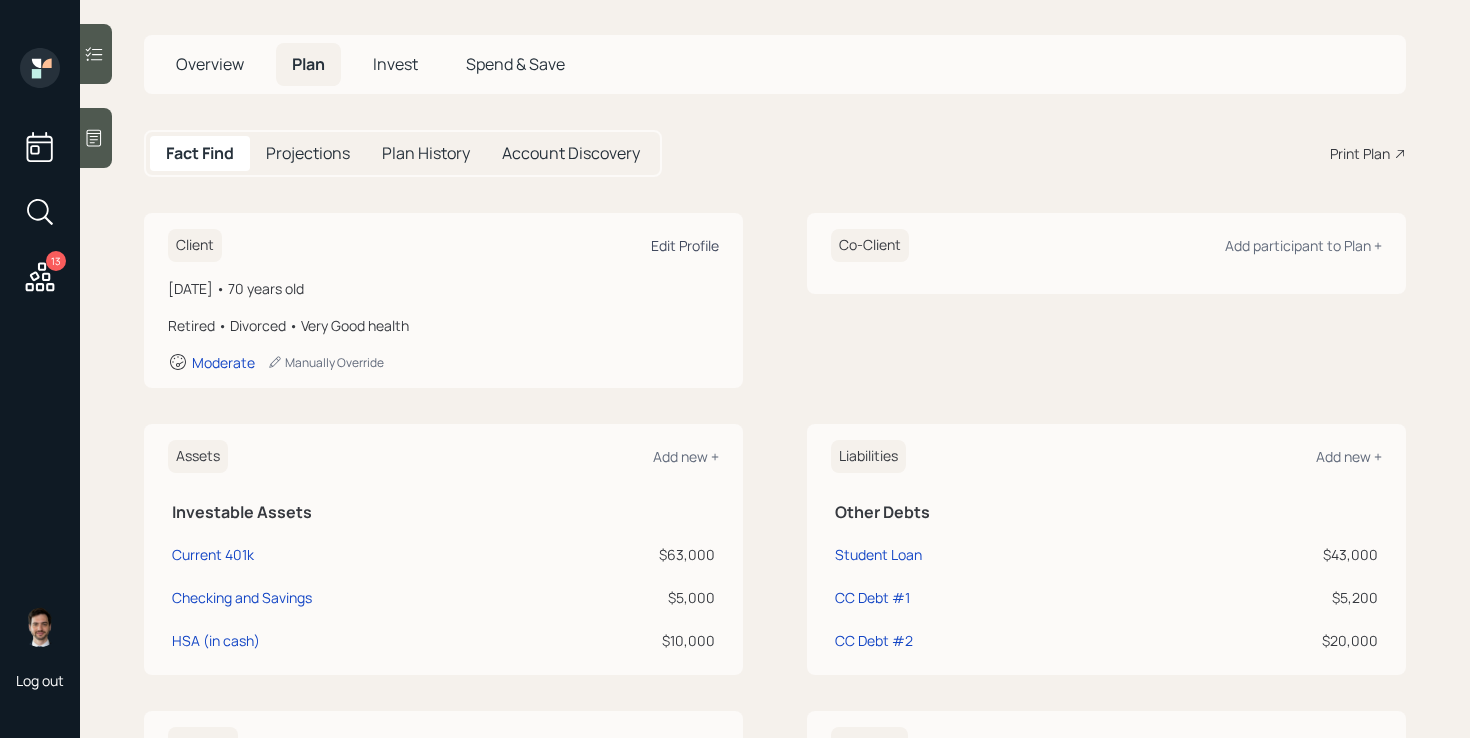 click on "Edit Profile" at bounding box center (685, 245) 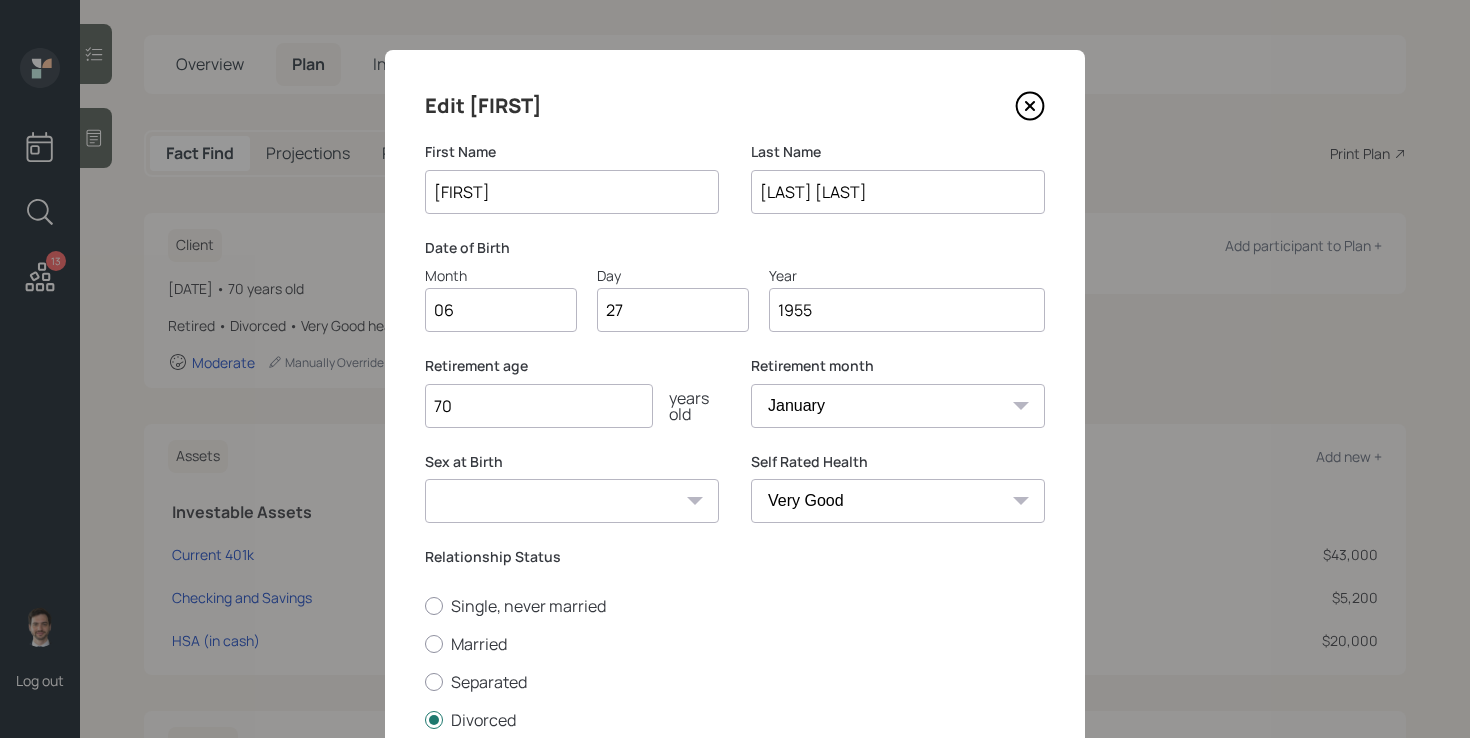 click on "70" at bounding box center (539, 406) 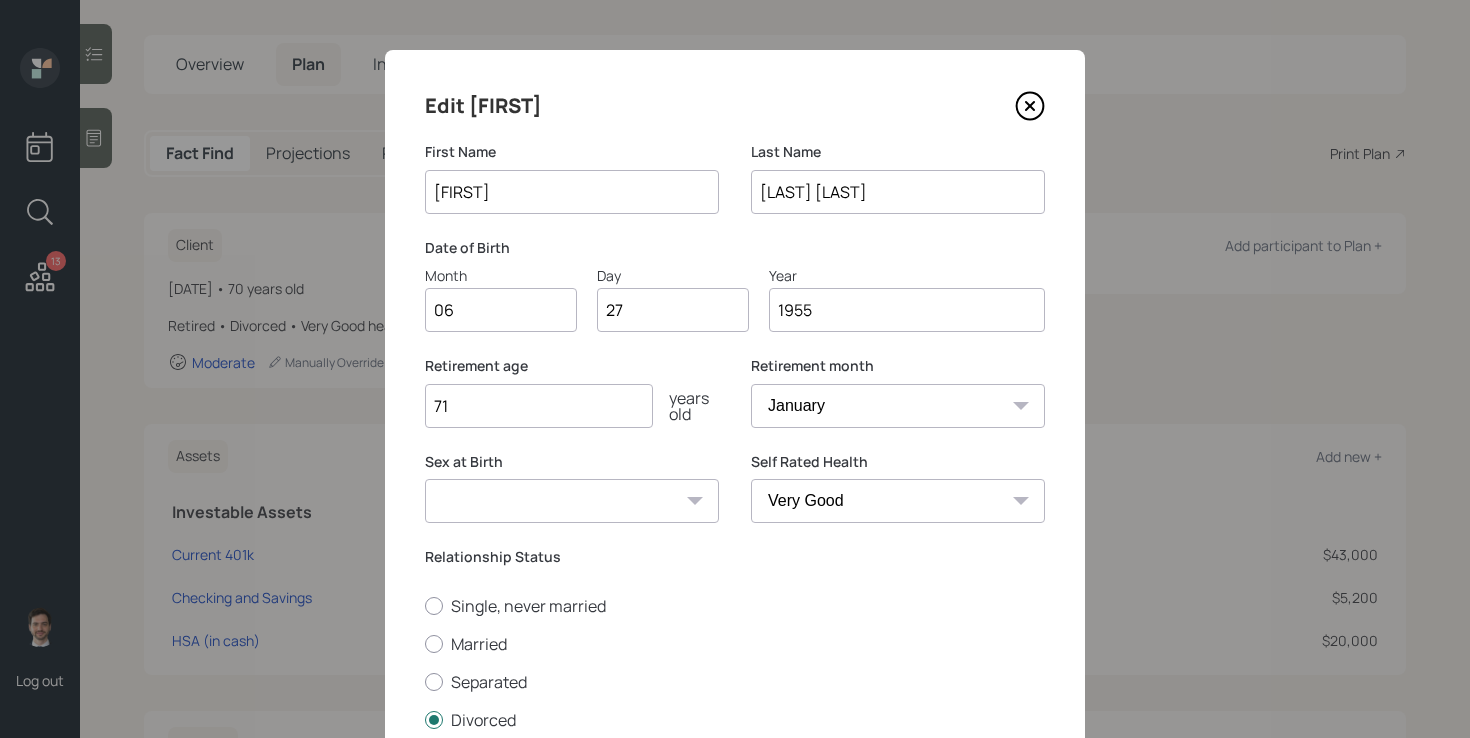 type on "71" 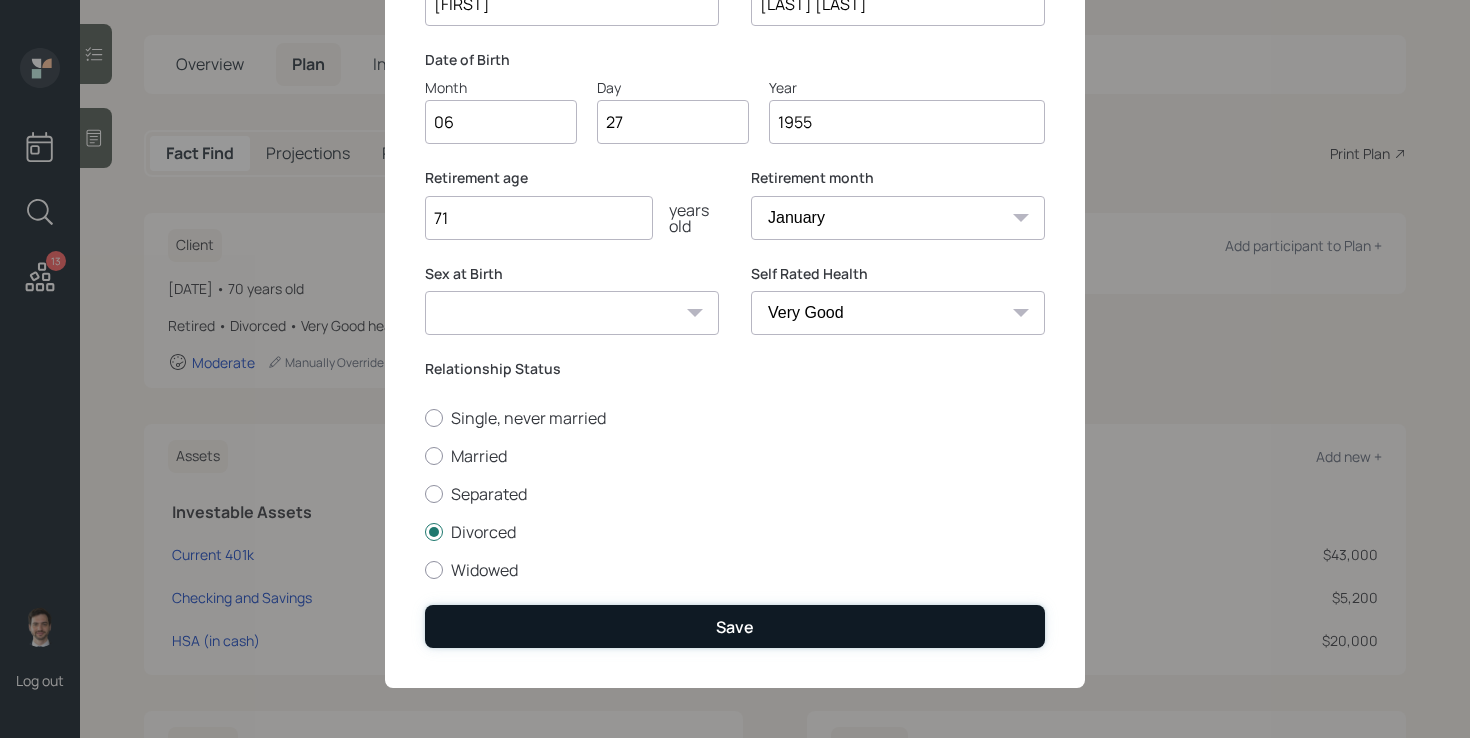 click on "Save" at bounding box center [735, 626] 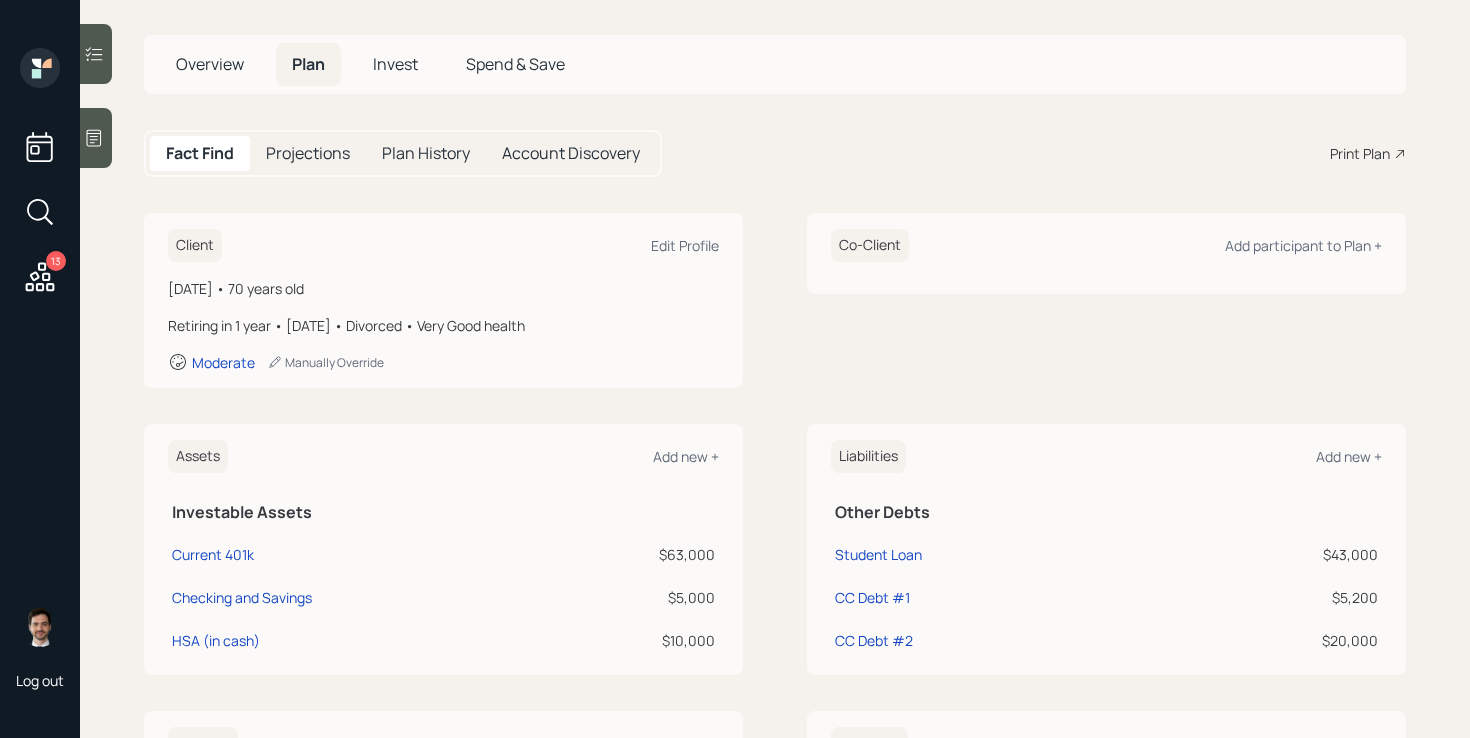 scroll, scrollTop: 0, scrollLeft: 0, axis: both 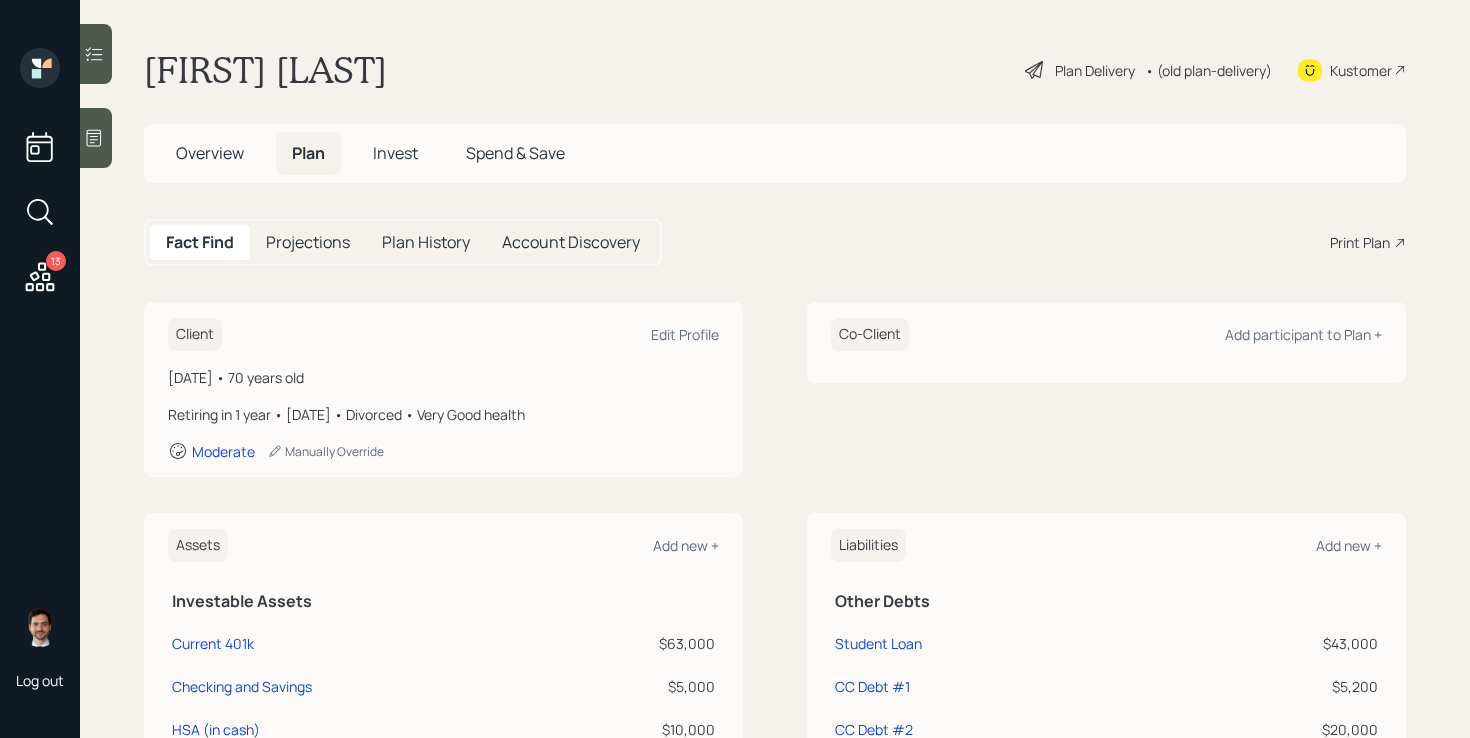 click on "Plan Delivery" at bounding box center (1095, 70) 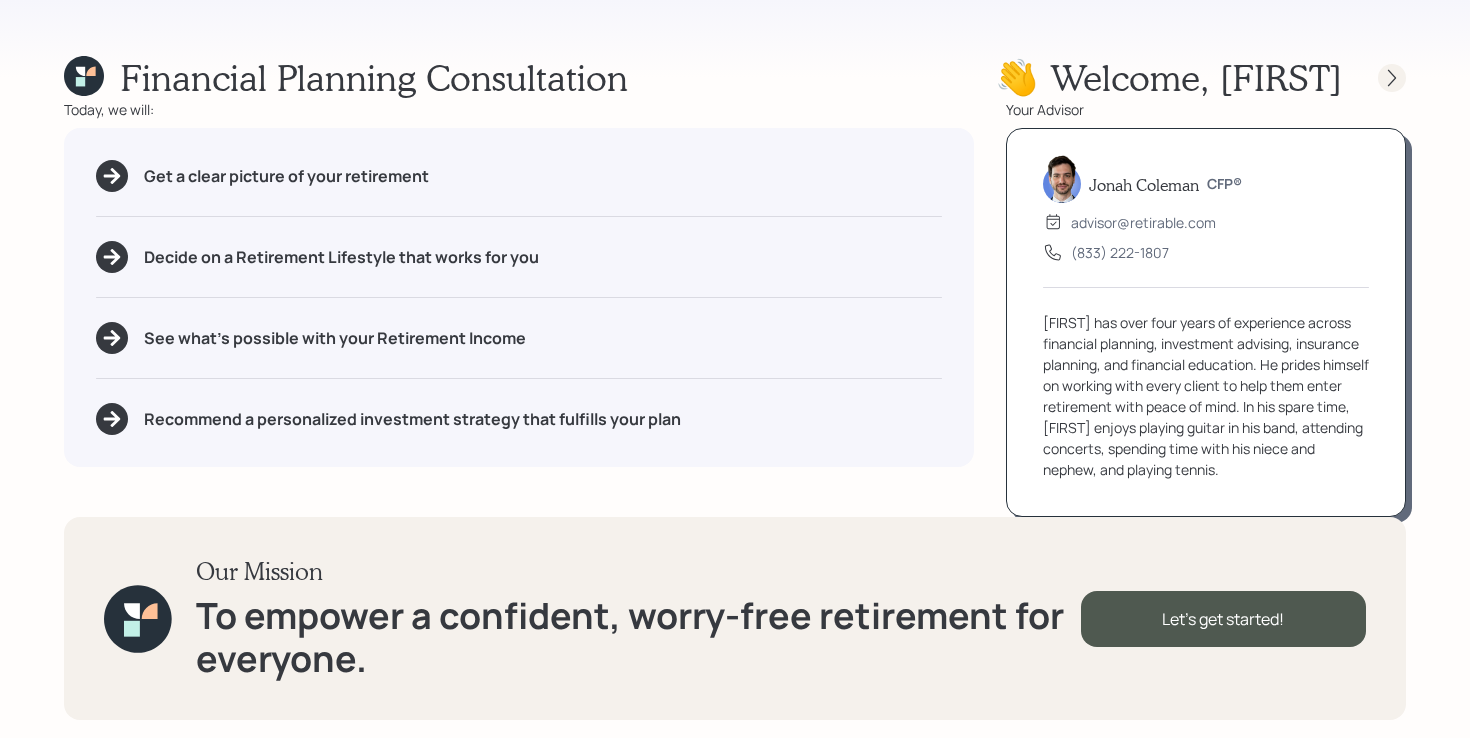 click 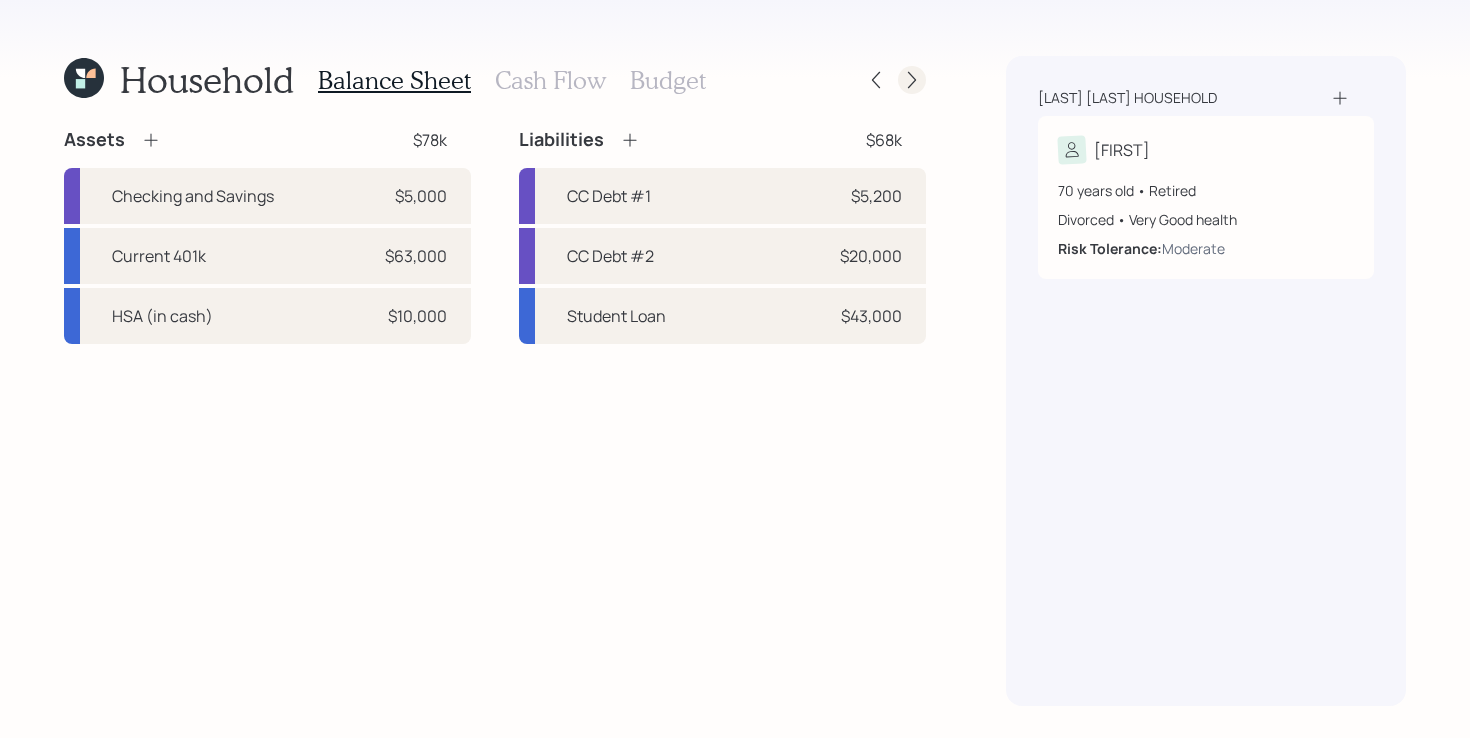 click 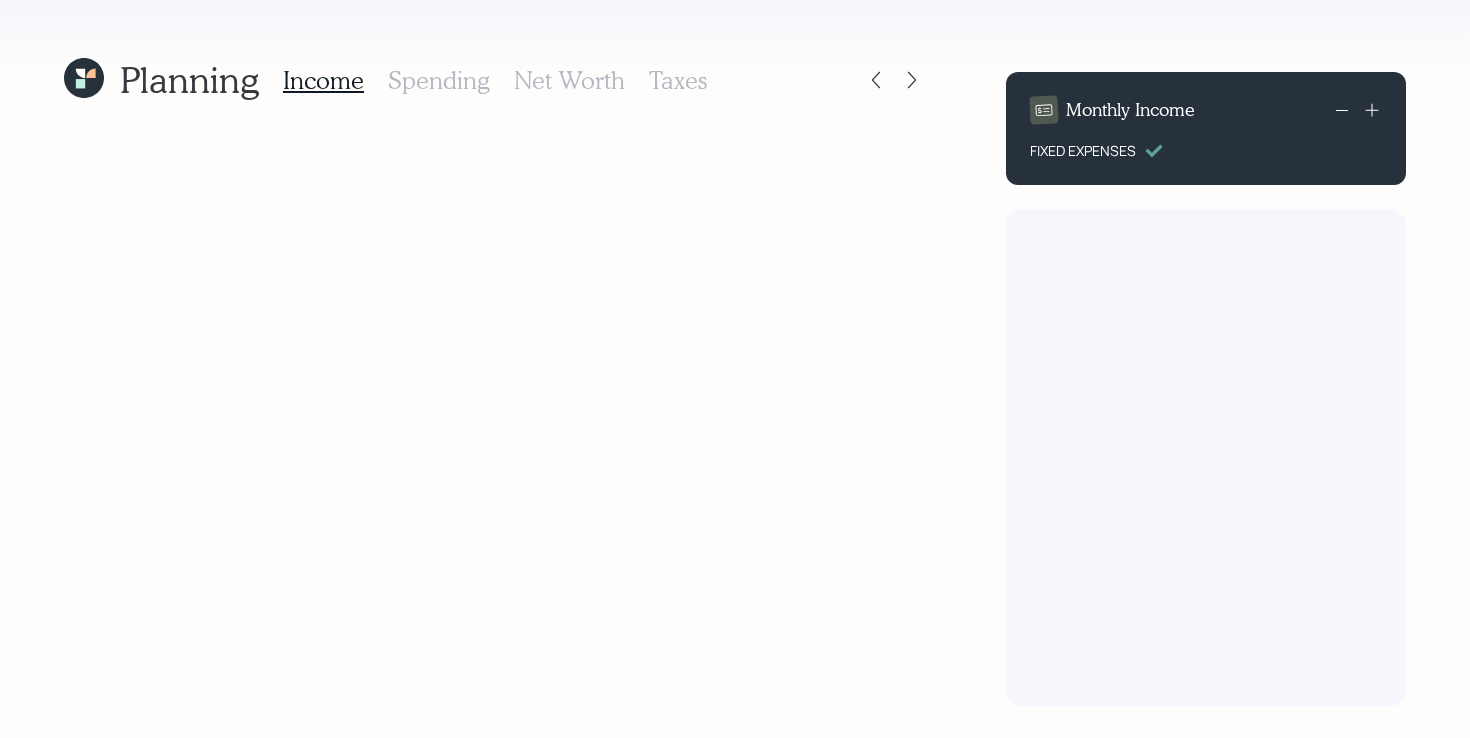 scroll, scrollTop: 0, scrollLeft: 0, axis: both 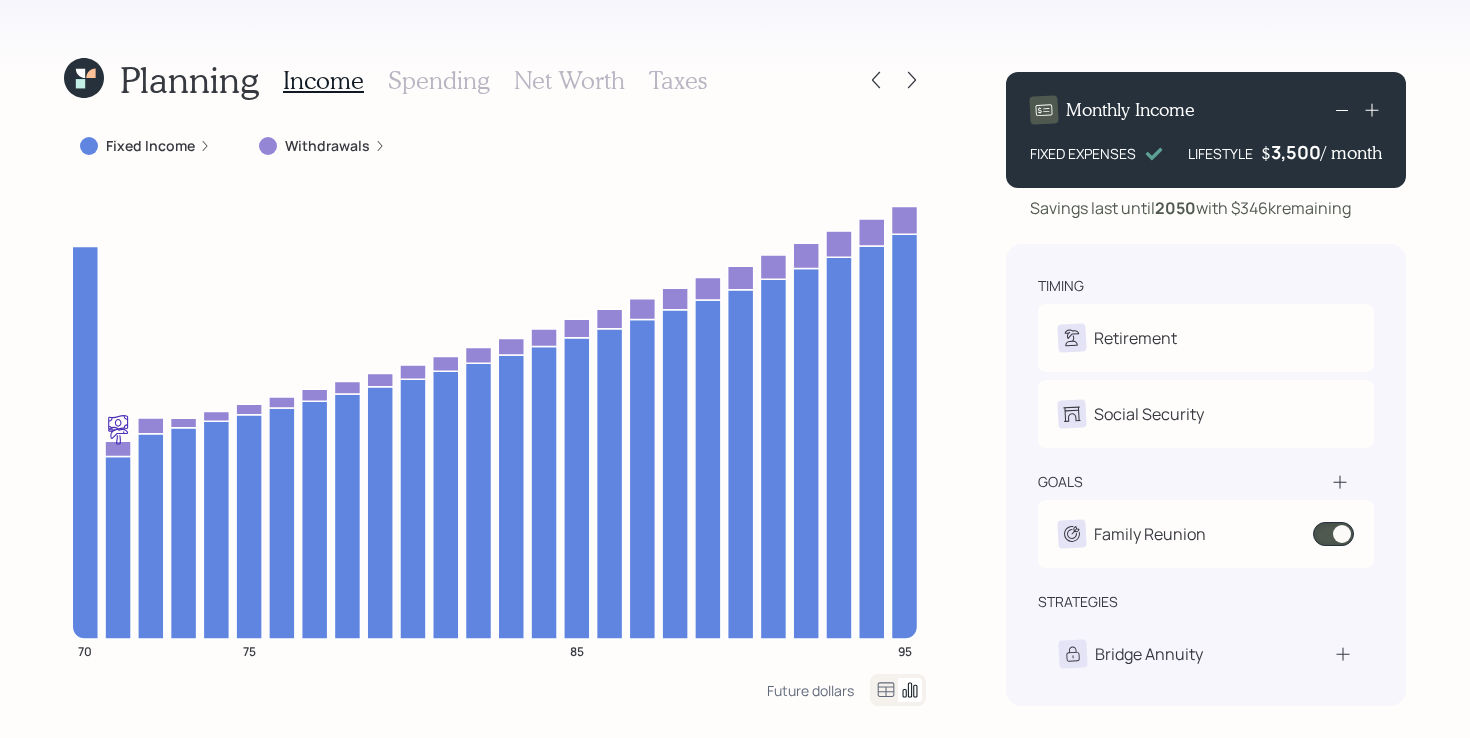 click on "Fixed Income" at bounding box center (150, 146) 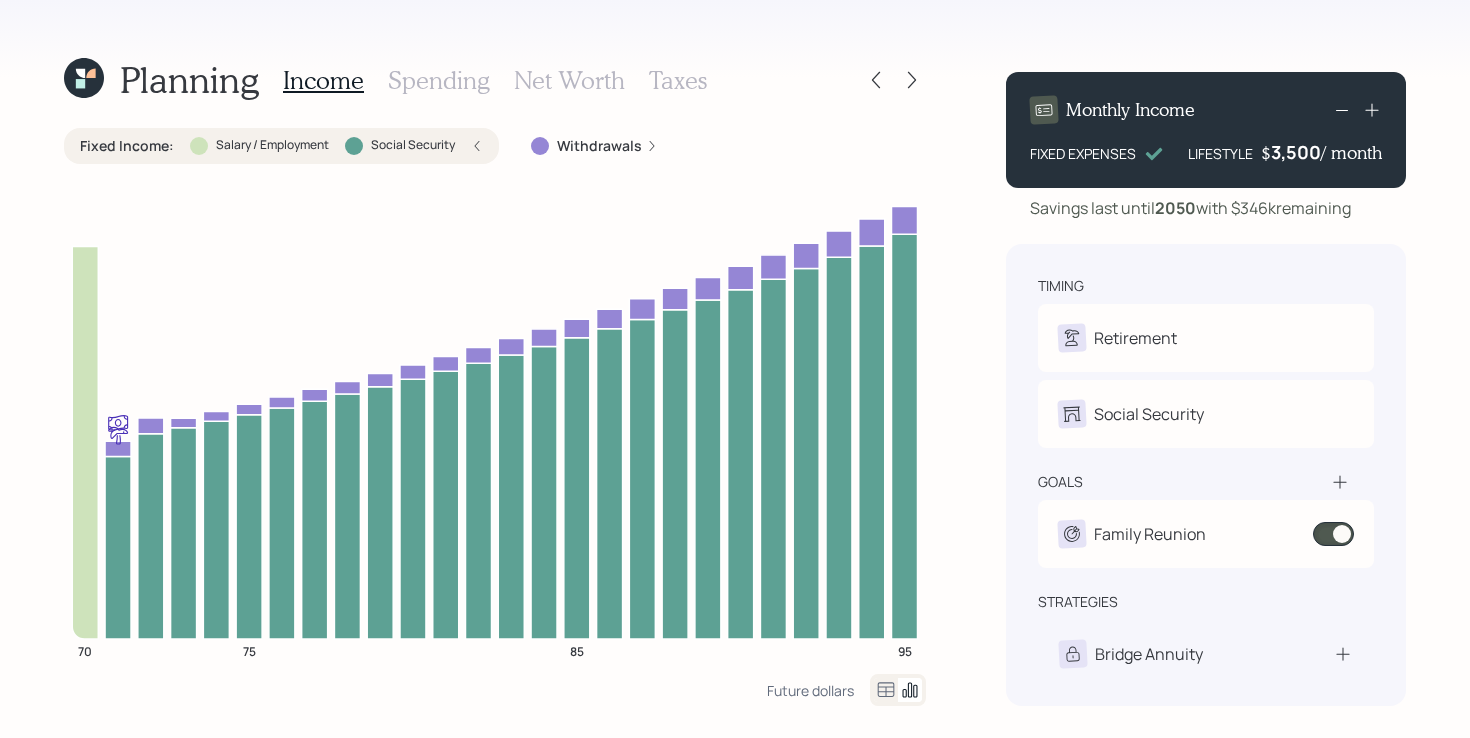 click on "Fixed Income :" at bounding box center (127, 146) 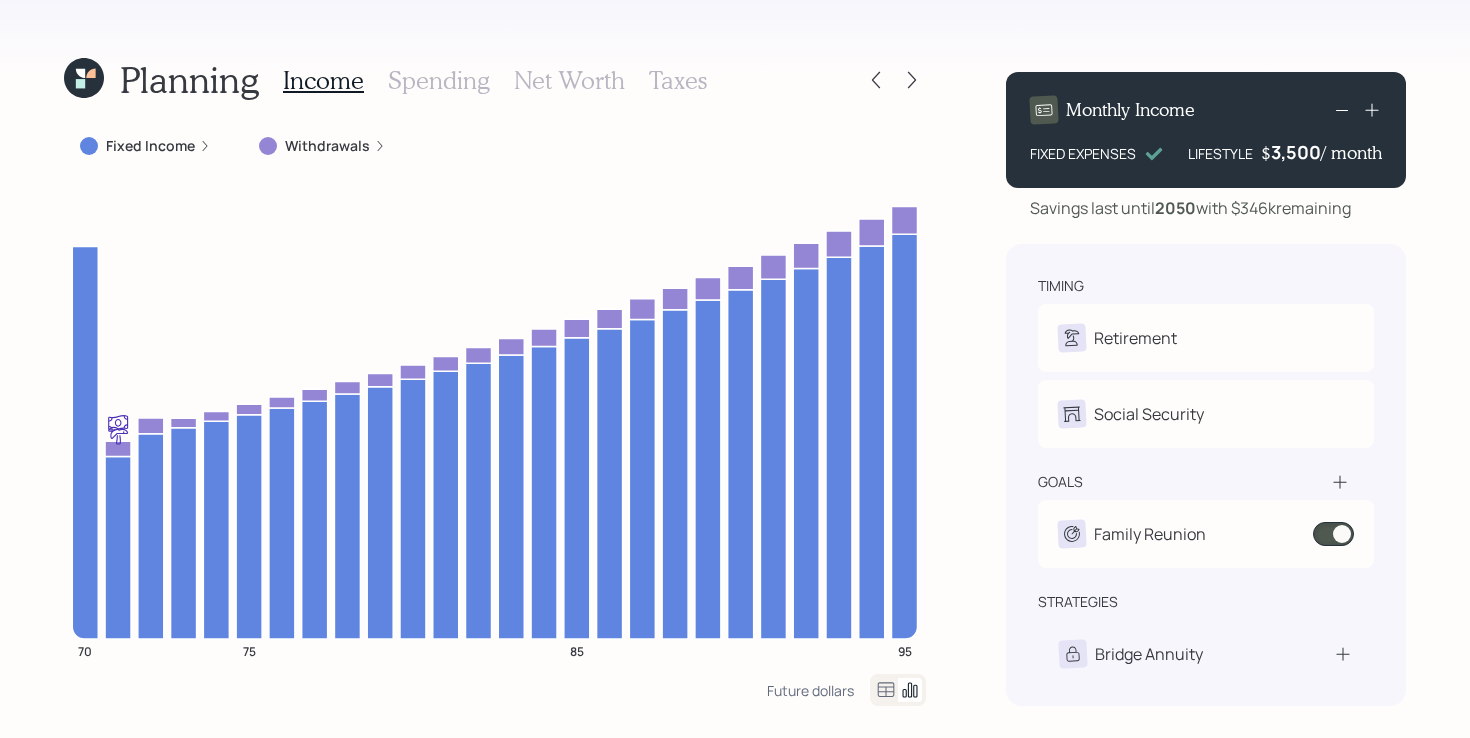 click on "Fixed Income" at bounding box center [150, 146] 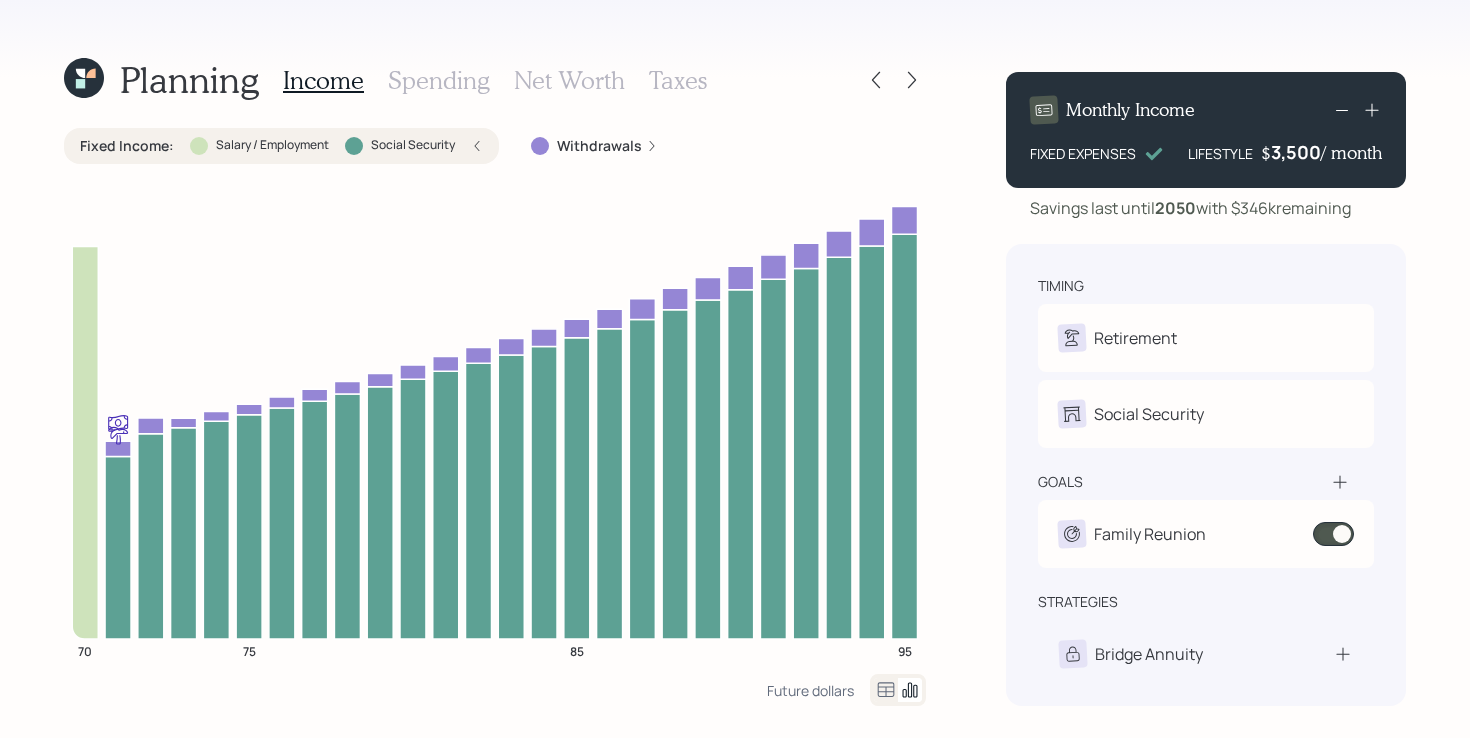 click on "Fixed Income : Salary / Employment Social Security" at bounding box center [281, 146] 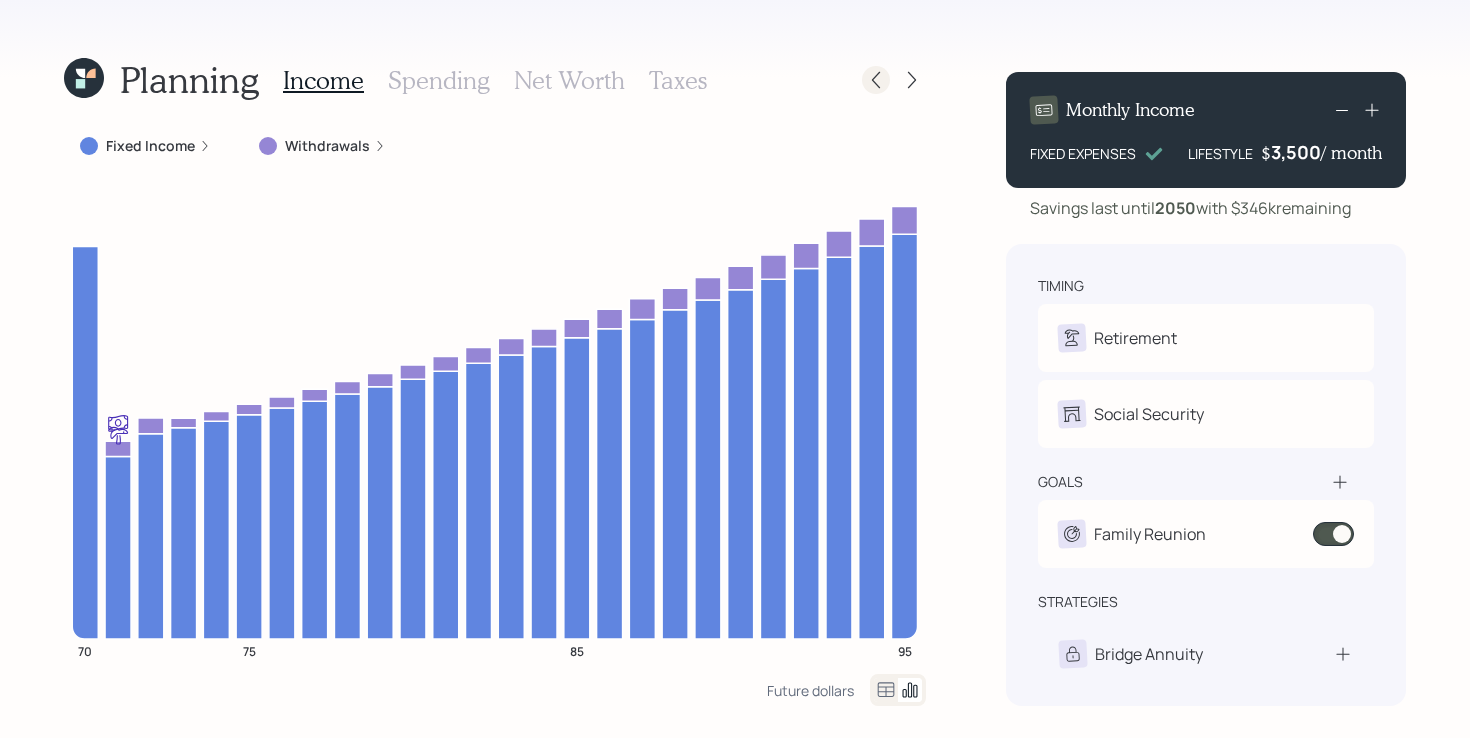 click 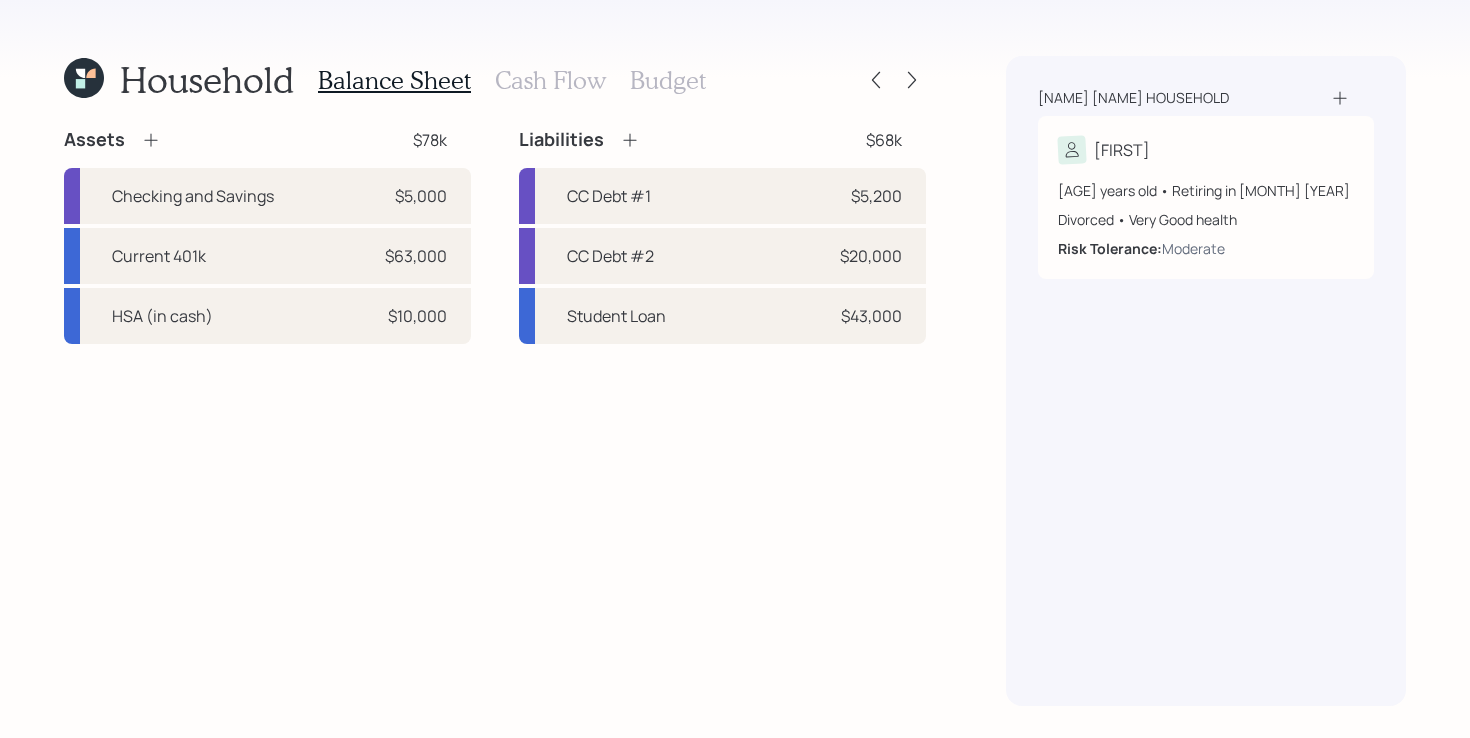 click 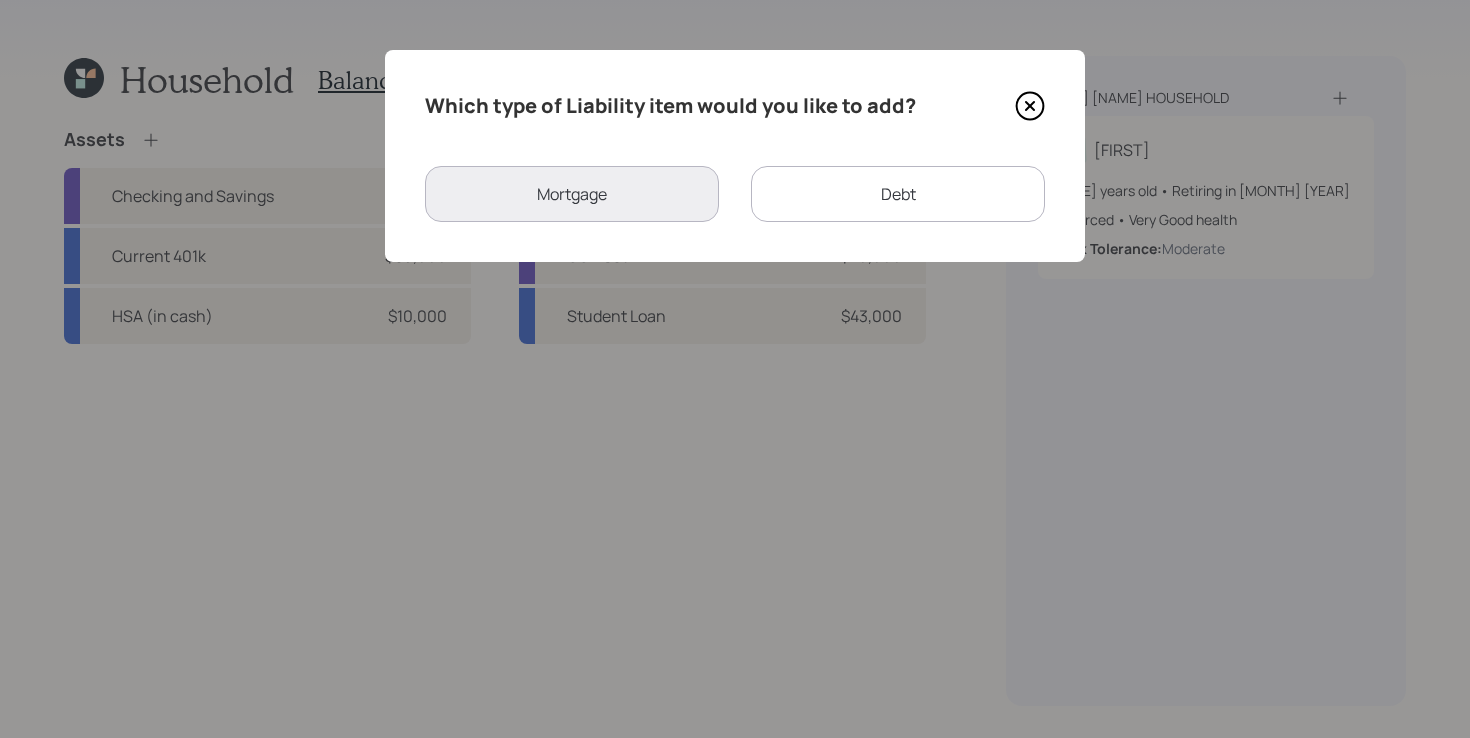 click on "Debt" at bounding box center (898, 194) 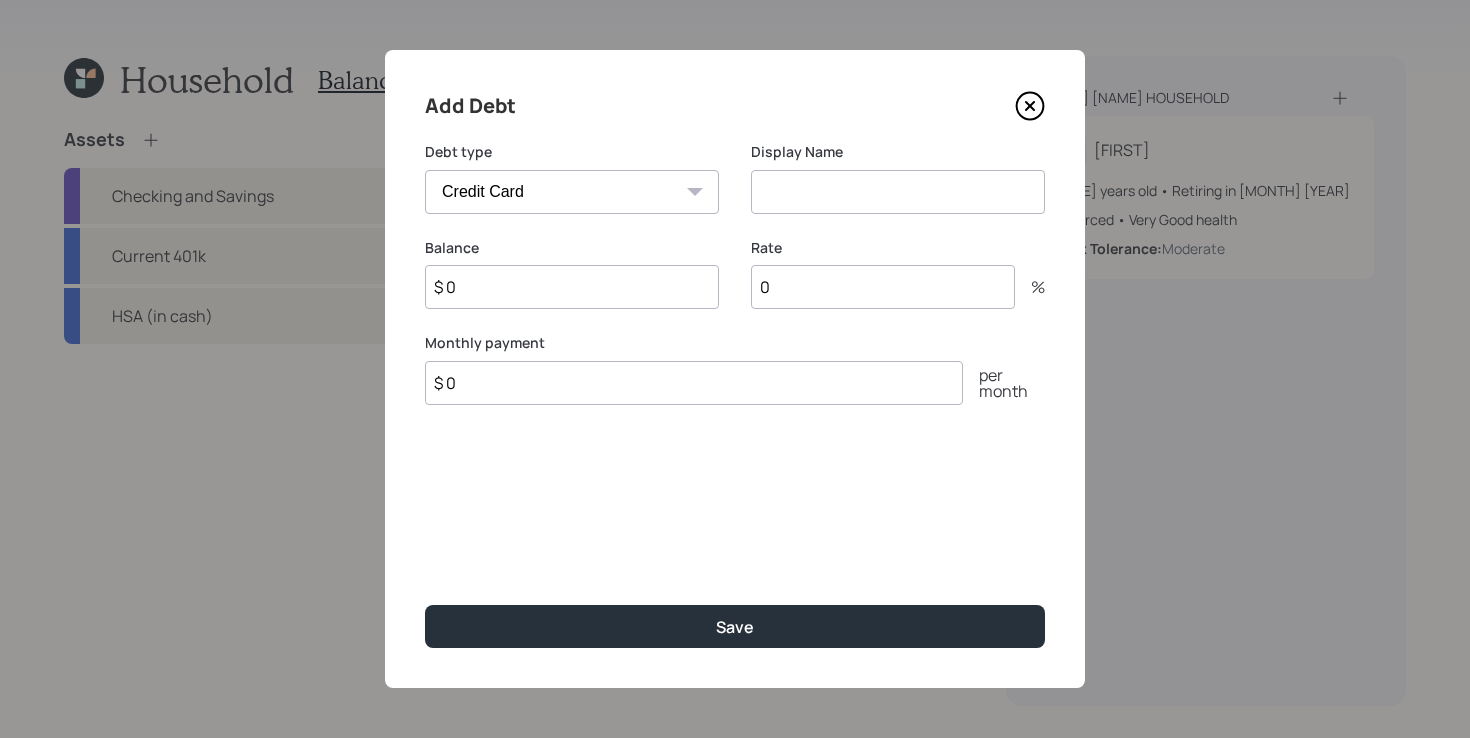 click on "Car Credit Card Medical Student Other" at bounding box center (572, 192) 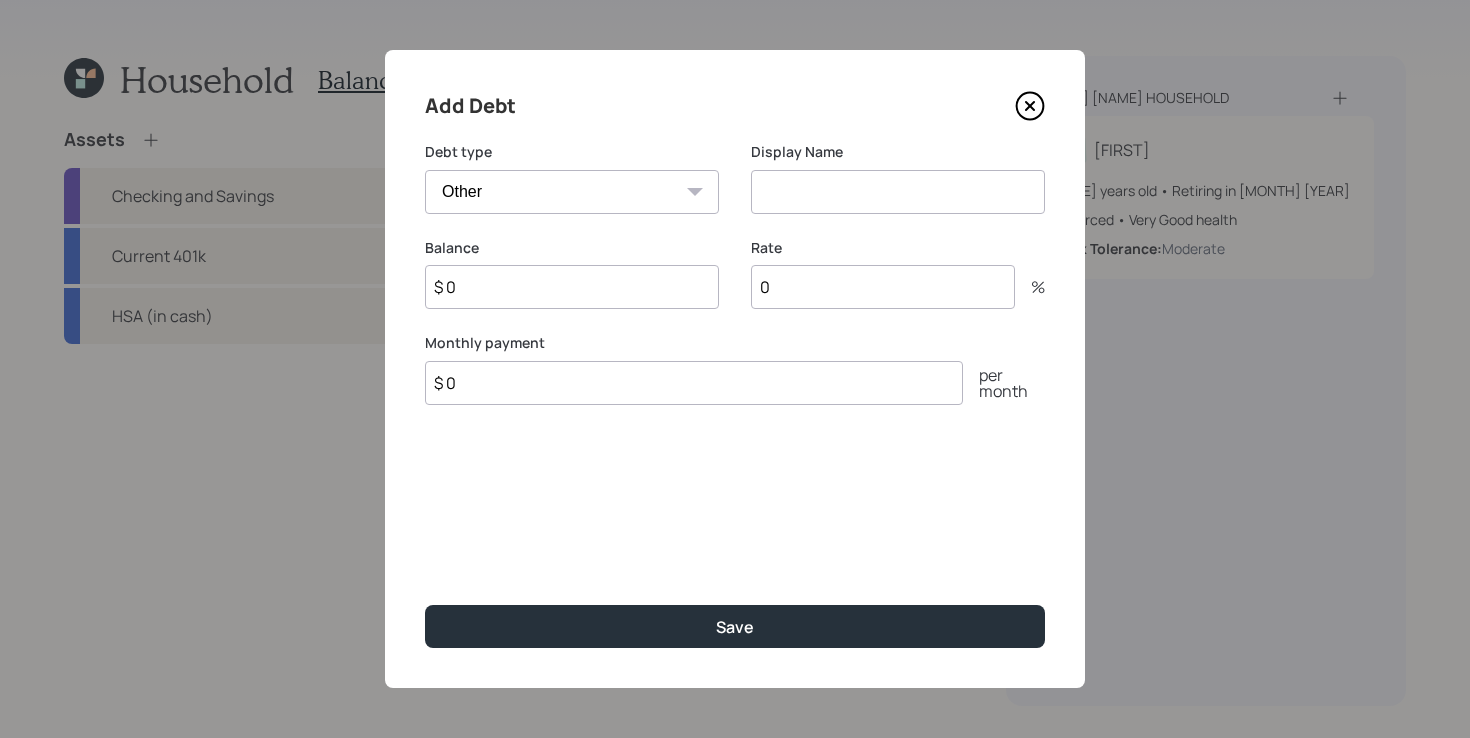 click at bounding box center [898, 192] 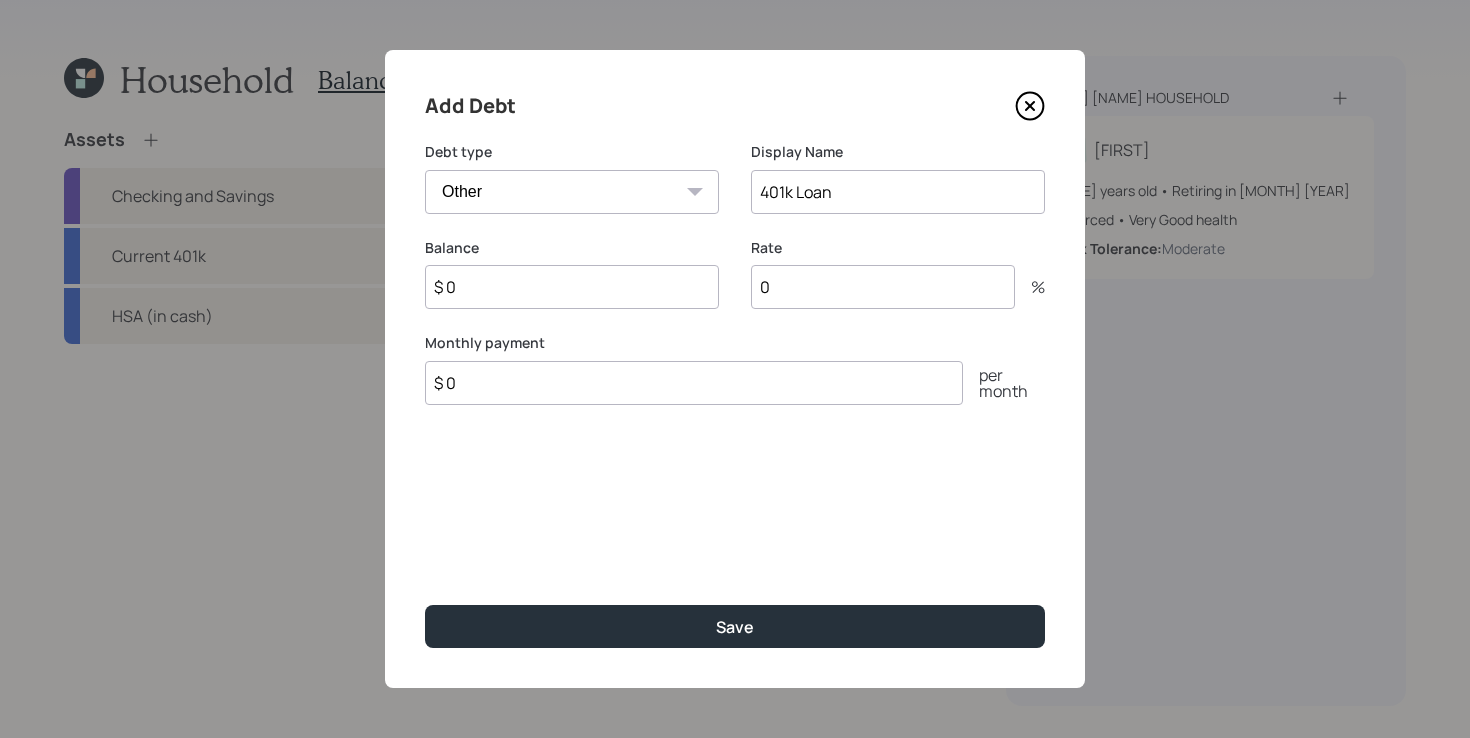type on "401k Loan" 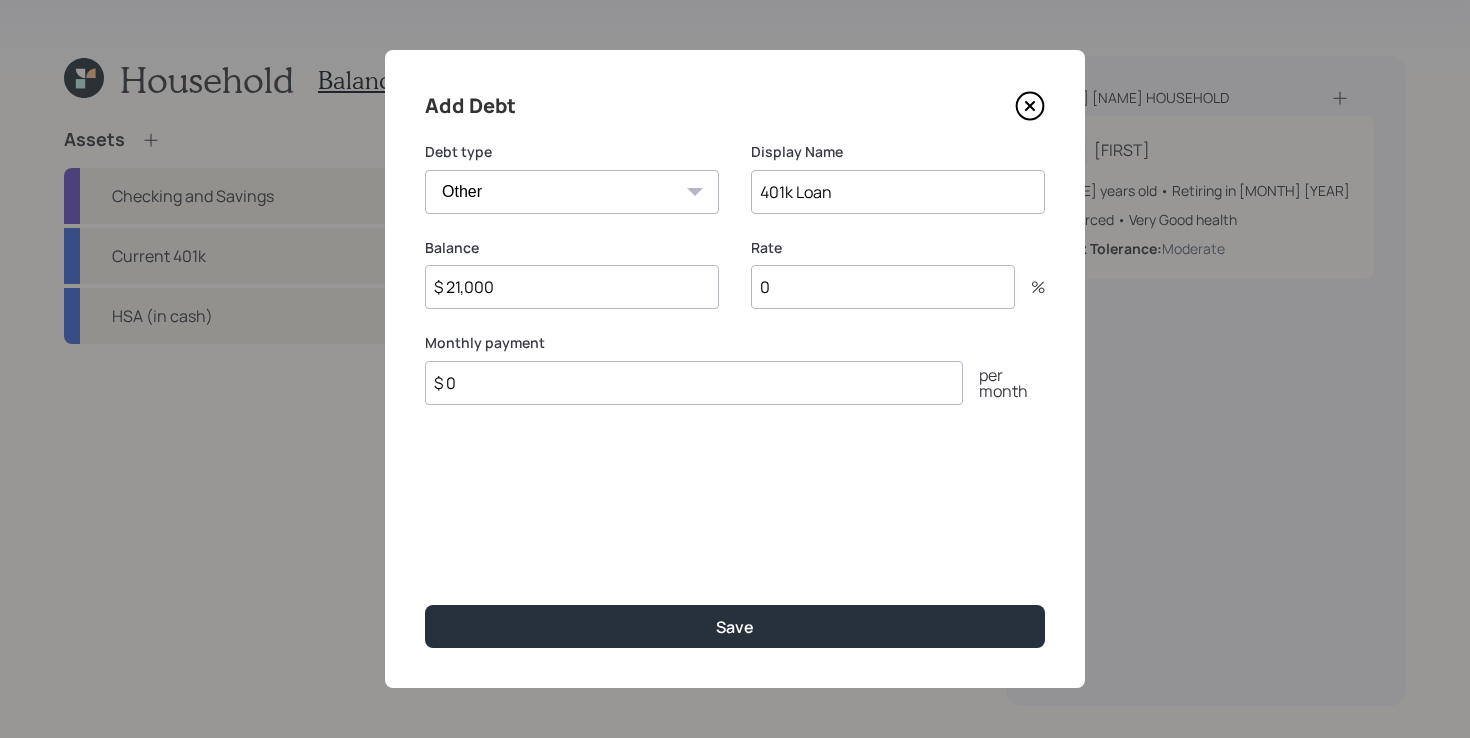 type on "$ 21,000" 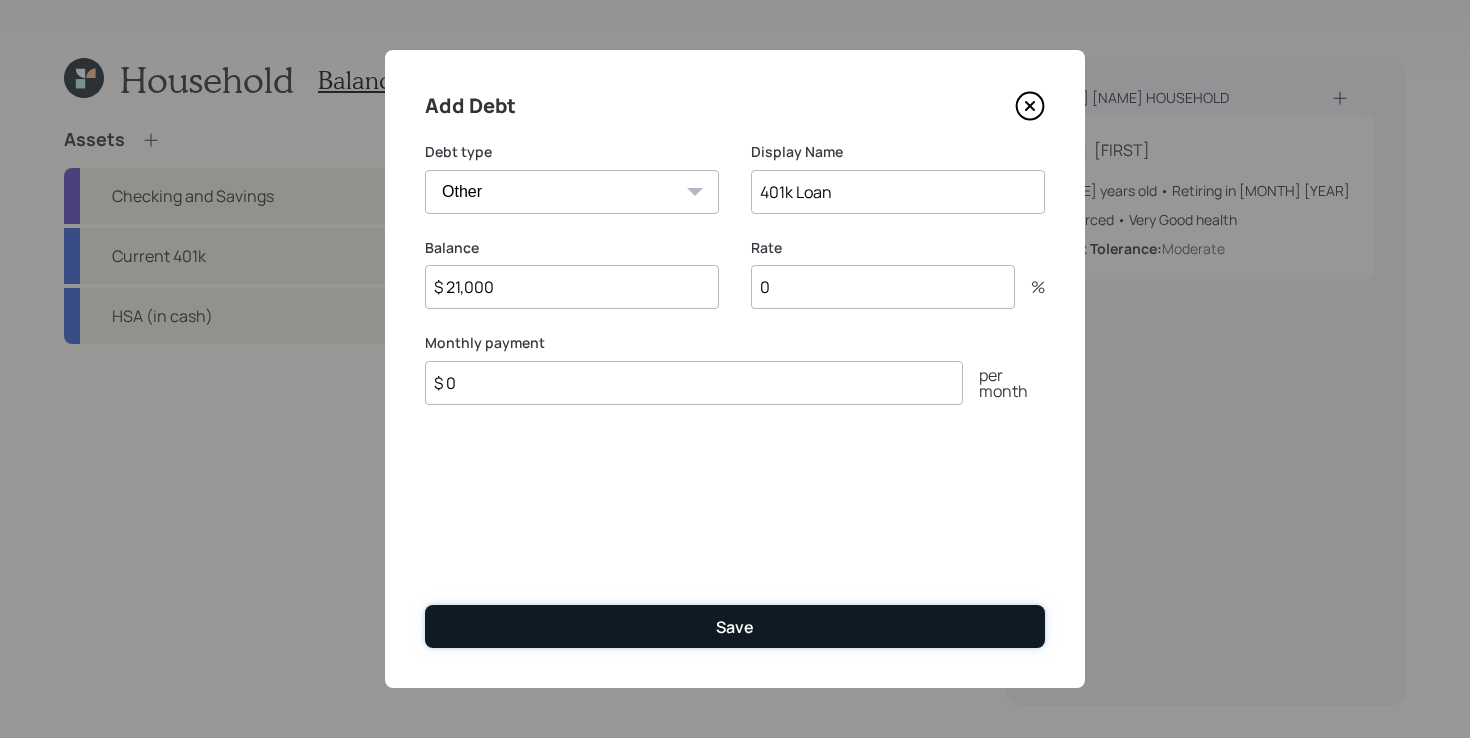 click on "Save" at bounding box center [735, 626] 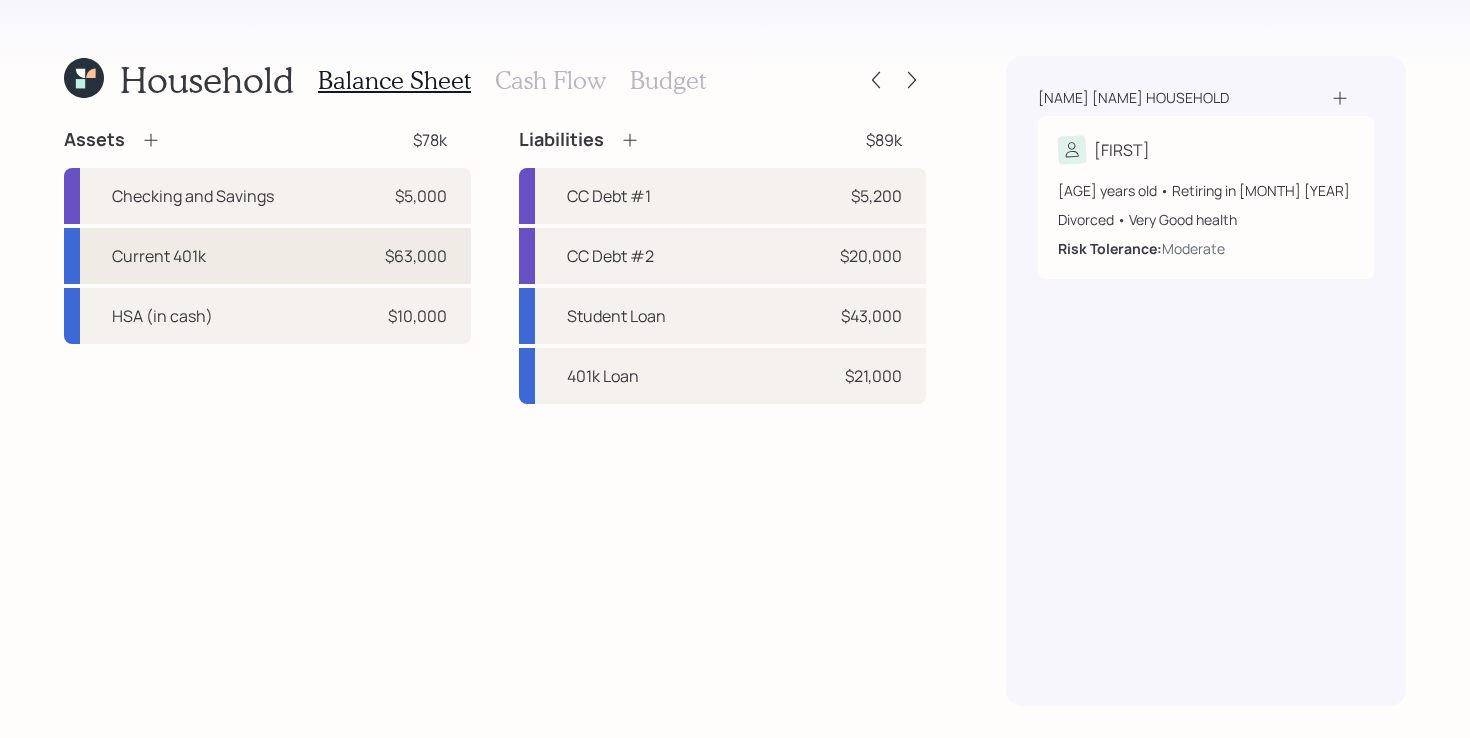 click on "Current 401k $63,000" at bounding box center [267, 256] 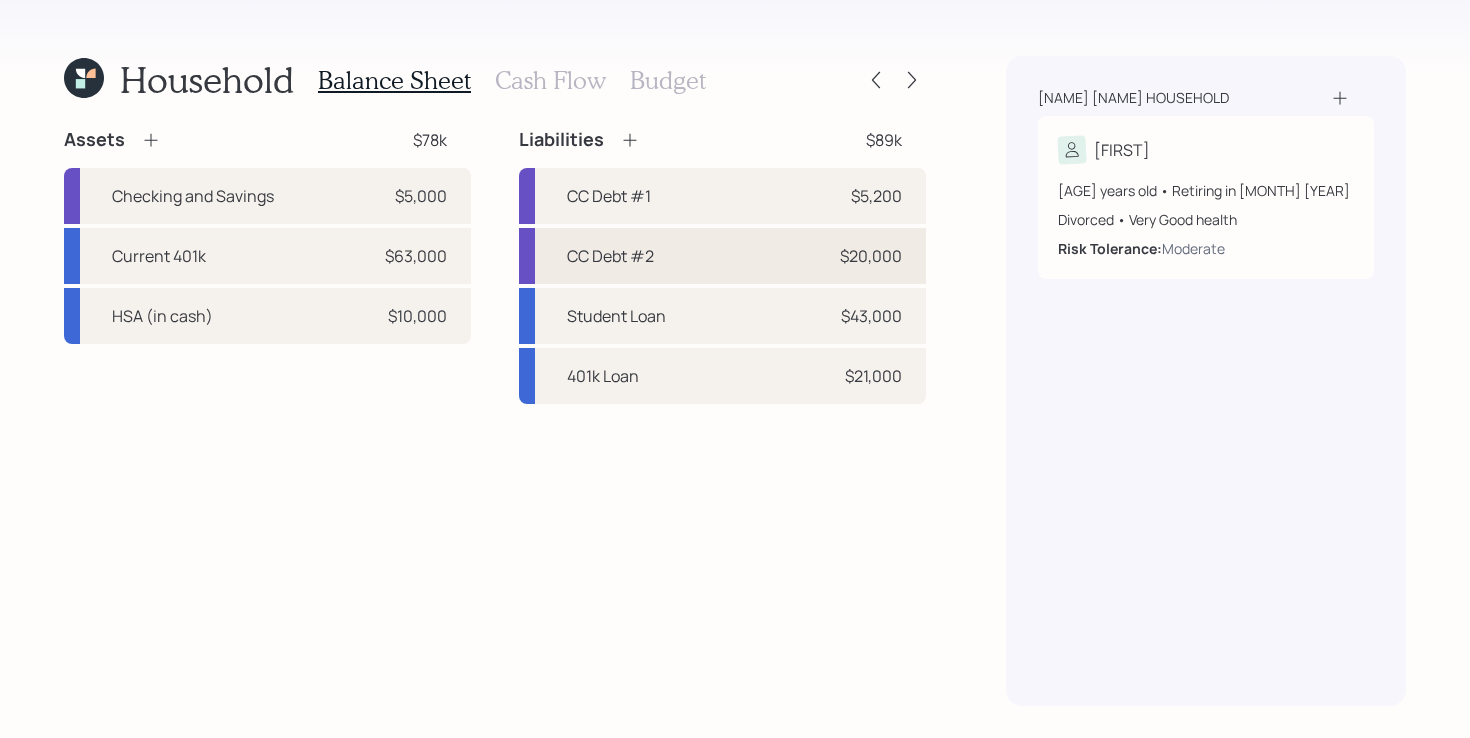 select on "company_sponsored" 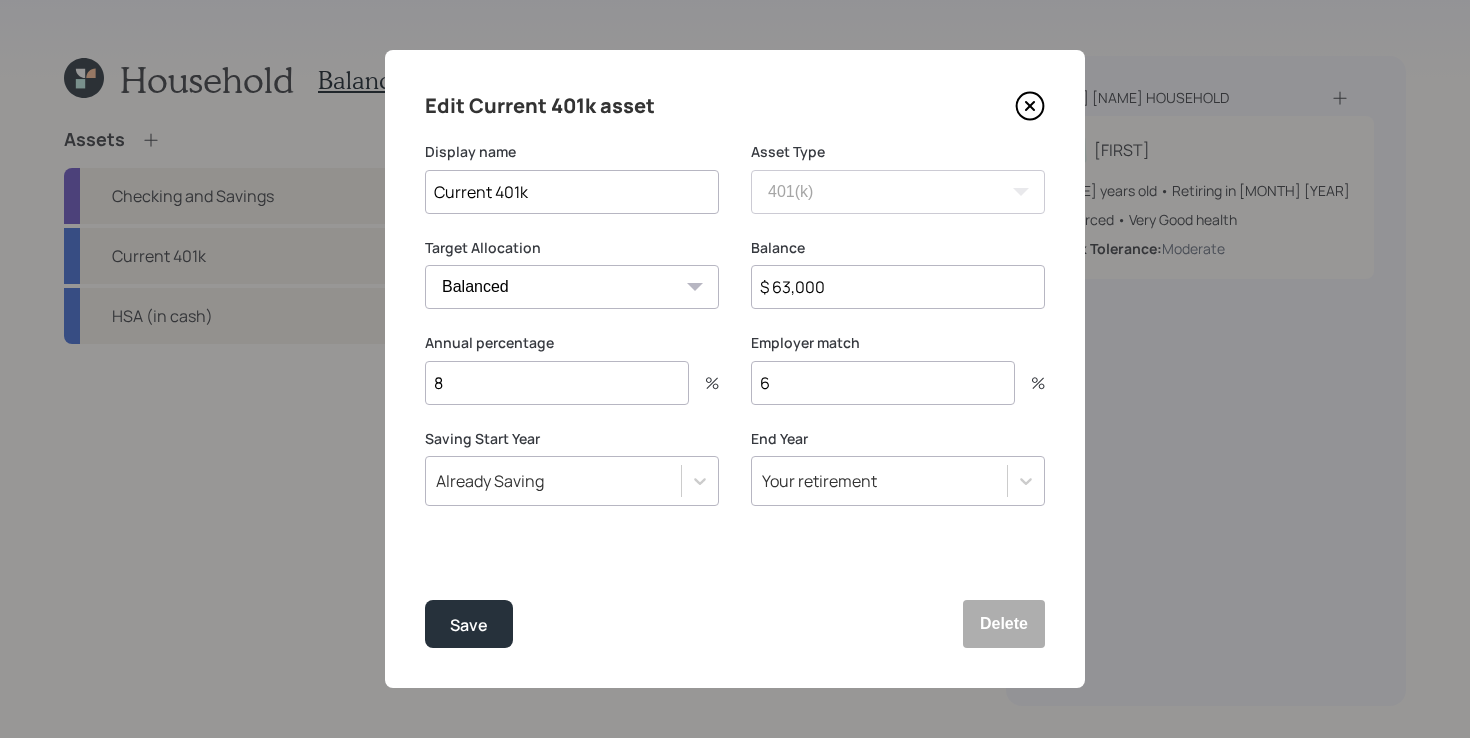 click on "$ 63,000" at bounding box center (898, 287) 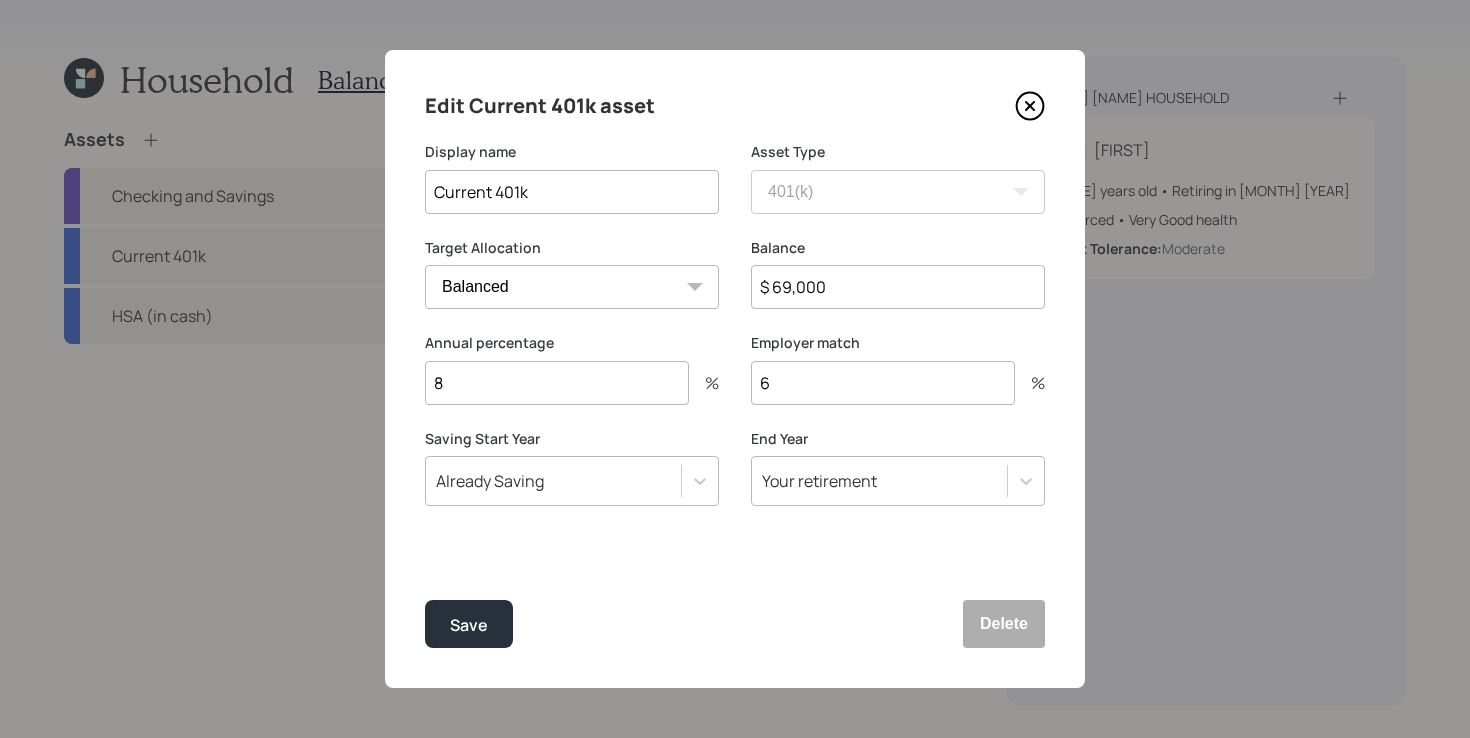 type on "$ 69,000" 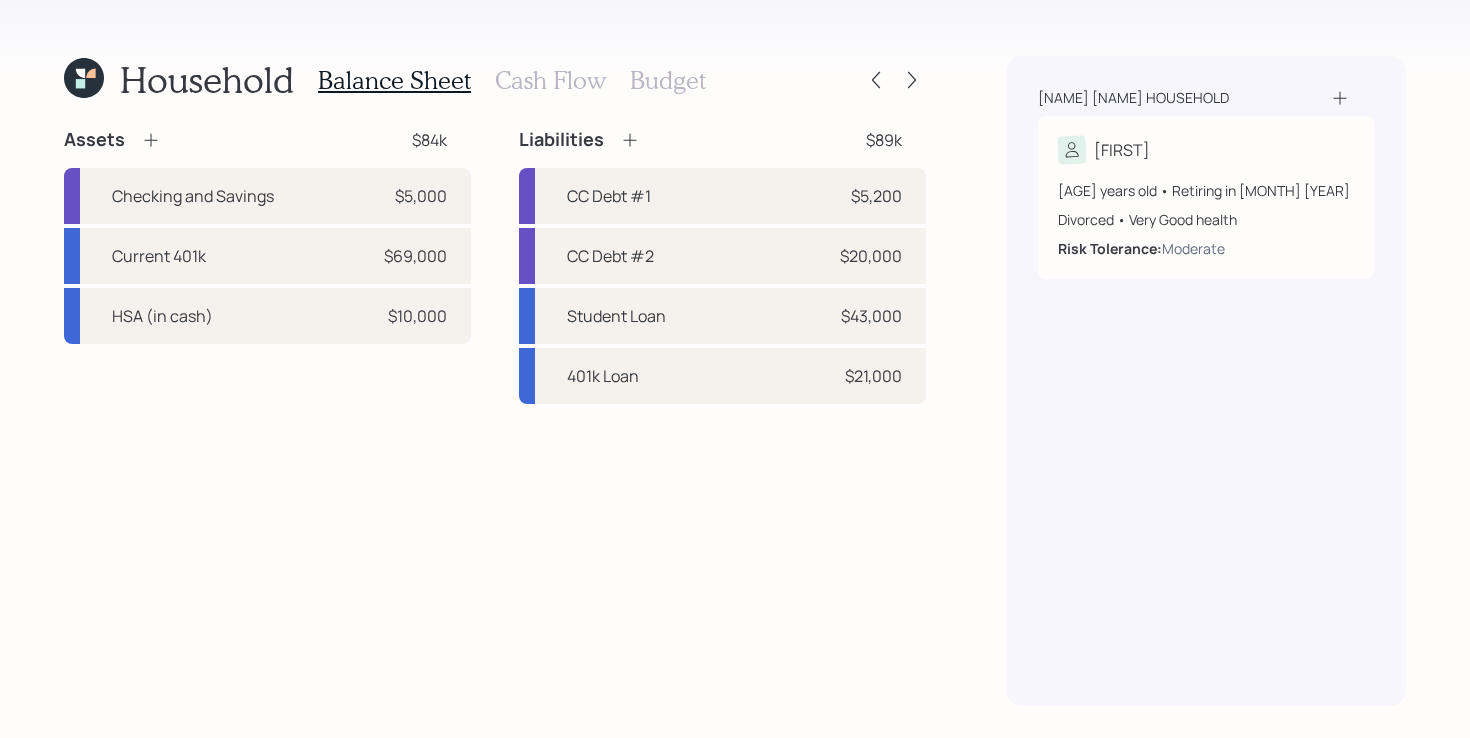 click on "Assets $84k Checking and Savings $5,000 Current 401k $69,000 HSA (in cash) $10,000 Liabilities $89k CC Debt #1 $5,200 CC Debt #2 $20,000 Student Loan $43,000 401k Loan $21,000" at bounding box center [495, 417] 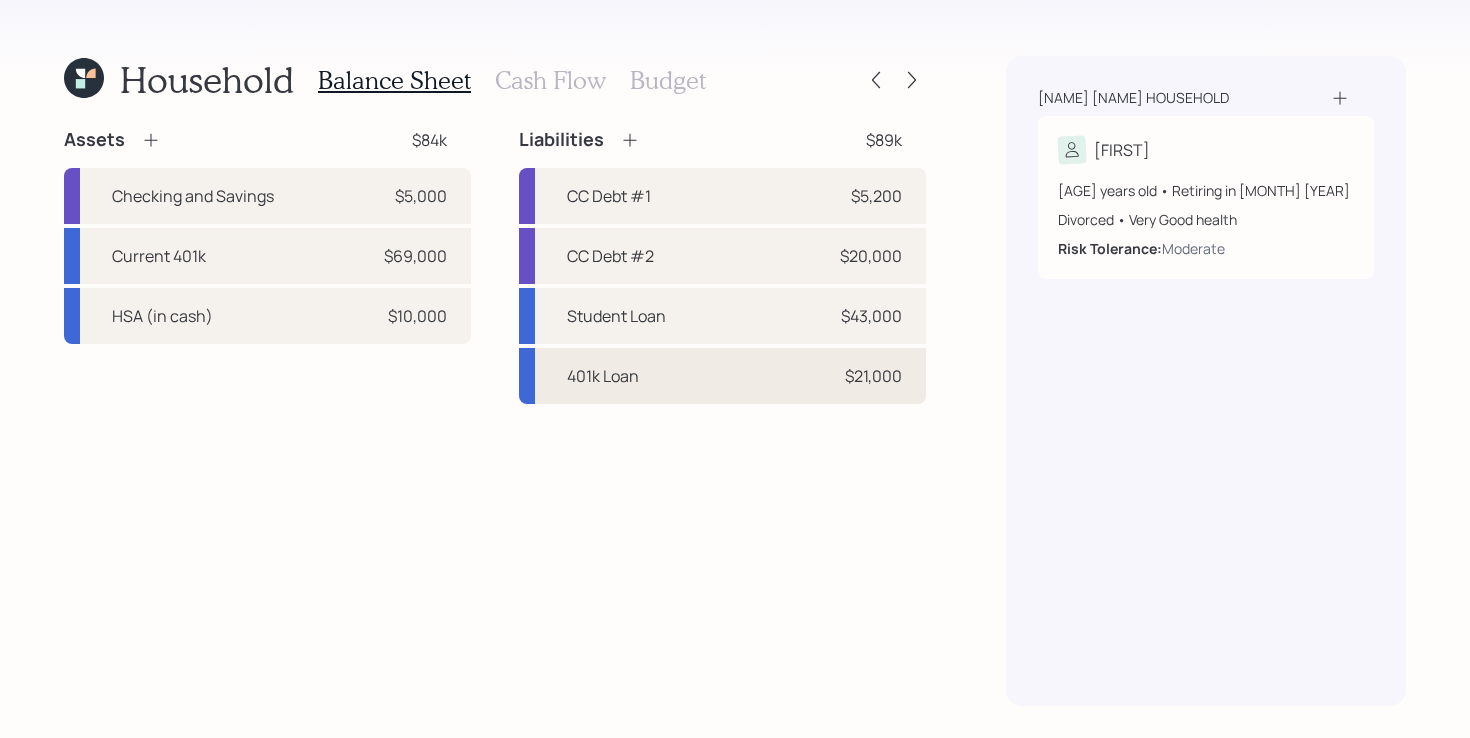 click on "401k Loan $21,000" at bounding box center (722, 376) 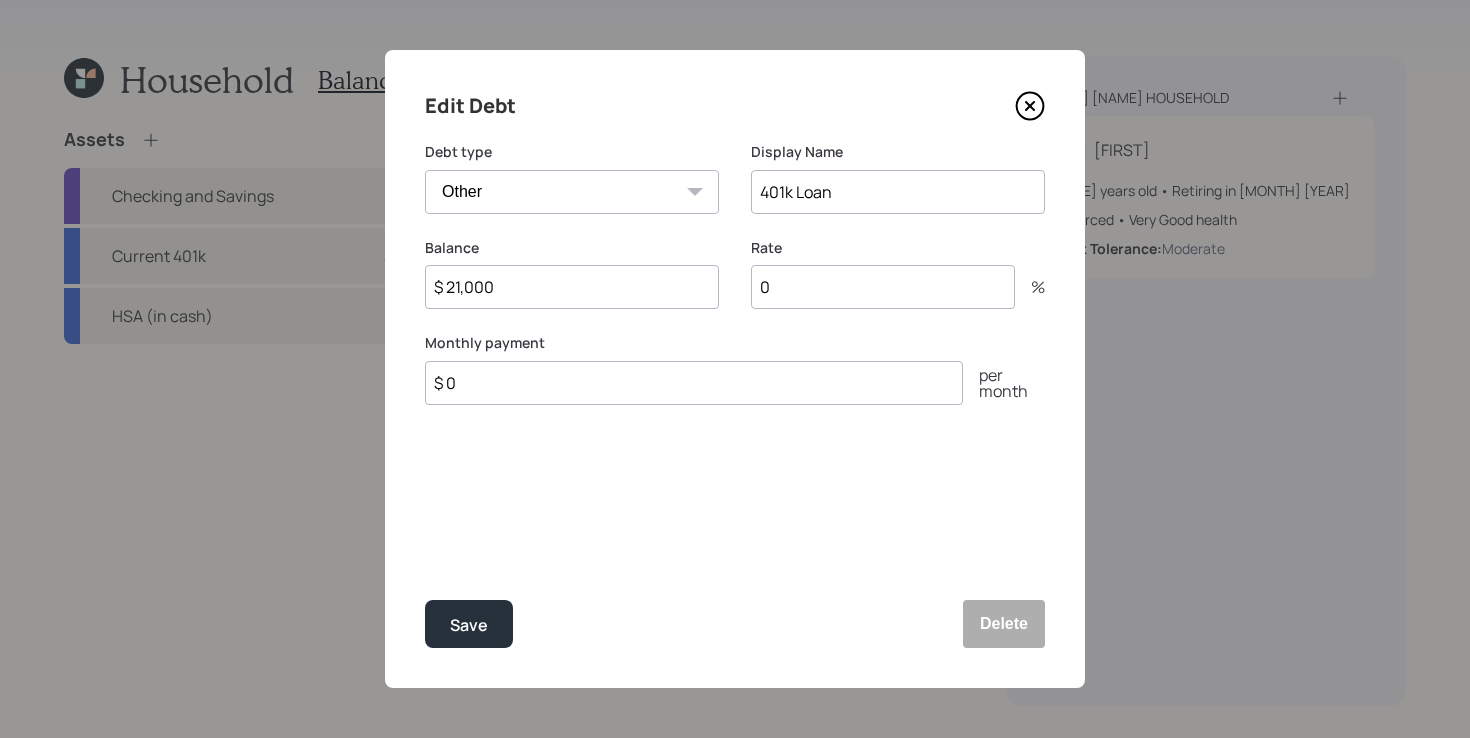 click on "0" at bounding box center [883, 287] 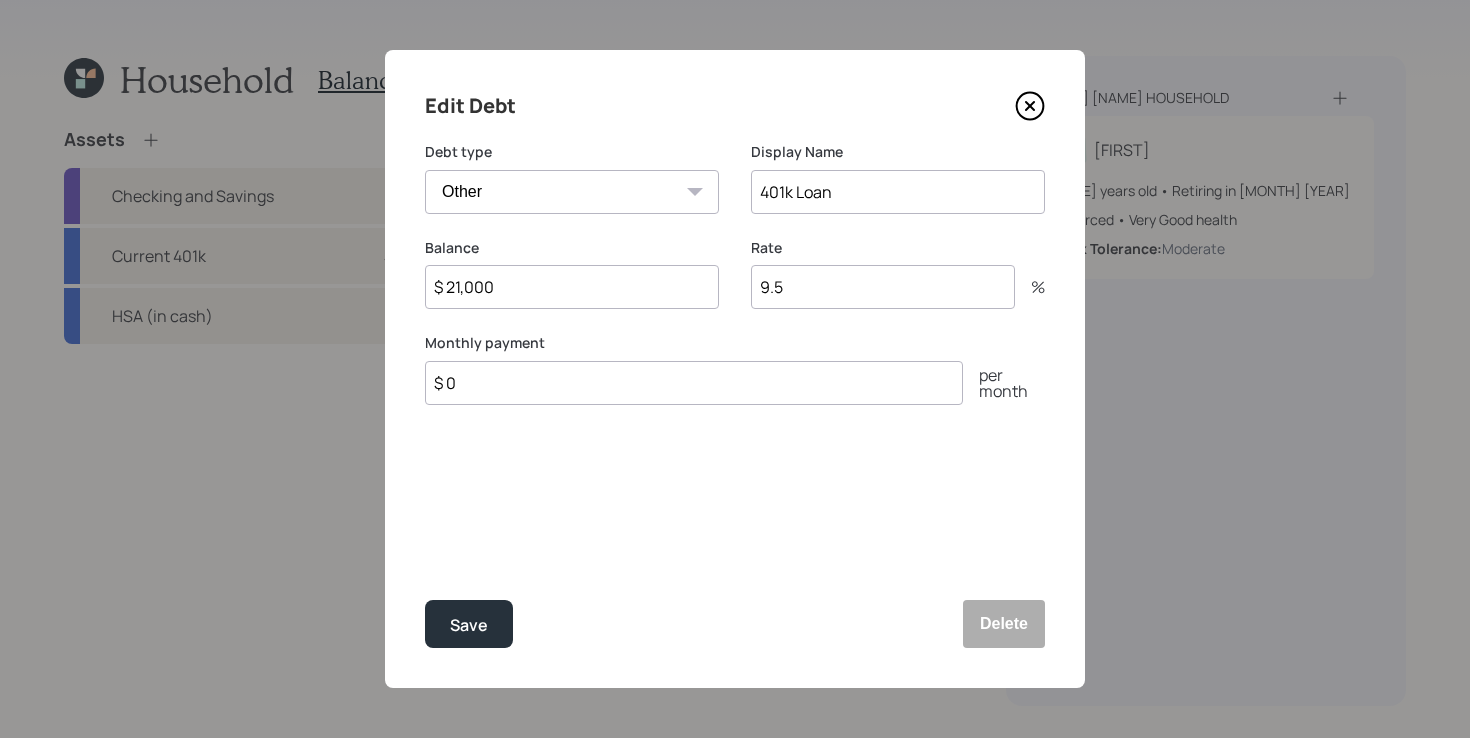 type on "9.5" 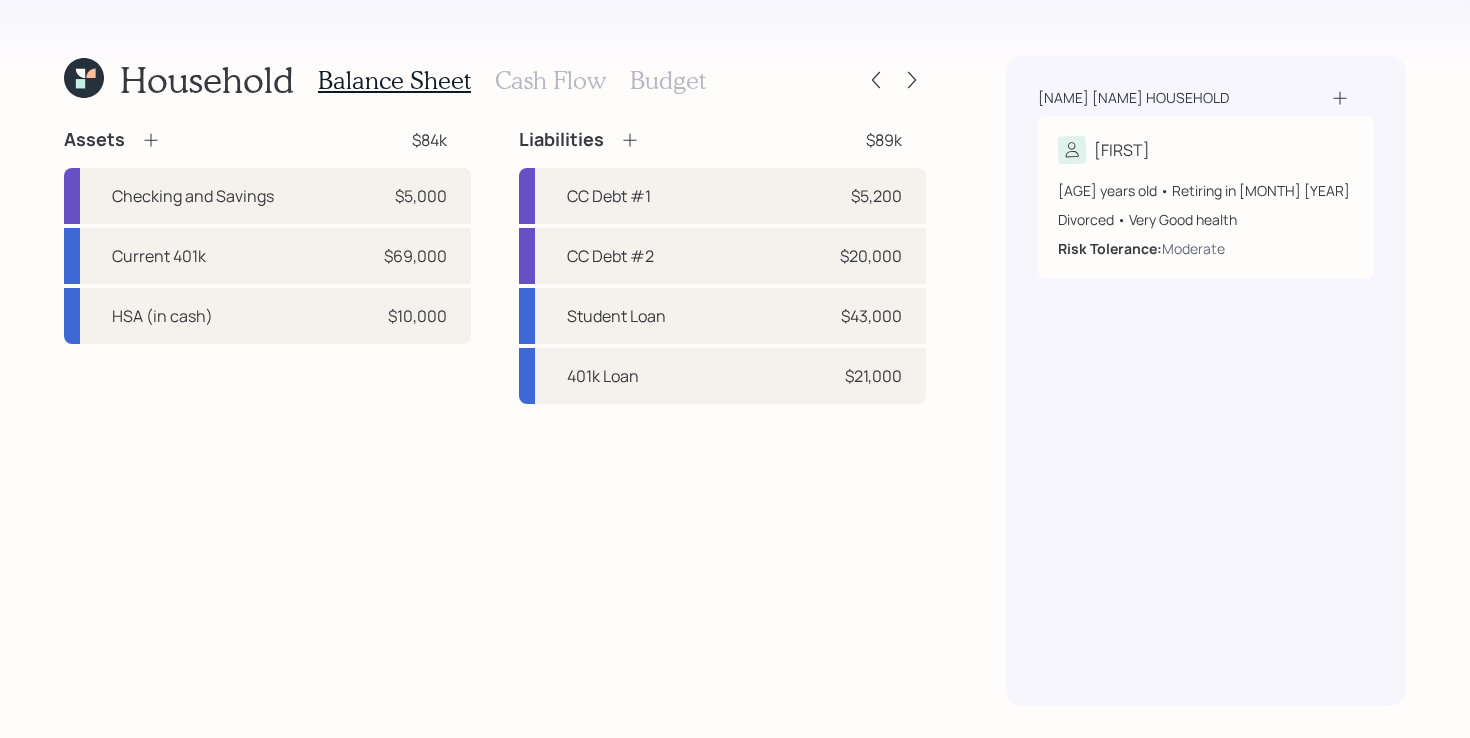 click on "Assets $84k Checking and Savings $5,000 Current 401k $69,000 HSA (in cash) $10,000 Liabilities $89k CC Debt #1 $5,200 CC Debt #2 $20,000 Student Loan $43,000 401k Loan $21,000" at bounding box center (495, 266) 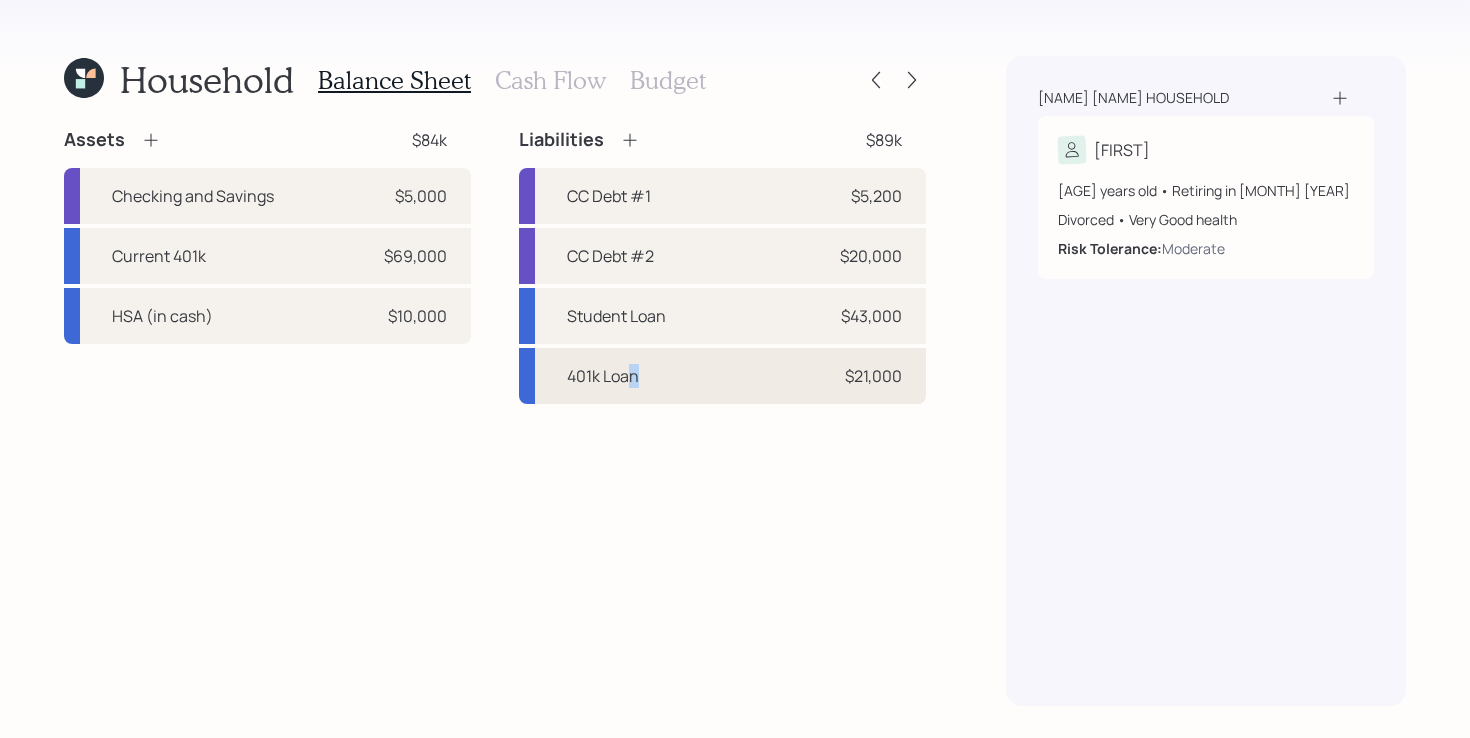 click on "401k Loan" at bounding box center (603, 376) 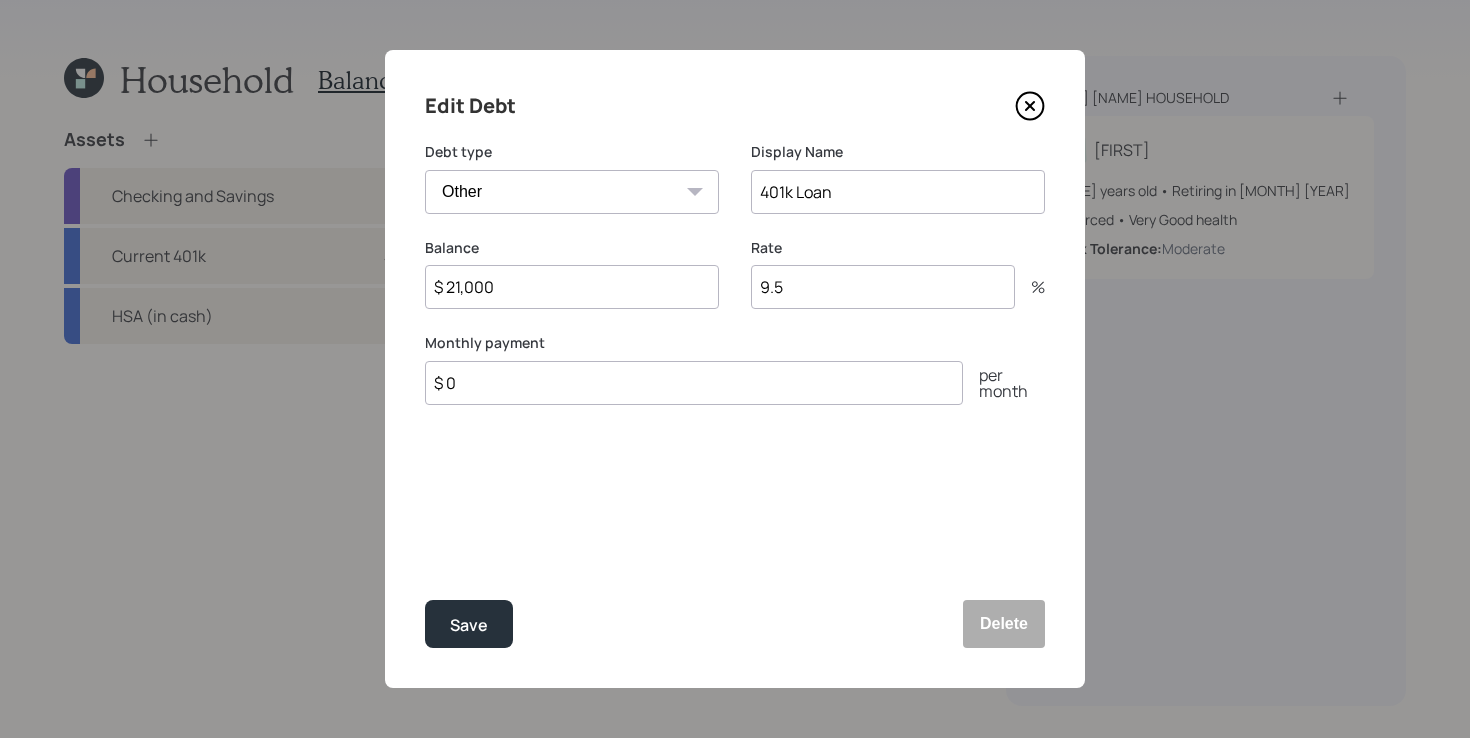 click on "$ 0" at bounding box center [694, 383] 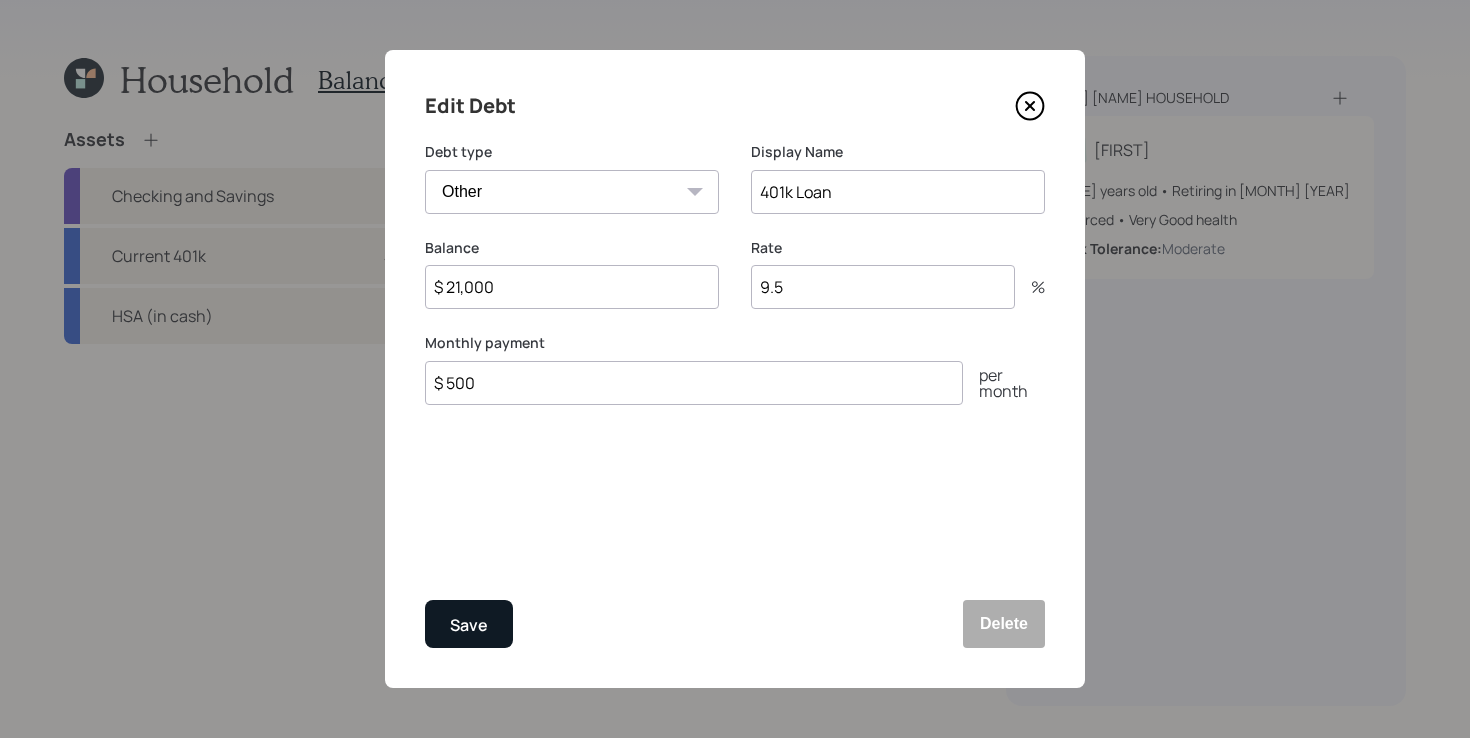 type on "$ 500" 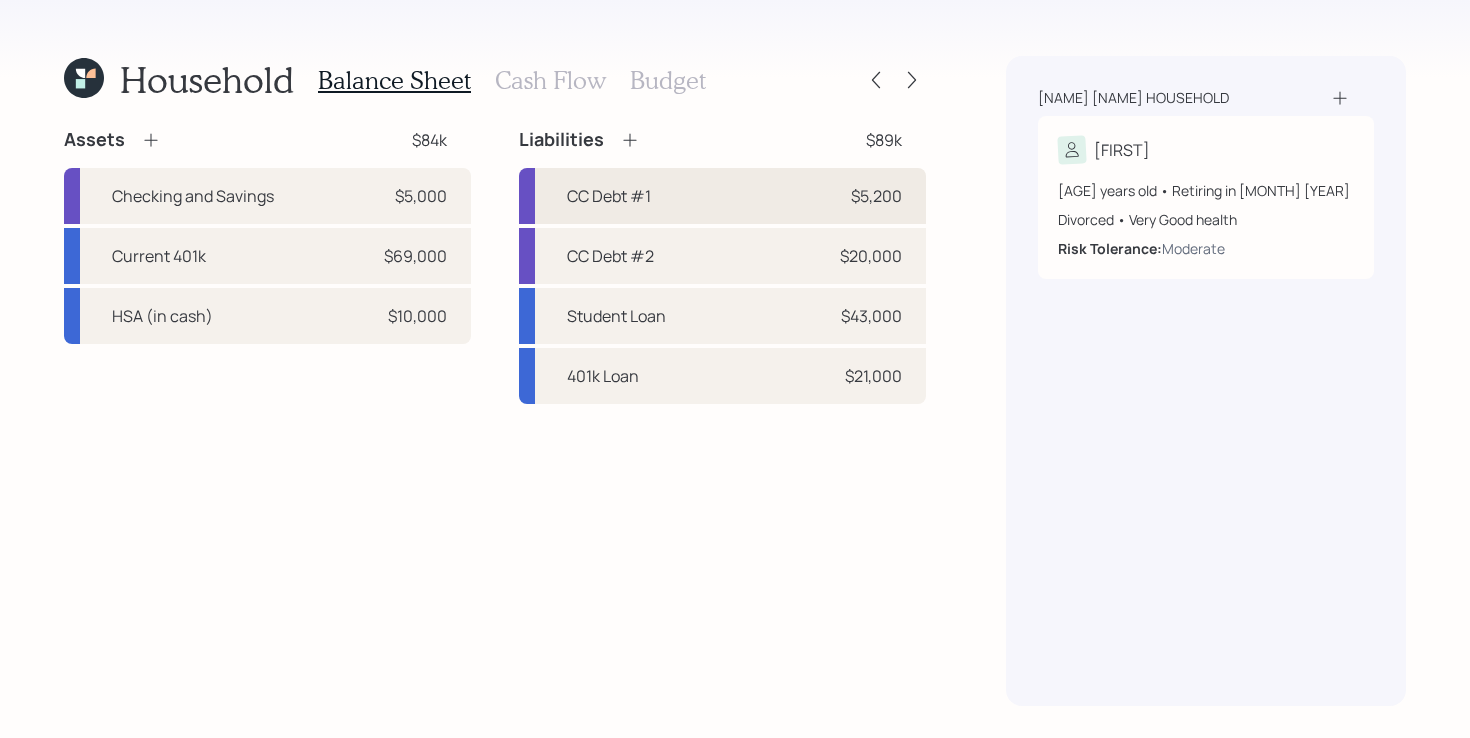 click on "CC Debt #1 $5,200" at bounding box center [722, 196] 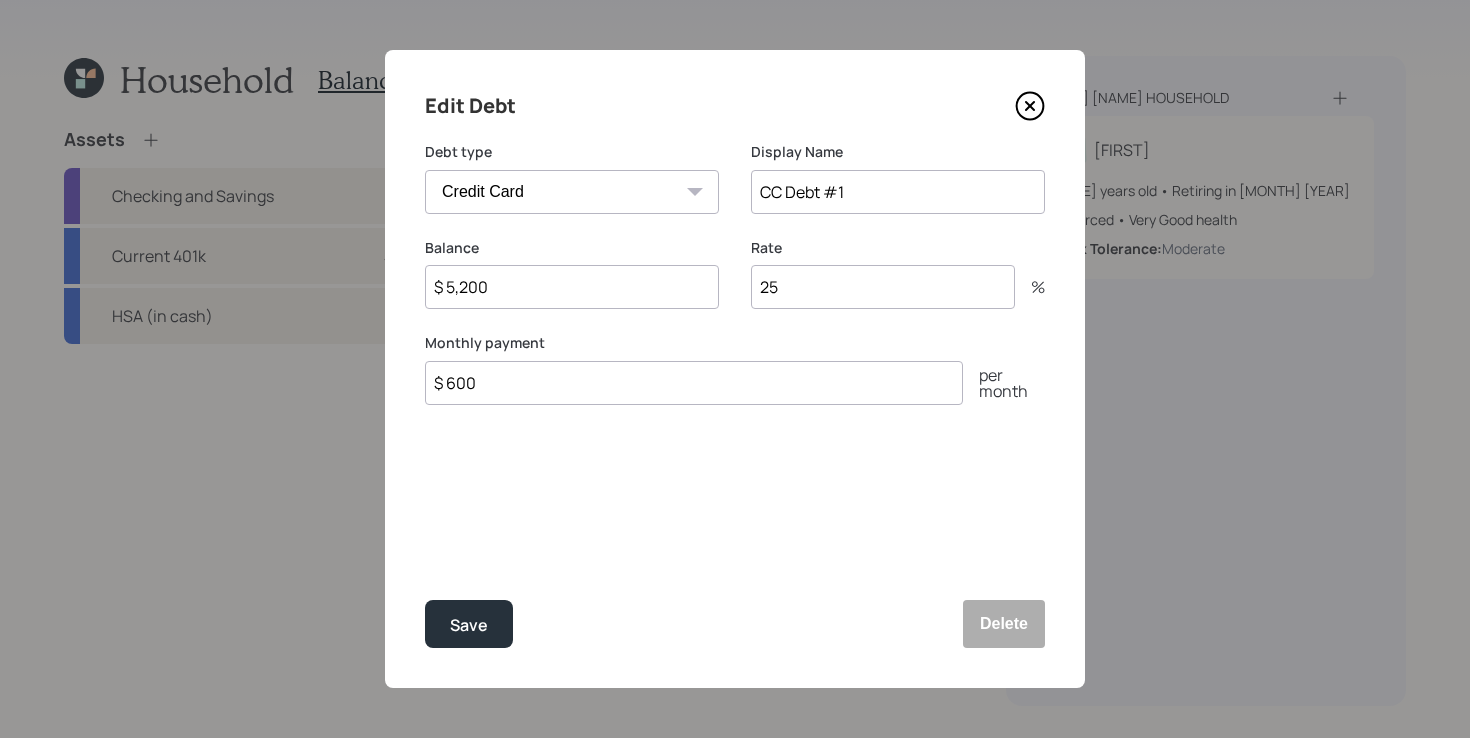 click 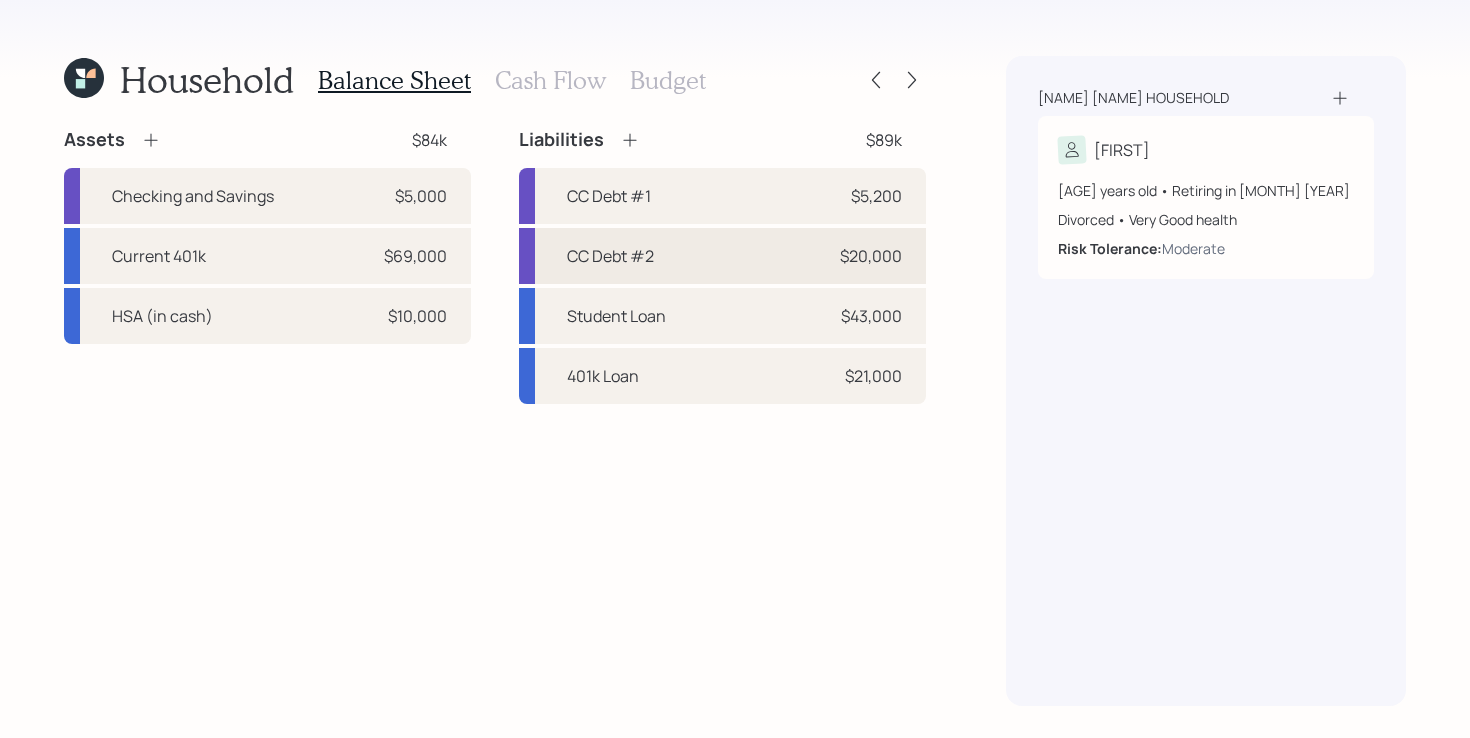 click on "CC Debt #2 $20,000" at bounding box center (722, 256) 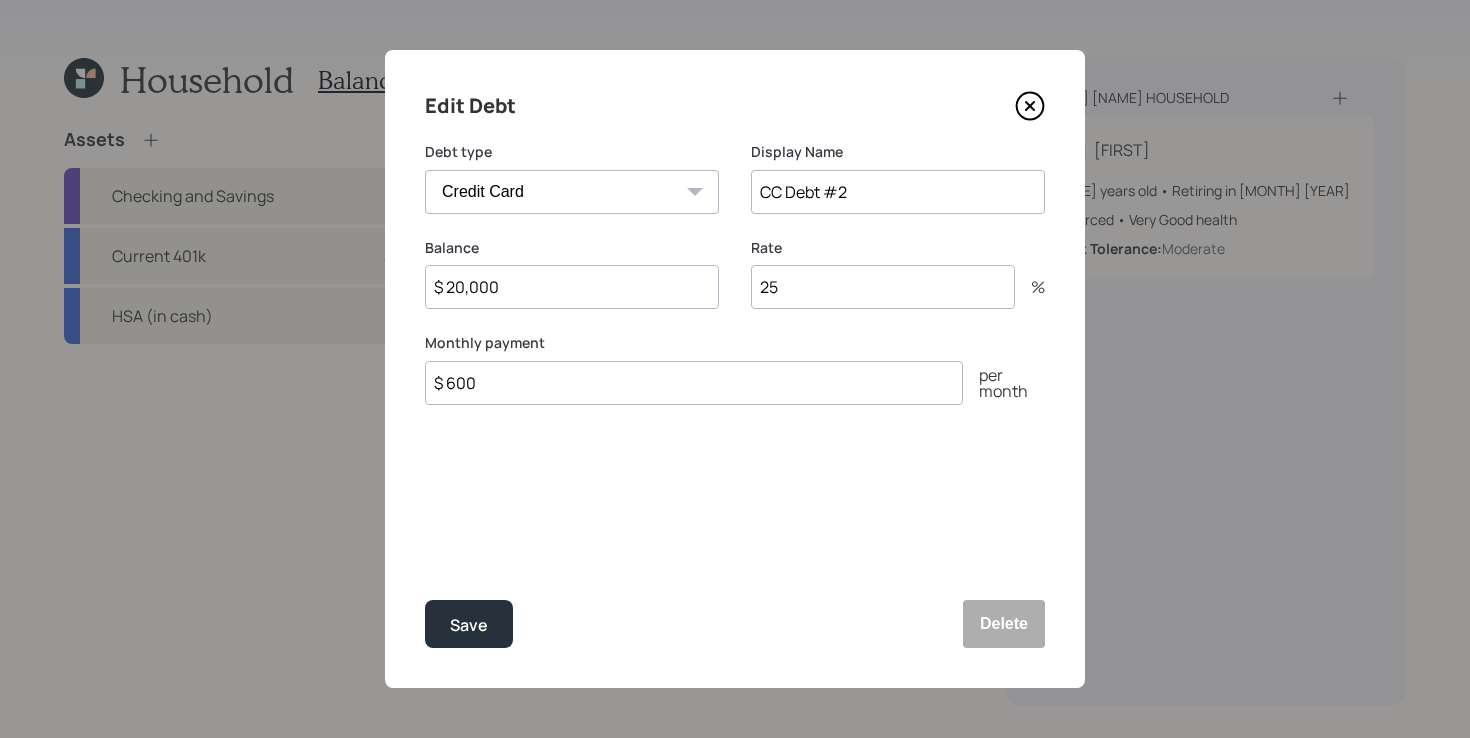 click 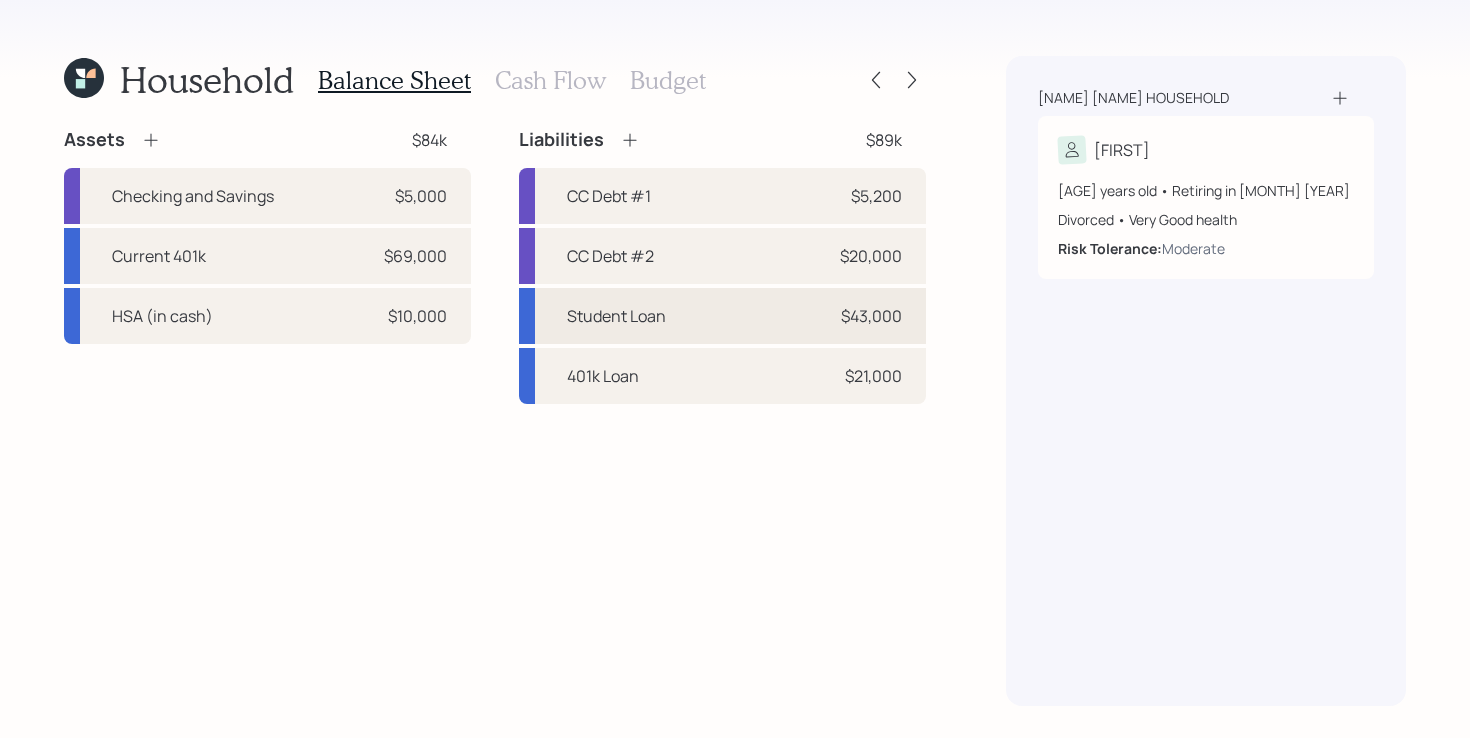 click on "Student Loan $43,000" at bounding box center [722, 316] 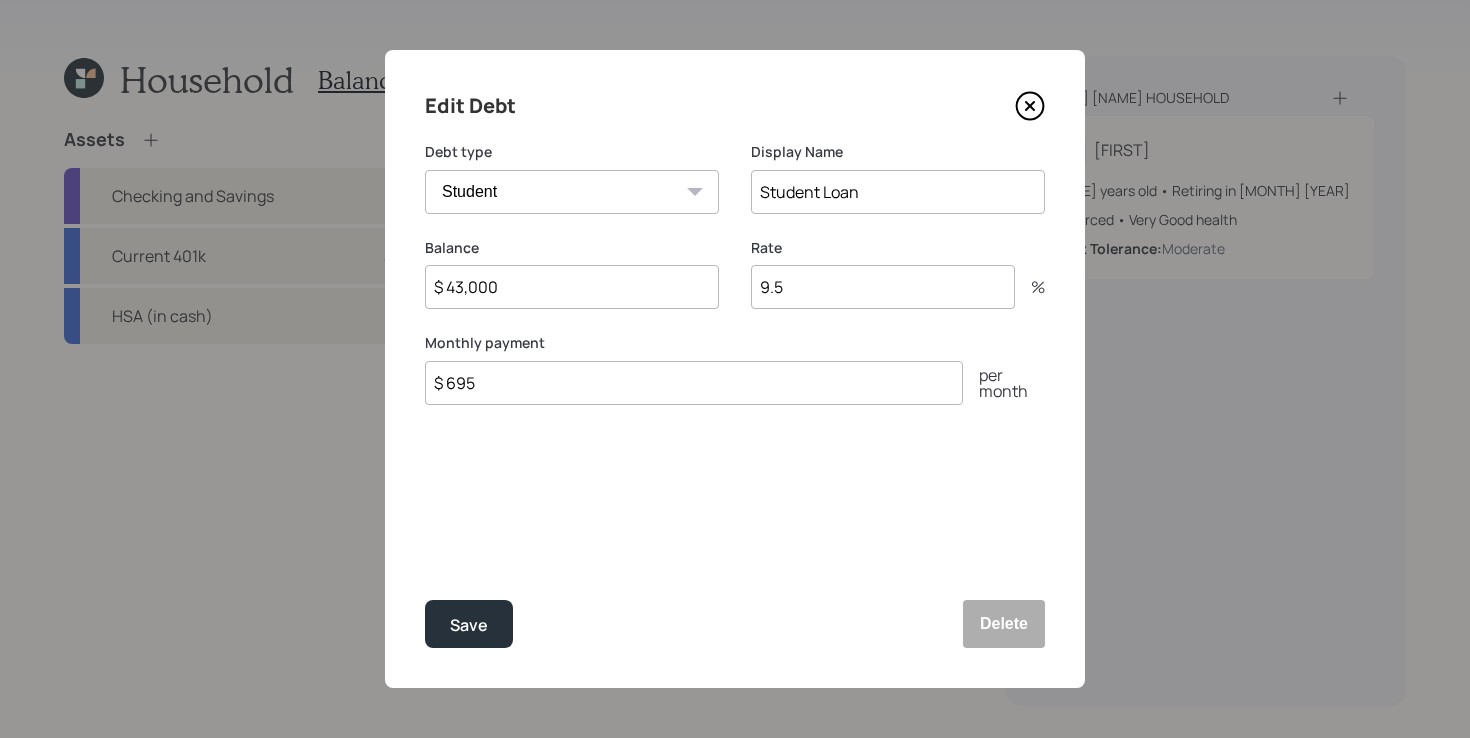 click 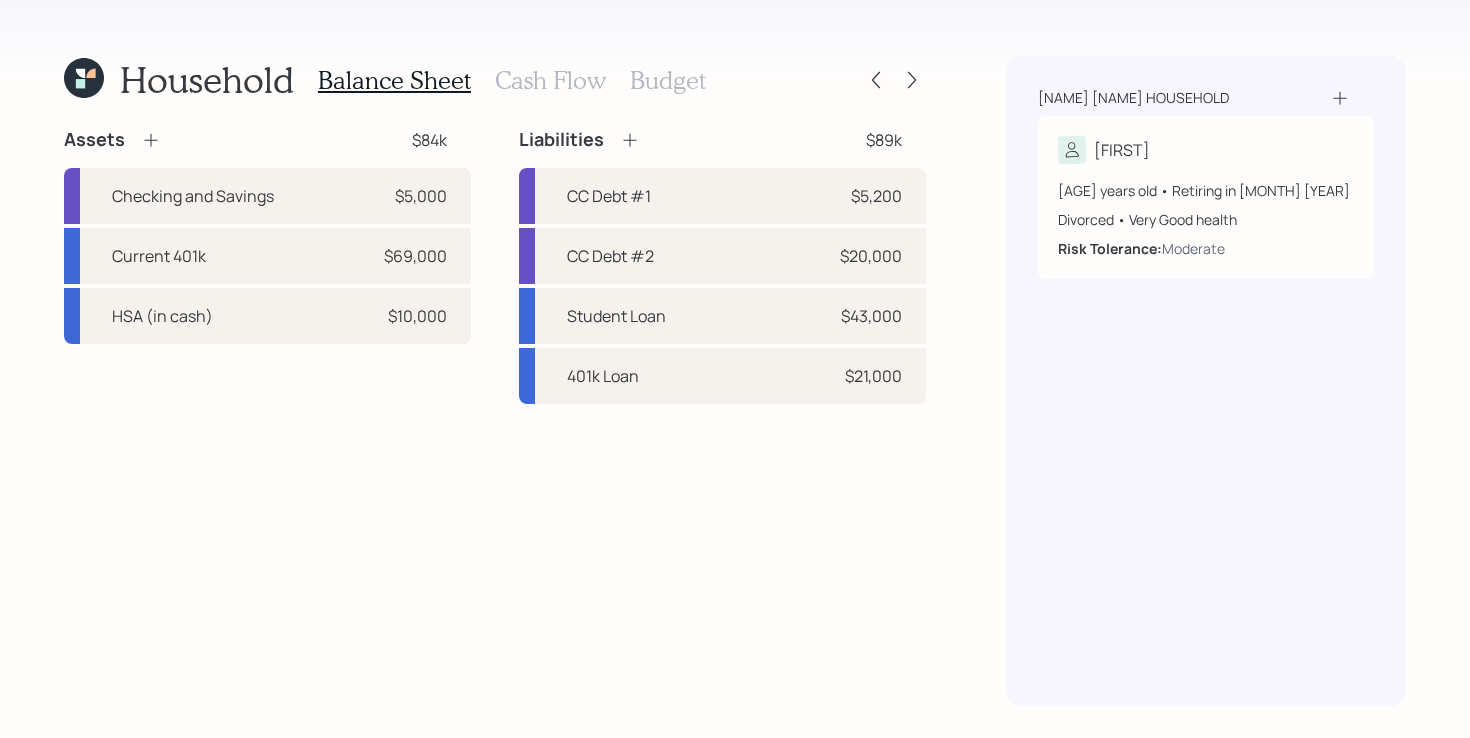 click on "Household Balance Sheet Cash Flow Budget Assets $84k Checking and Savings $5,000 Current 401k $69,000 HSA (in cash) $10,000 Liabilities $89k CC Debt #1 $5,200 CC Debt #2 $20,000 Student Loan $43,000 401k Loan $21,000 Cabral canobbio household Mary 70 years old • Retiring in January 2026 Divorced • Very Good health Risk Tolerance:  Moderate" at bounding box center (735, 369) 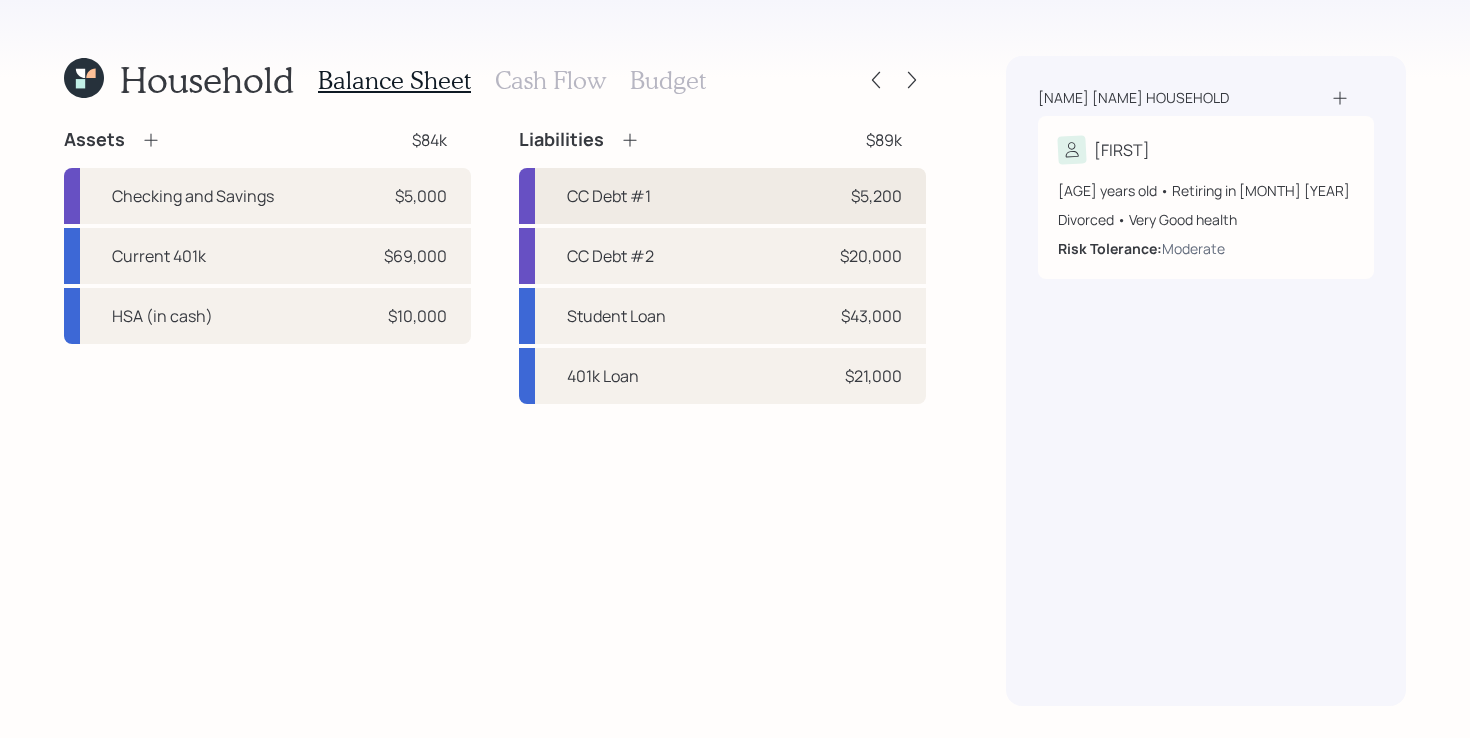 click on "CC Debt #1 $5,200" at bounding box center [722, 196] 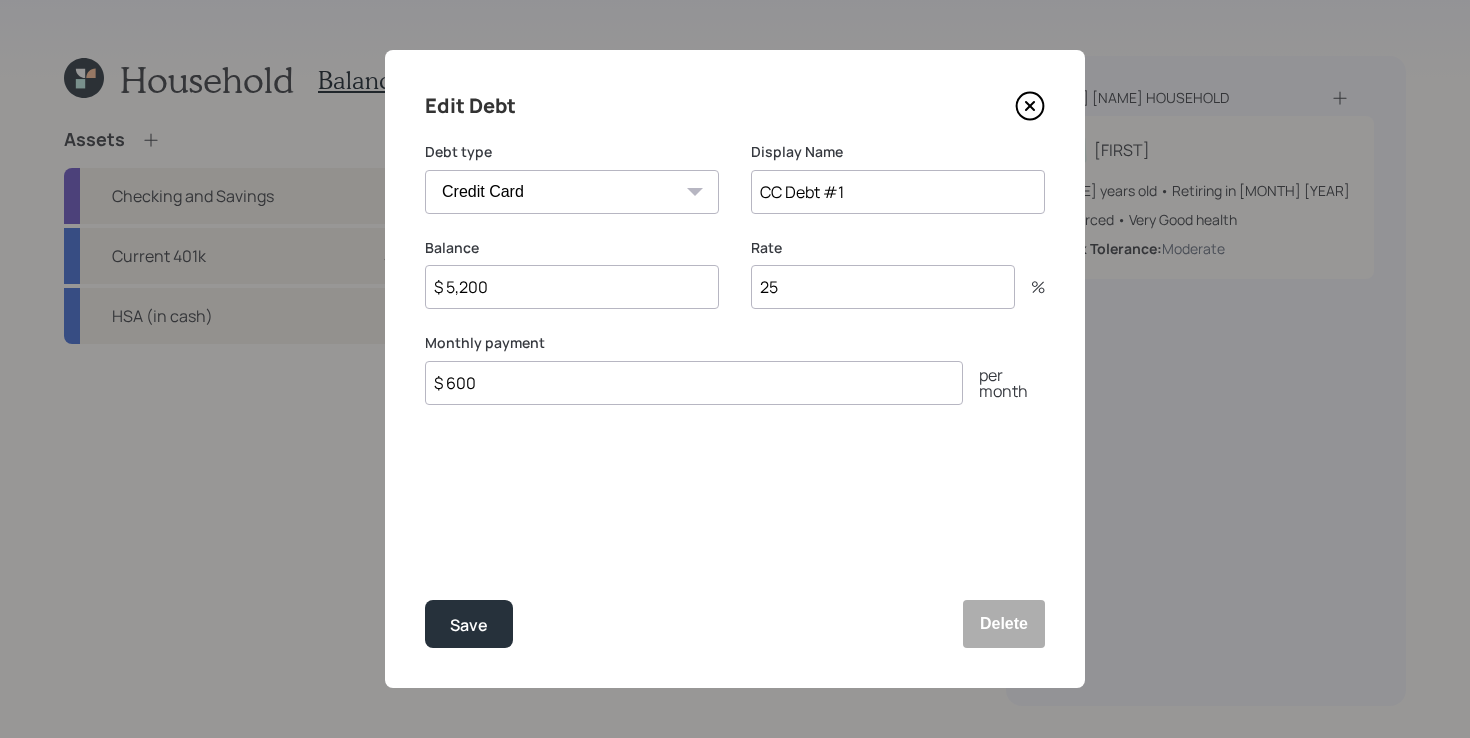 click 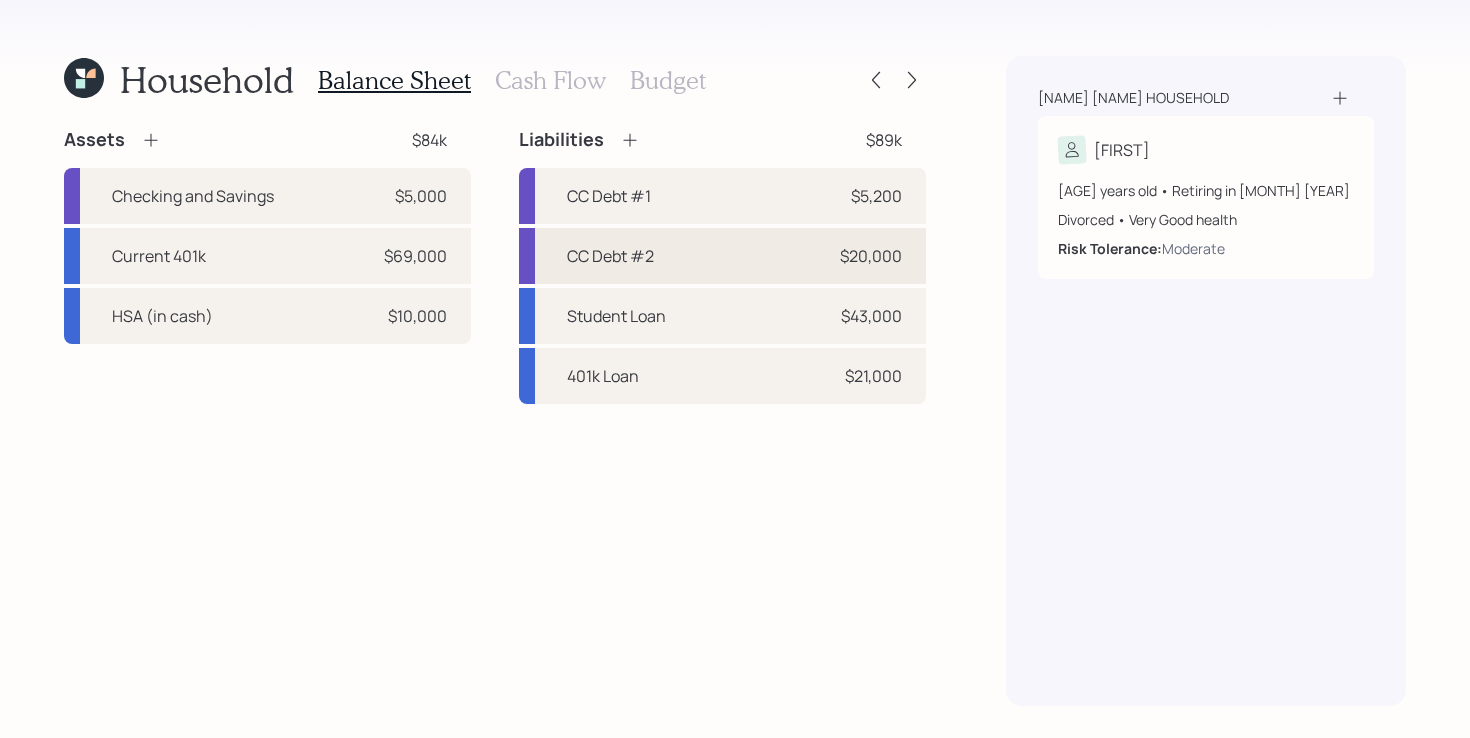 click on "CC Debt #2 $20,000" at bounding box center (722, 256) 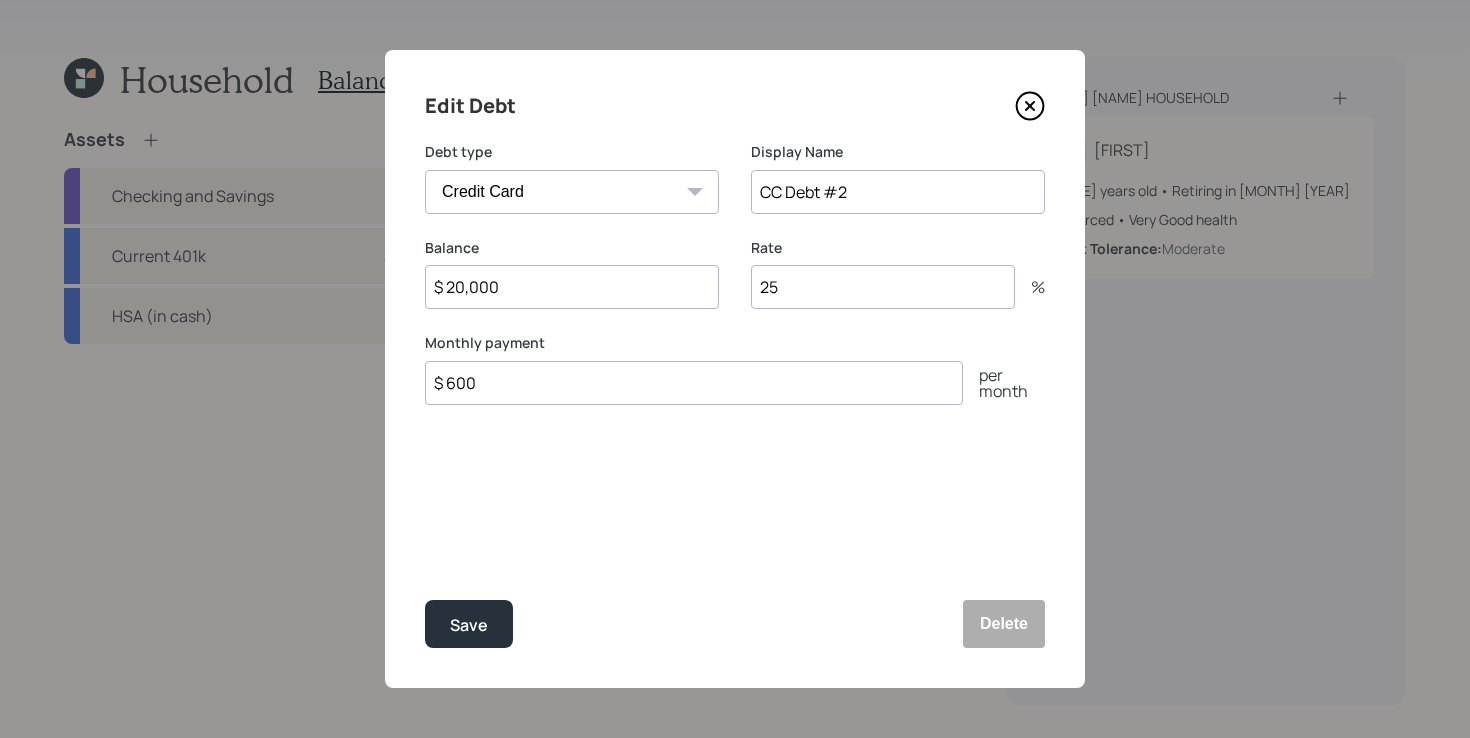 click 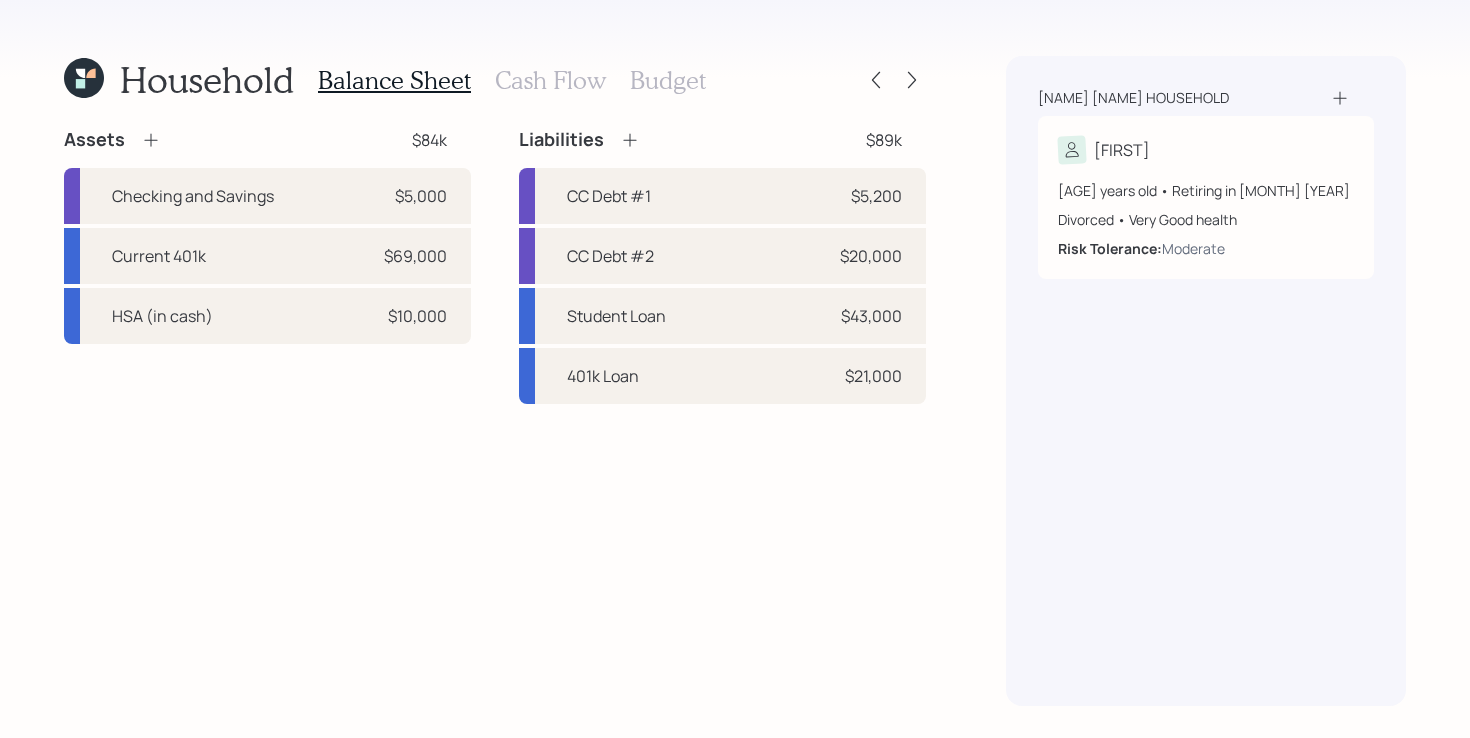 click on "Cash Flow" at bounding box center (550, 80) 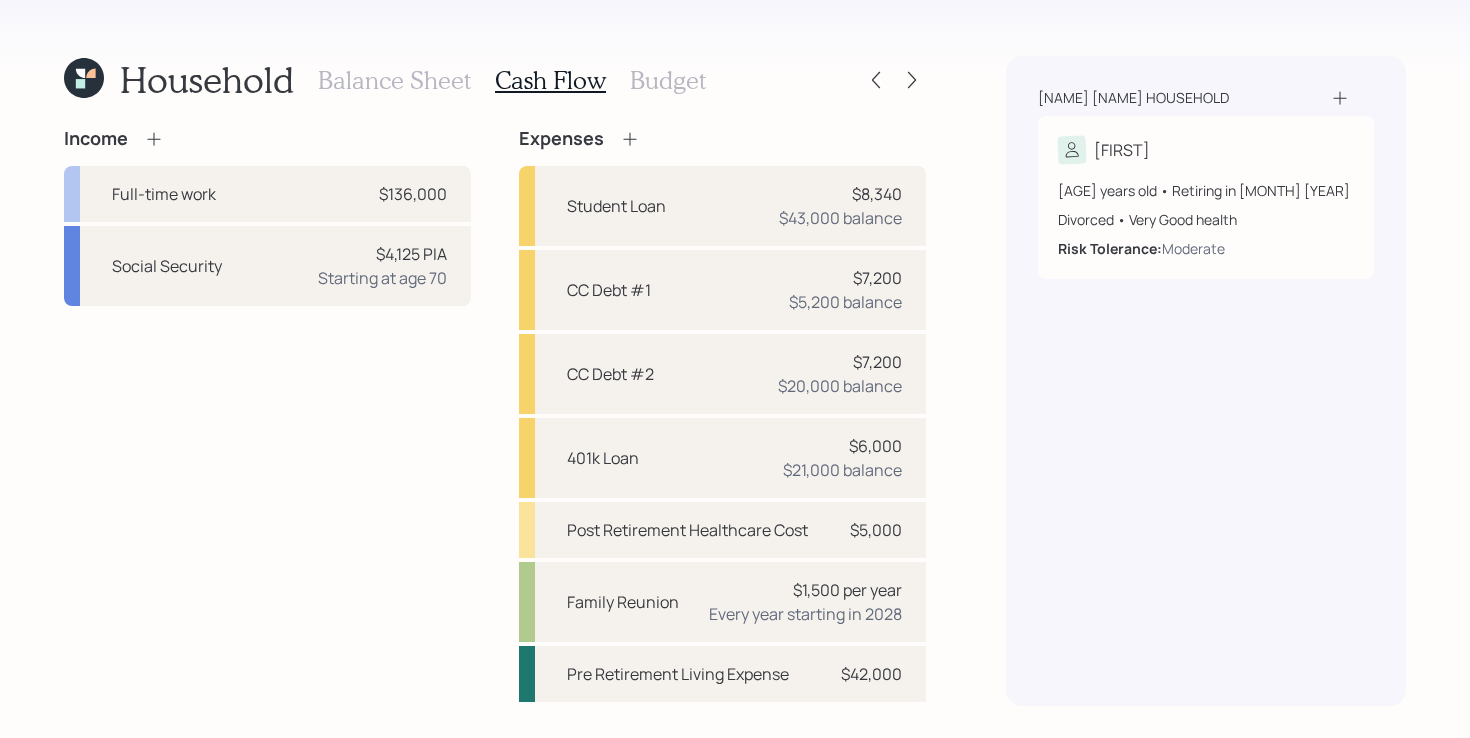 click on "Balance Sheet" at bounding box center [394, 80] 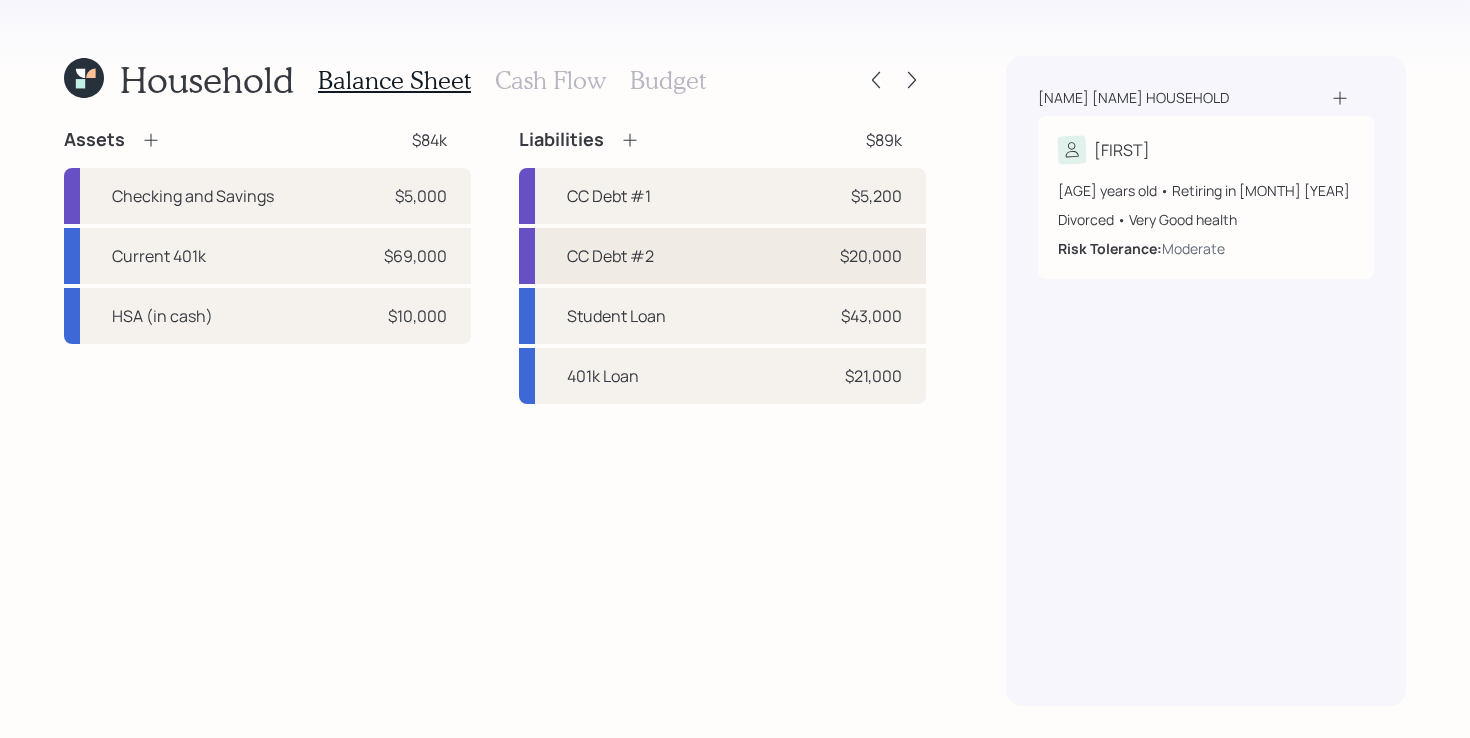 click on "CC Debt #2 $20,000" at bounding box center (722, 256) 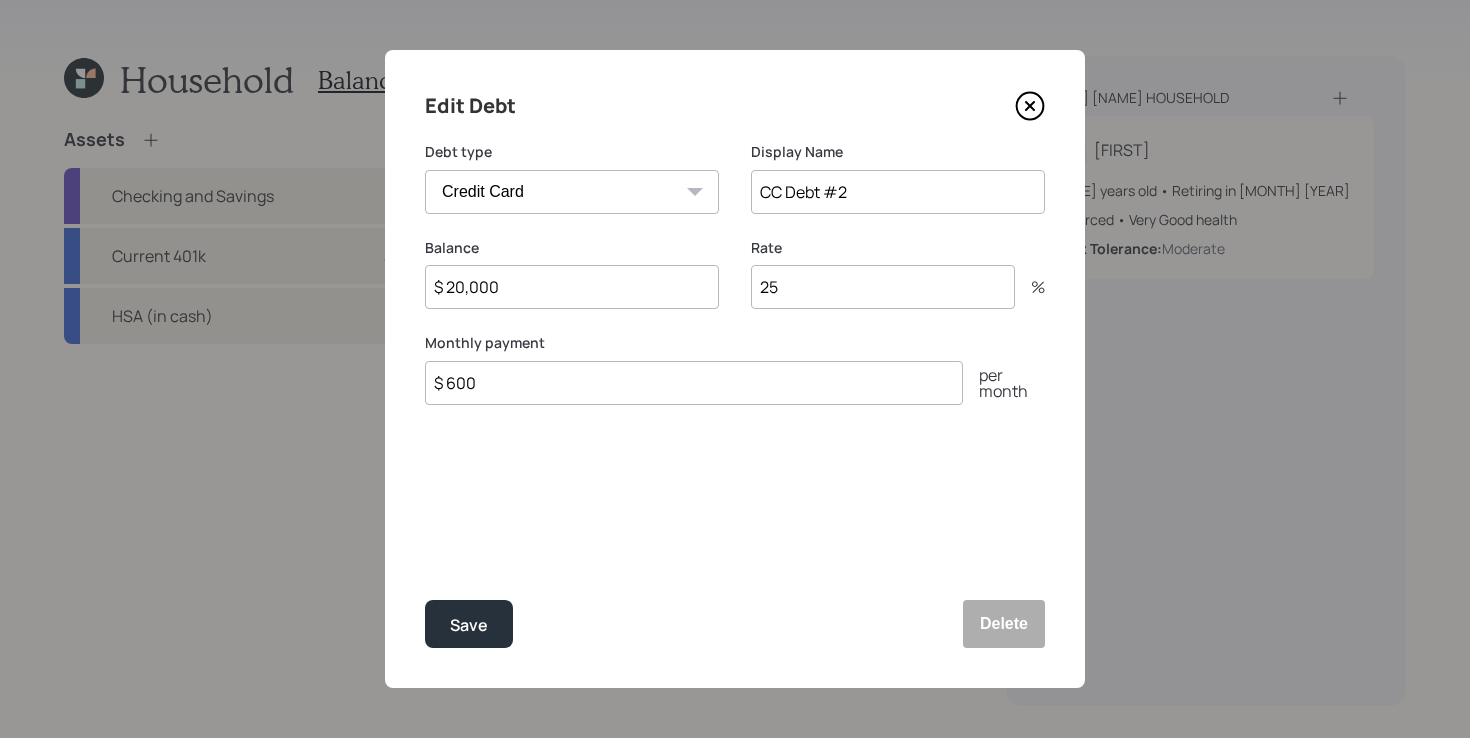 click on "$ 20,000" at bounding box center (572, 287) 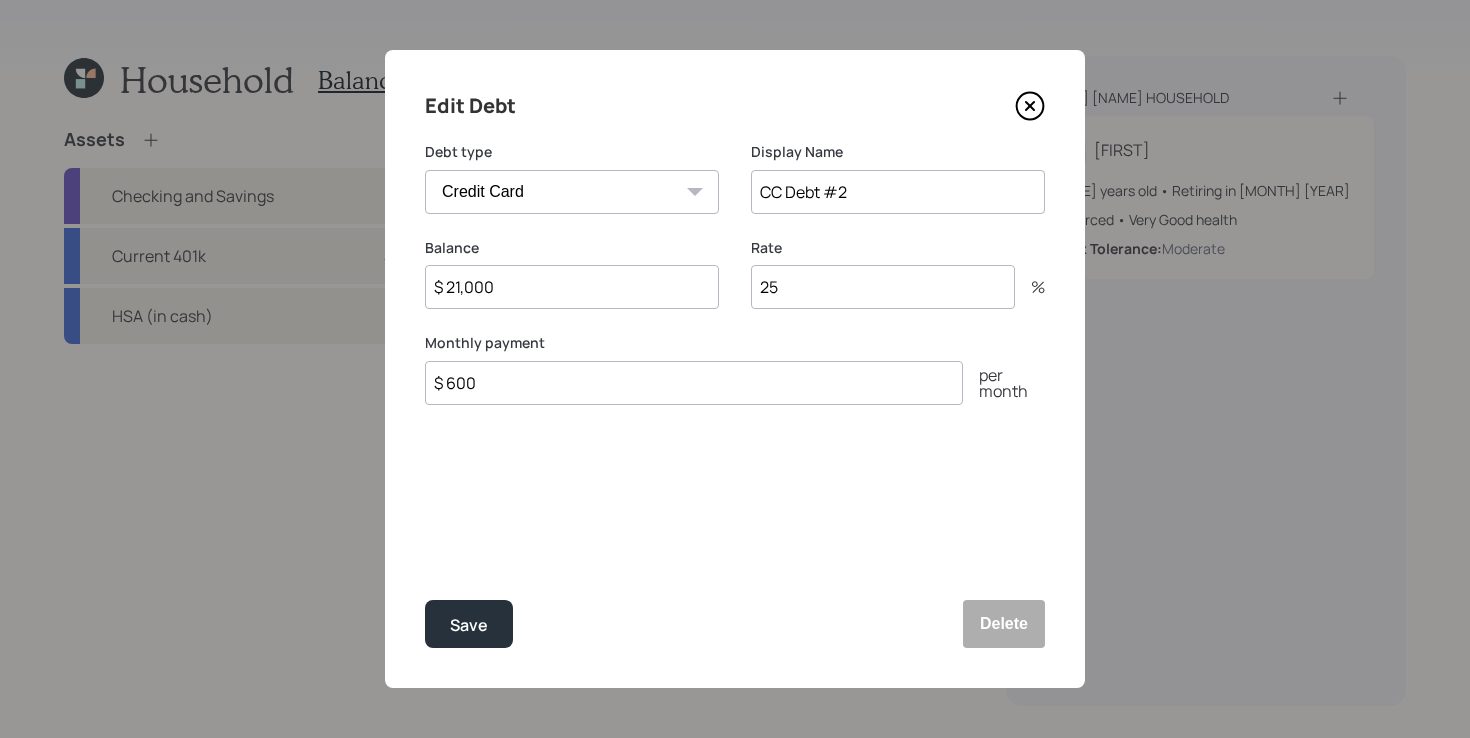 type on "$ 21,000" 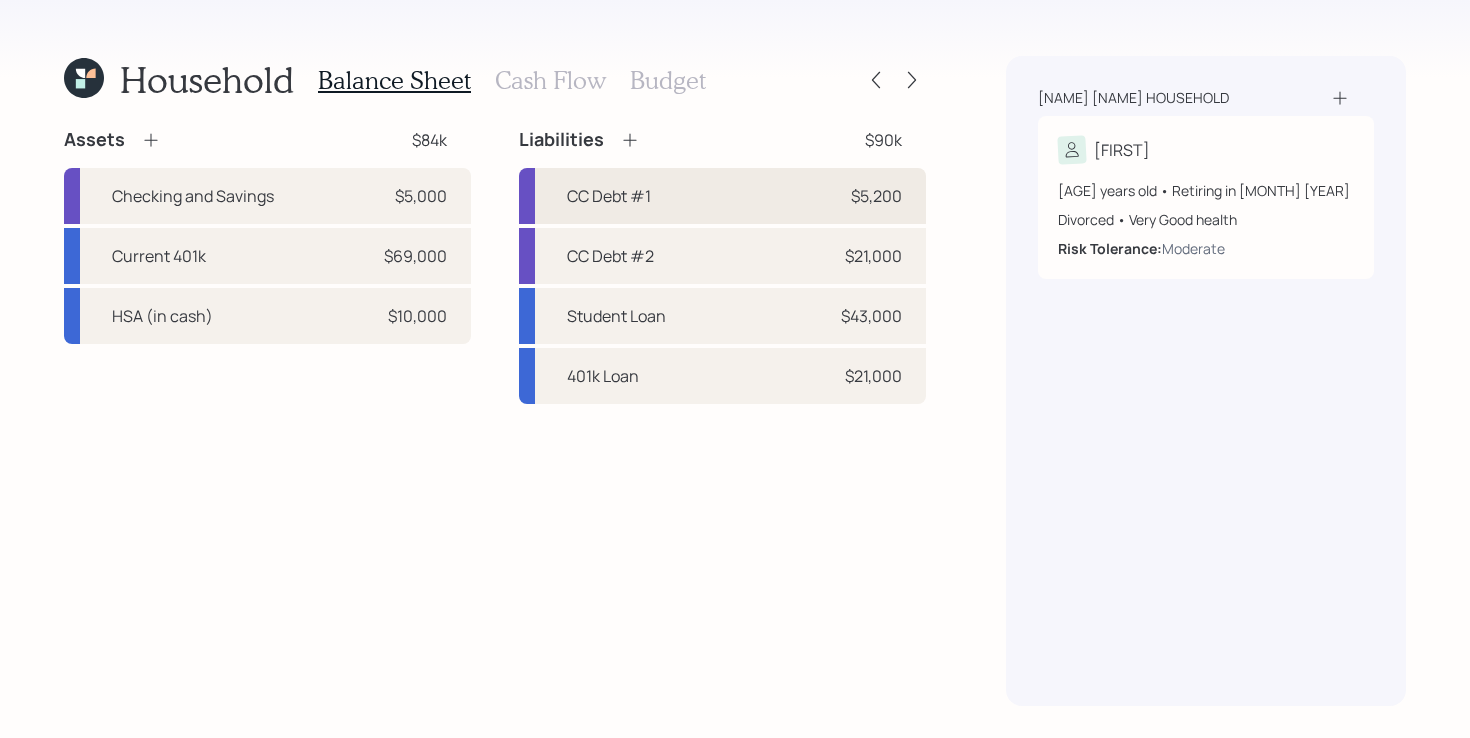 click on "CC Debt #1 $5,200" at bounding box center (722, 196) 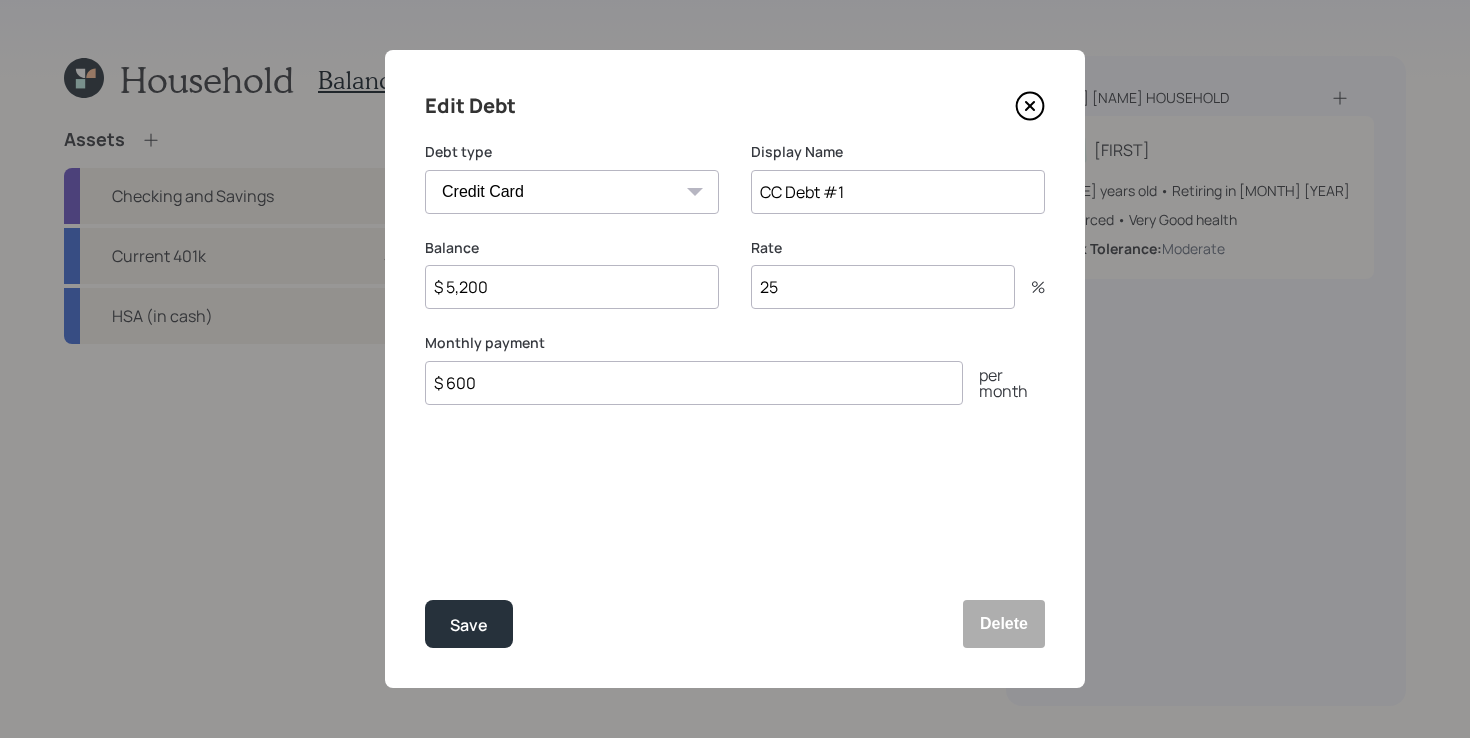 click 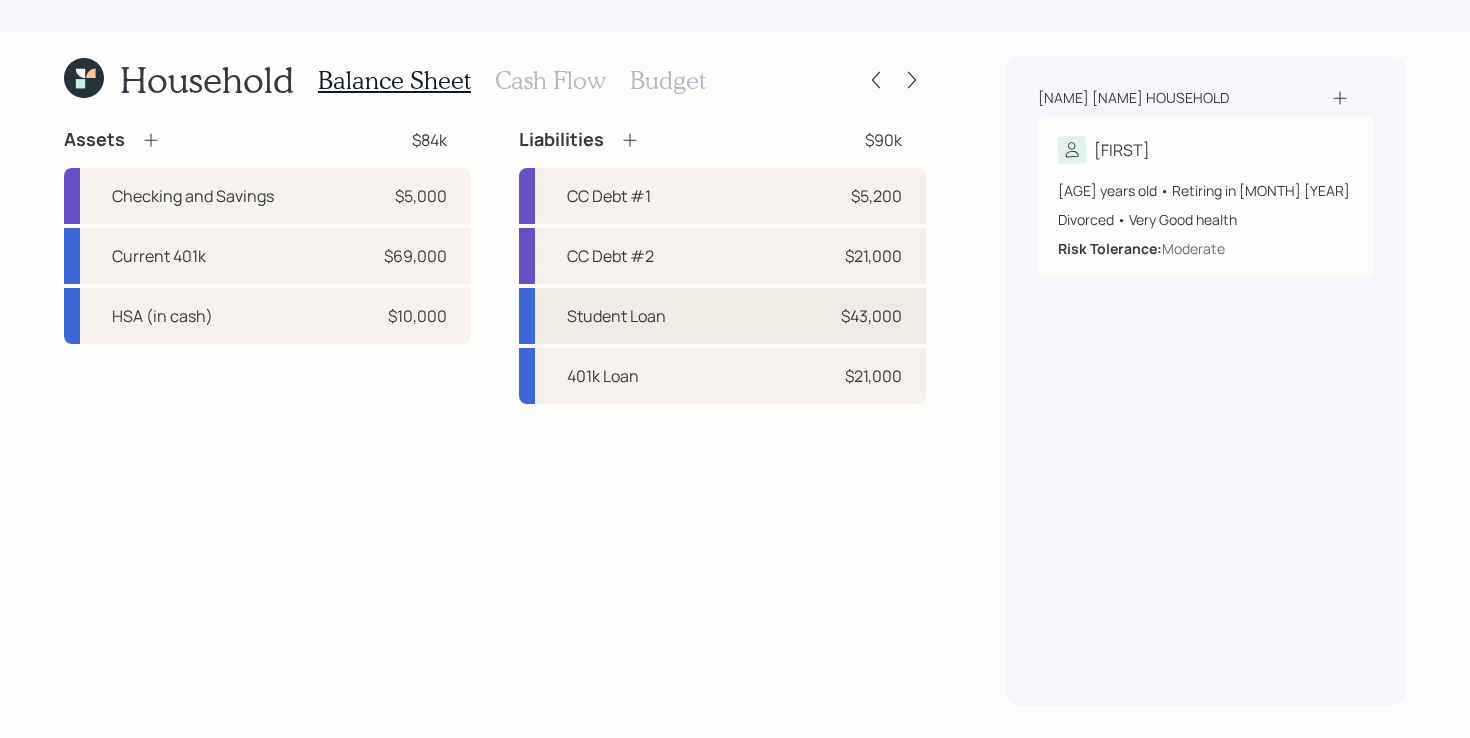 click on "Student Loan $43,000" at bounding box center (722, 316) 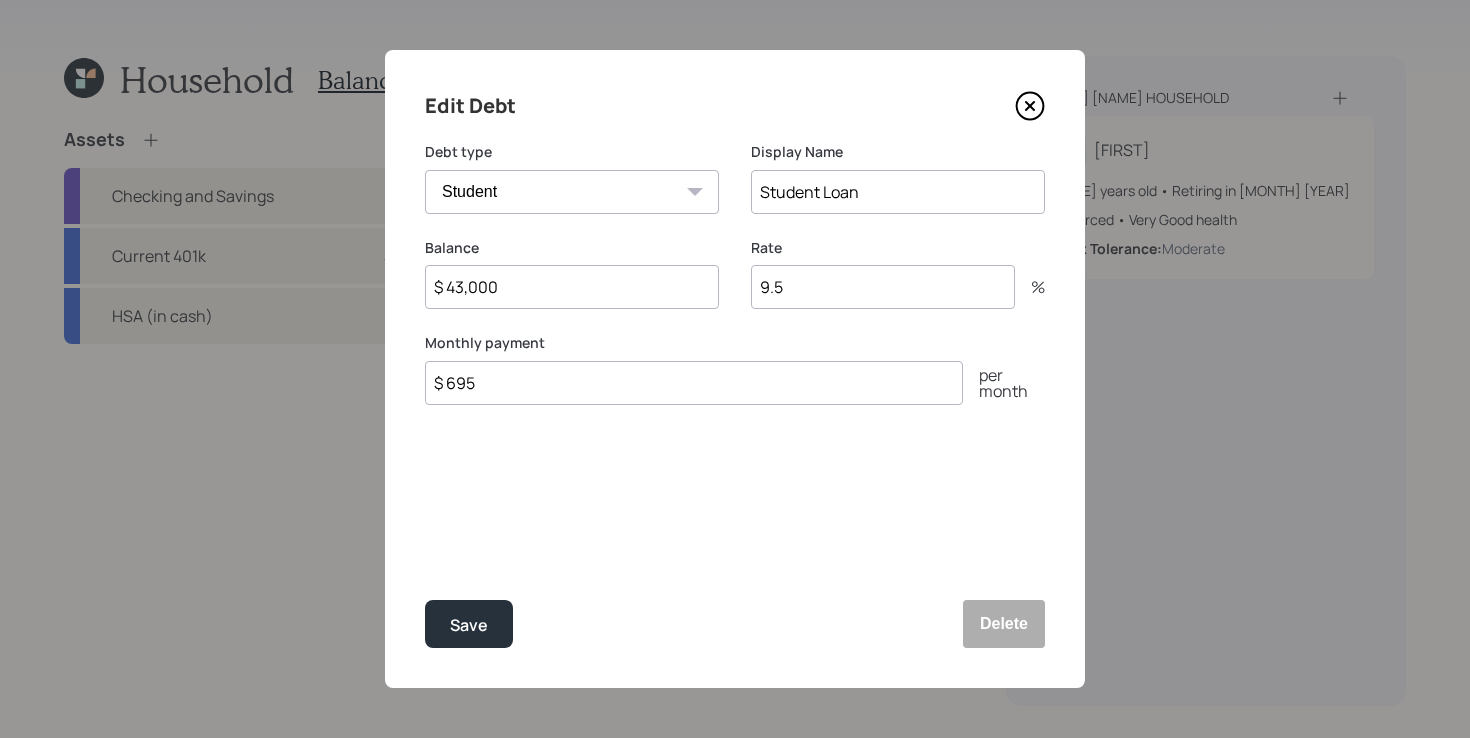 click 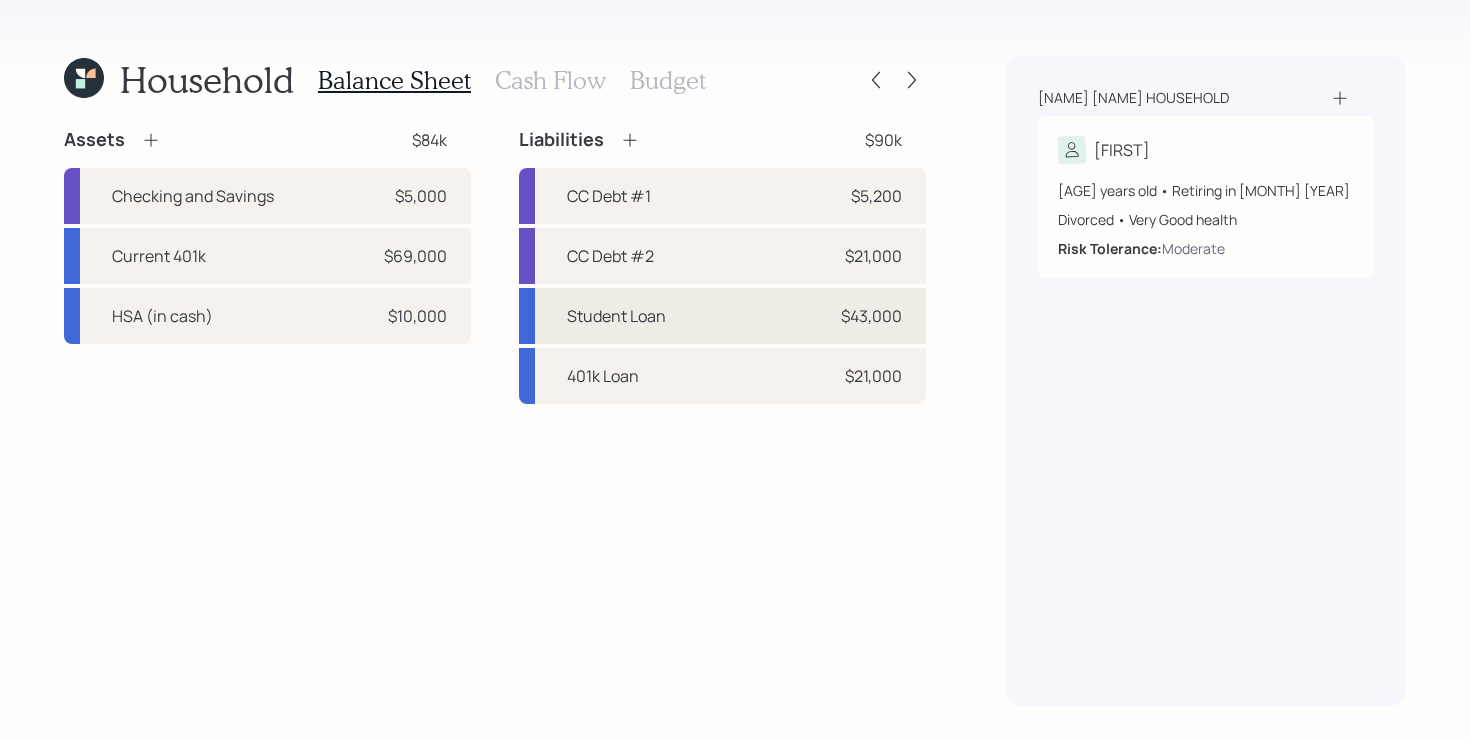 click on "Student Loan $43,000" at bounding box center (722, 316) 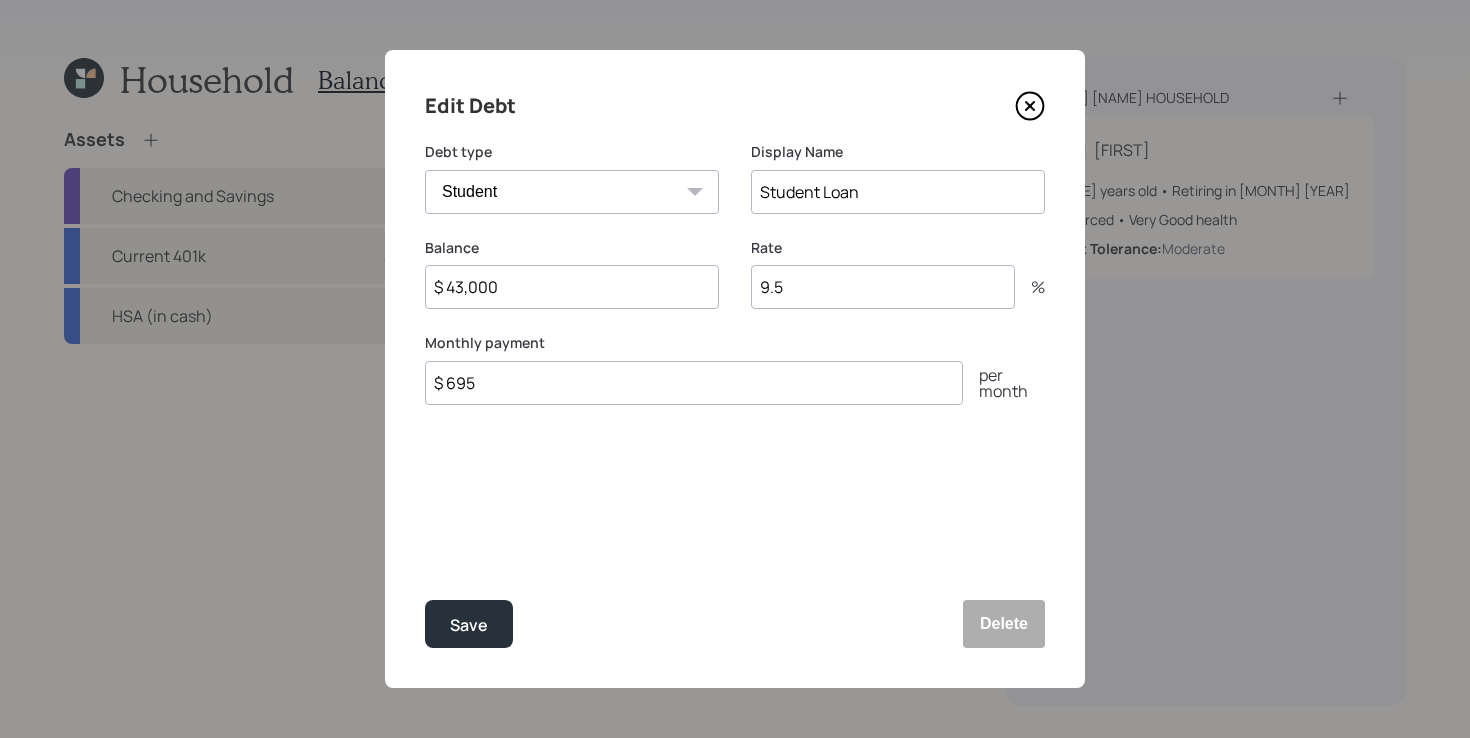 click 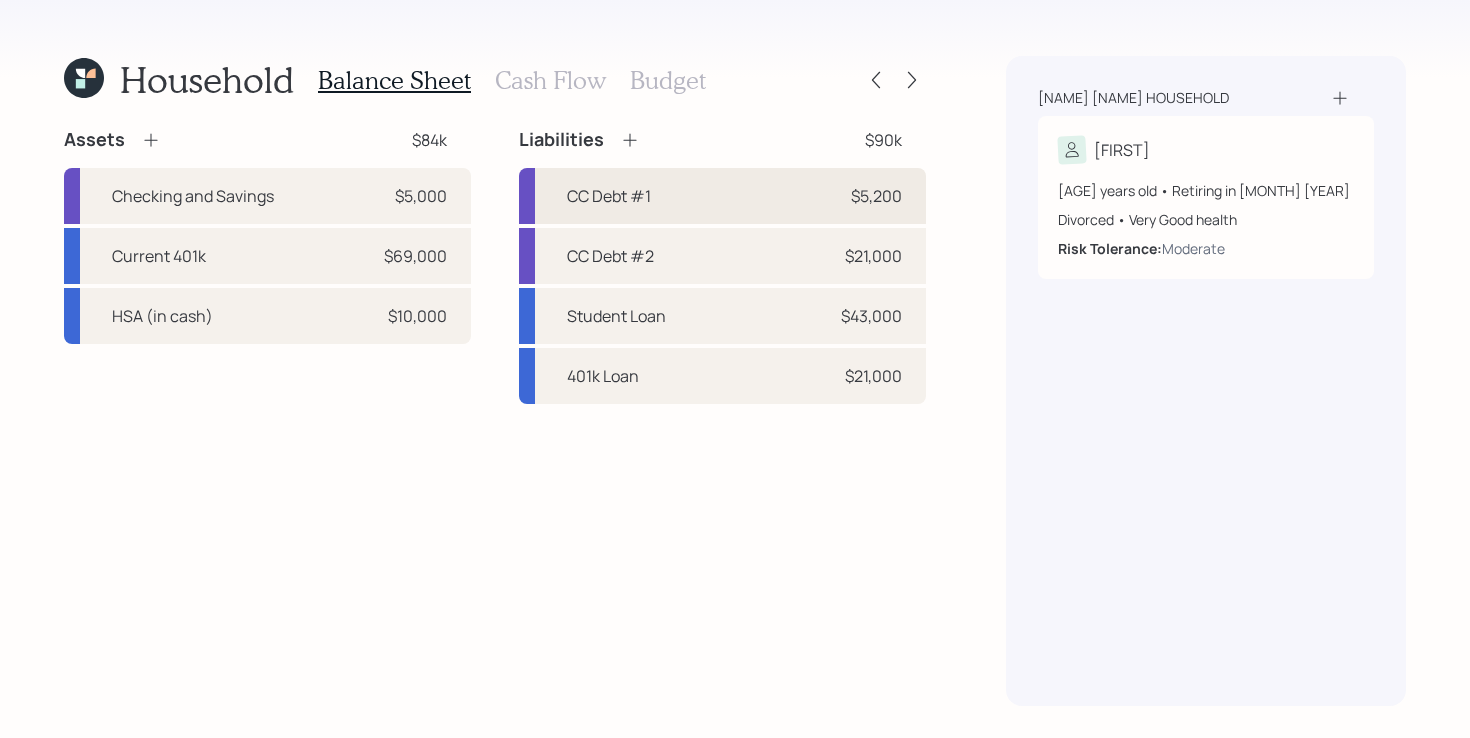 click on "CC Debt #1 $5,200" at bounding box center [722, 196] 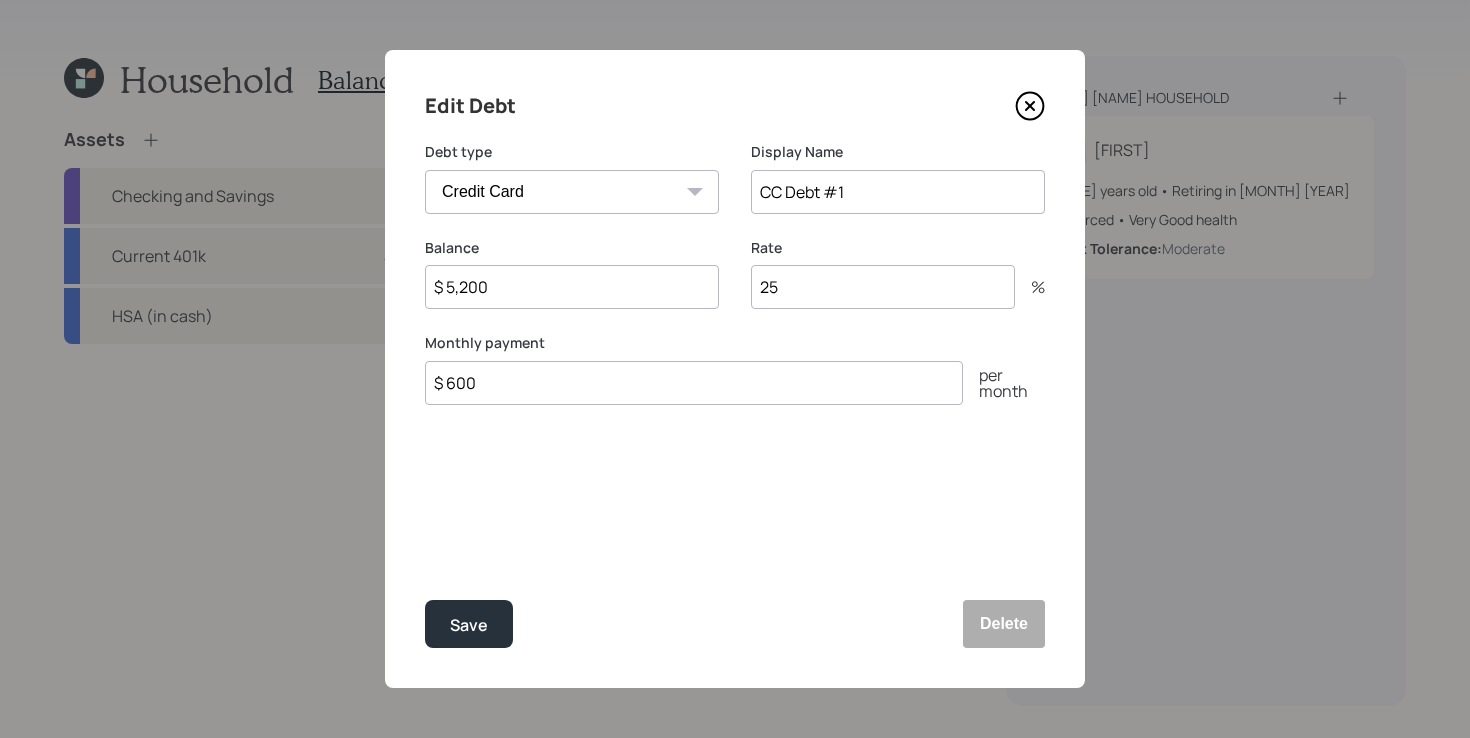 click 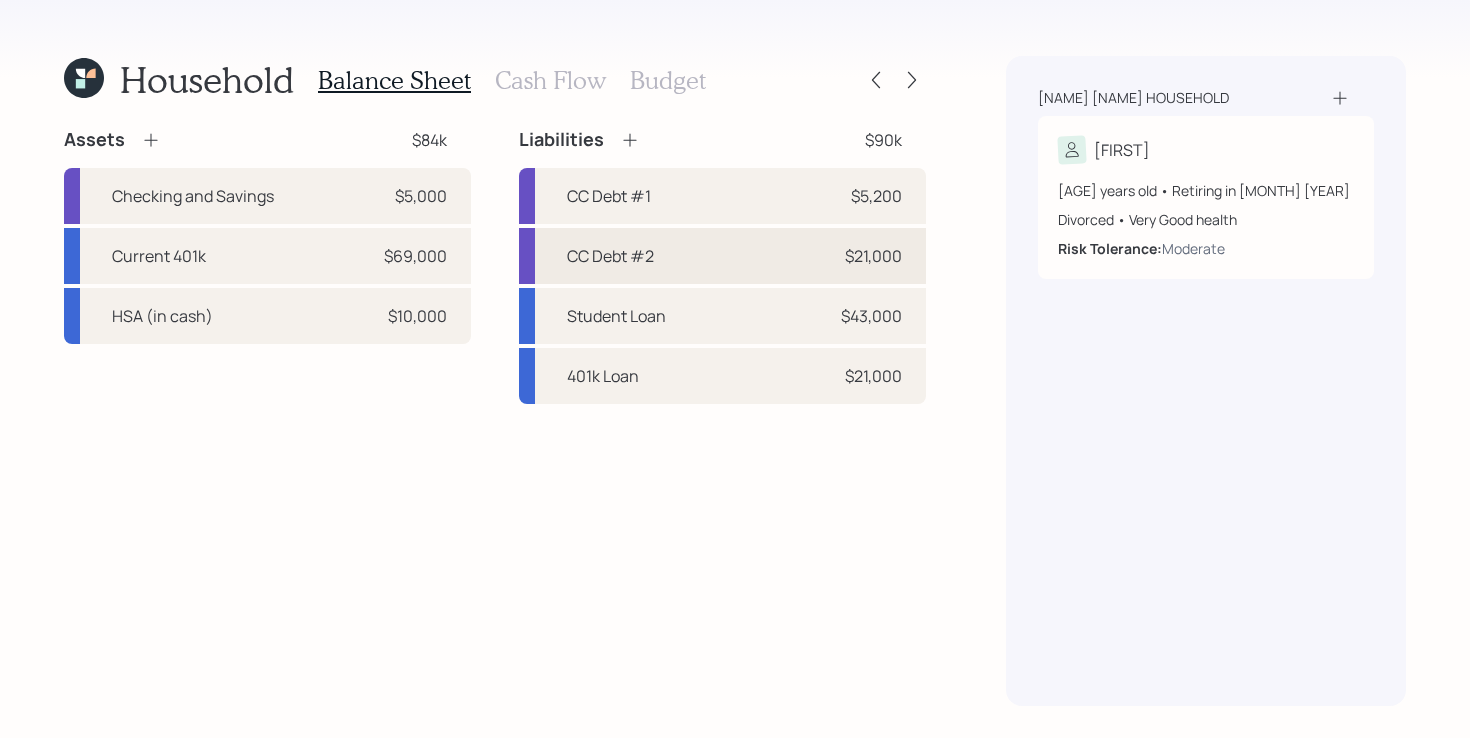 click on "CC Debt #2 $21,000" at bounding box center (722, 256) 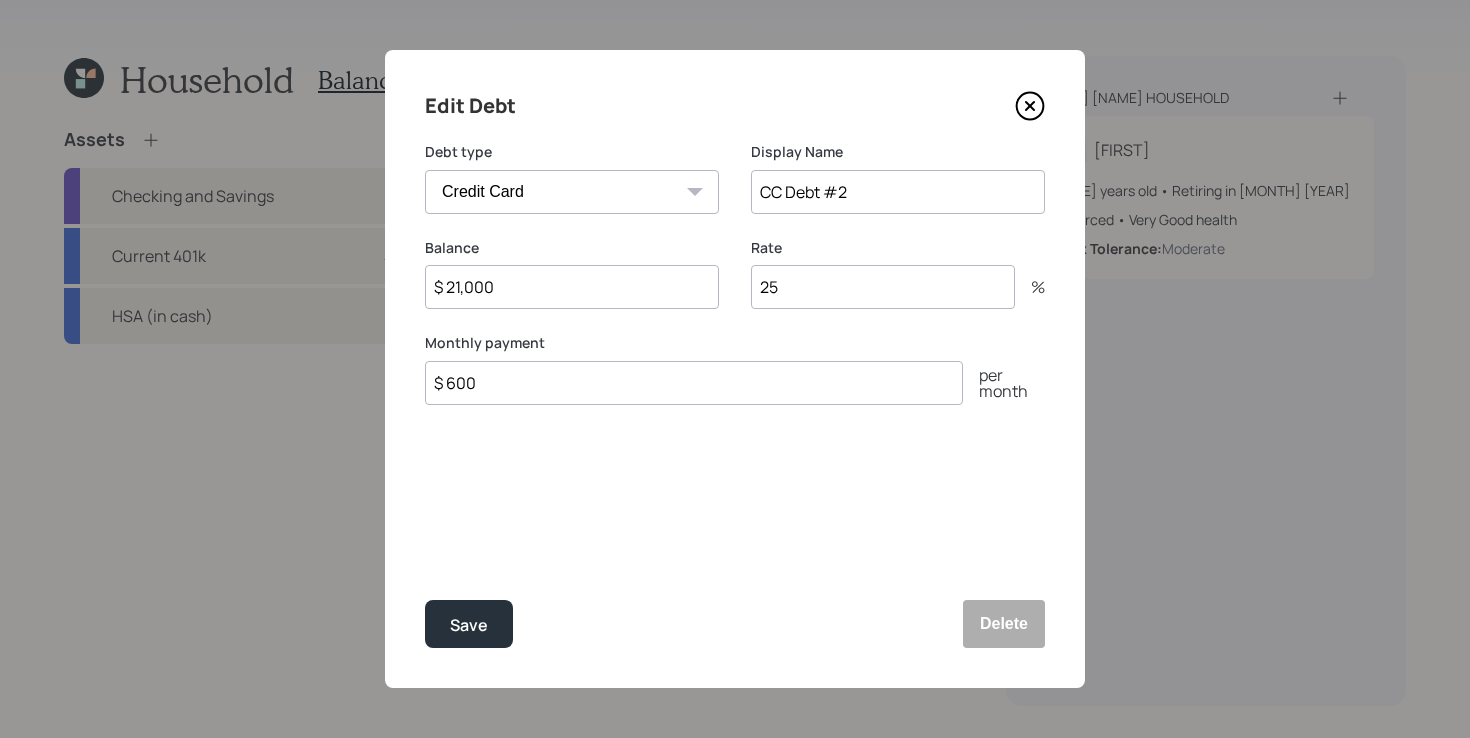 click 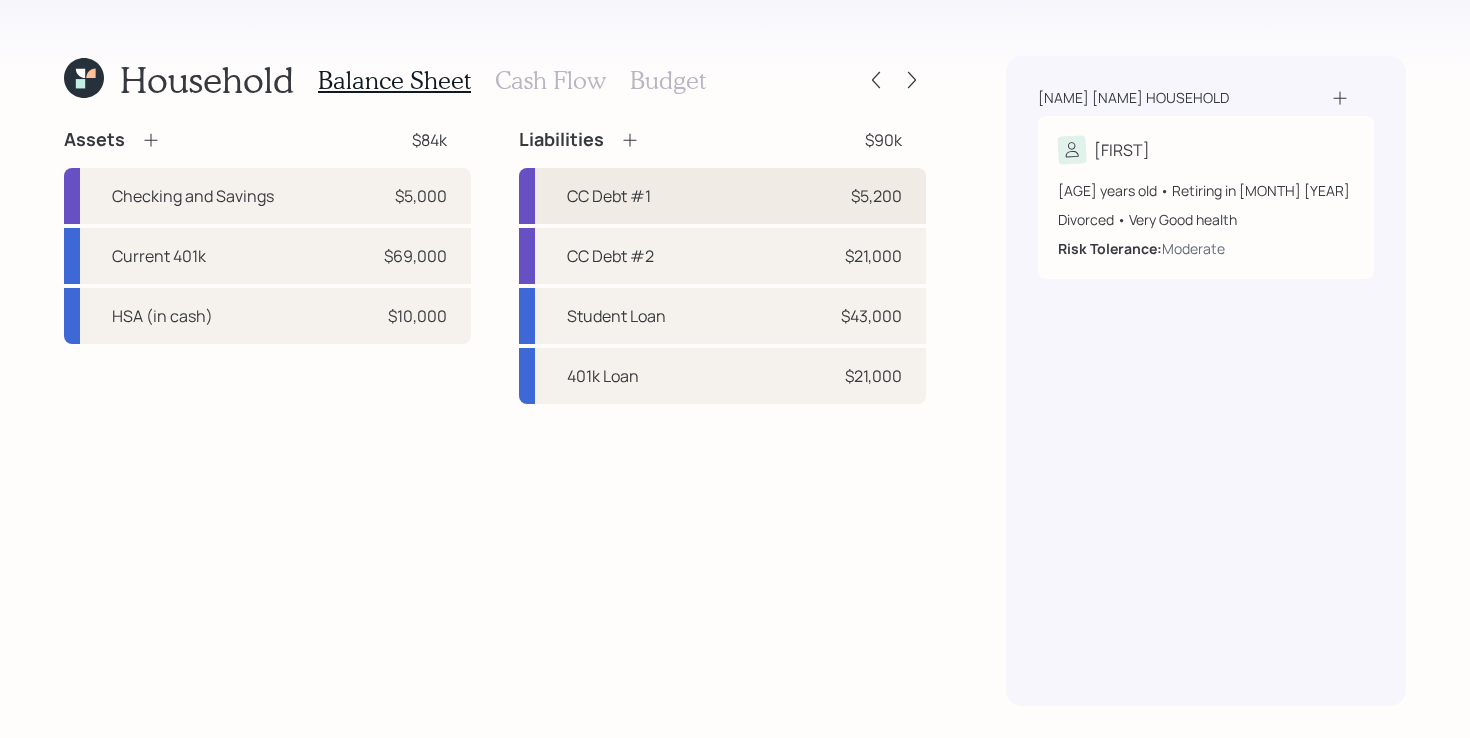 click on "CC Debt #1 $5,200" at bounding box center (722, 196) 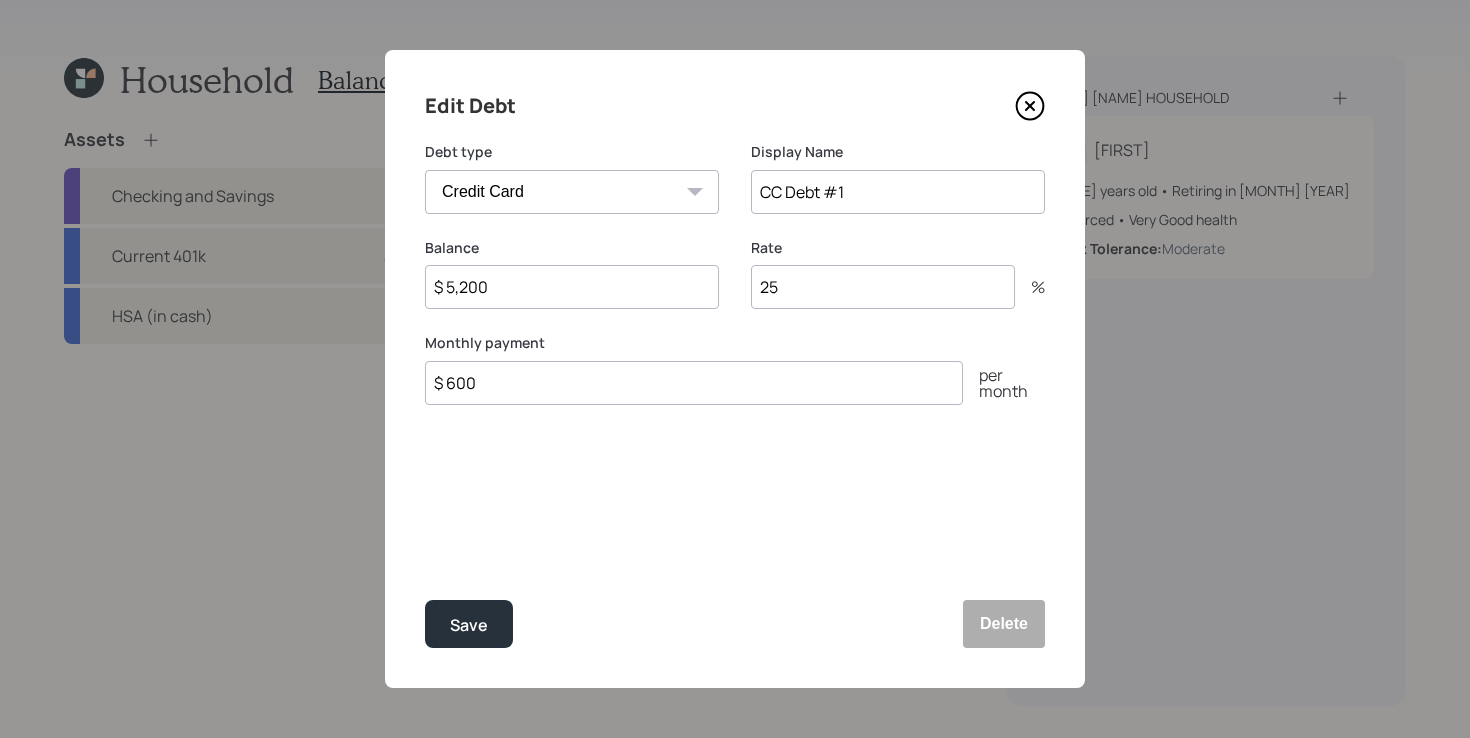 click 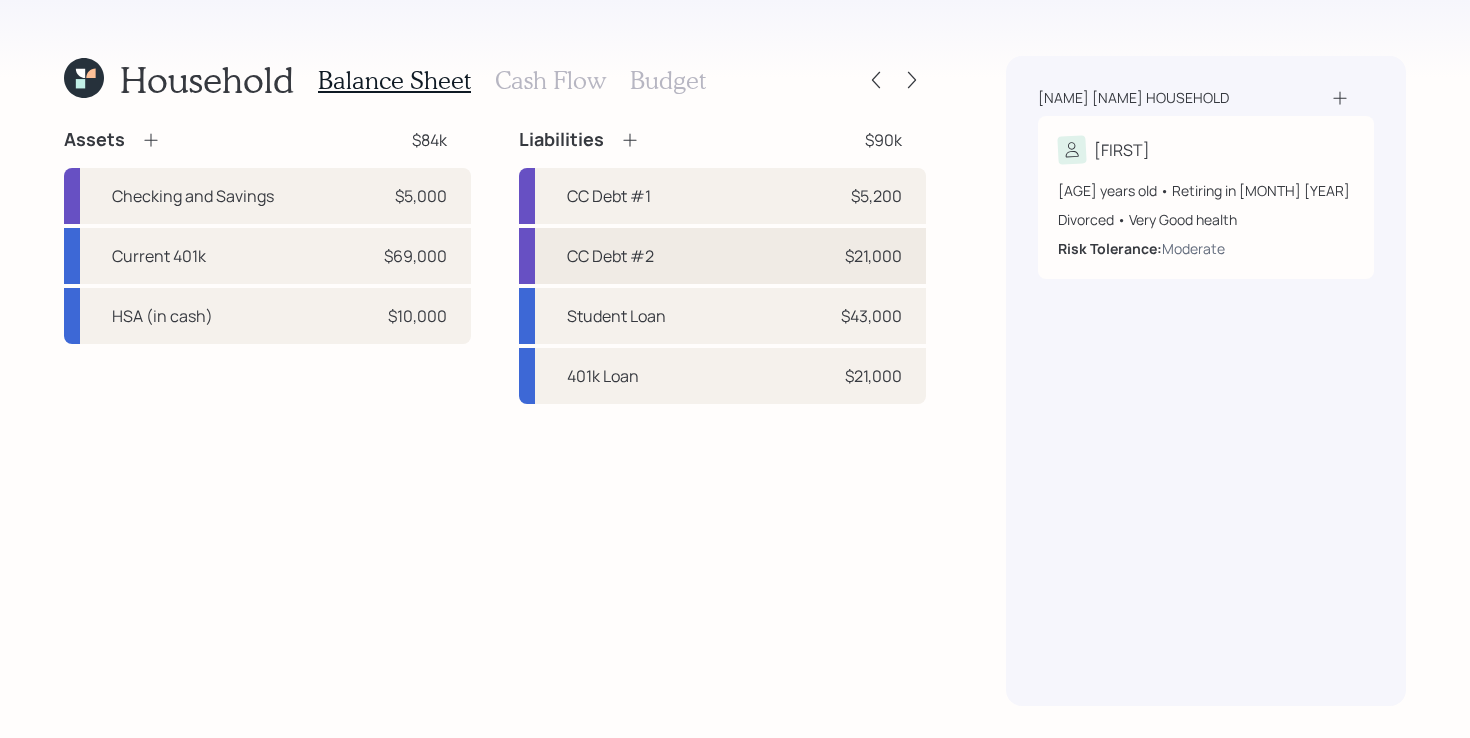 click on "CC Debt #2 $21,000" at bounding box center [722, 256] 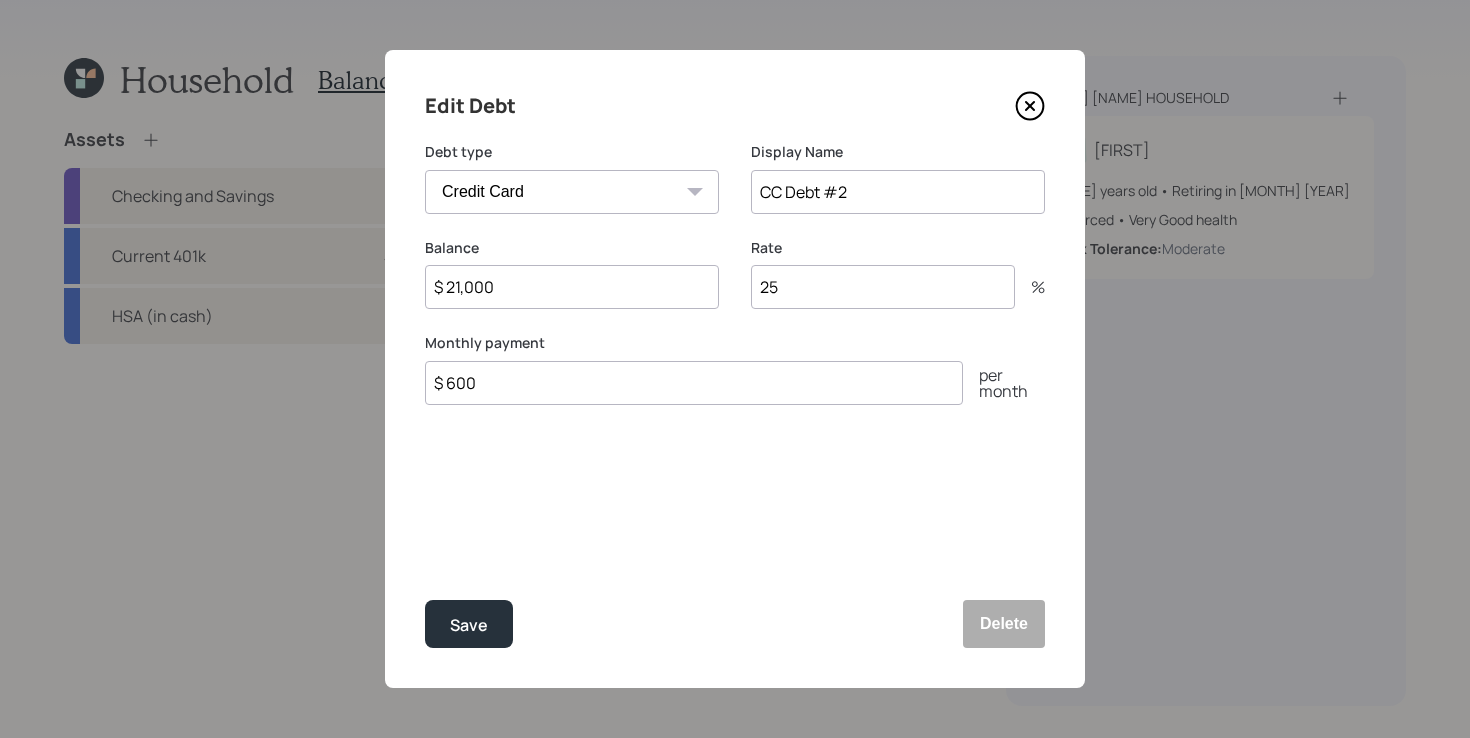 click 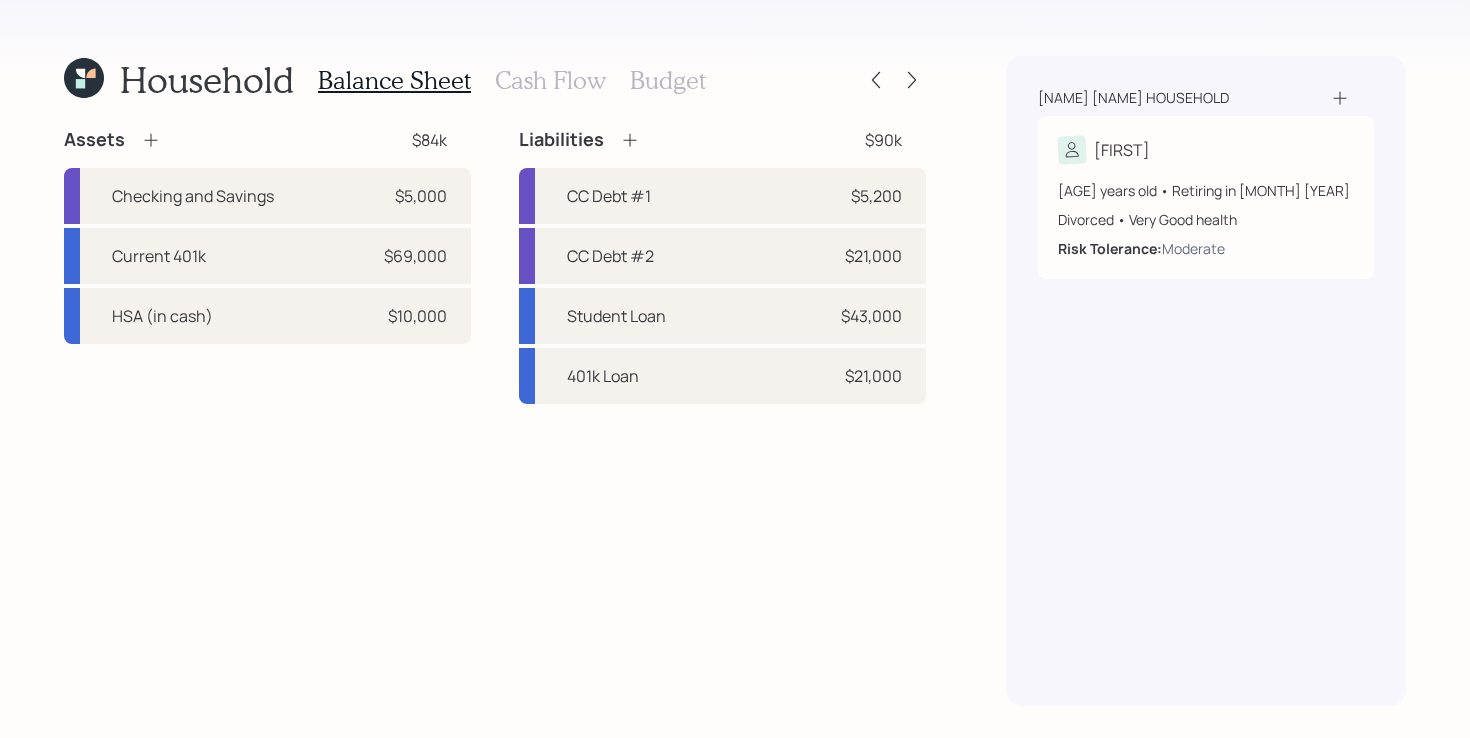 click on "Household Balance Sheet Cash Flow Budget Assets $84k Checking and Savings $5,000 Current 401k $69,000 HSA (in cash) $10,000 Liabilities $90k CC Debt #1 $5,200 CC Debt #2 $21,000 Student Loan $43,000 401k Loan $21,000 Cabral canobbio household Mary 70 years old • Retiring in January 2026 Divorced • Very Good health Risk Tolerance:  Moderate" at bounding box center [735, 369] 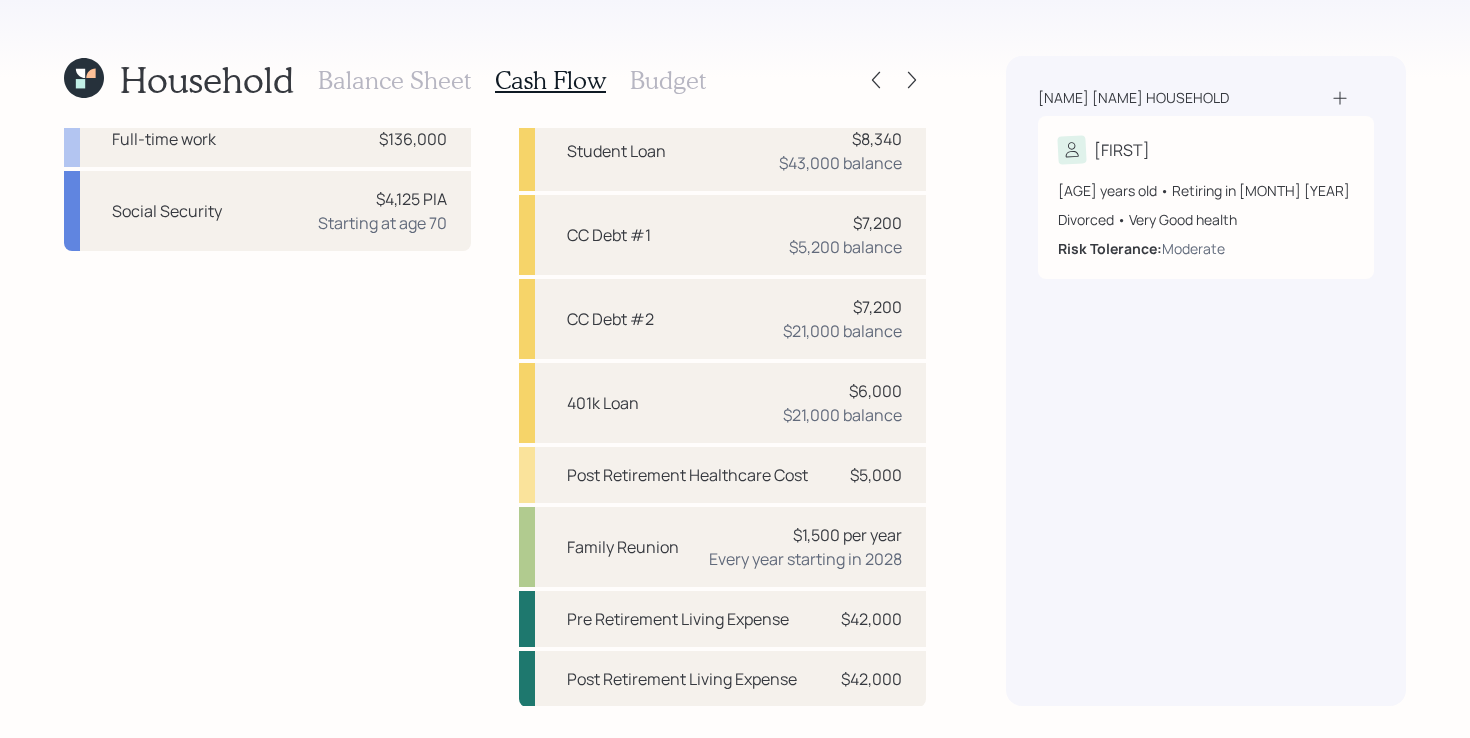 scroll, scrollTop: 54, scrollLeft: 0, axis: vertical 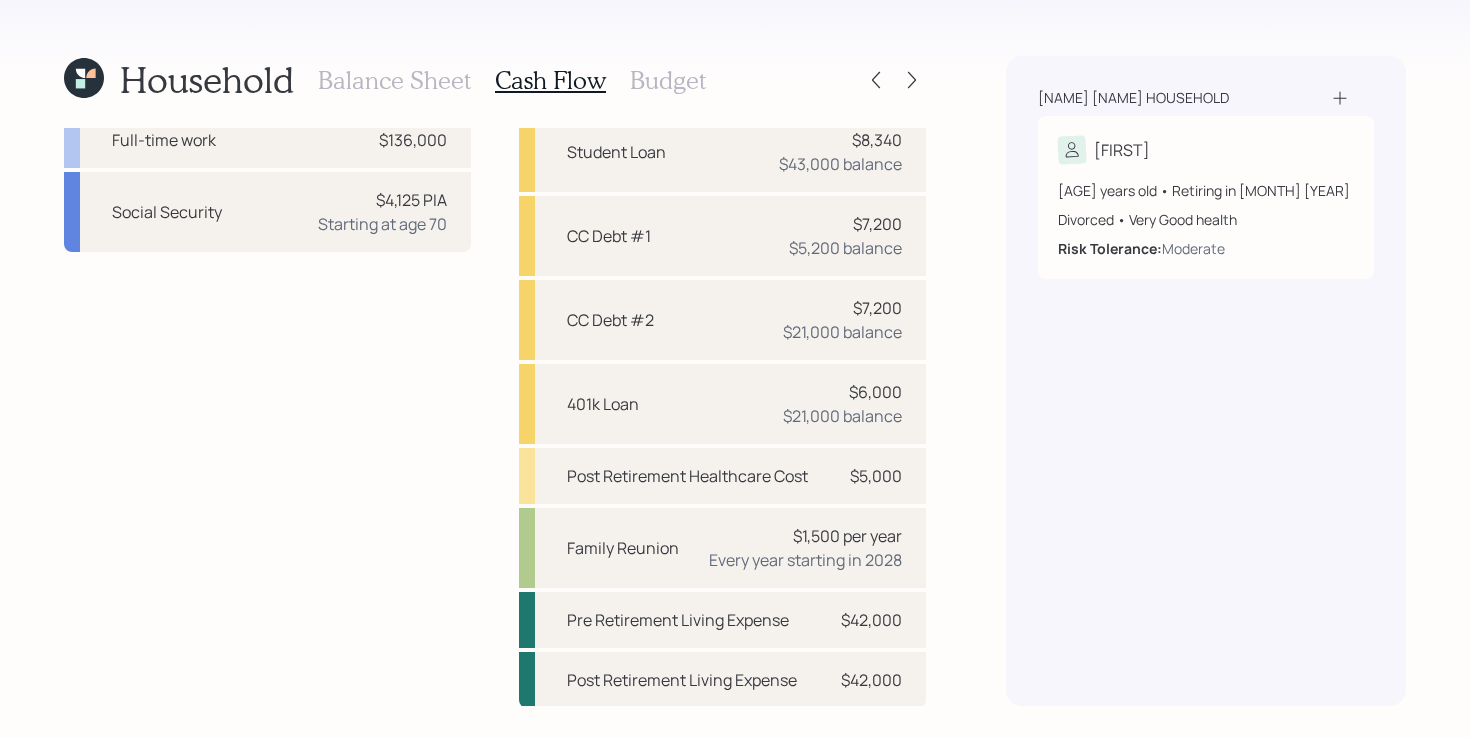 click on "Balance Sheet" at bounding box center (394, 80) 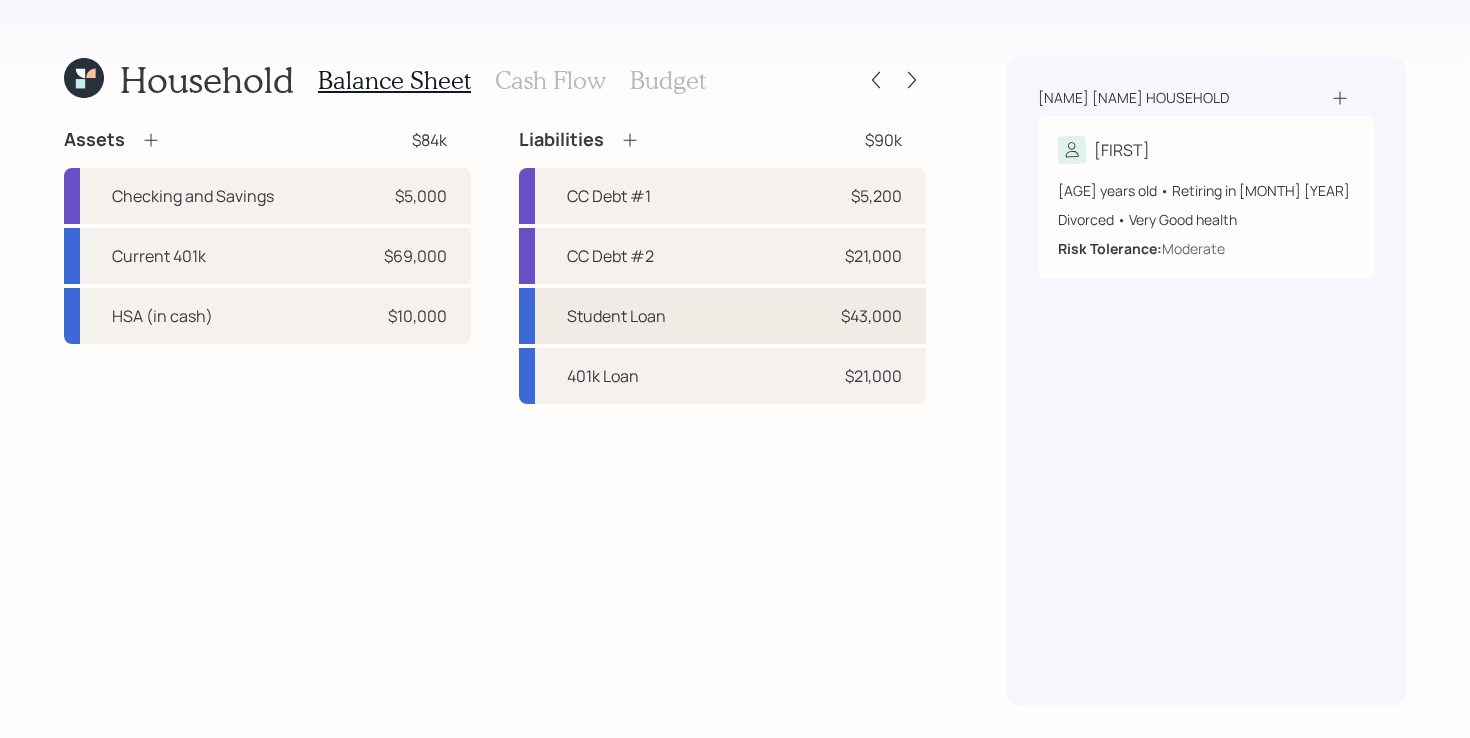 click on "Student Loan" at bounding box center [616, 316] 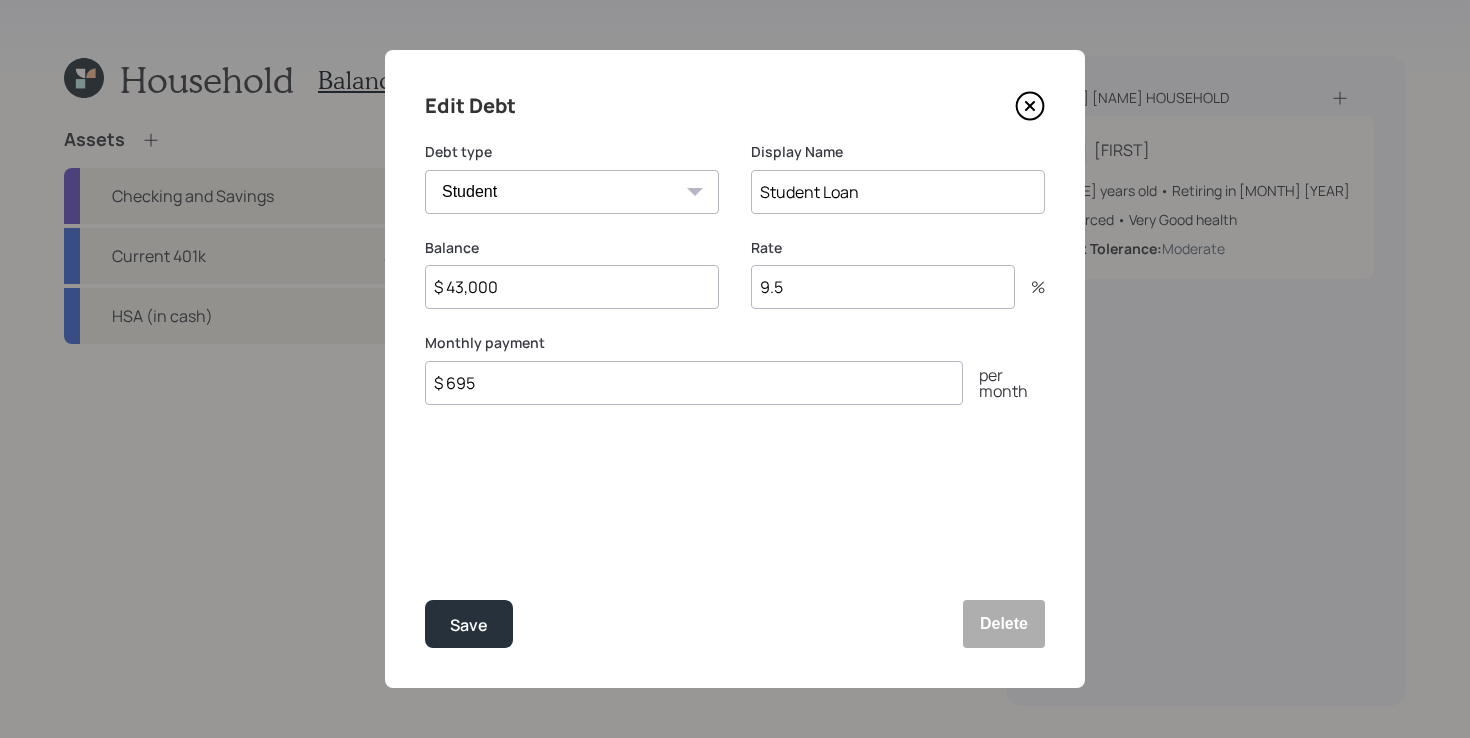 click 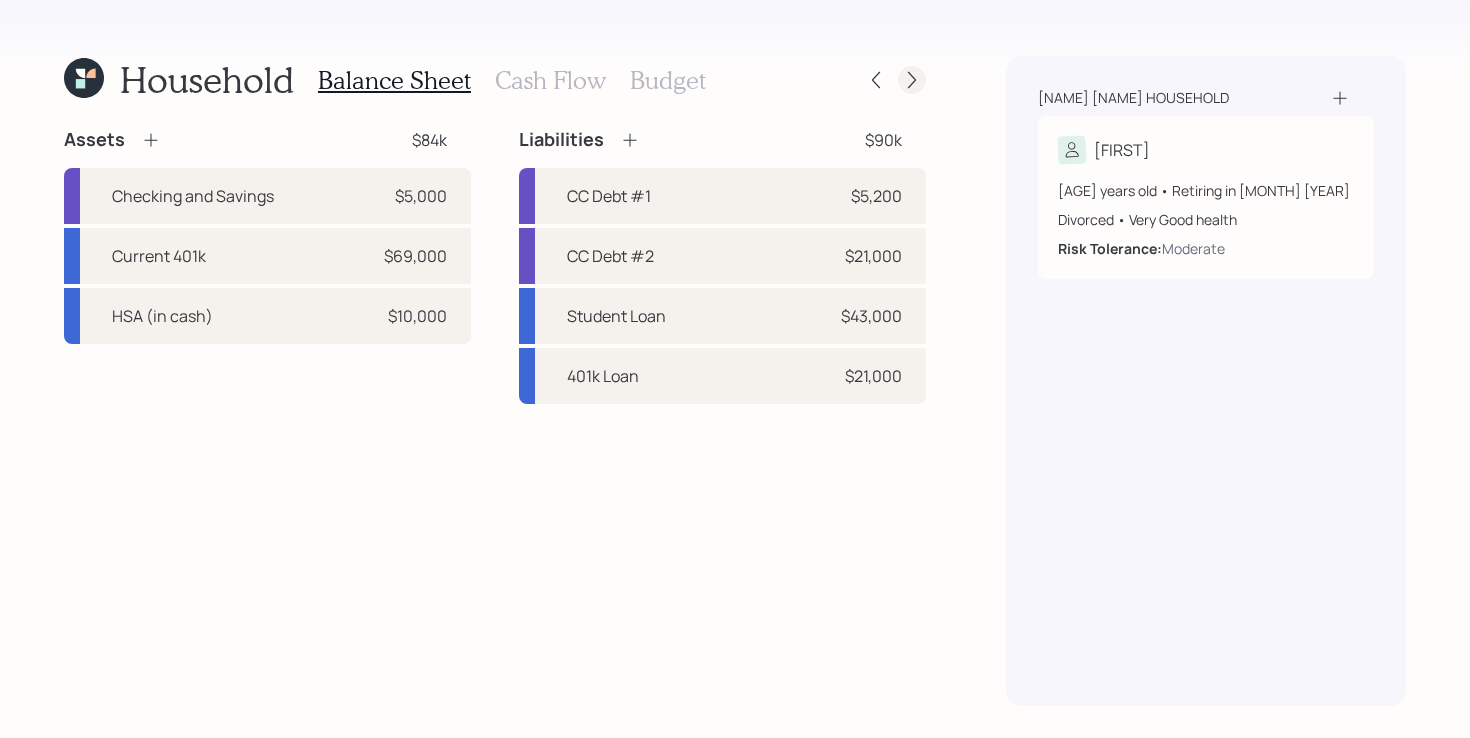 click 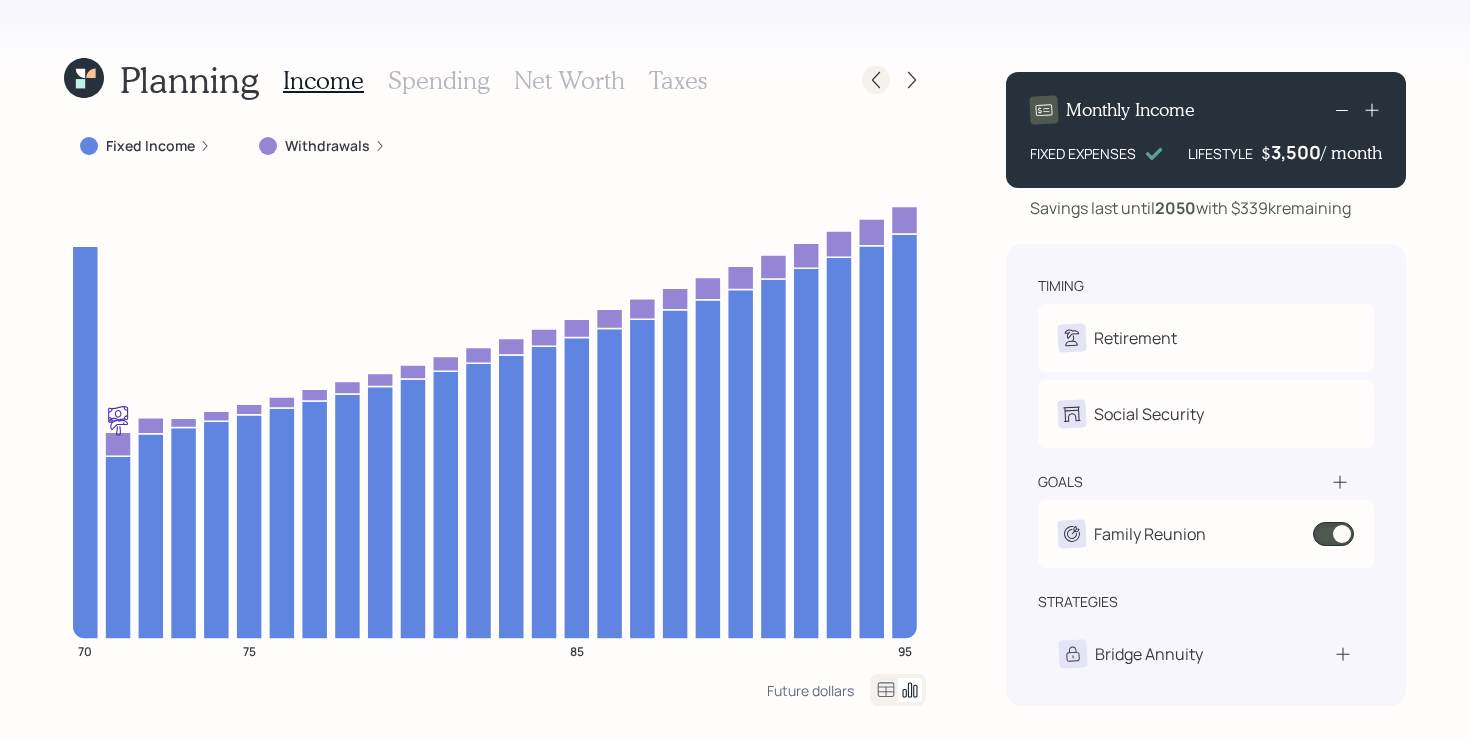 click 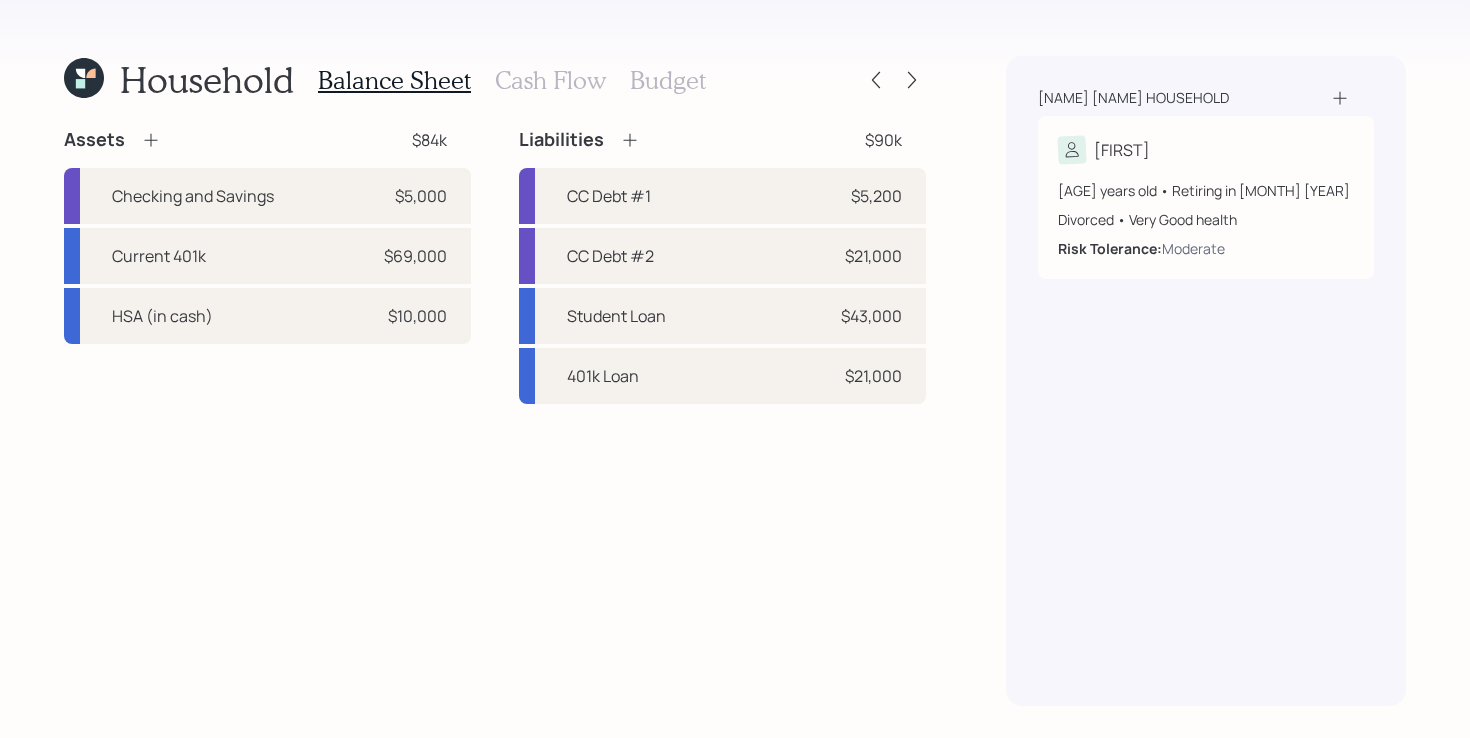 click on "Assets $84k Checking and Savings $5,000 Current 401k $69,000 HSA (in cash) $10,000 Liabilities $90k CC Debt #1 $5,200 CC Debt #2 $21,000 Student Loan $43,000 401k Loan $21,000" at bounding box center [495, 266] 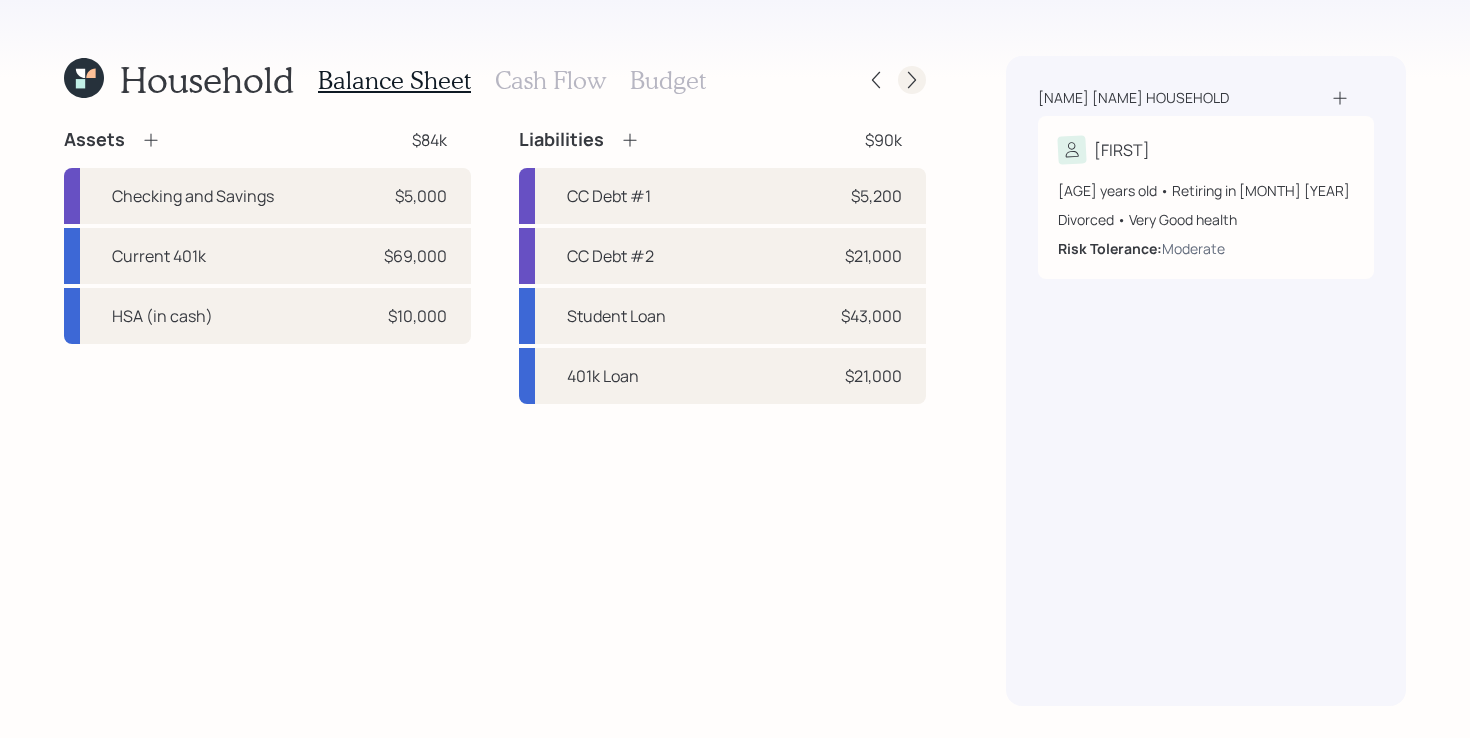 click 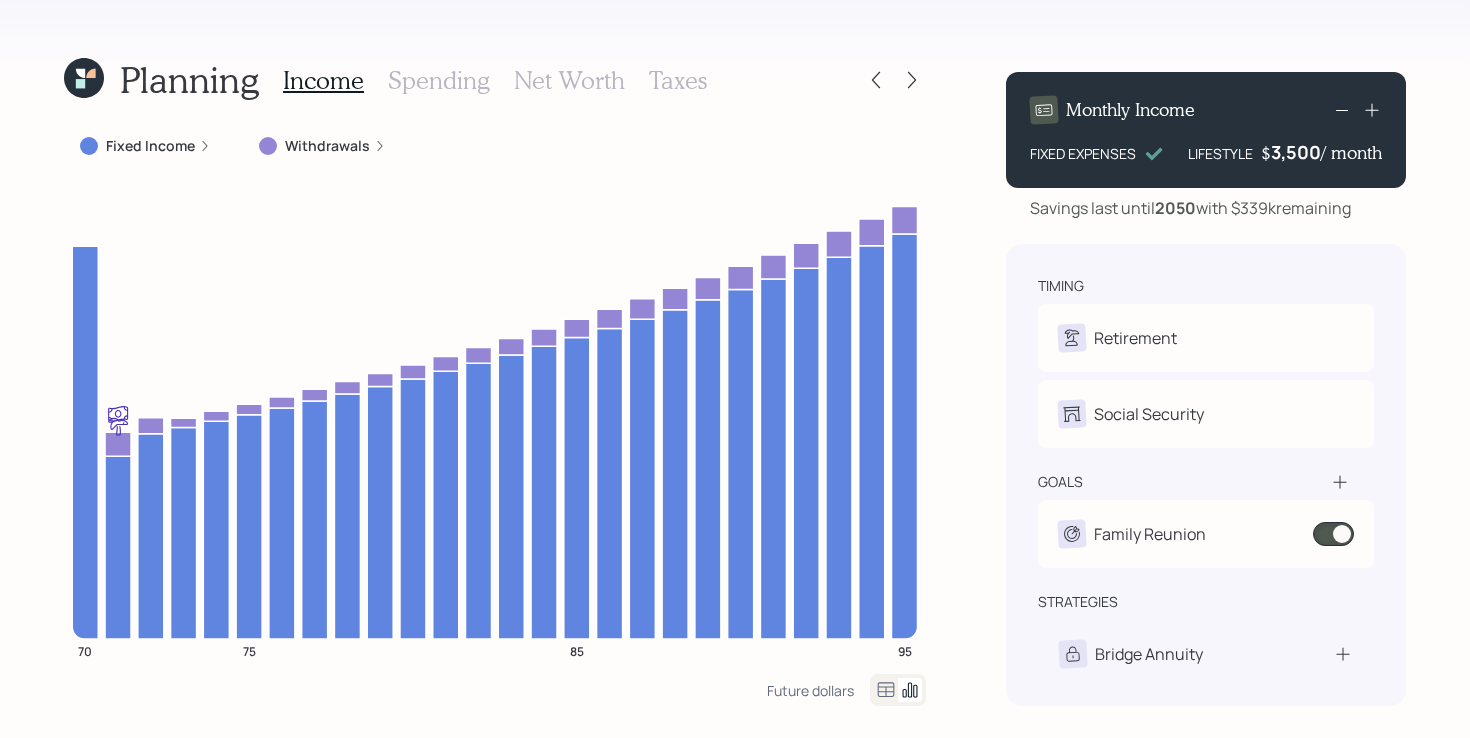 click on "Spending" at bounding box center (439, 80) 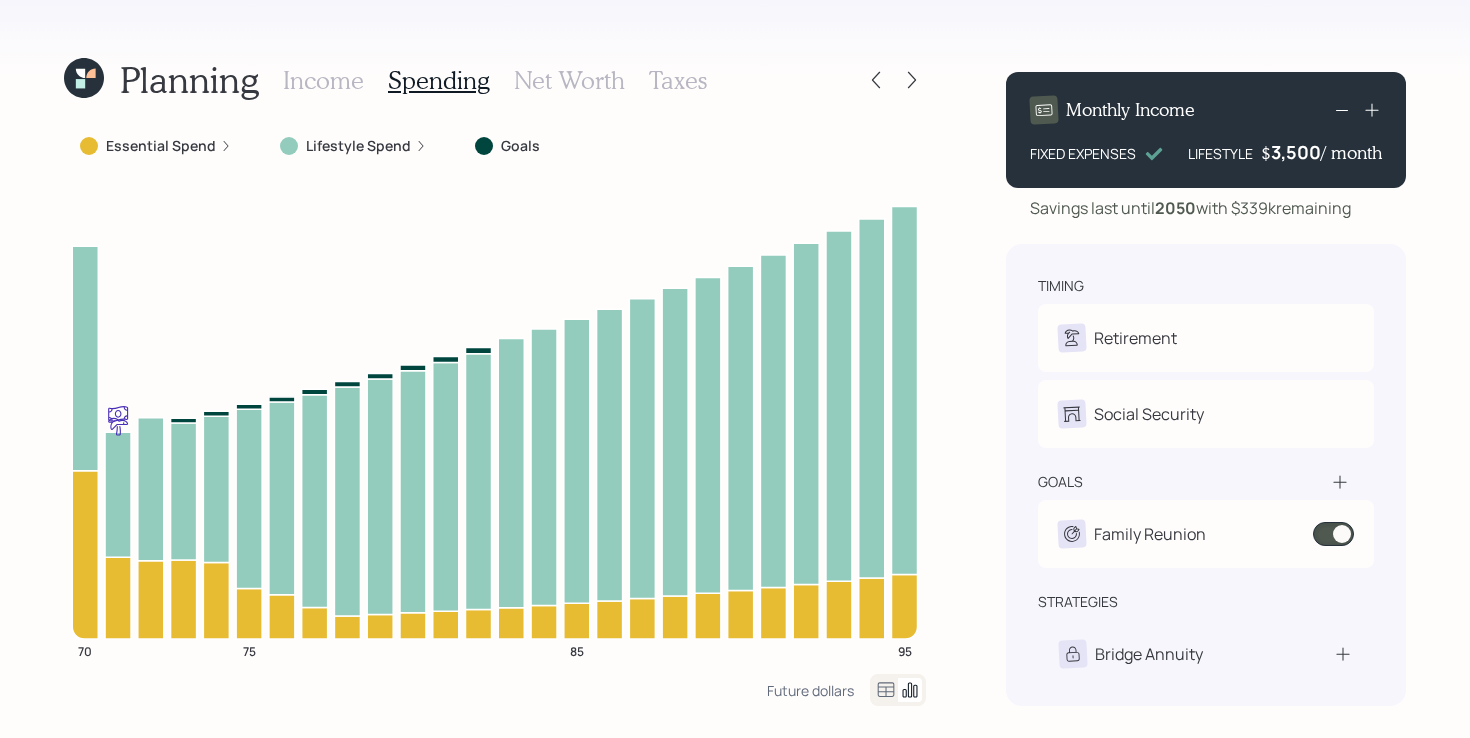 click on "Essential Spend" at bounding box center [161, 146] 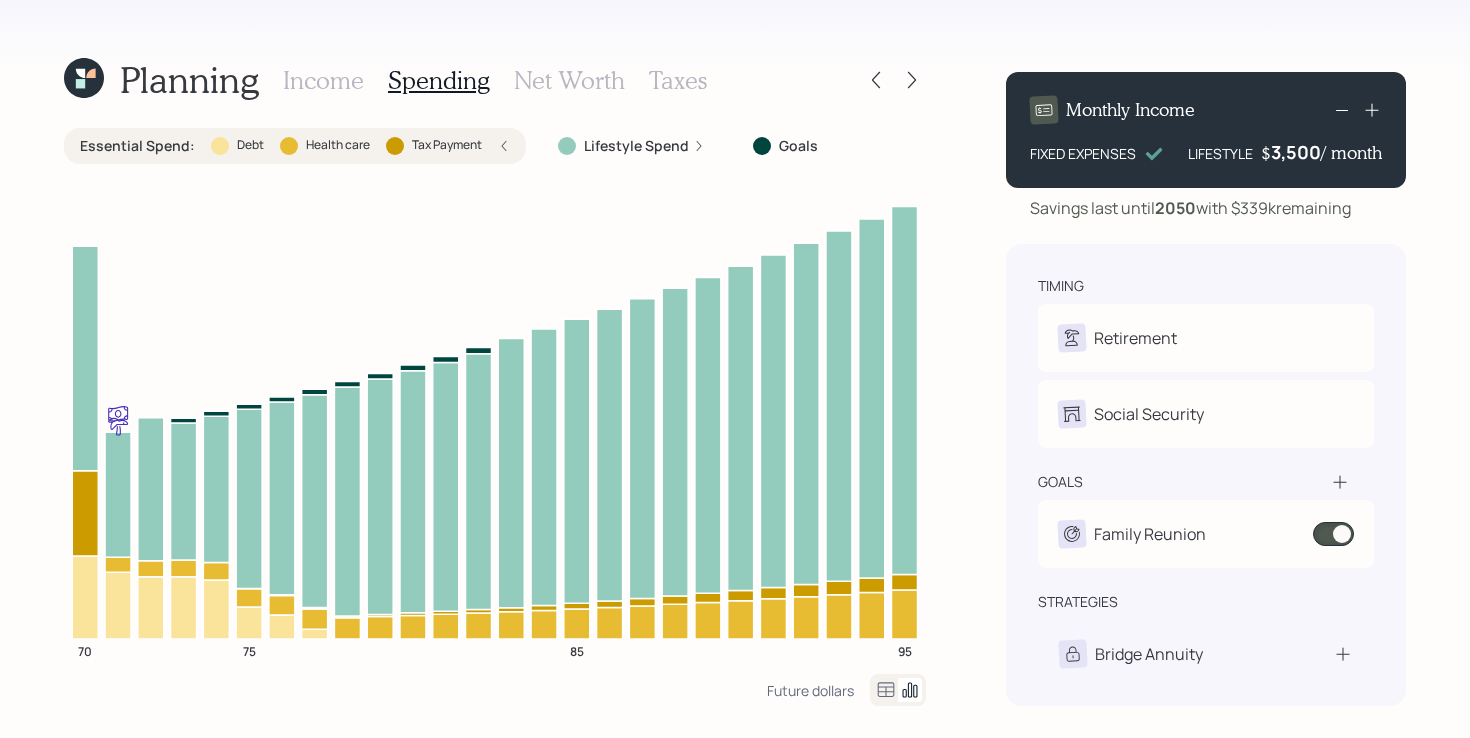 click on "Essential Spend :" at bounding box center (137, 146) 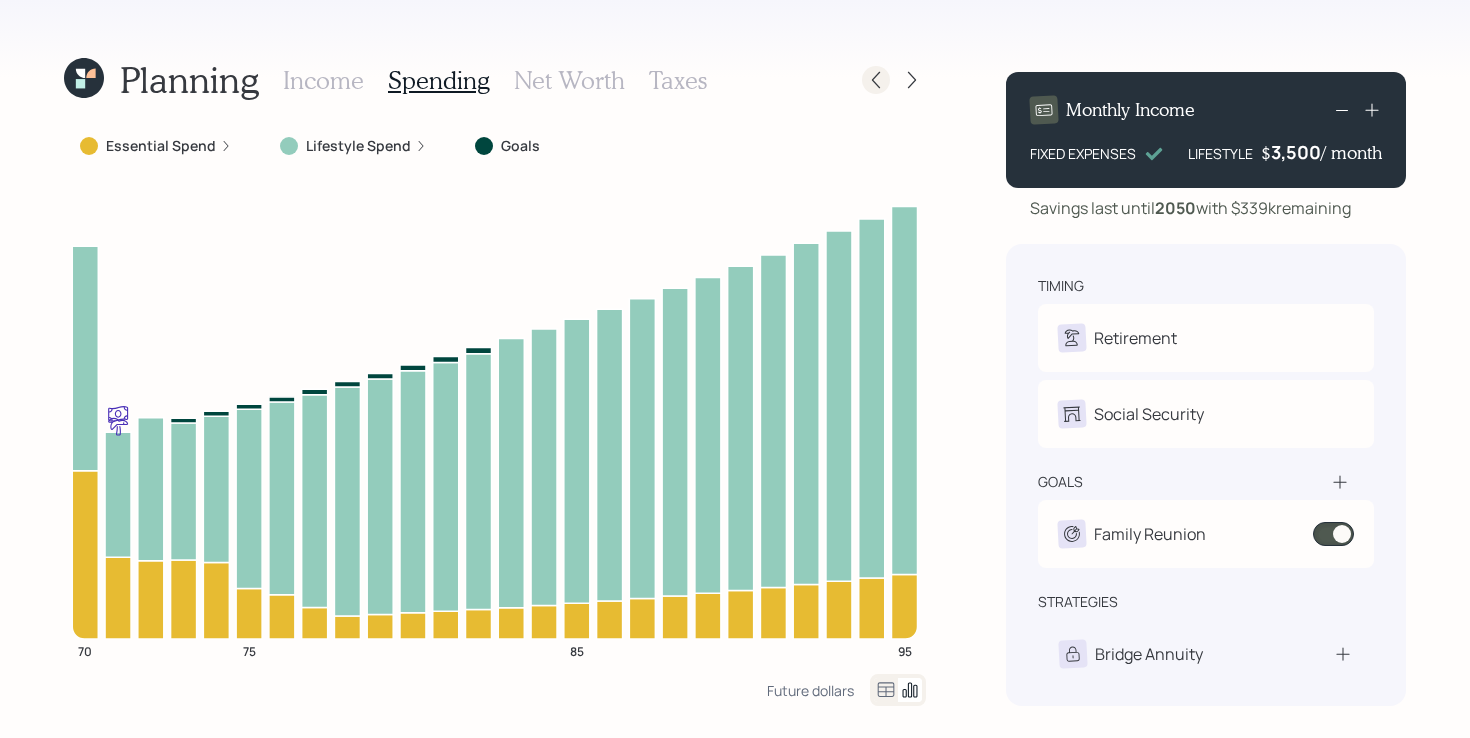 click 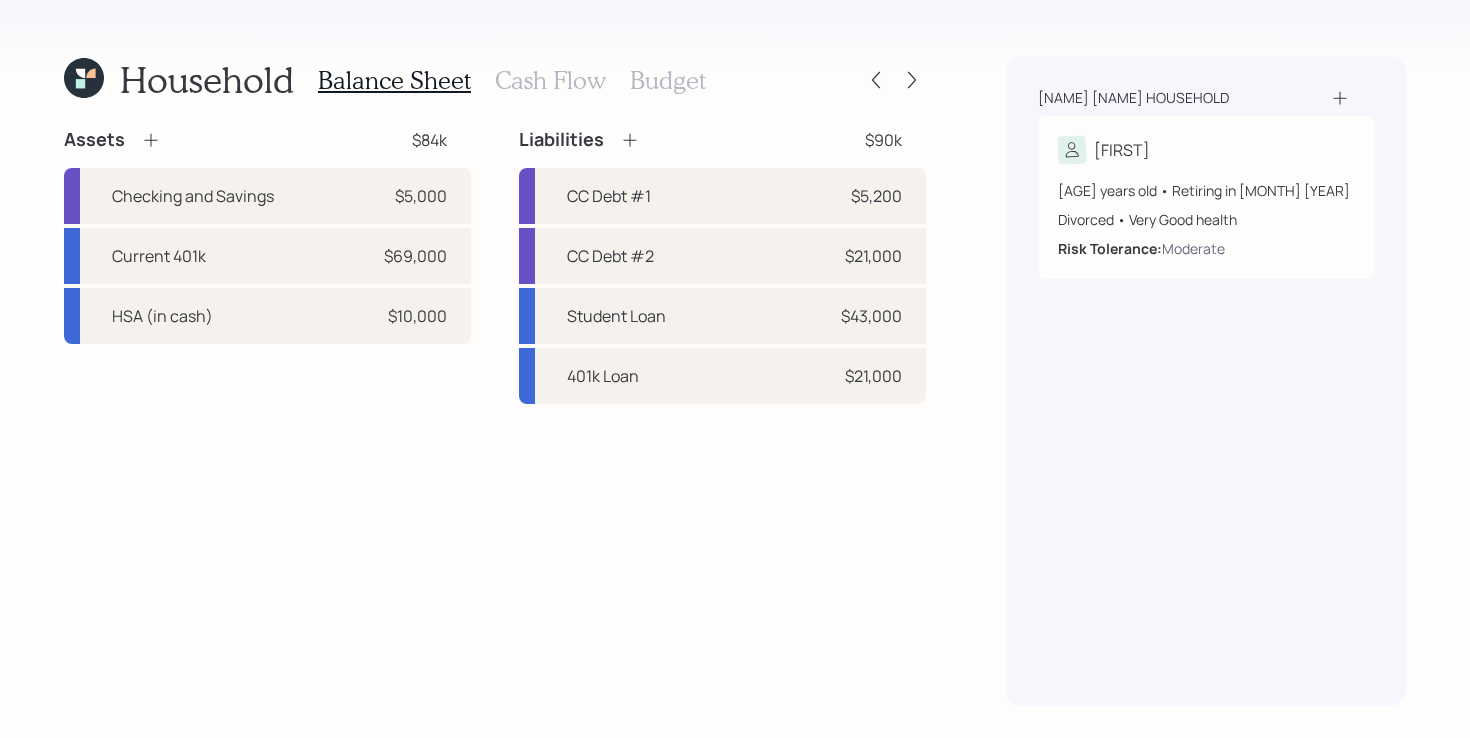 click on "Cash Flow" at bounding box center [550, 80] 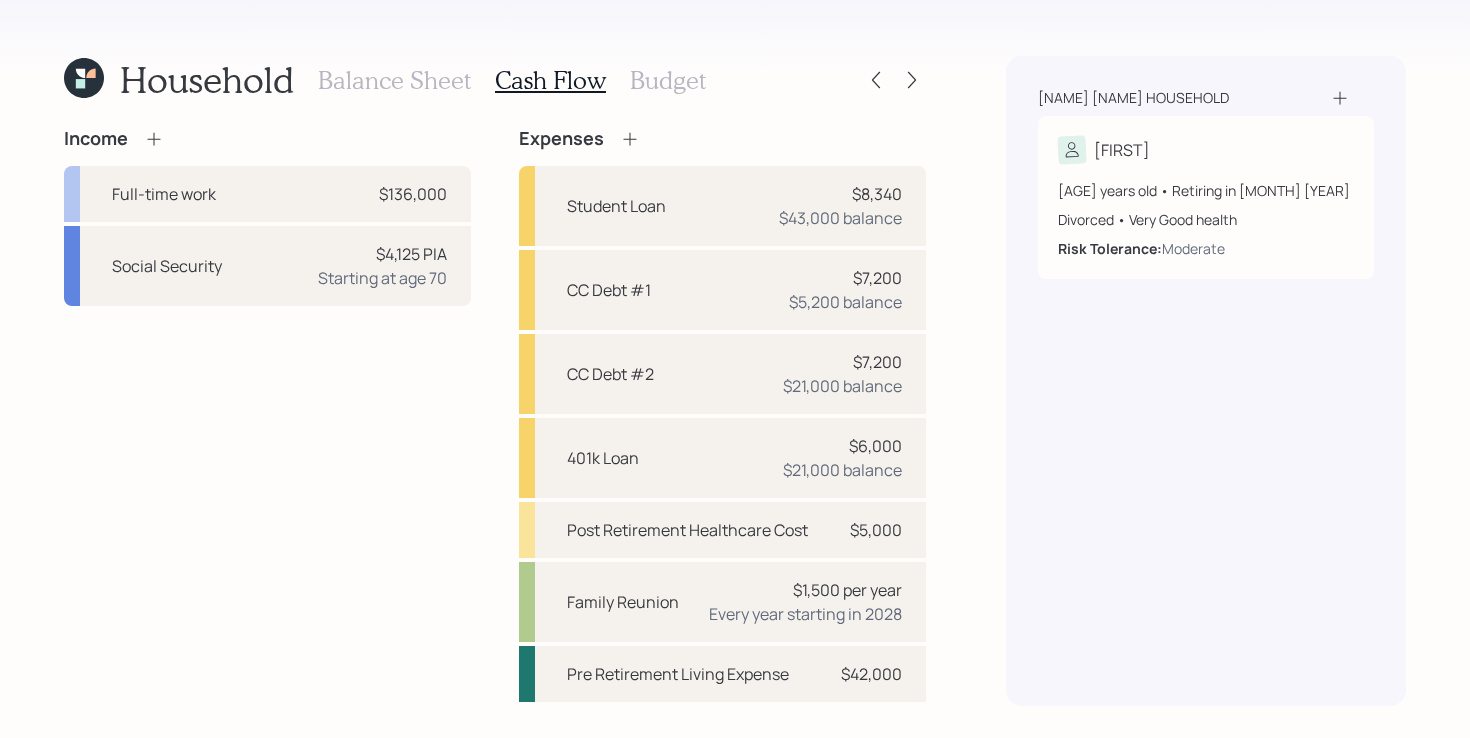 click on "Balance Sheet" at bounding box center (394, 80) 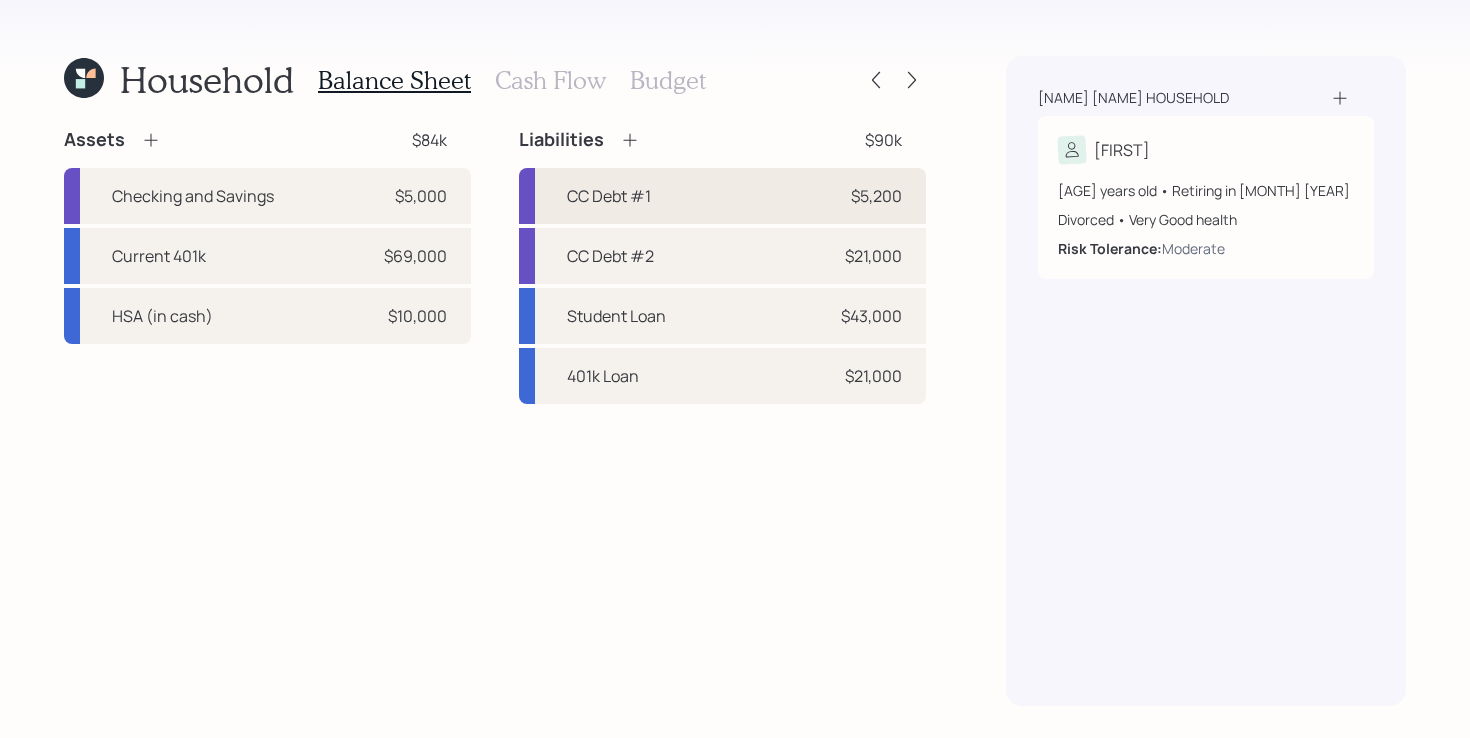 click on "CC Debt #1 $5,200" at bounding box center (722, 196) 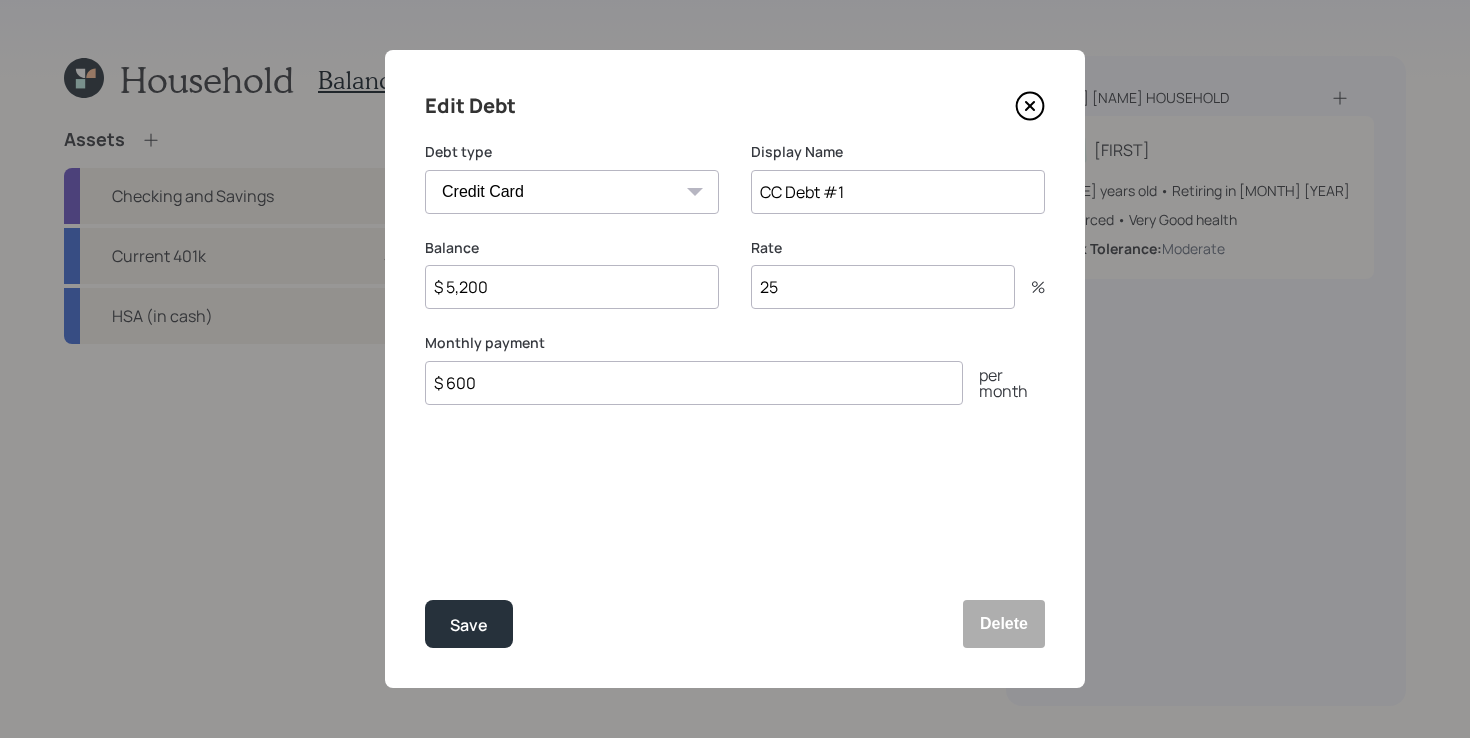 click on "$ 600" at bounding box center [694, 383] 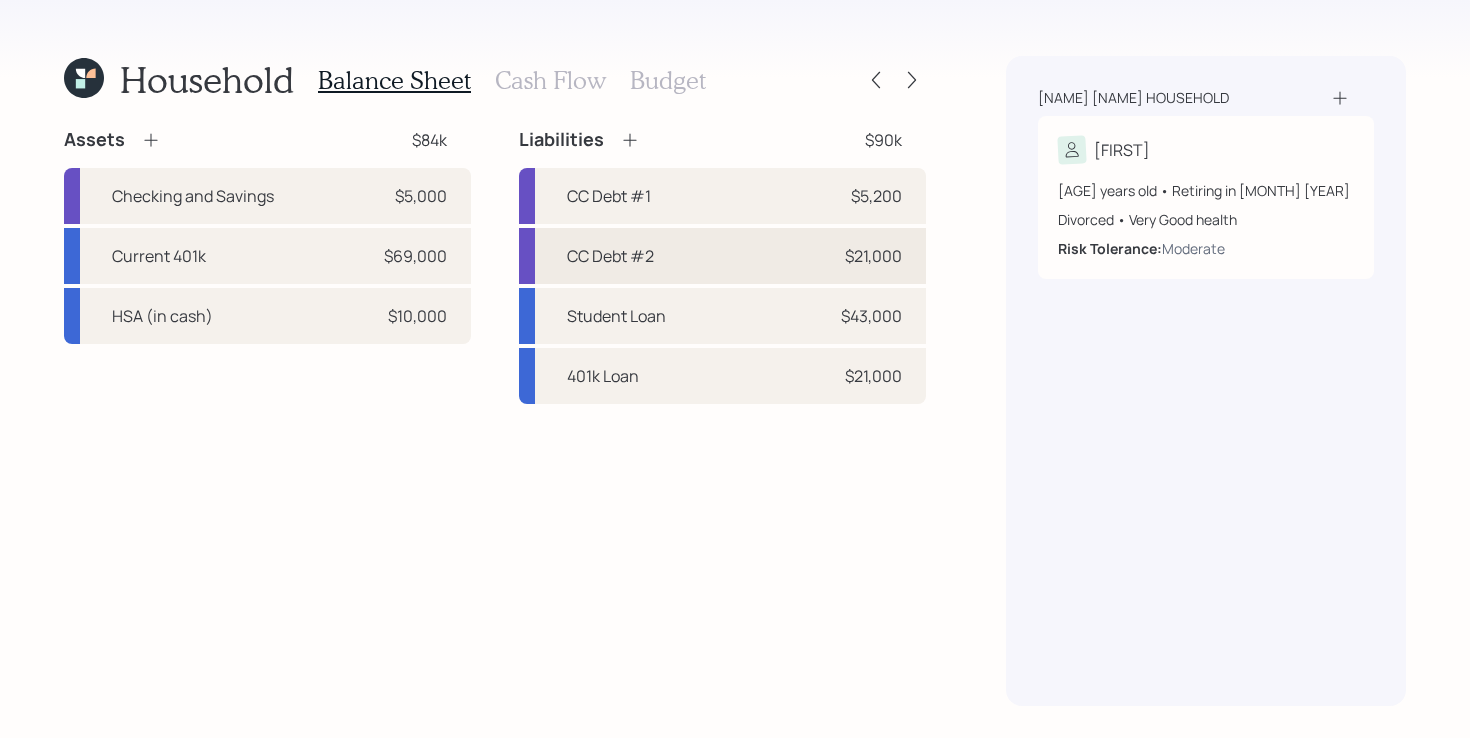click on "CC Debt #2 $21,000" at bounding box center (722, 256) 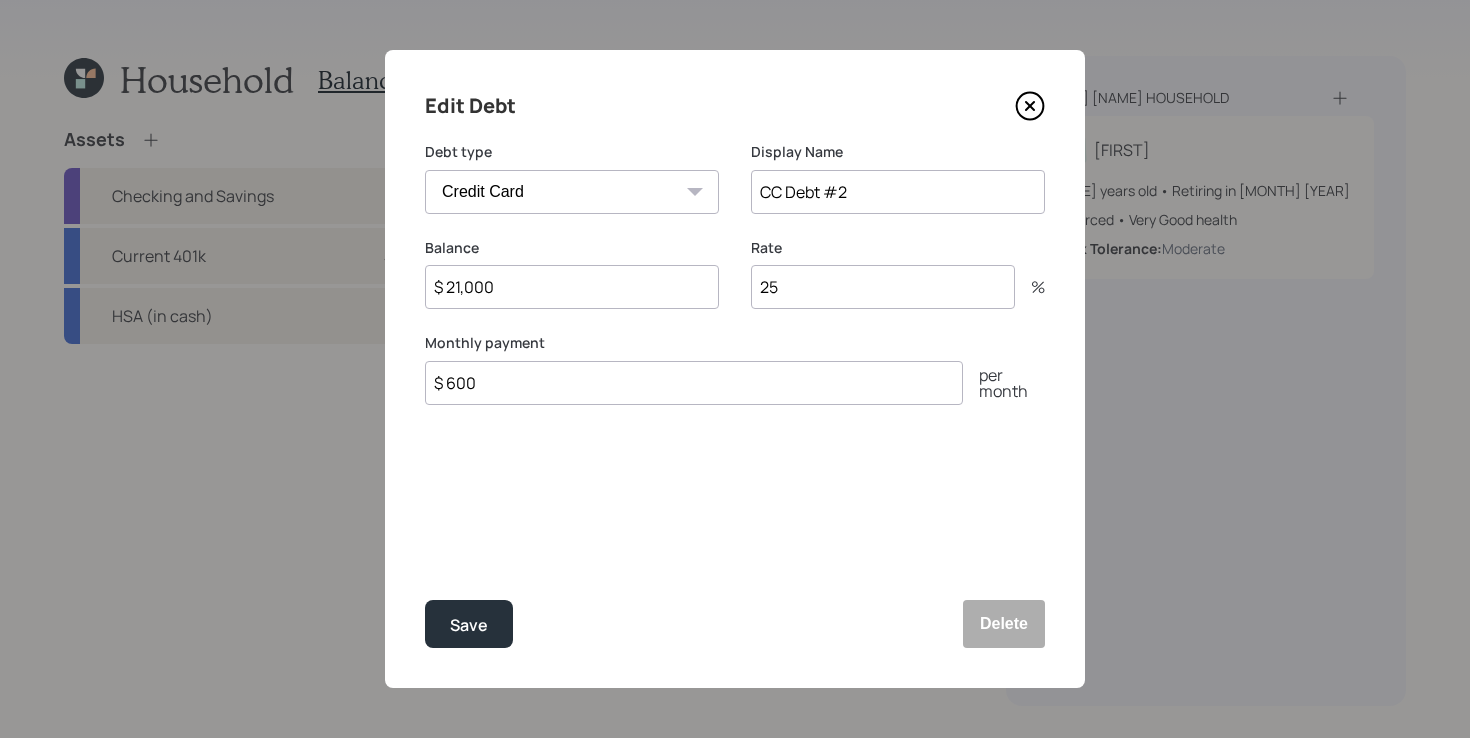 click on "$ 600" at bounding box center (694, 383) 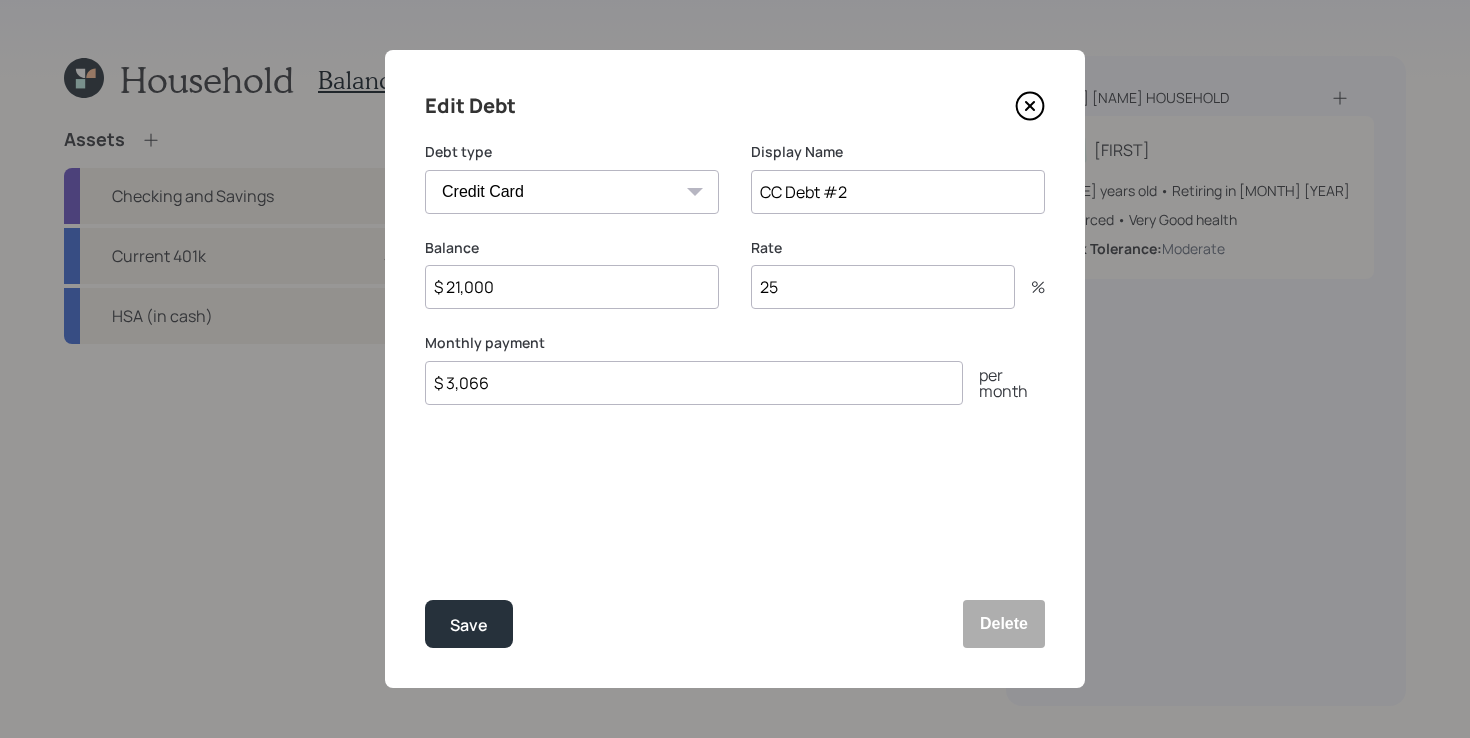 type on "$ 3,066" 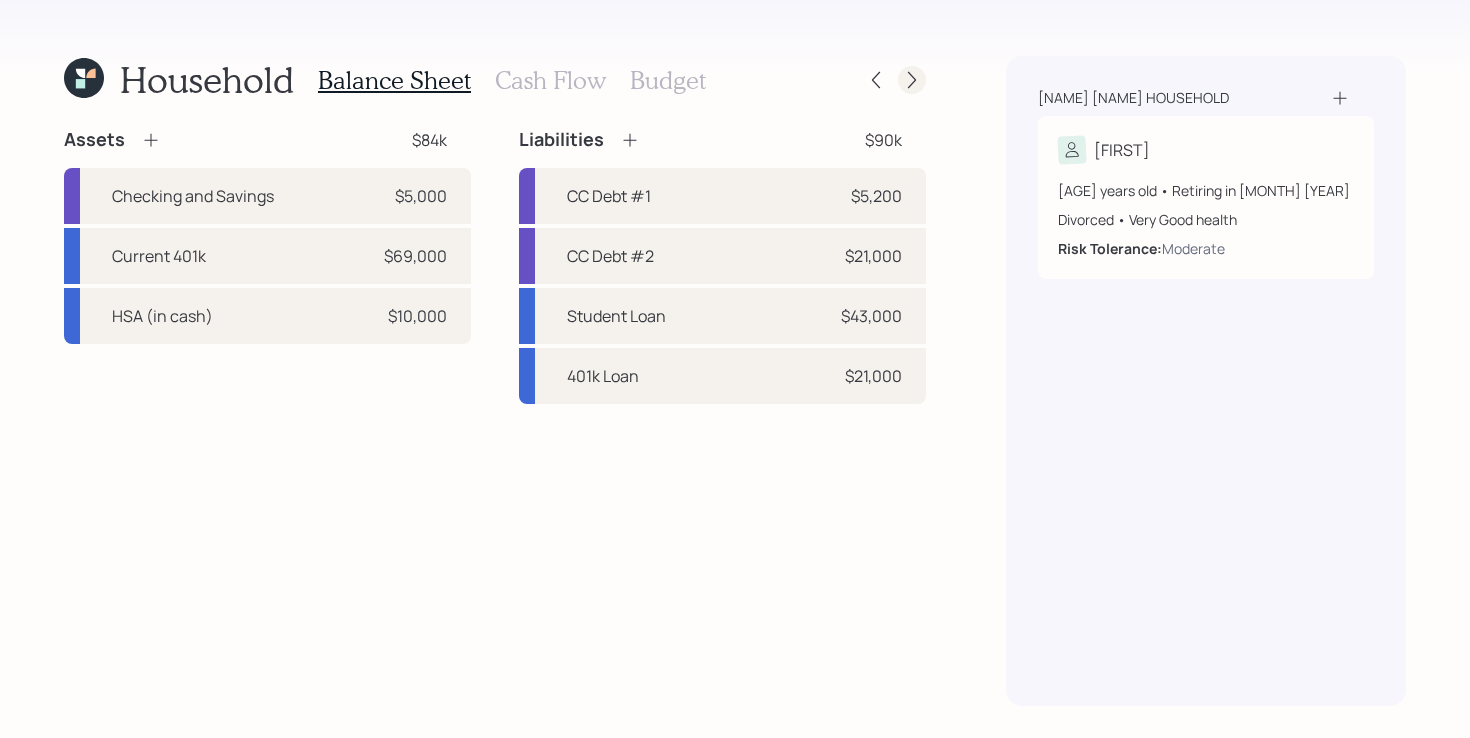 click 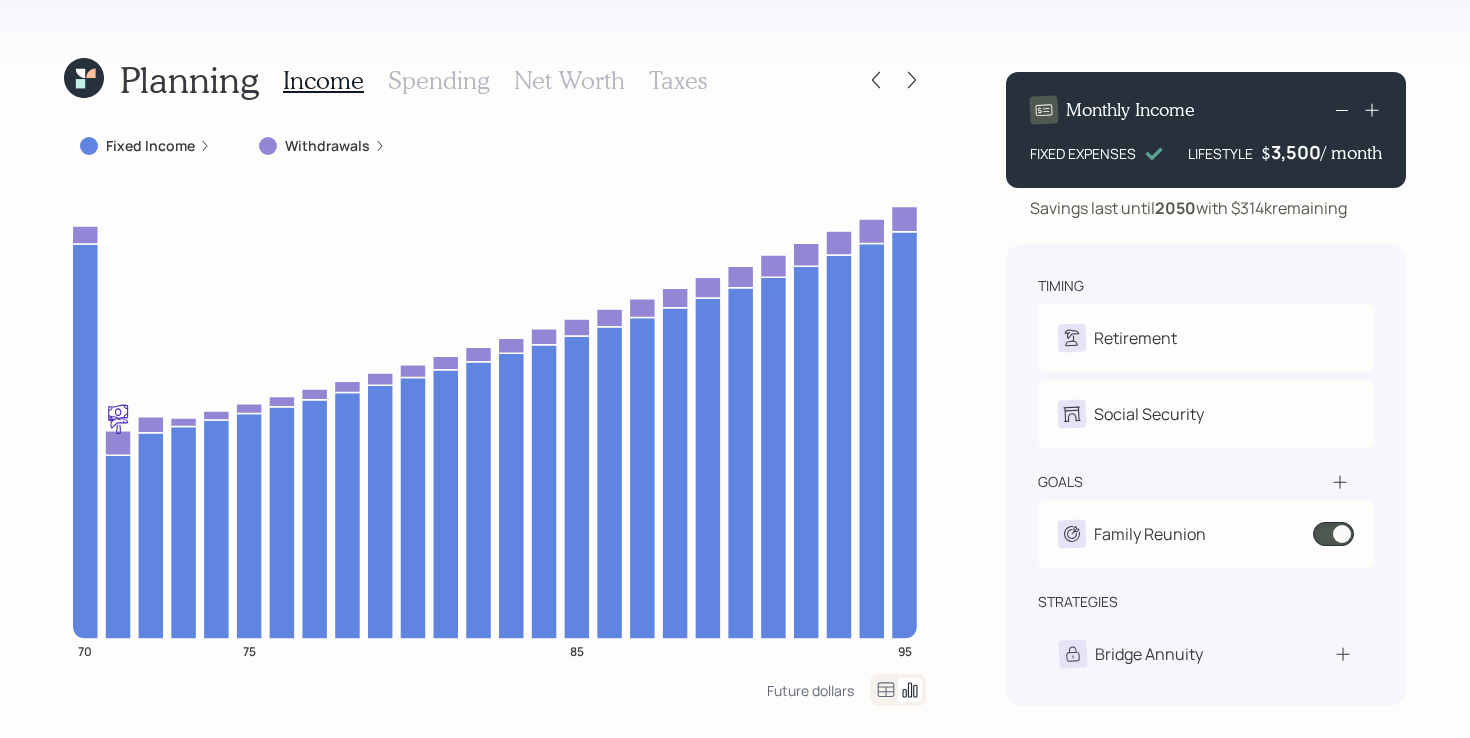 click 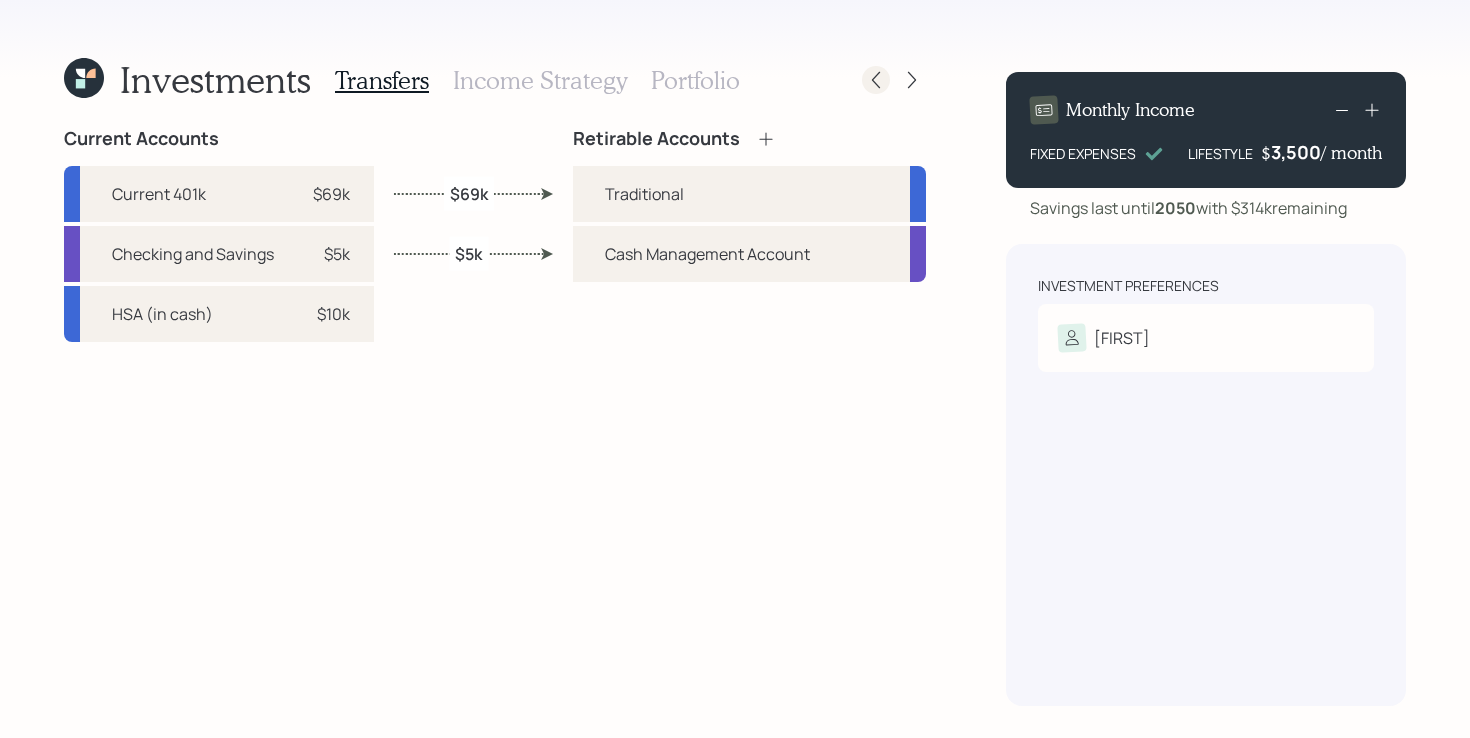 click 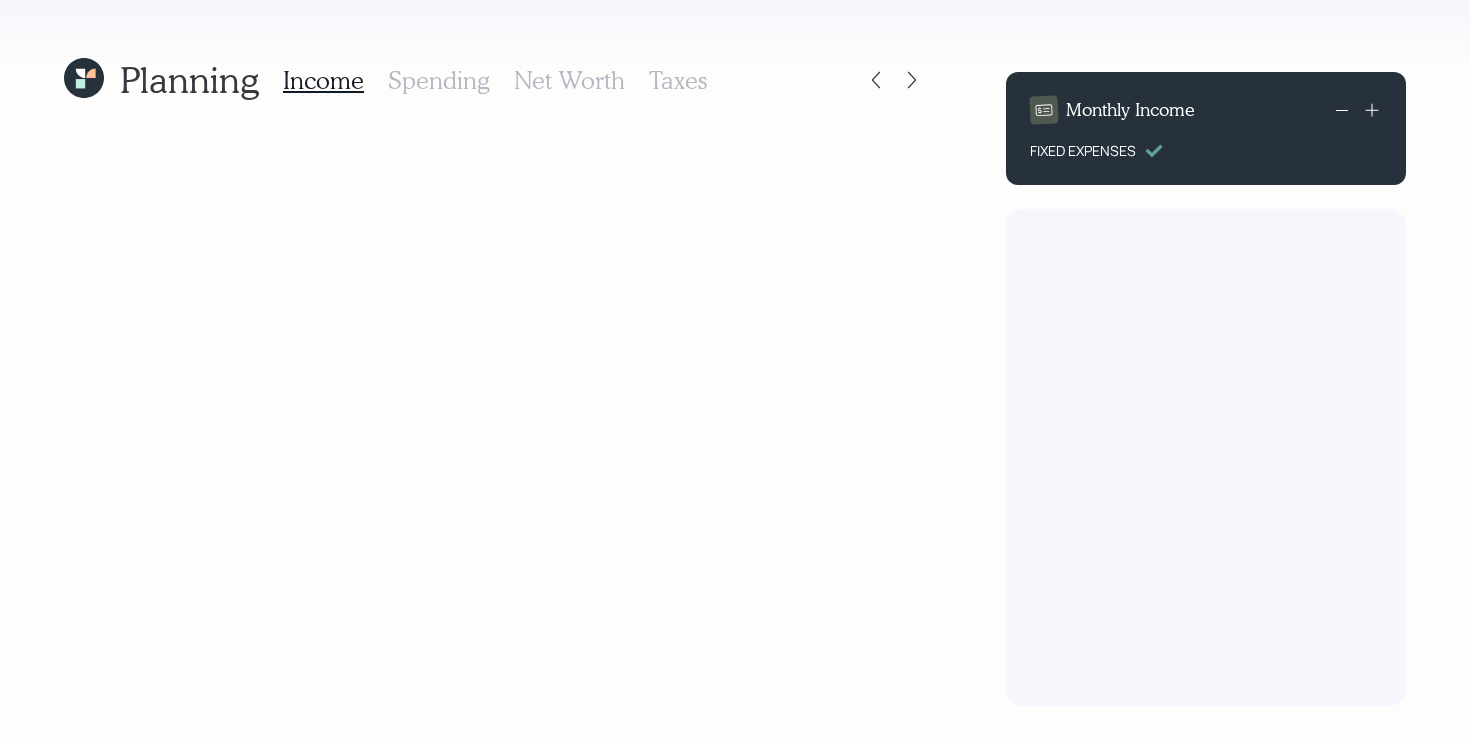 scroll, scrollTop: 0, scrollLeft: 0, axis: both 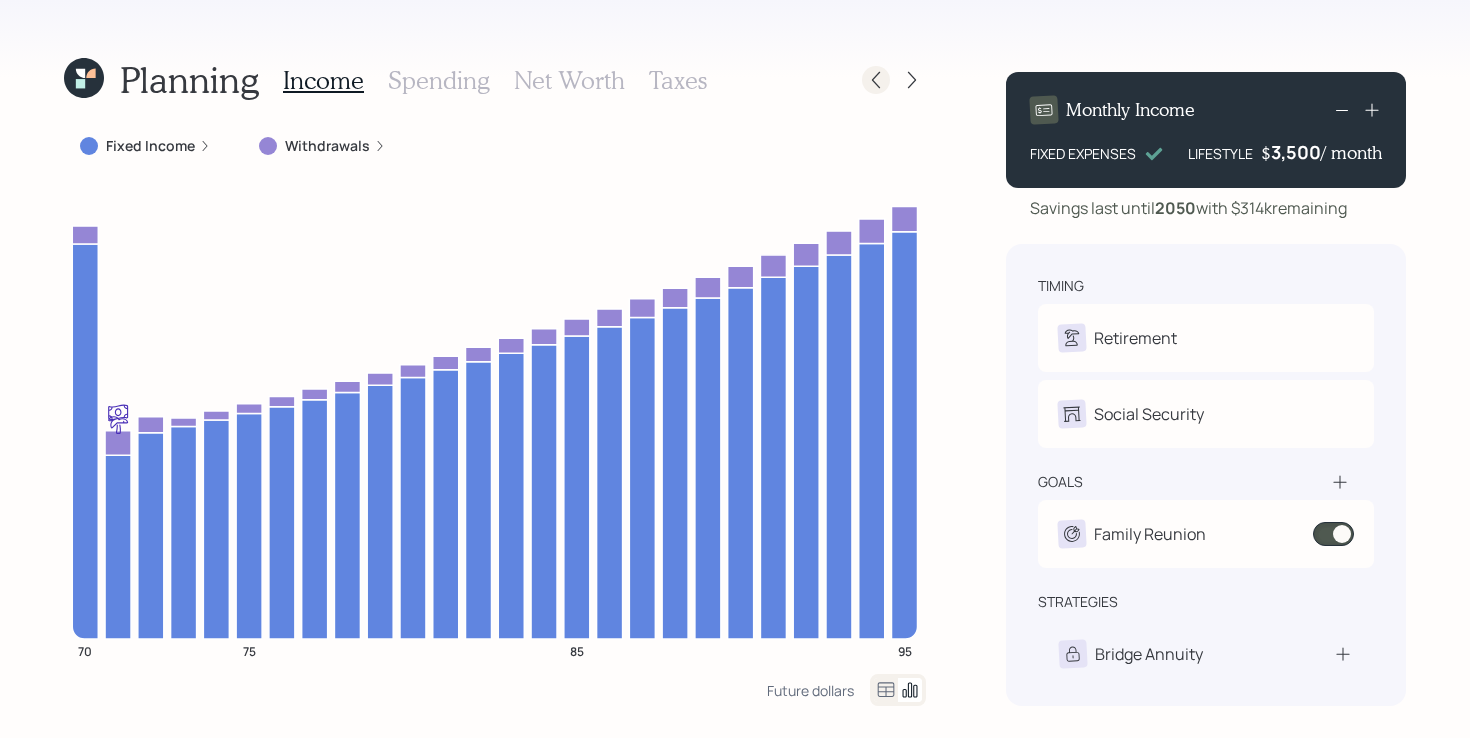 click 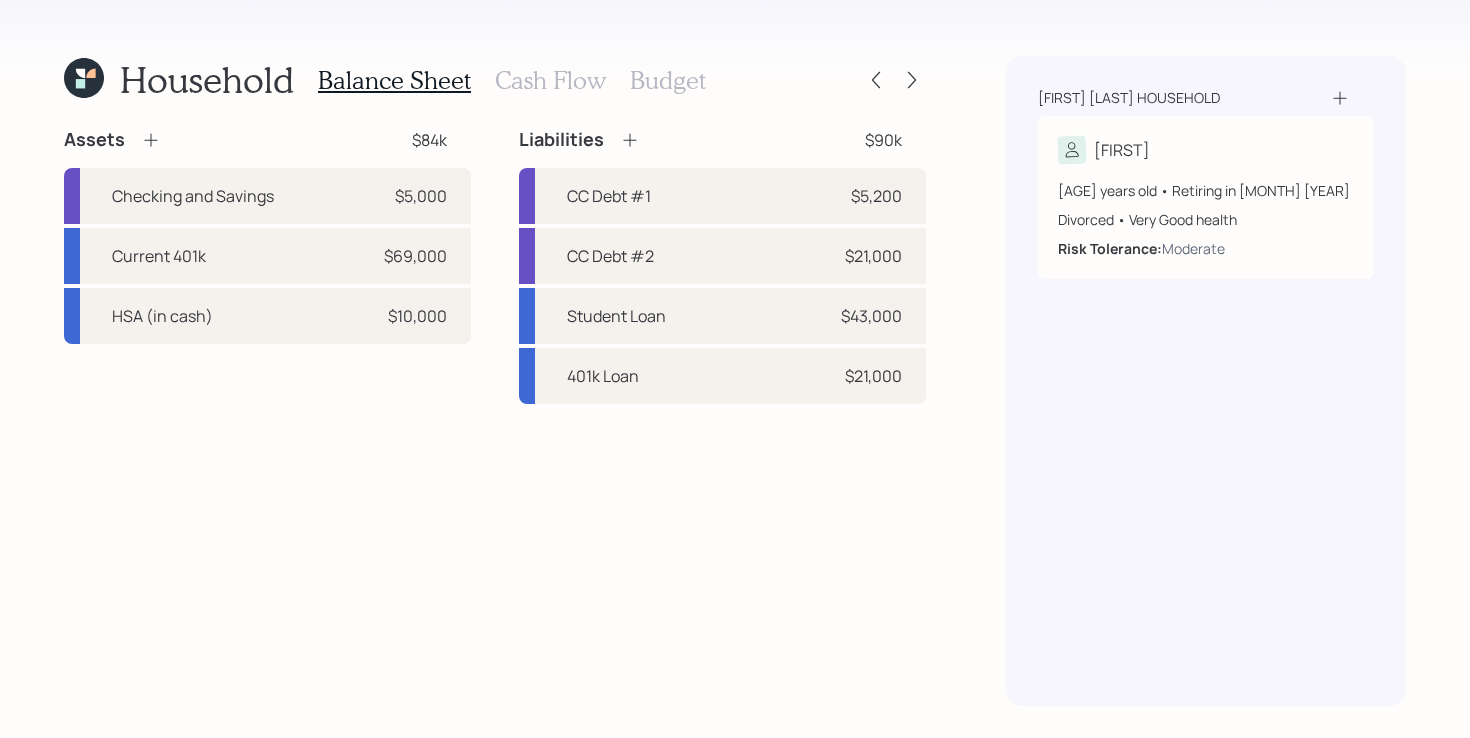 click on "Cash Flow" at bounding box center [550, 80] 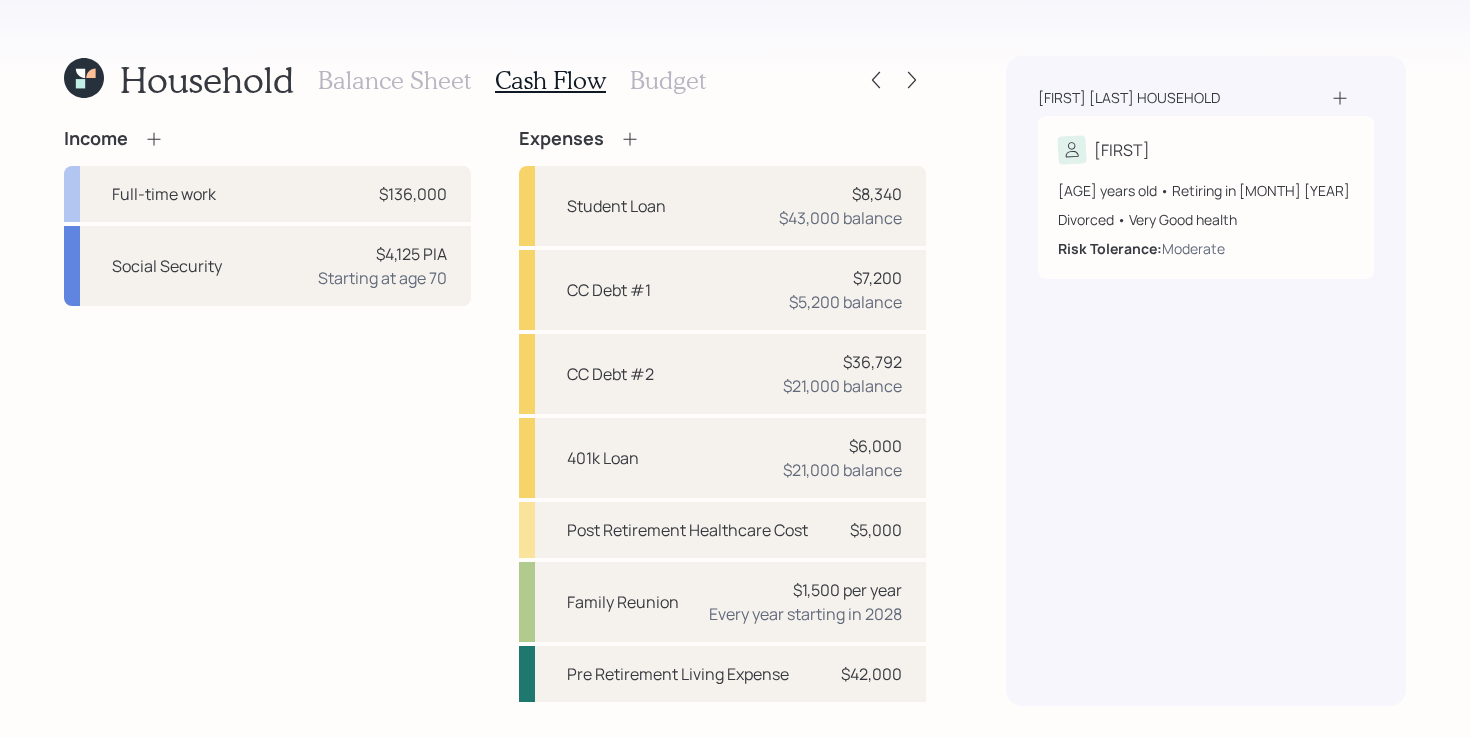 scroll, scrollTop: 55, scrollLeft: 0, axis: vertical 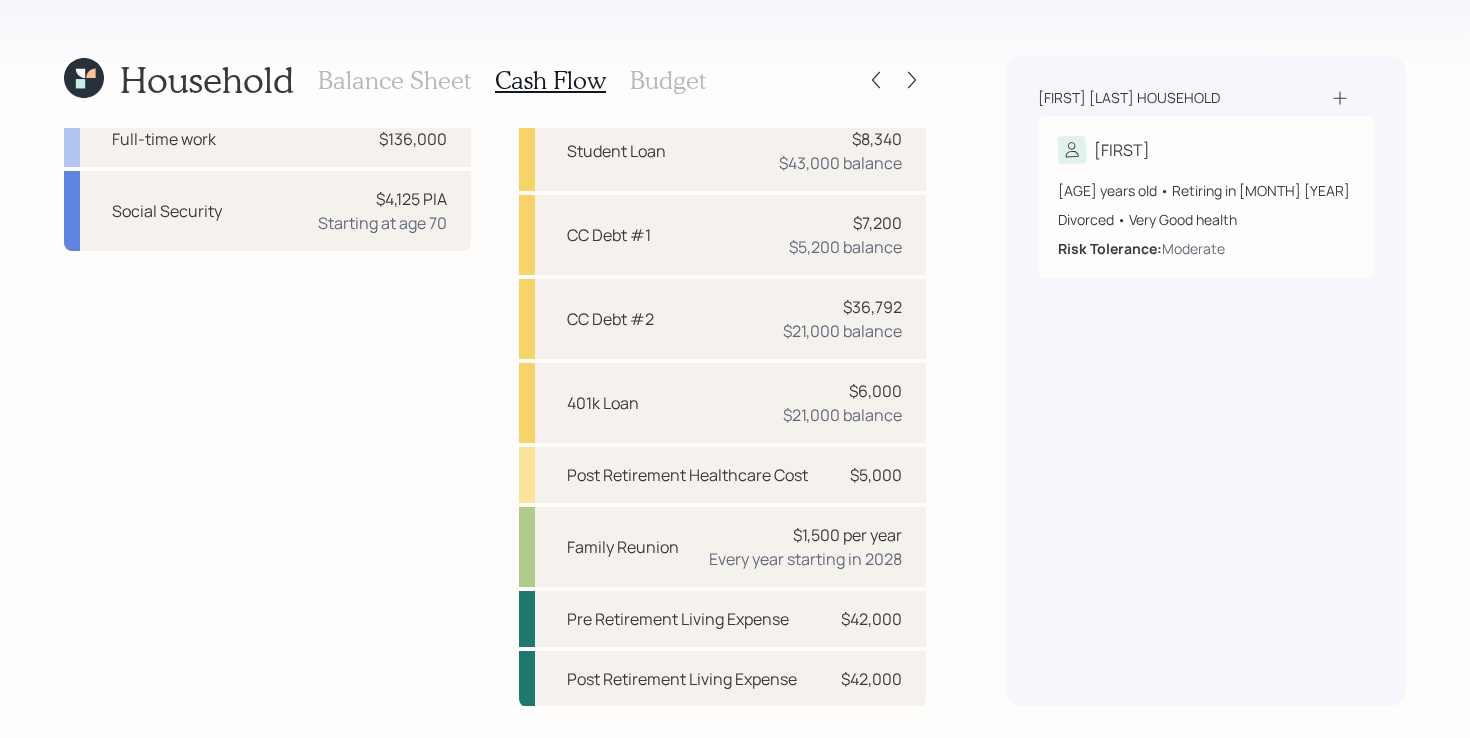 click on "Budget" at bounding box center [668, 80] 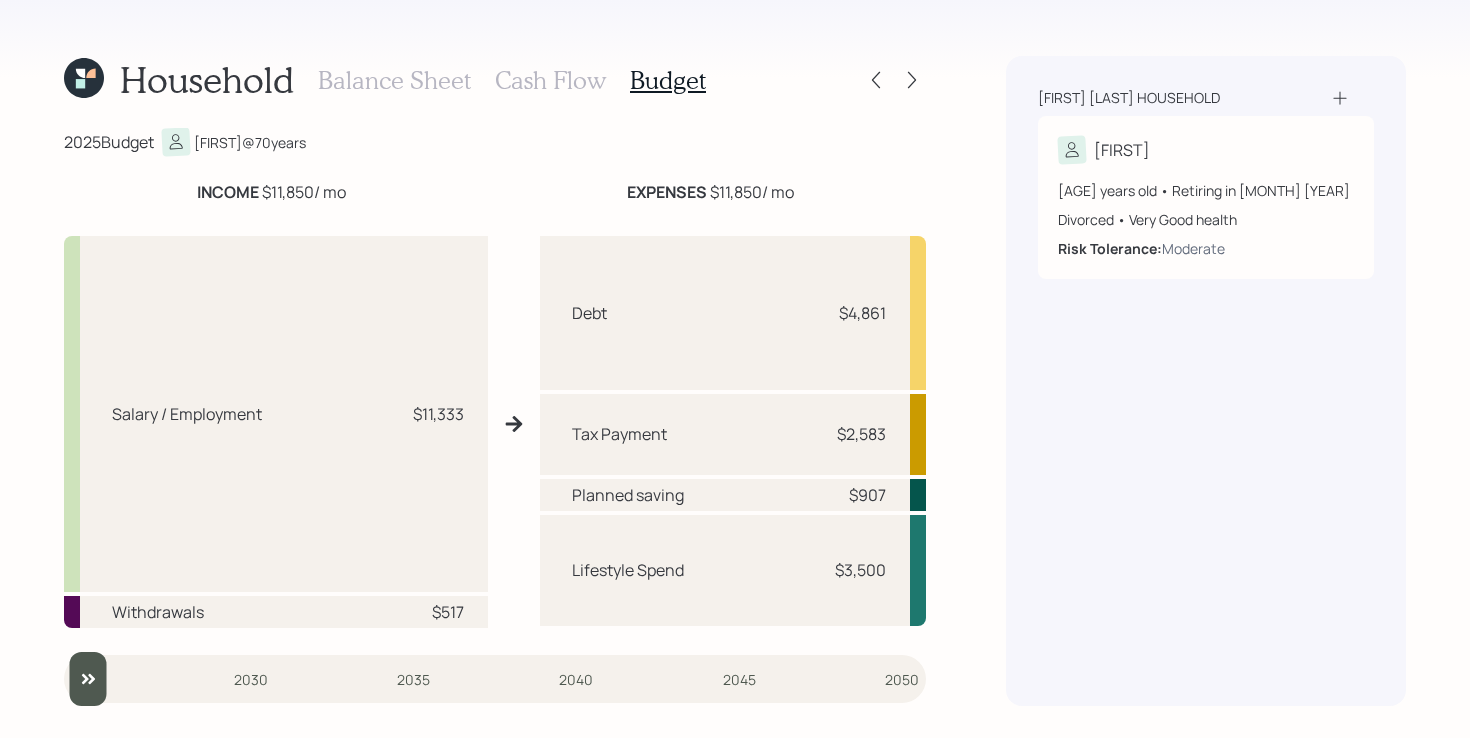 click on "Household Balance Sheet Cash Flow Budget [YEAR]  Budget [FIRST]  @  [AGE]  years INCOME   $[AMOUNT]  / mo EXPENSES   $[AMOUNT]  / mo Salary / Employment $[AMOUNT] Withdrawals $[AMOUNT] Debt $[AMOUNT] Tax Payment $[AMOUNT] Planned saving $[AMOUNT] Lifestyle Spend $[AMOUNT] [YEAR] [YEAR] [YEAR] [YEAR] [YEAR] [YEAR] [LAST] household [FIRST] [AGE] years old • Retiring in [MONTH] [YEAR] Divorced • Very Good health Risk Tolerance:  Moderate" at bounding box center [735, 369] 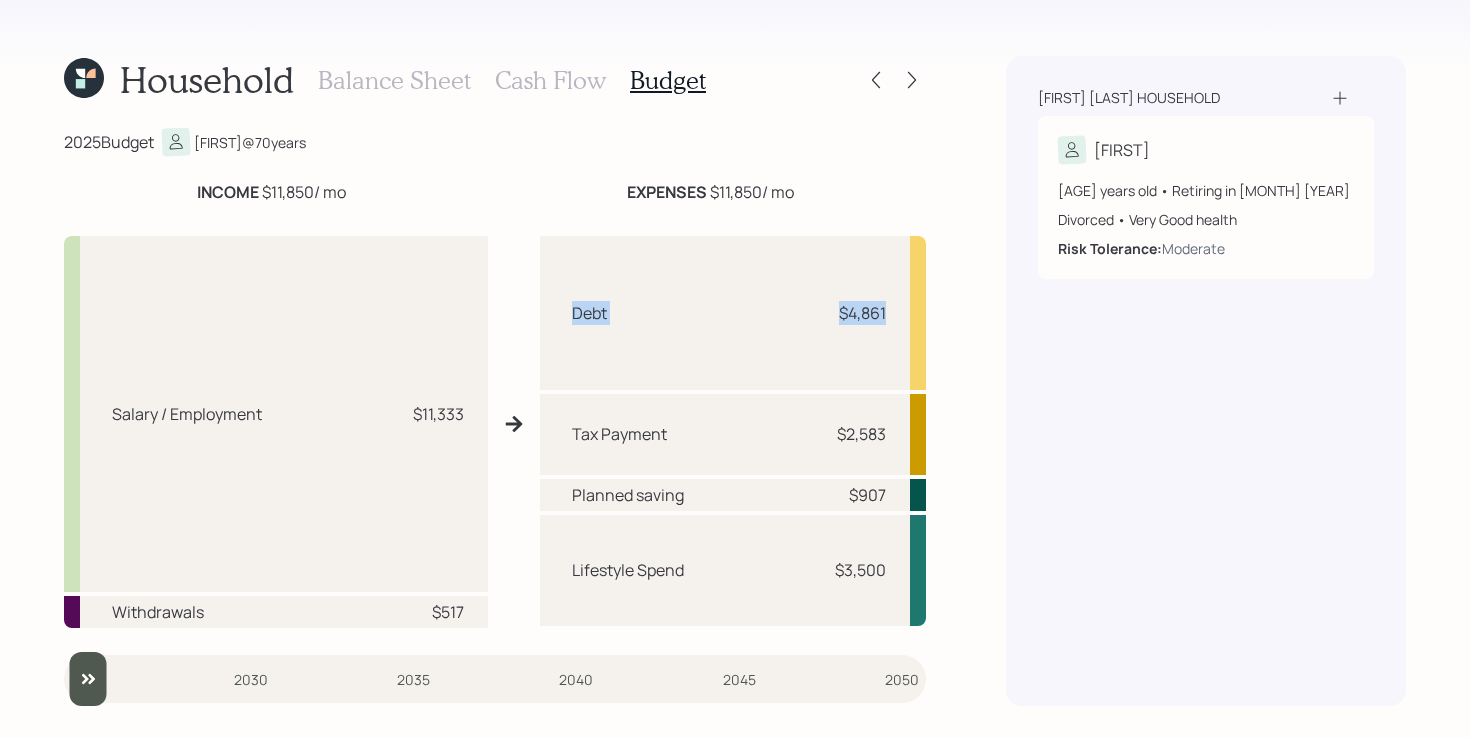 drag, startPoint x: 890, startPoint y: 306, endPoint x: 575, endPoint y: 306, distance: 315 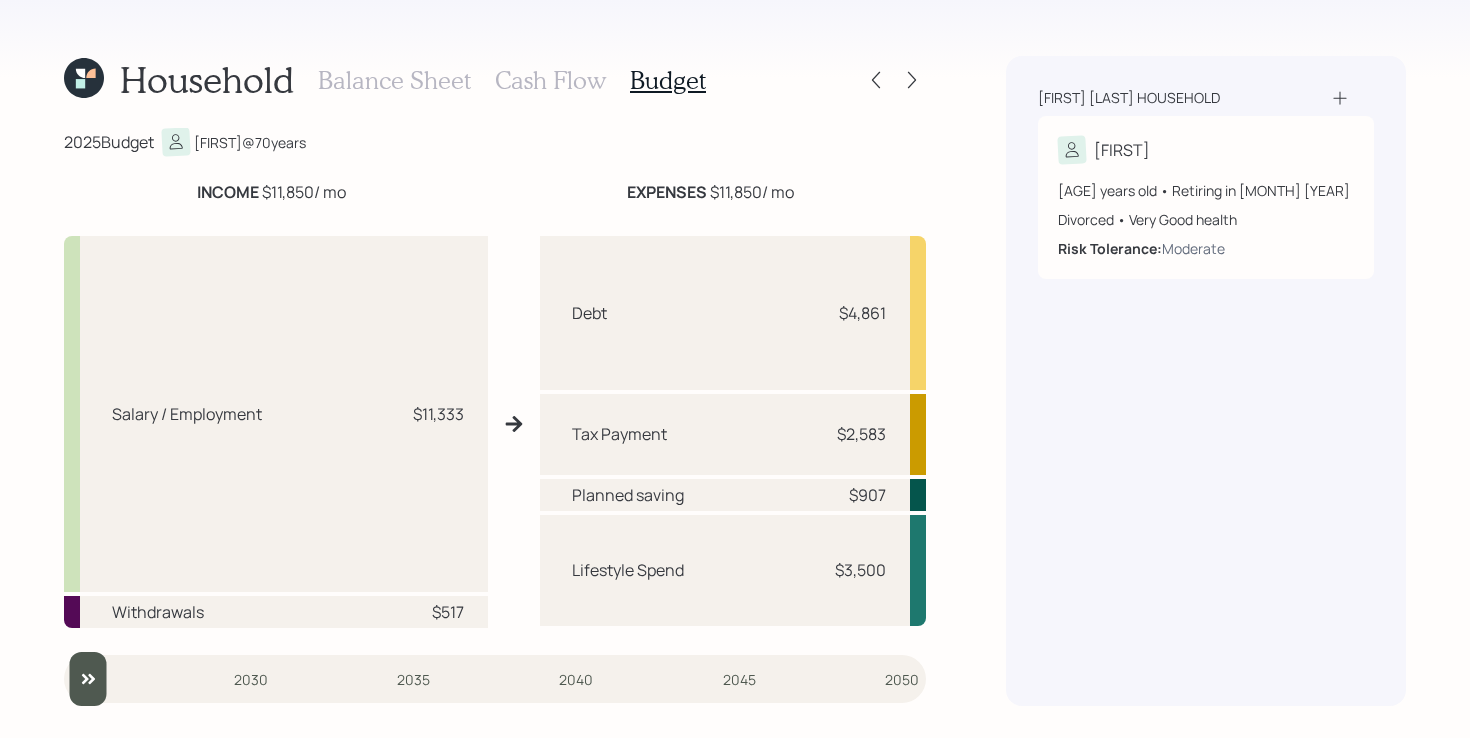 click on "Household Balance Sheet Cash Flow Budget [YEAR]  Budget [FIRST]  @  [AGE]  years INCOME   $[AMOUNT]  / mo EXPENSES   $[AMOUNT]  / mo Salary / Employment $[AMOUNT] Withdrawals $[AMOUNT] Debt $[AMOUNT] Tax Payment $[AMOUNT] Planned saving $[AMOUNT] Lifestyle Spend $[AMOUNT] [YEAR] [YEAR] [YEAR] [YEAR] [YEAR] [YEAR] [LAST] household [FIRST] [AGE] years old • Retiring in [MONTH] [YEAR] Divorced • Very Good health Risk Tolerance:  Moderate" at bounding box center (735, 369) 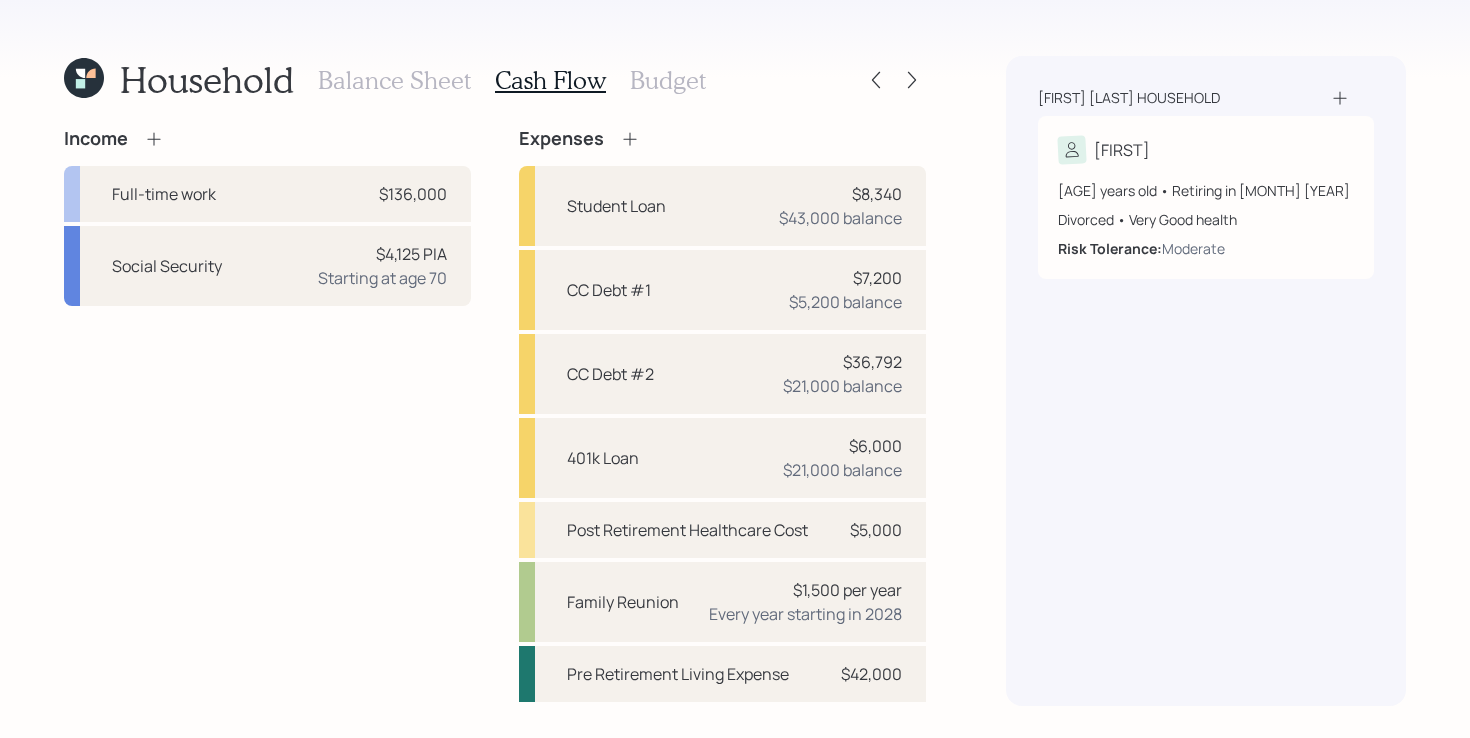 click on "Budget" at bounding box center [668, 80] 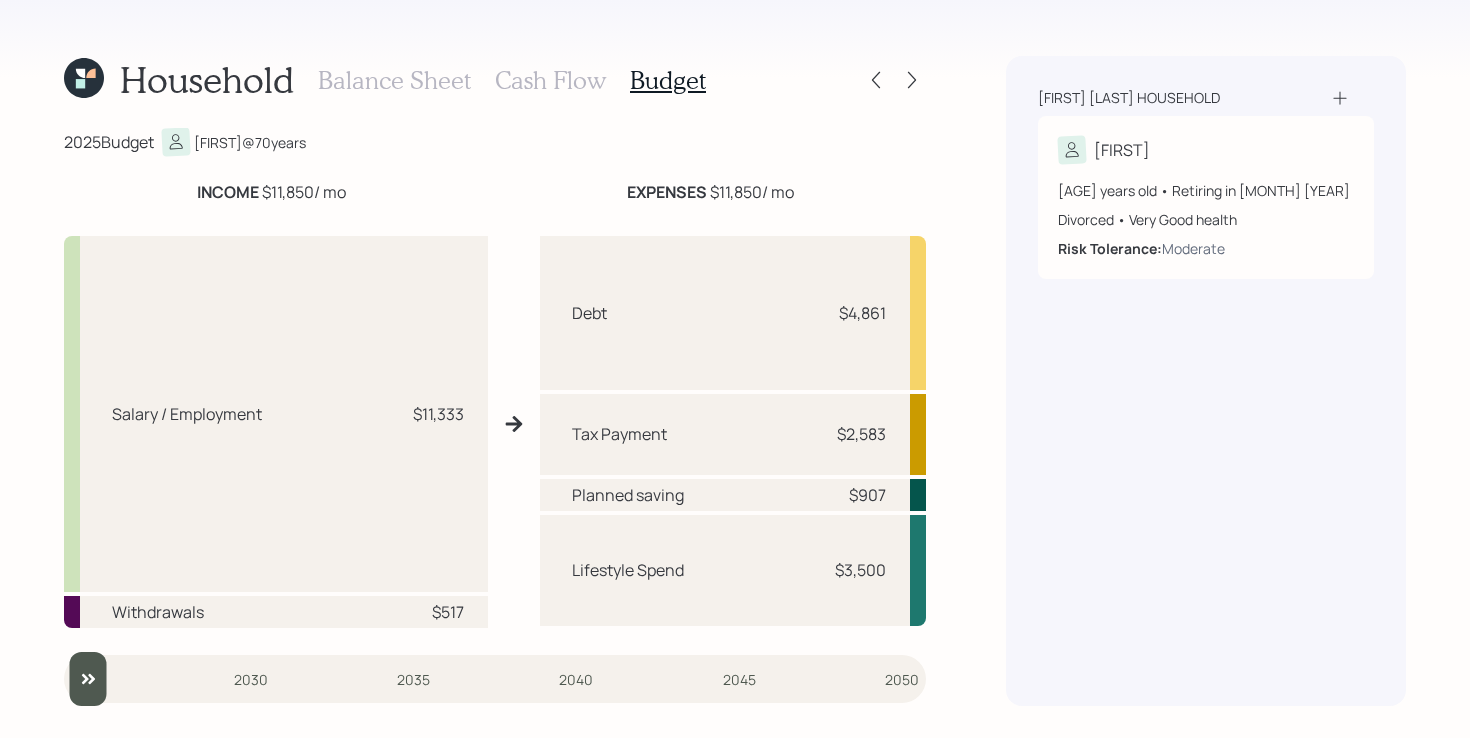 click on "Cash Flow" at bounding box center [550, 80] 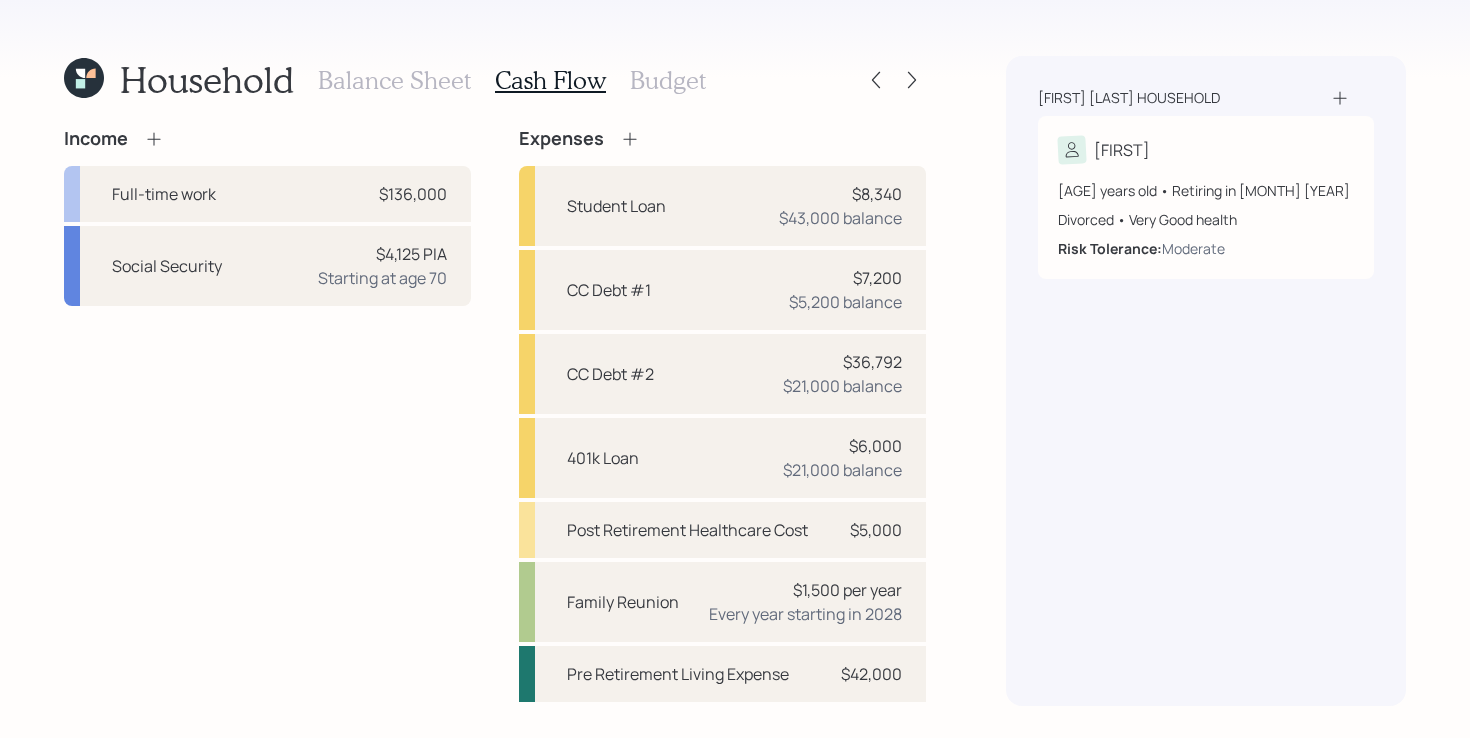 click 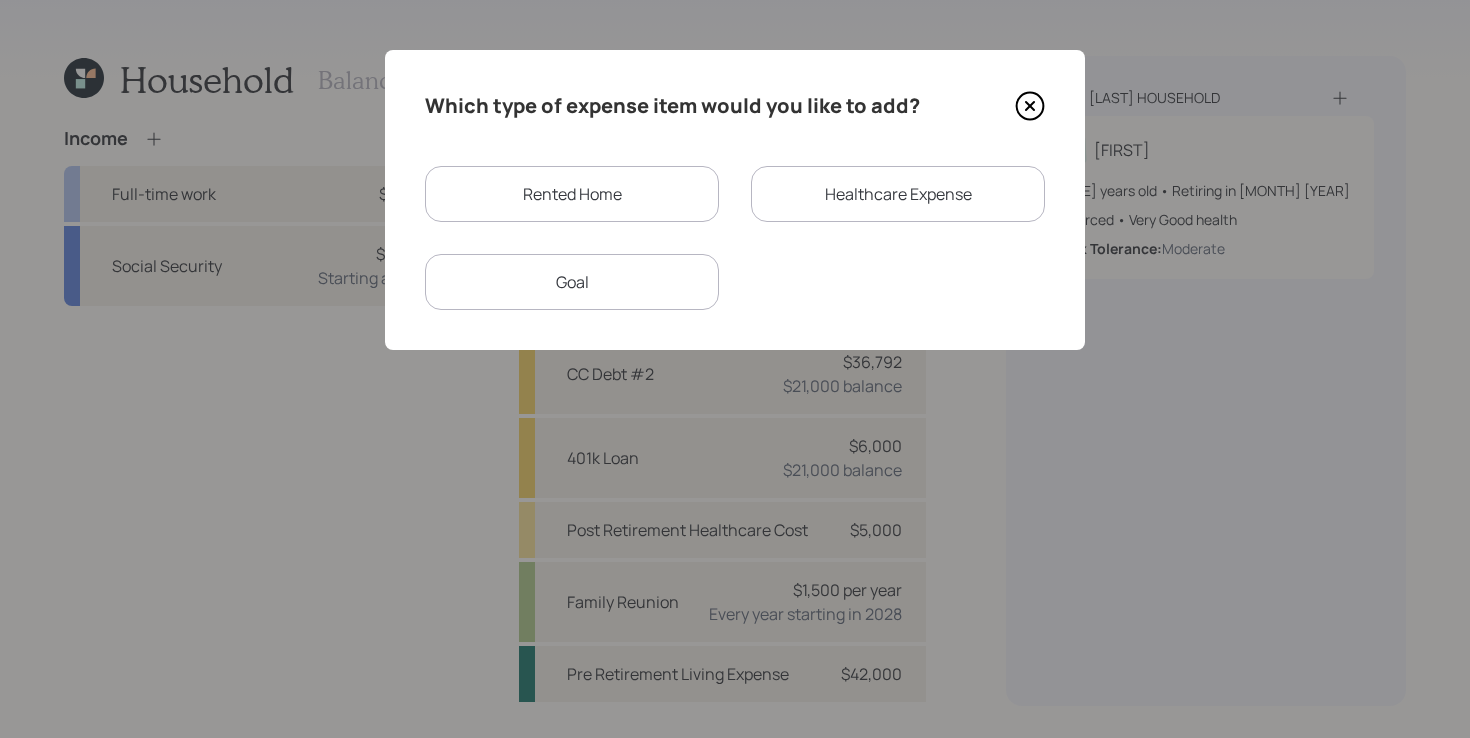 click on "Rented Home" at bounding box center (572, 194) 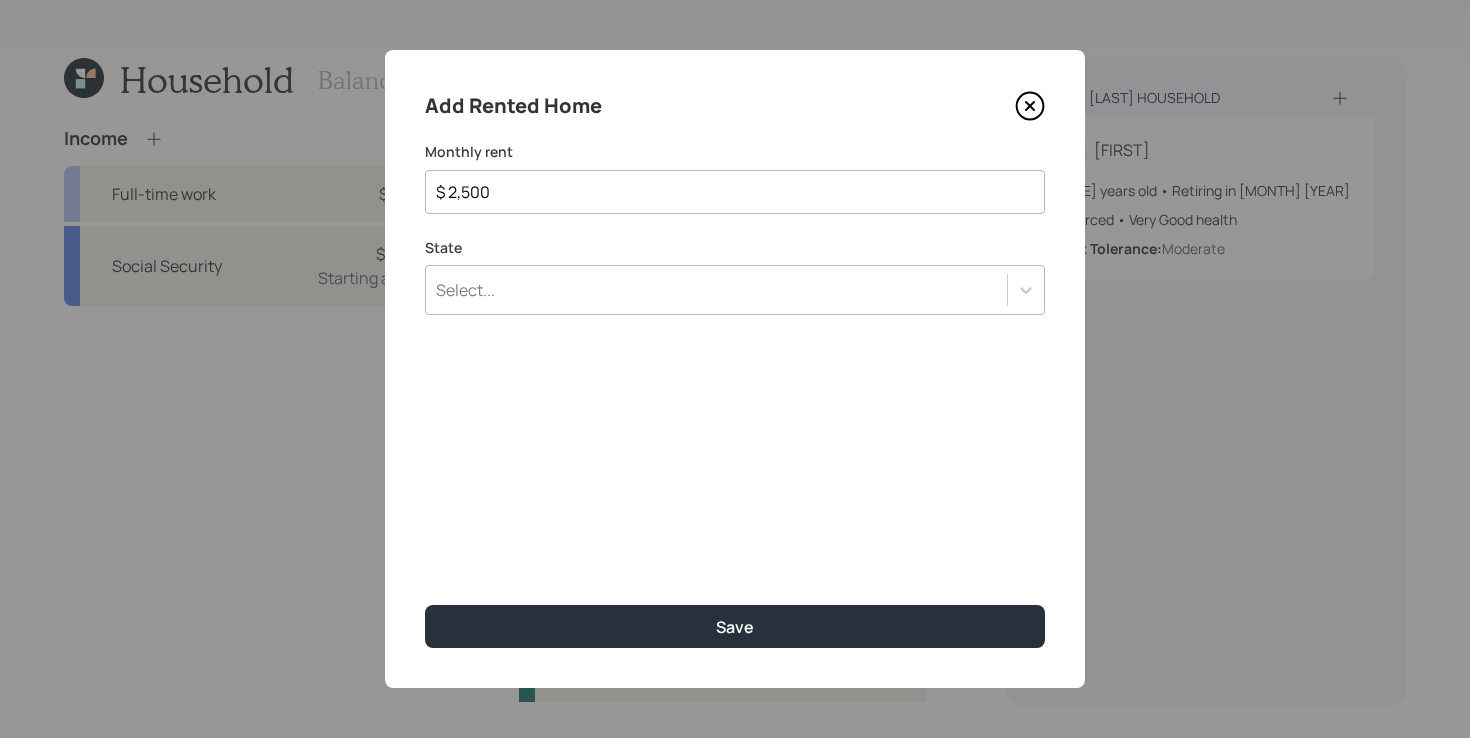 type on "$ 2,500" 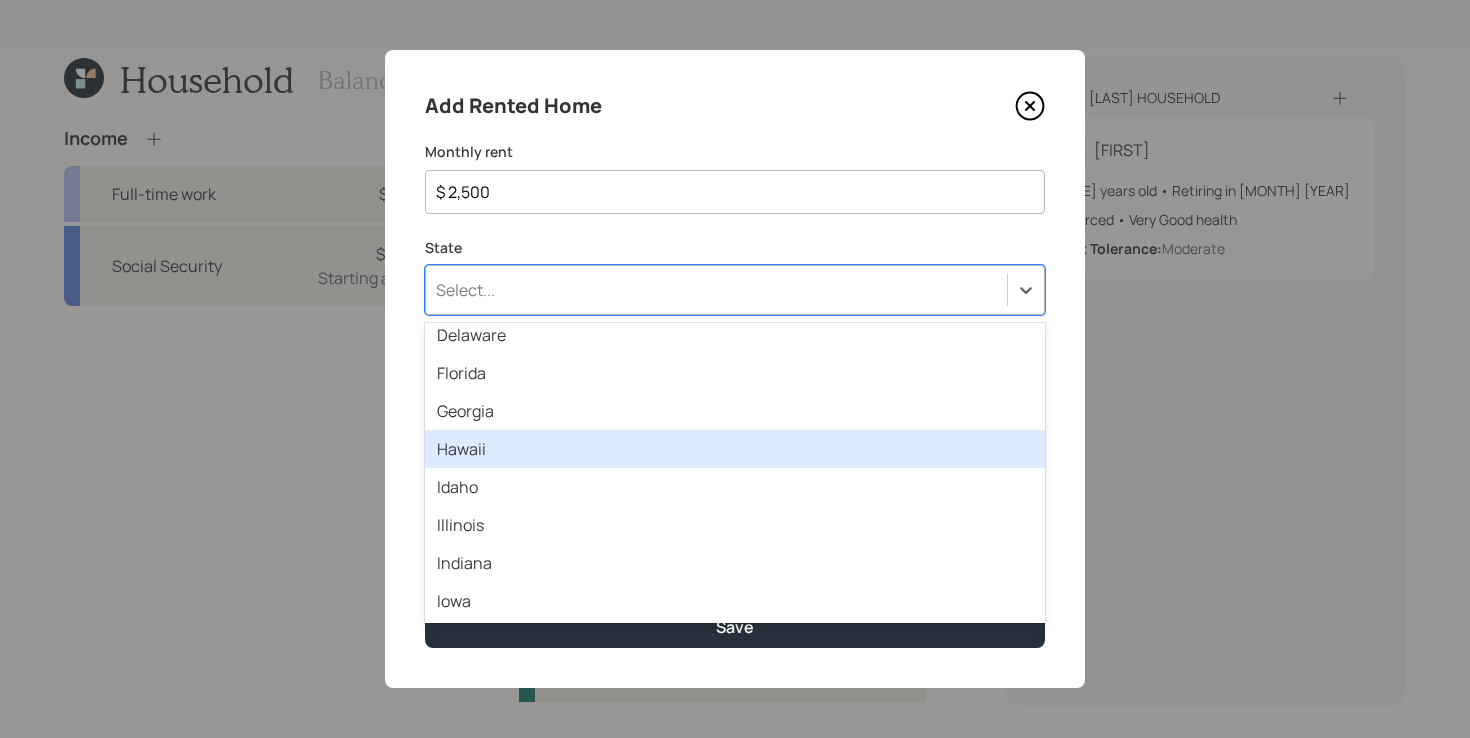 scroll, scrollTop: 618, scrollLeft: 0, axis: vertical 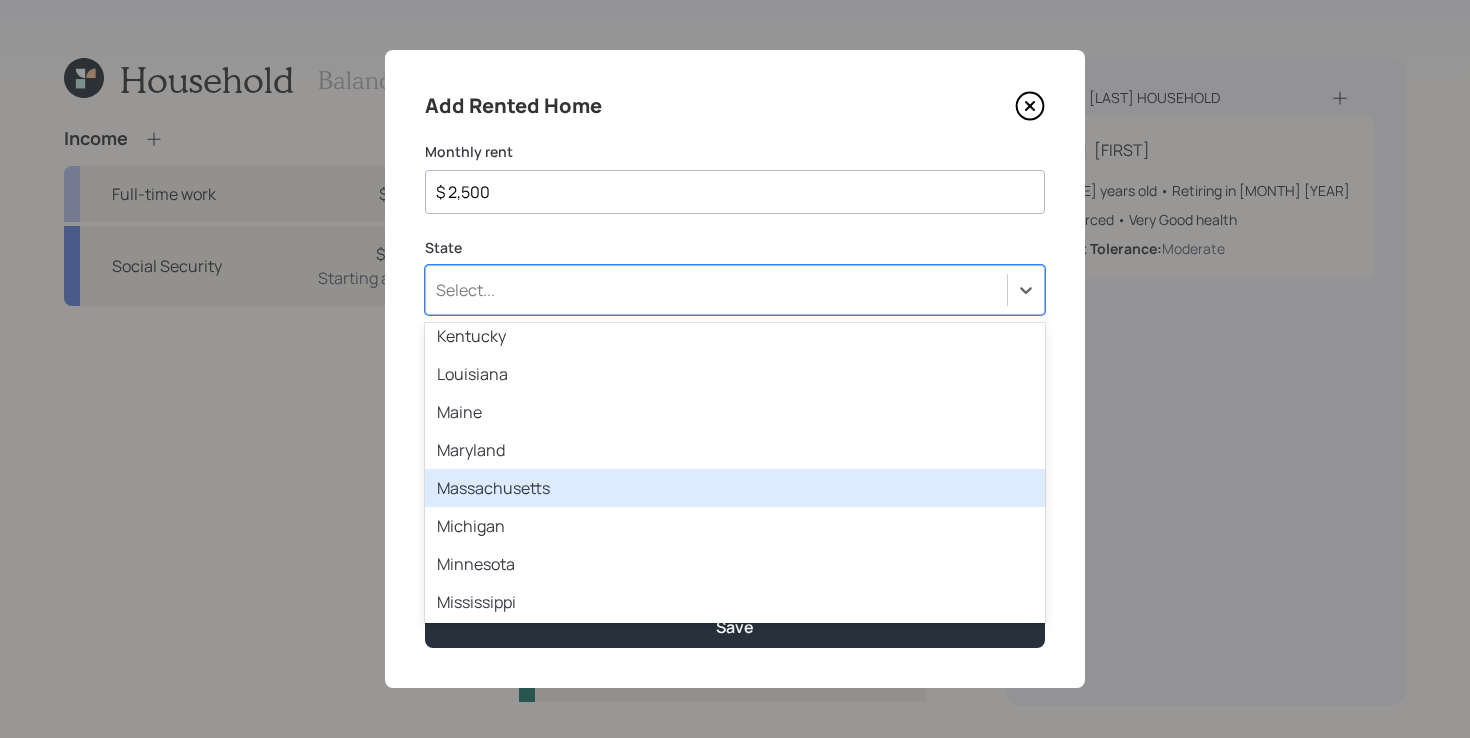click on "Massachusetts" at bounding box center (735, 488) 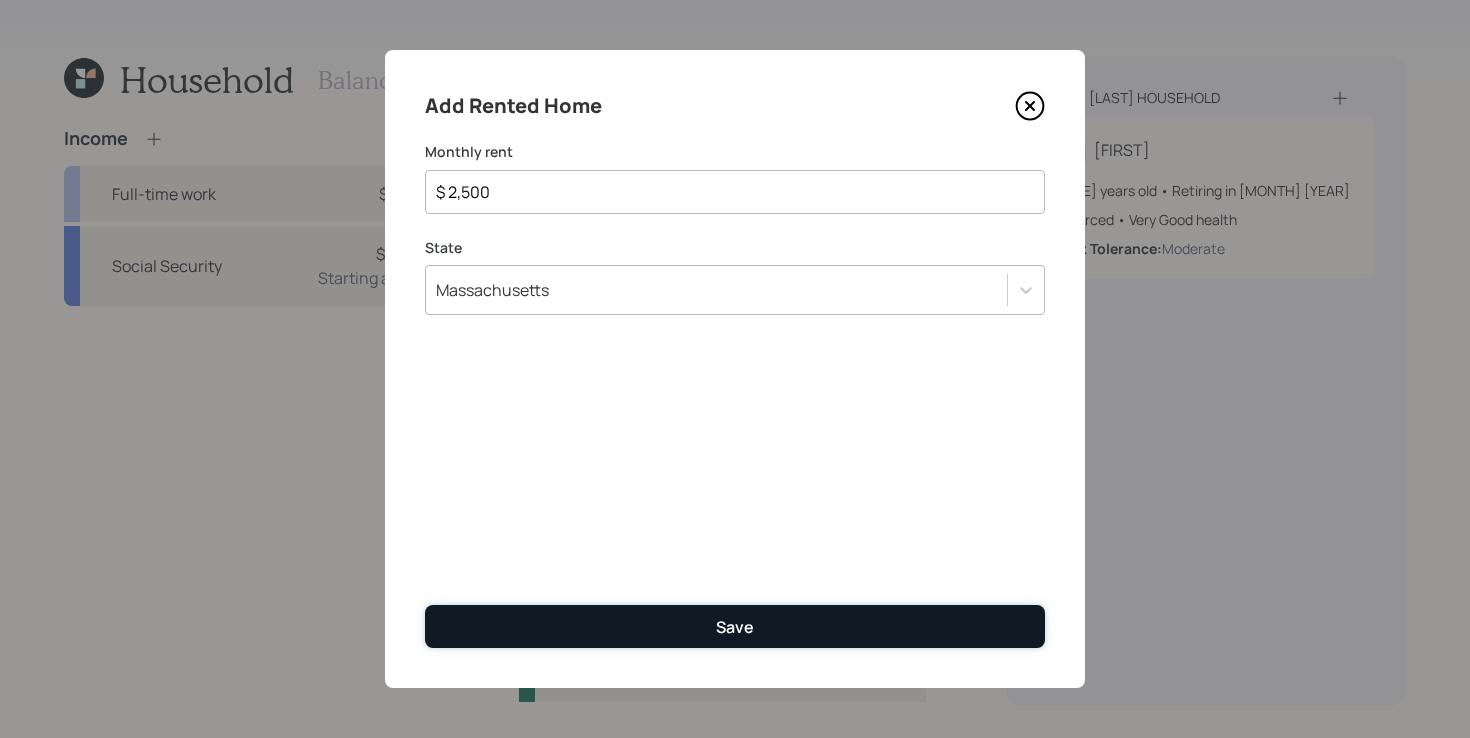 click on "Save" at bounding box center (735, 626) 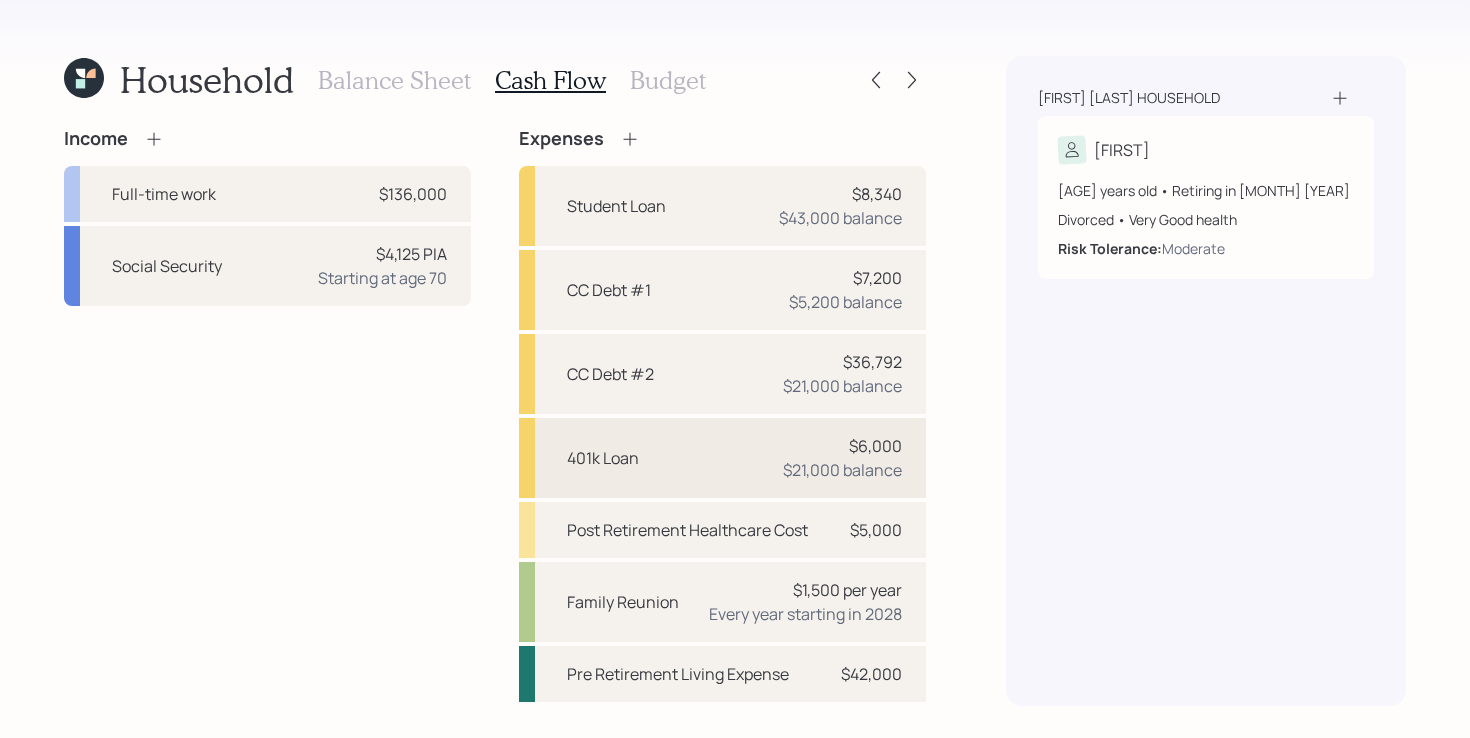 scroll, scrollTop: 55, scrollLeft: 0, axis: vertical 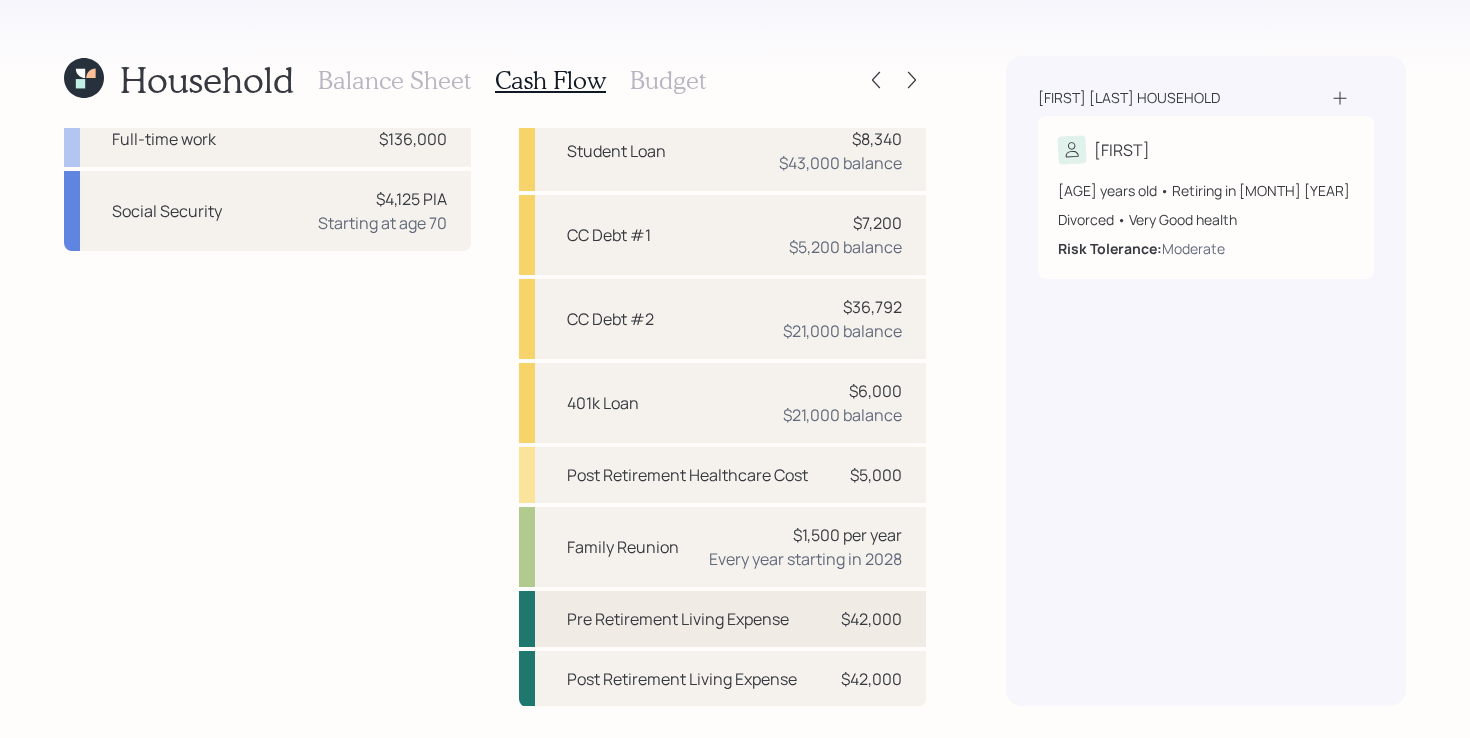 click on "Pre Retirement Living Expense" at bounding box center (678, 619) 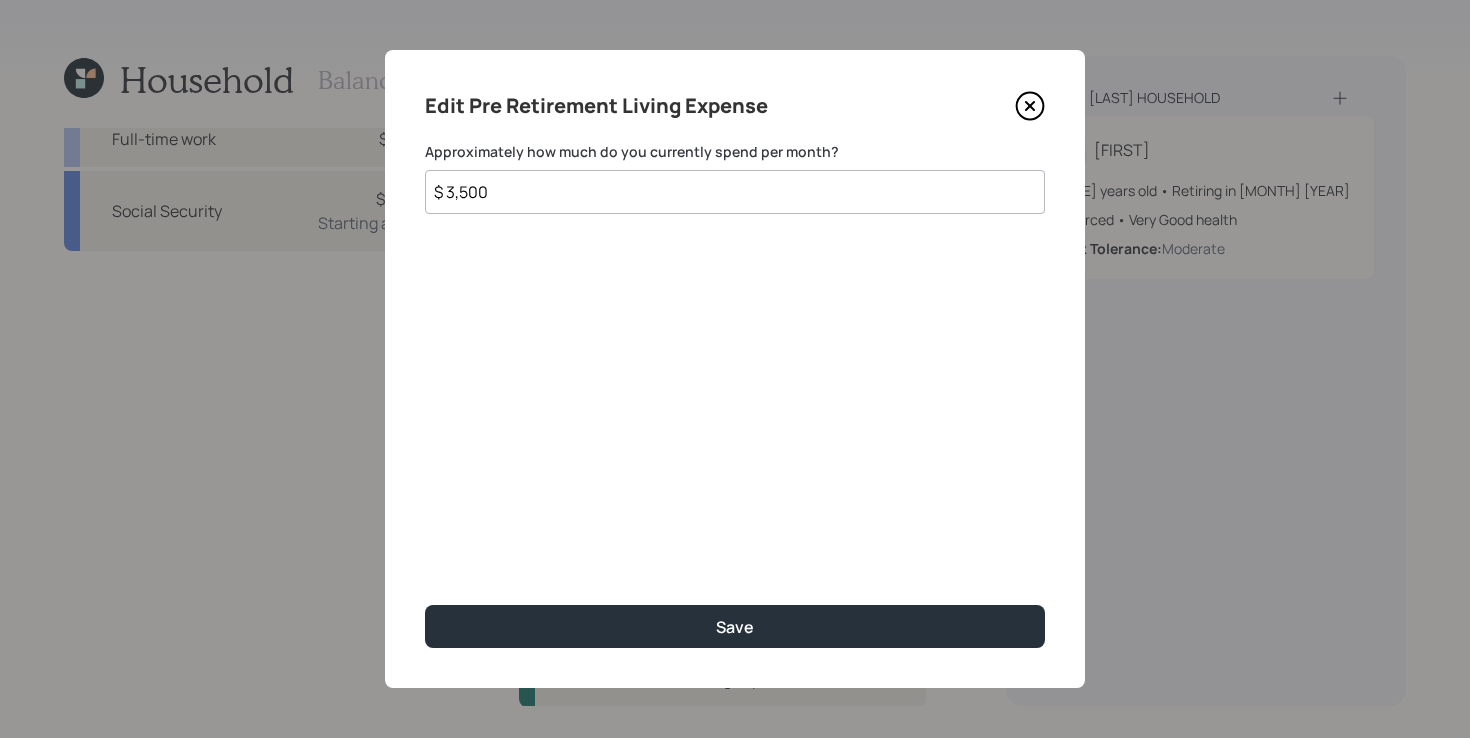 click on "$ 3,500" at bounding box center (735, 192) 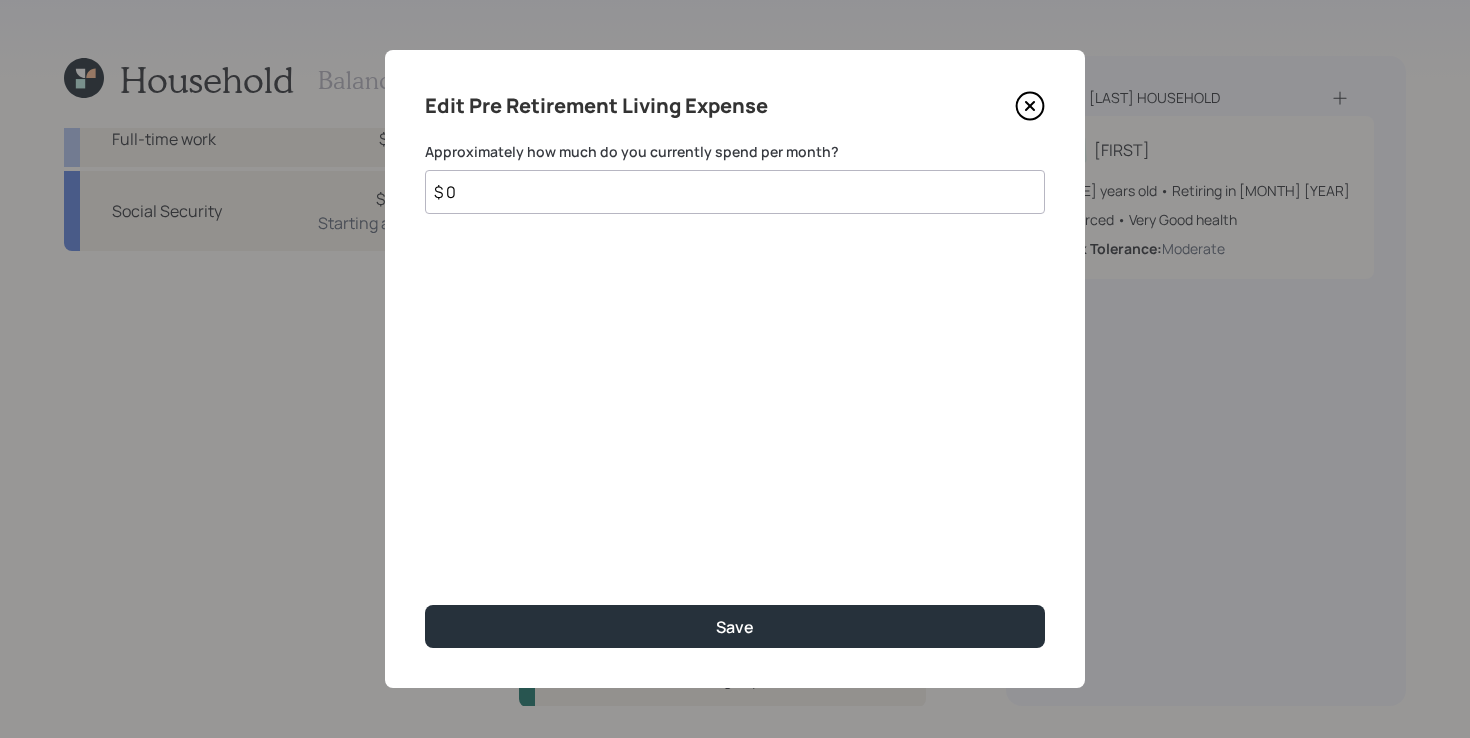 click on "Save" at bounding box center [735, 626] 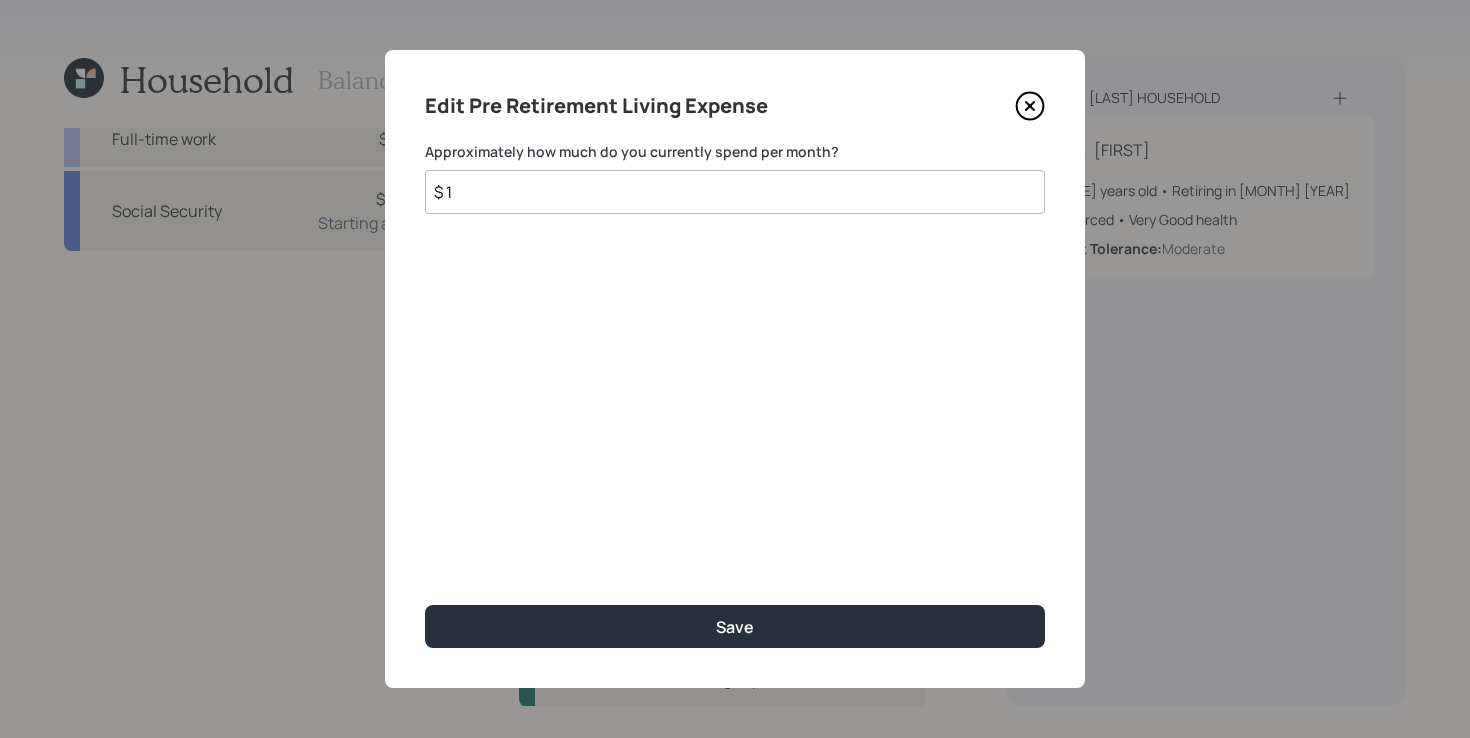 type on "$ 1" 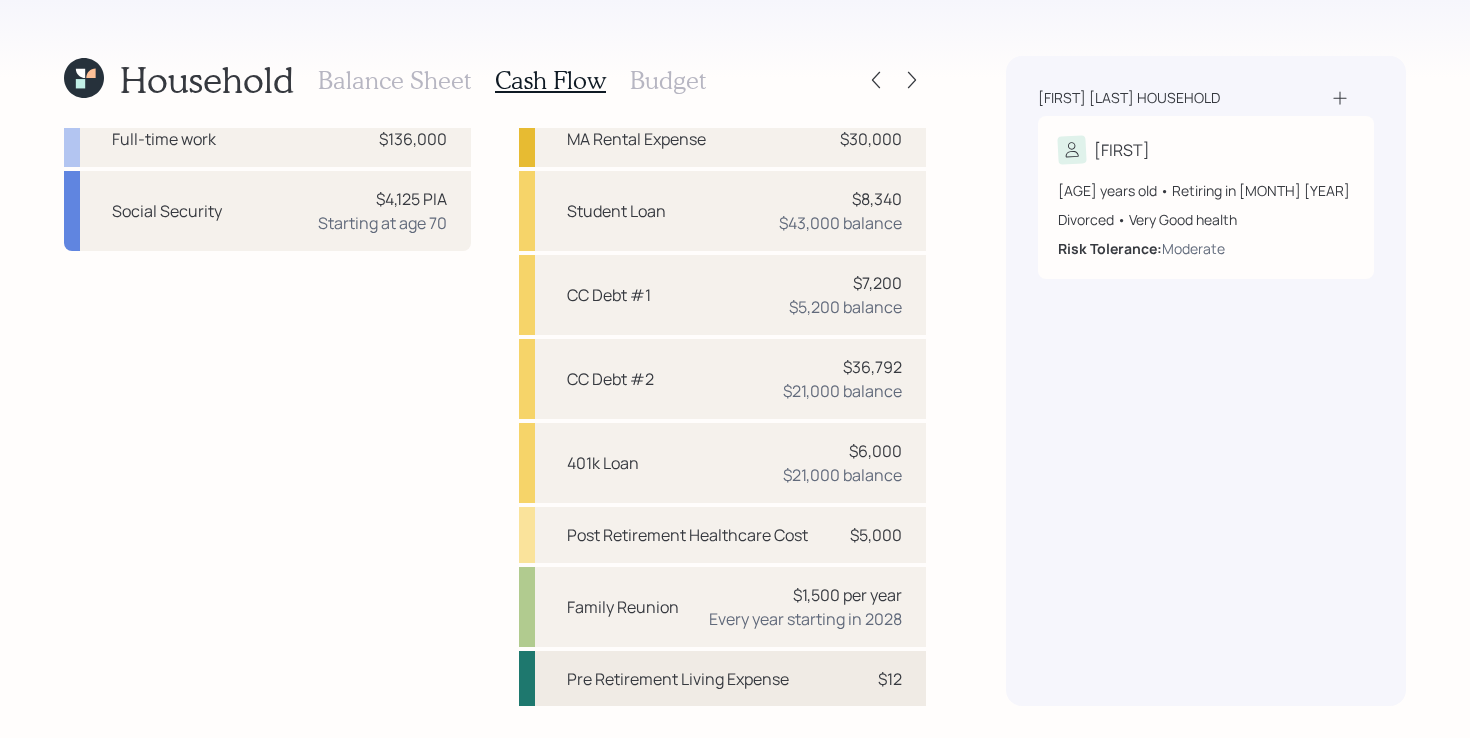 scroll, scrollTop: 115, scrollLeft: 0, axis: vertical 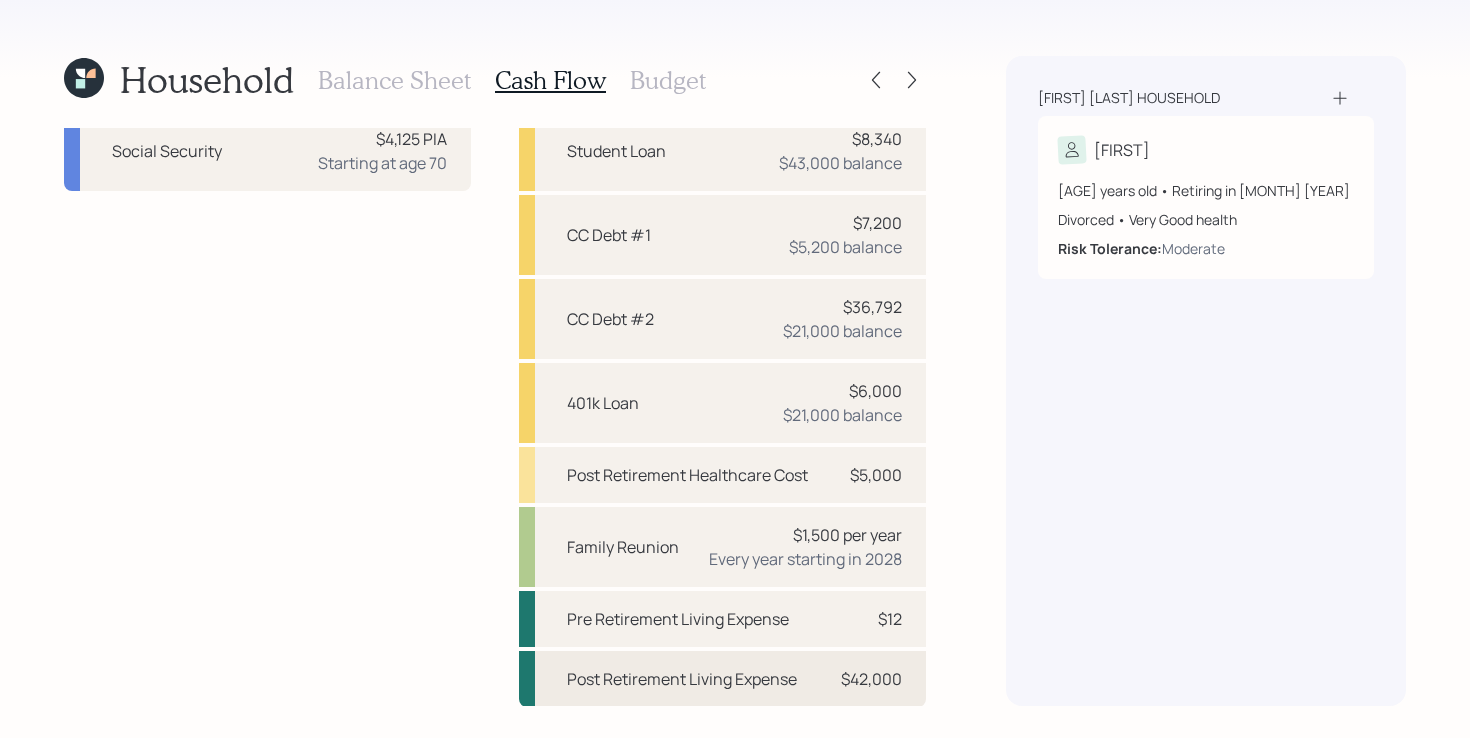 click on "Post Retirement Living Expense" at bounding box center [682, 679] 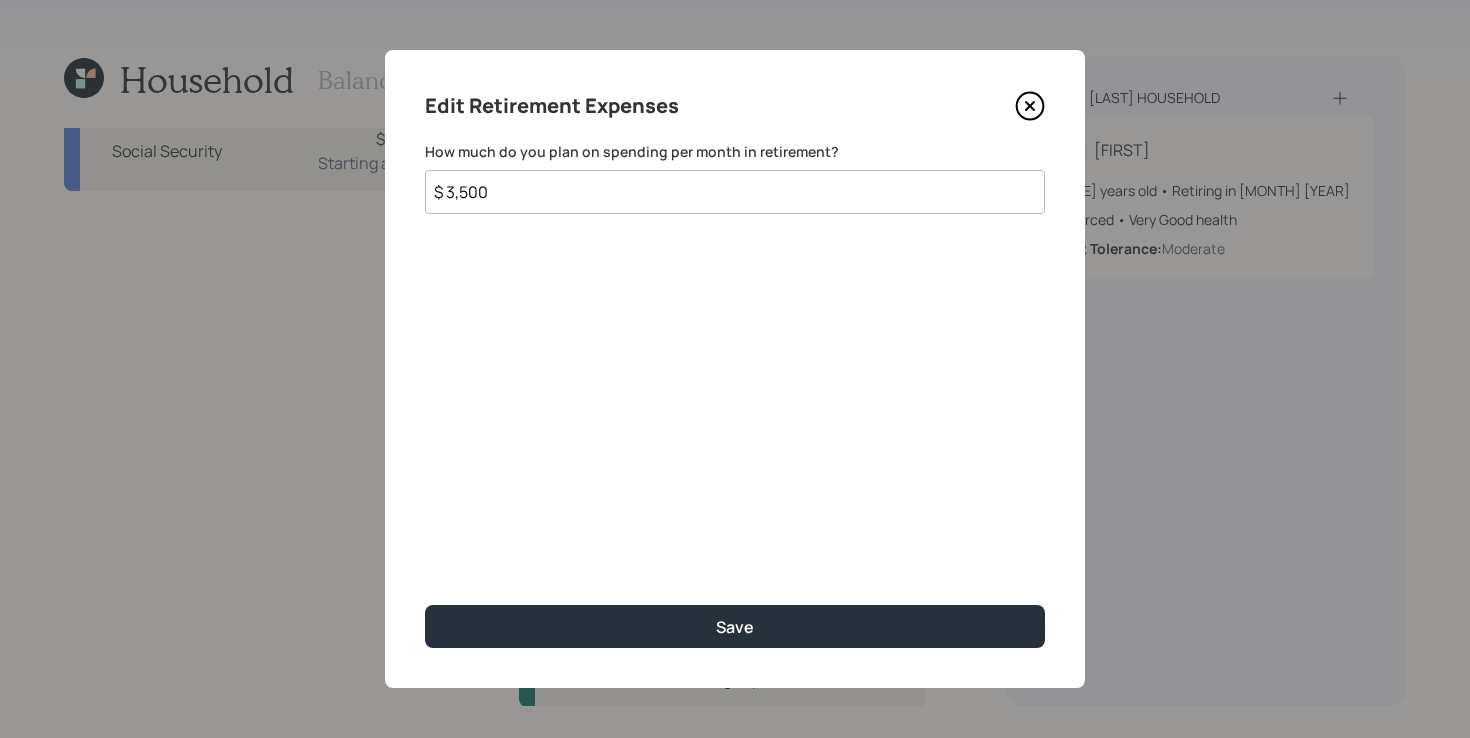 click on "$ 3,500" at bounding box center (735, 192) 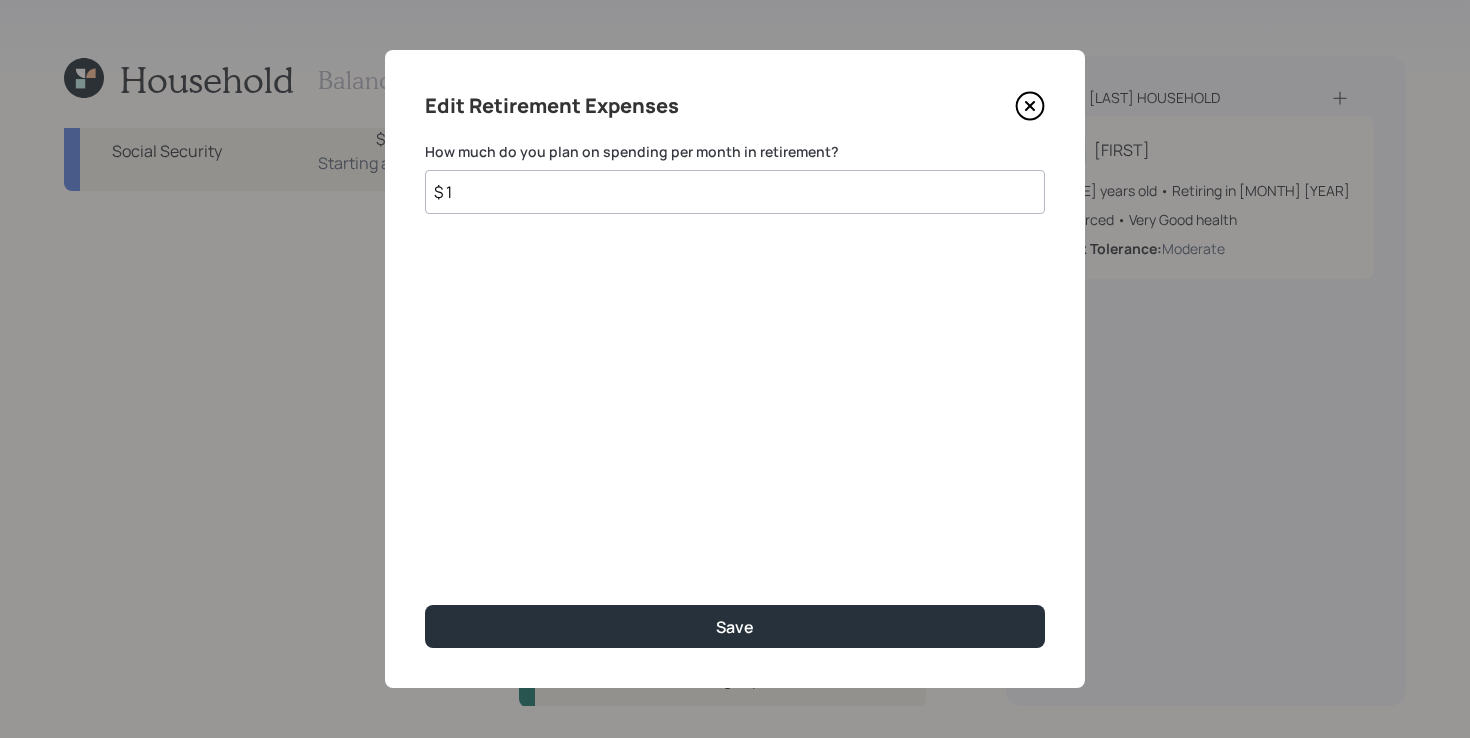 type on "$ 1" 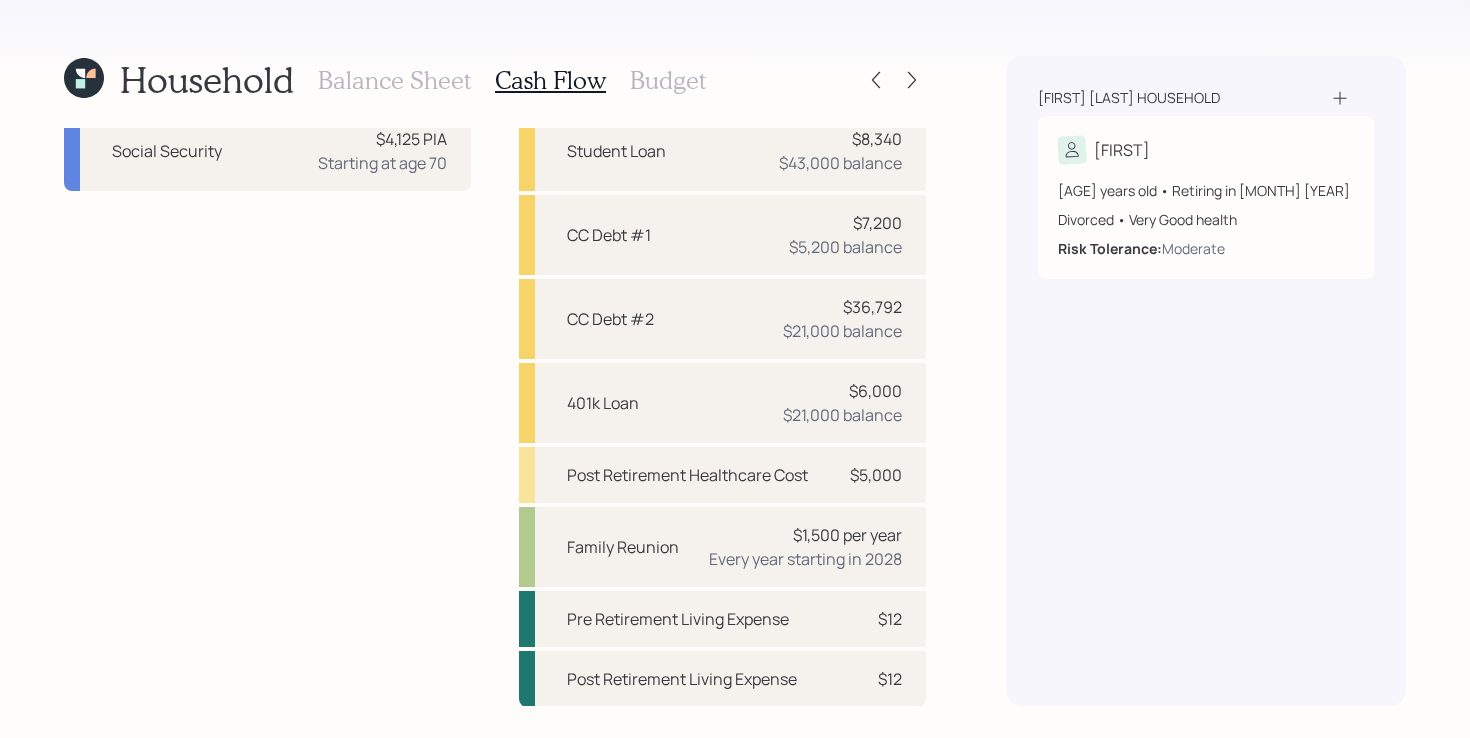 click on "Budget" at bounding box center (668, 80) 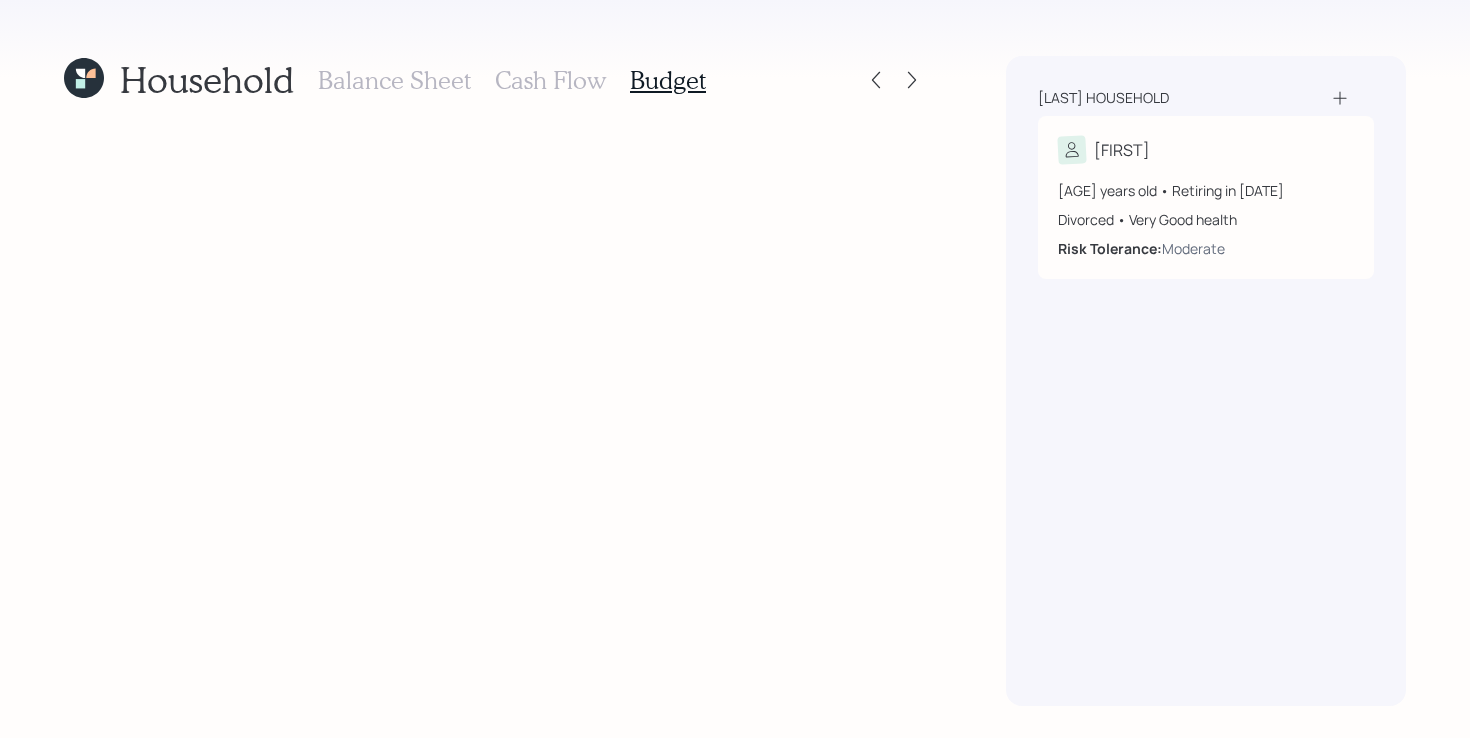 scroll, scrollTop: 0, scrollLeft: 0, axis: both 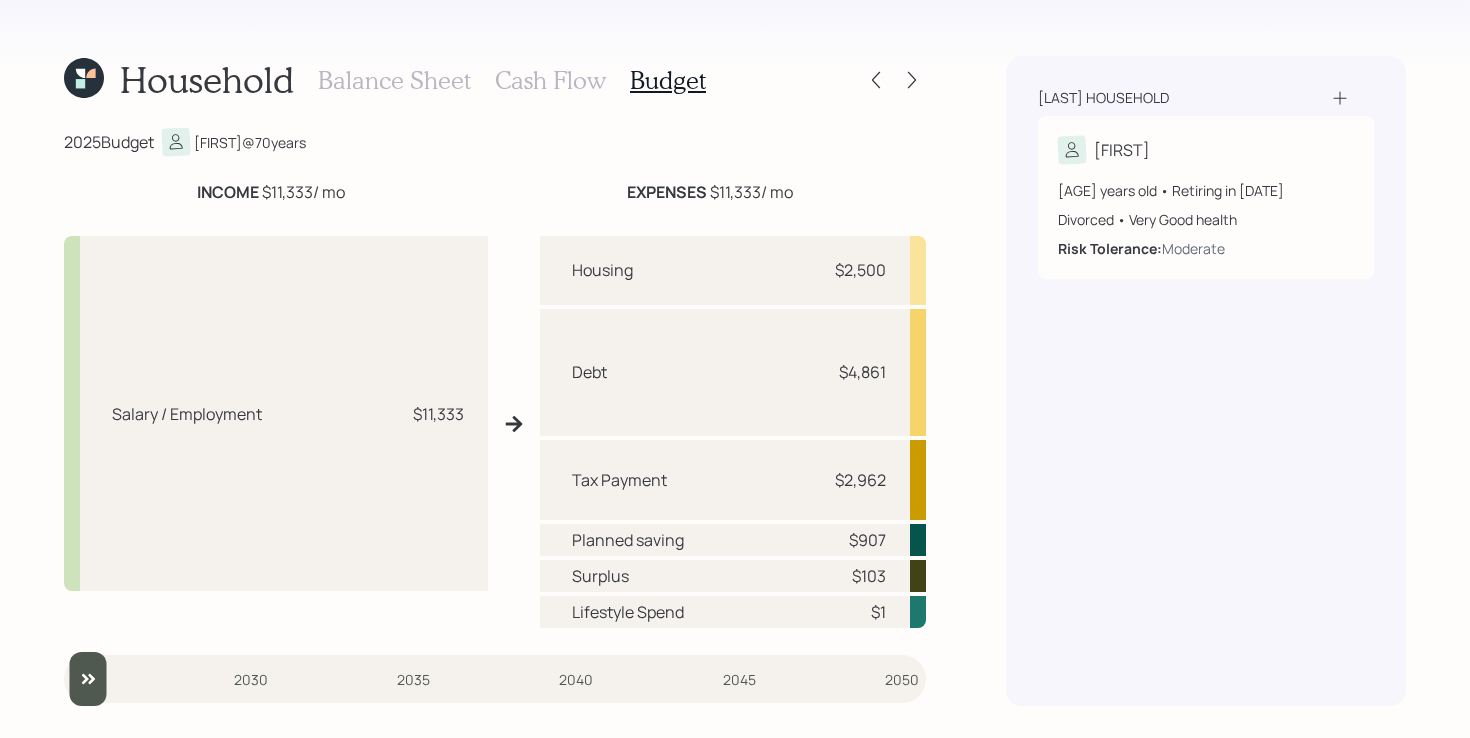 click on "Cash Flow" at bounding box center (550, 80) 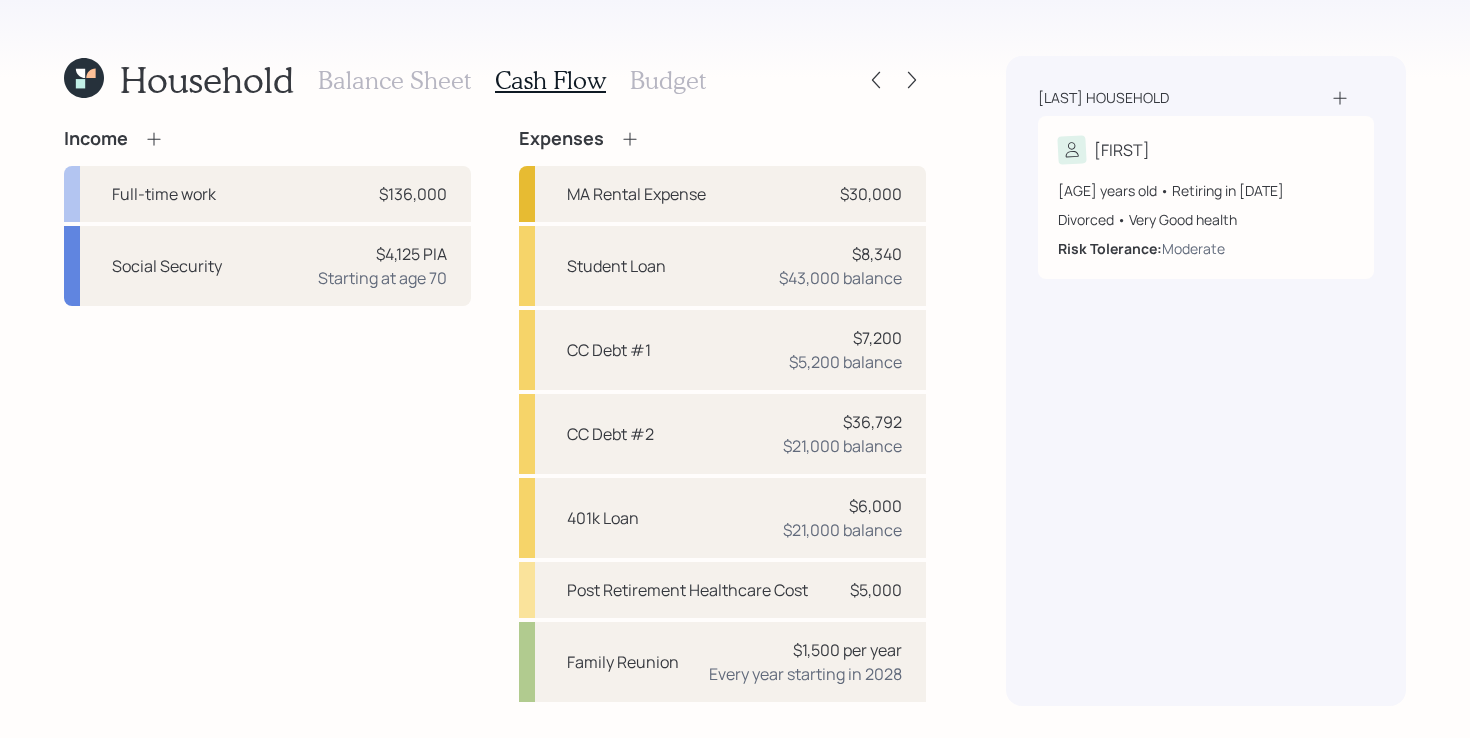 click on "Balance Sheet" at bounding box center (394, 80) 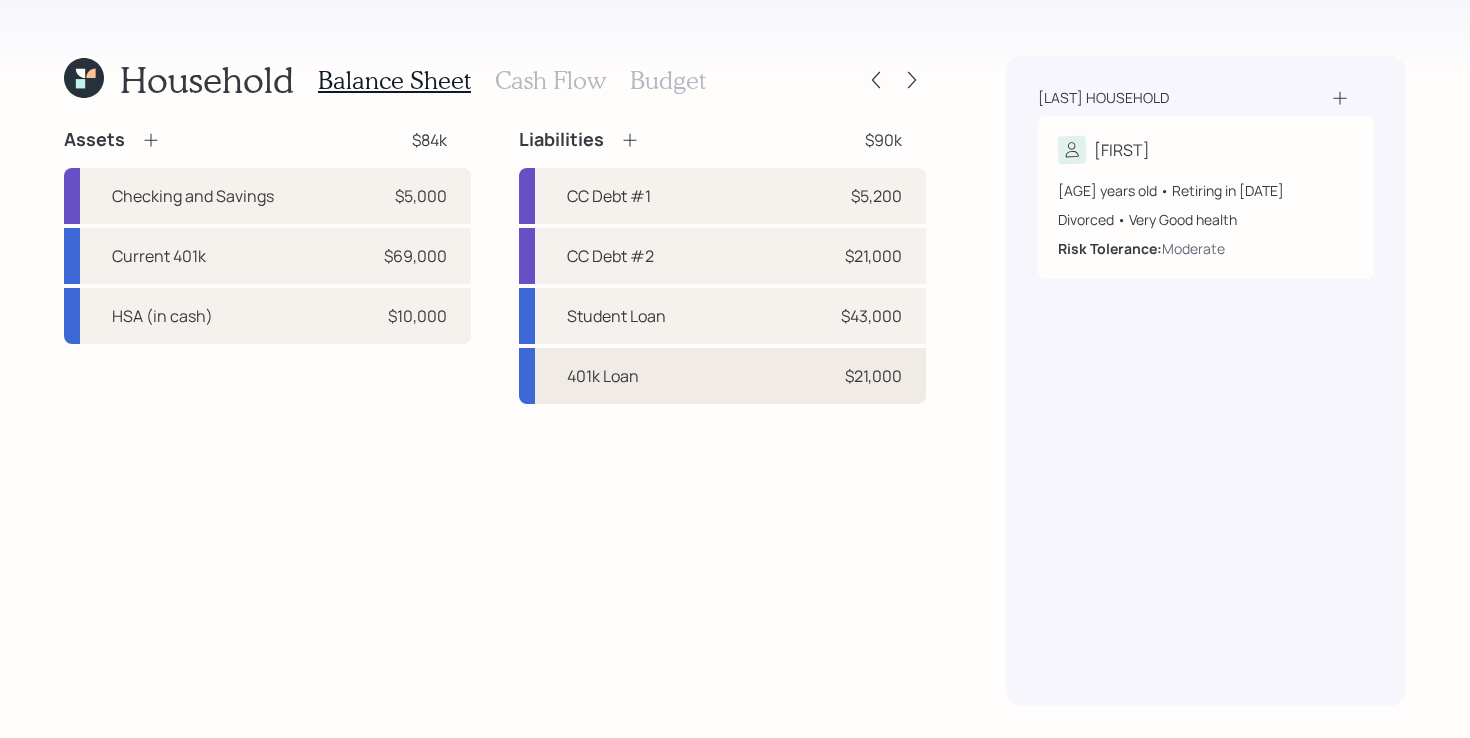 click on "401k Loan $21,000" at bounding box center (722, 376) 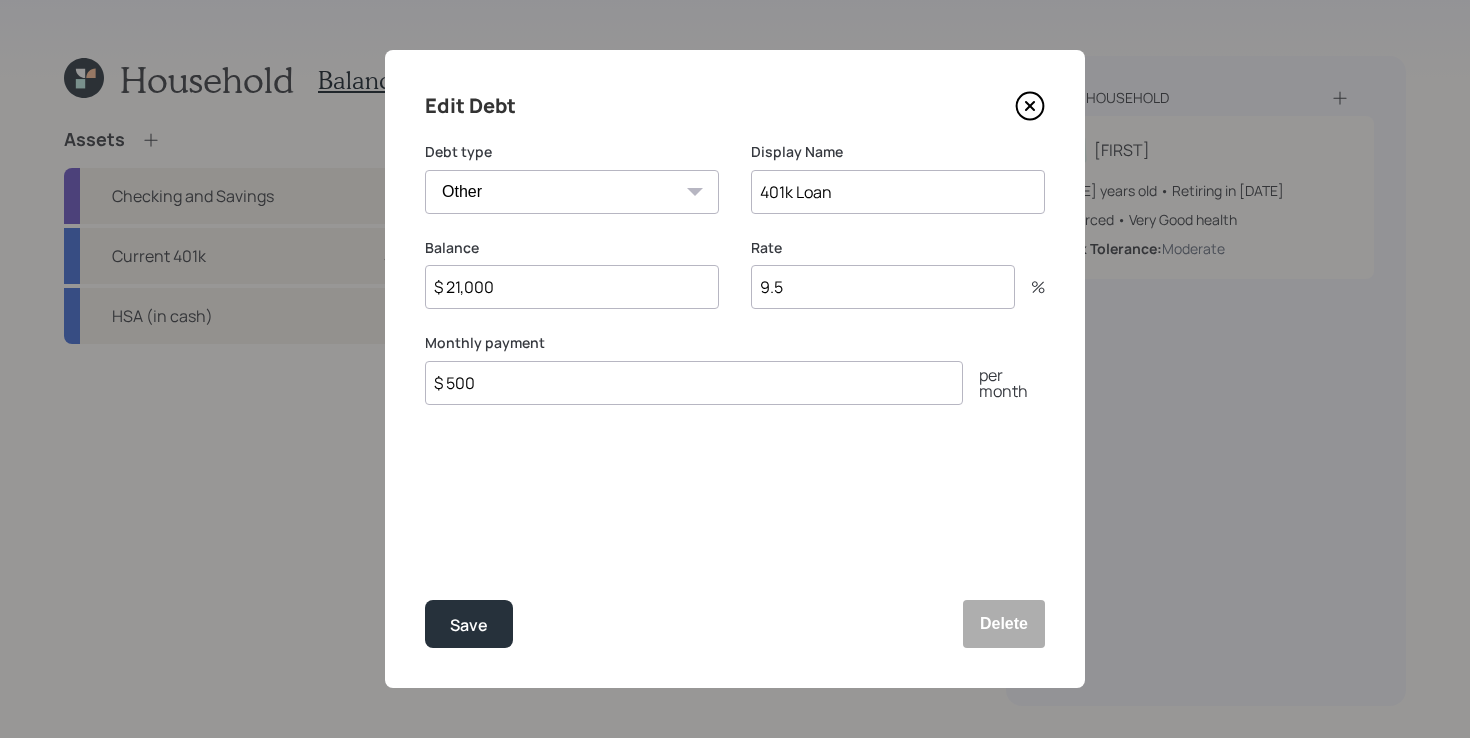 click on "$ 500" at bounding box center (694, 383) 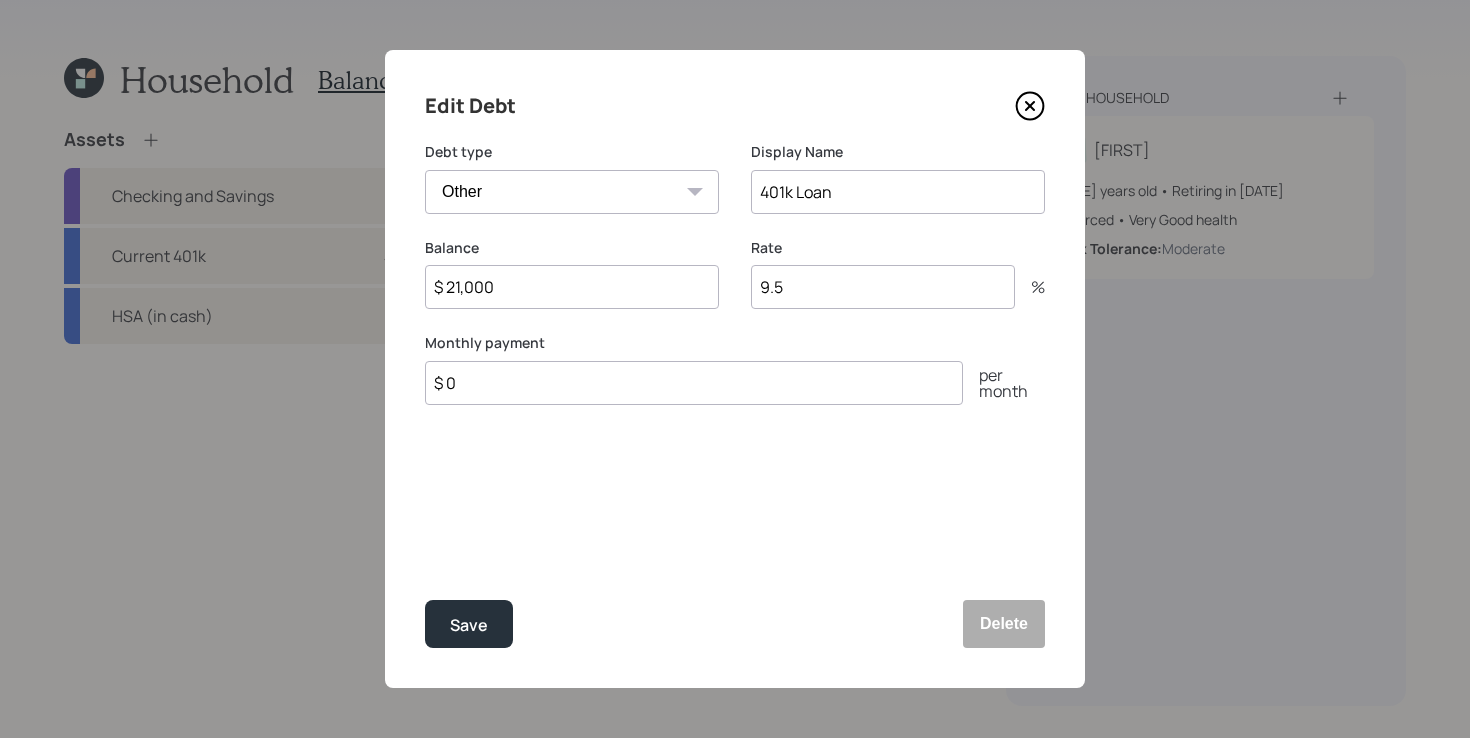 type on "$ 0" 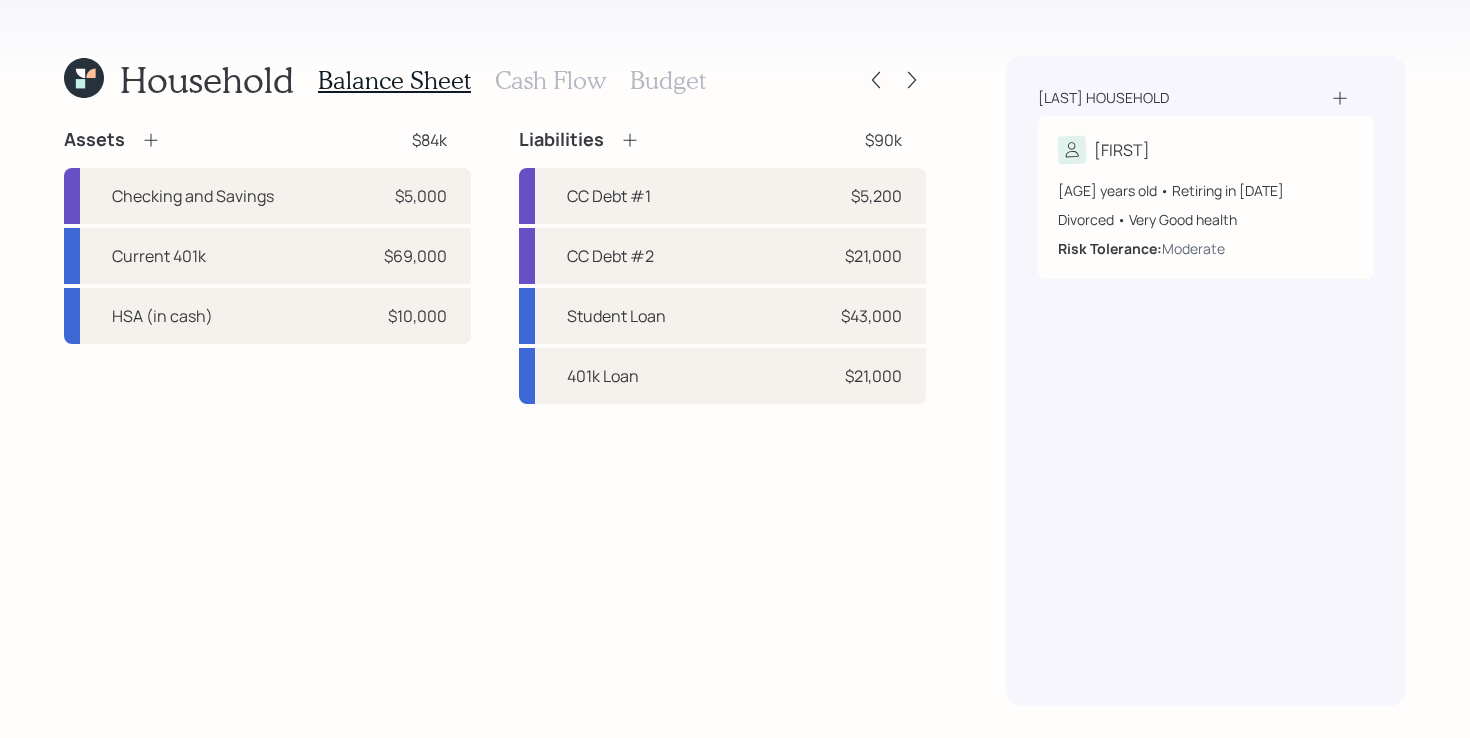 click on "Budget" at bounding box center (668, 80) 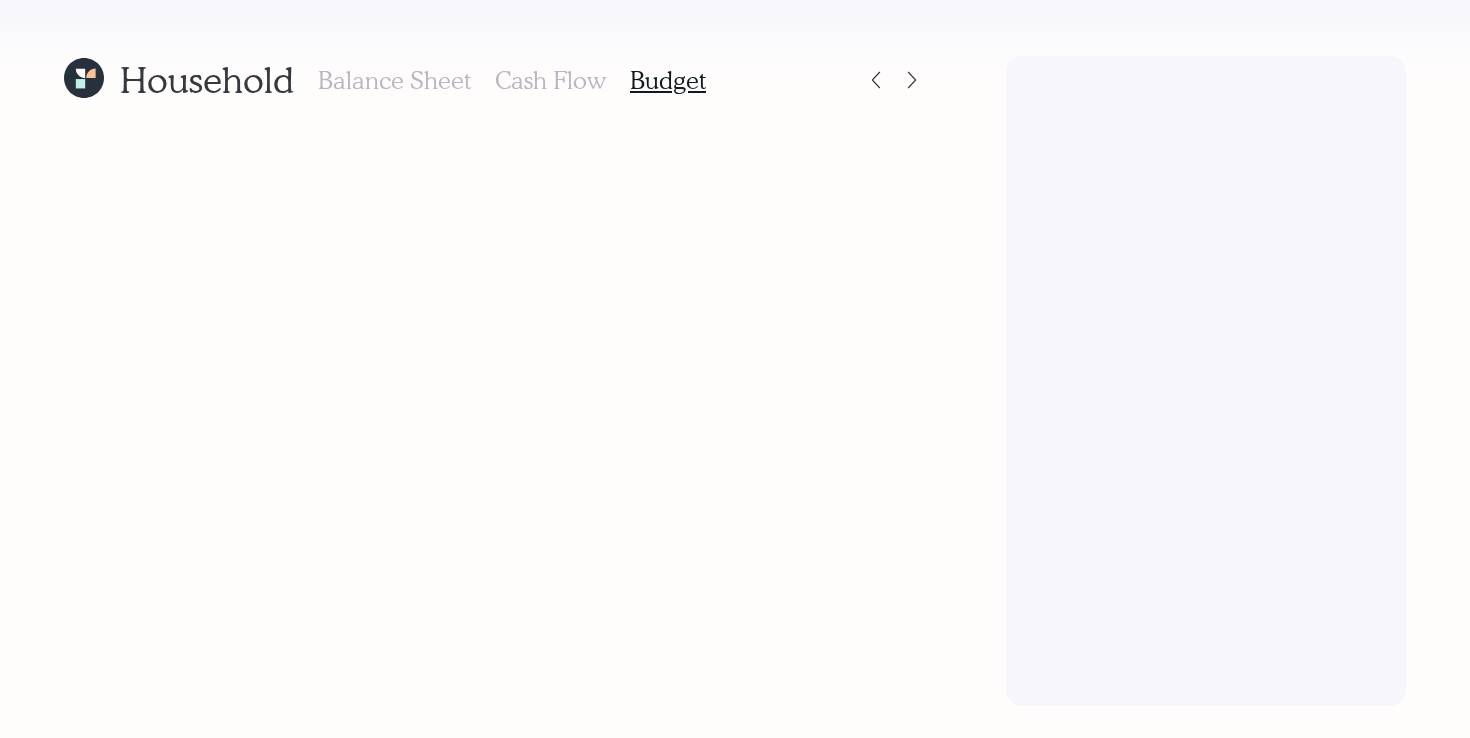 scroll, scrollTop: 0, scrollLeft: 0, axis: both 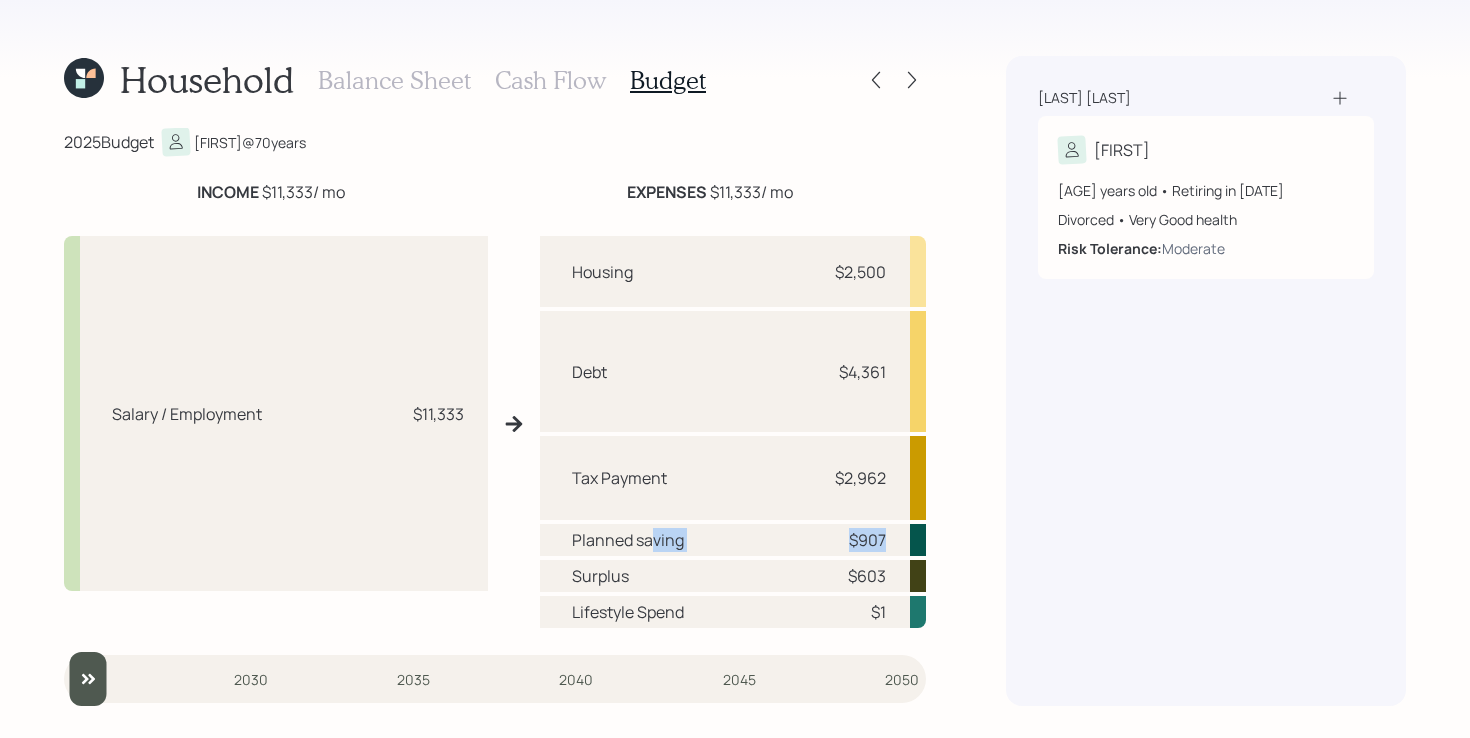 drag, startPoint x: 654, startPoint y: 543, endPoint x: 937, endPoint y: 538, distance: 283.04416 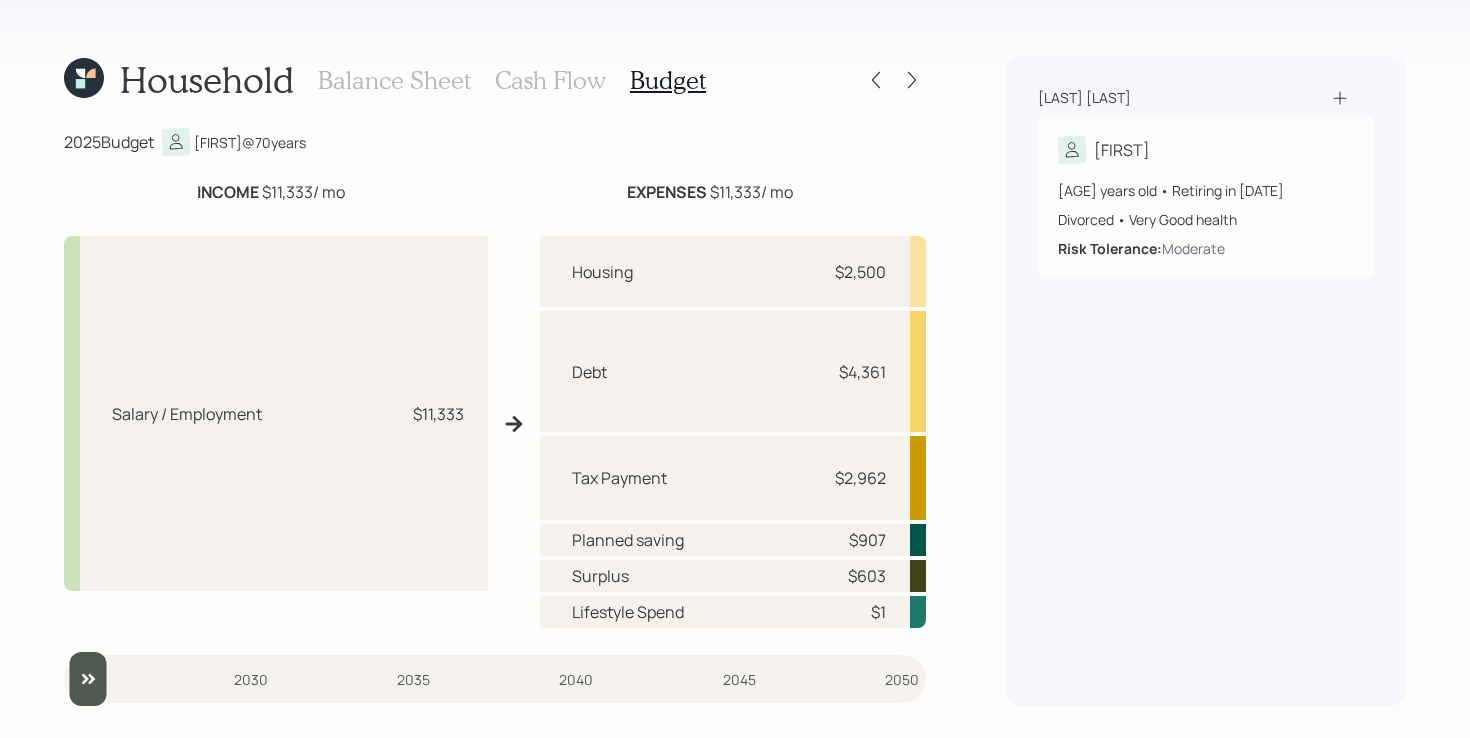 click on "Surplus $603" at bounding box center (733, 576) 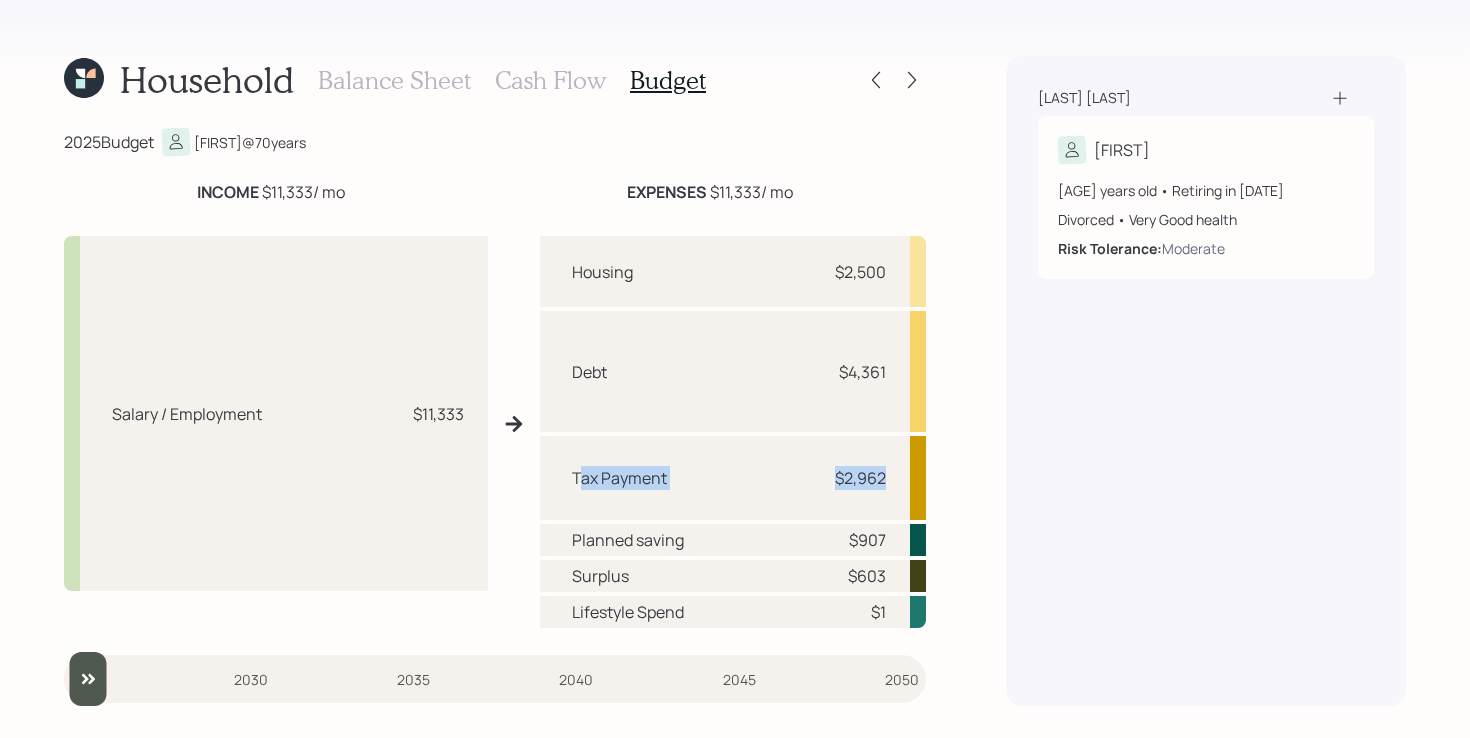 drag, startPoint x: 578, startPoint y: 475, endPoint x: 963, endPoint y: 468, distance: 385.06363 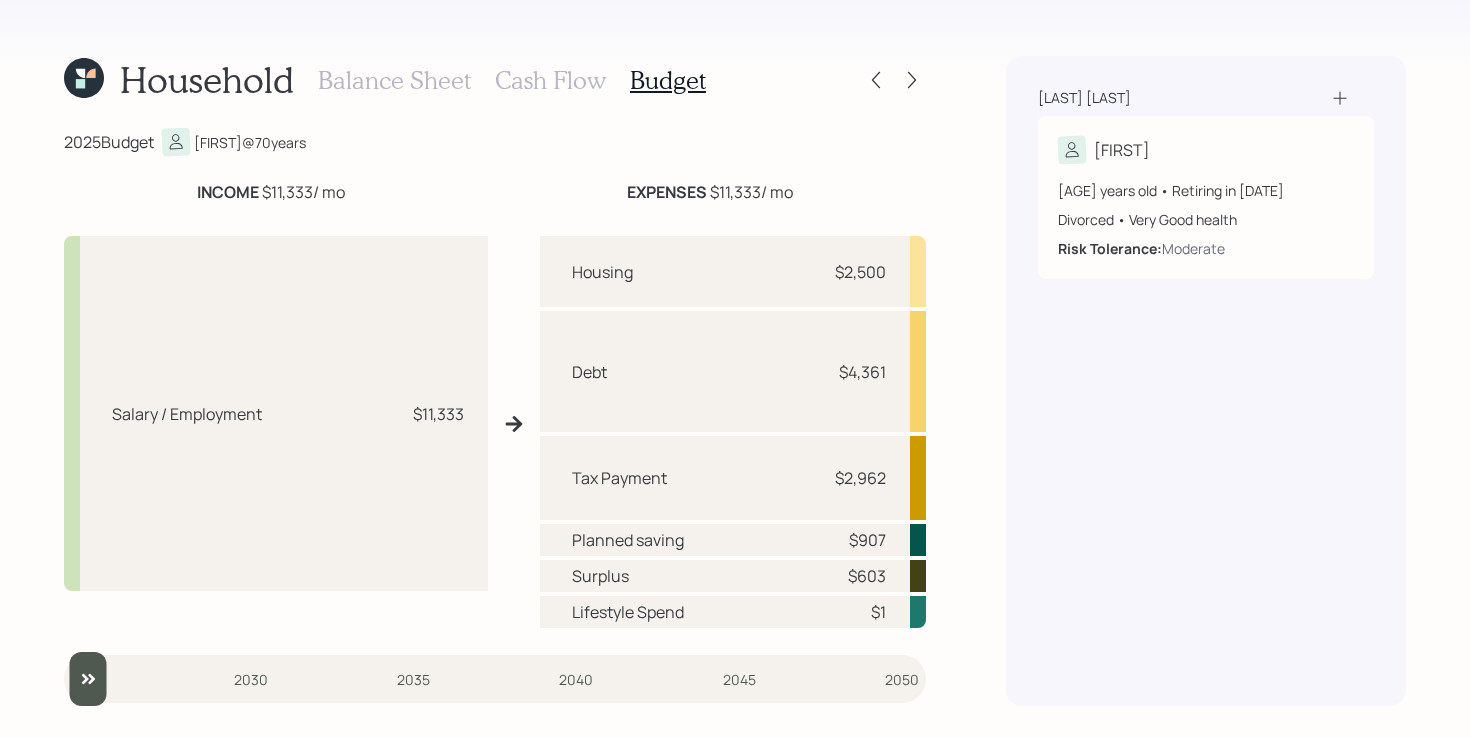 click on "Tax Payment $2,962" at bounding box center [733, 478] 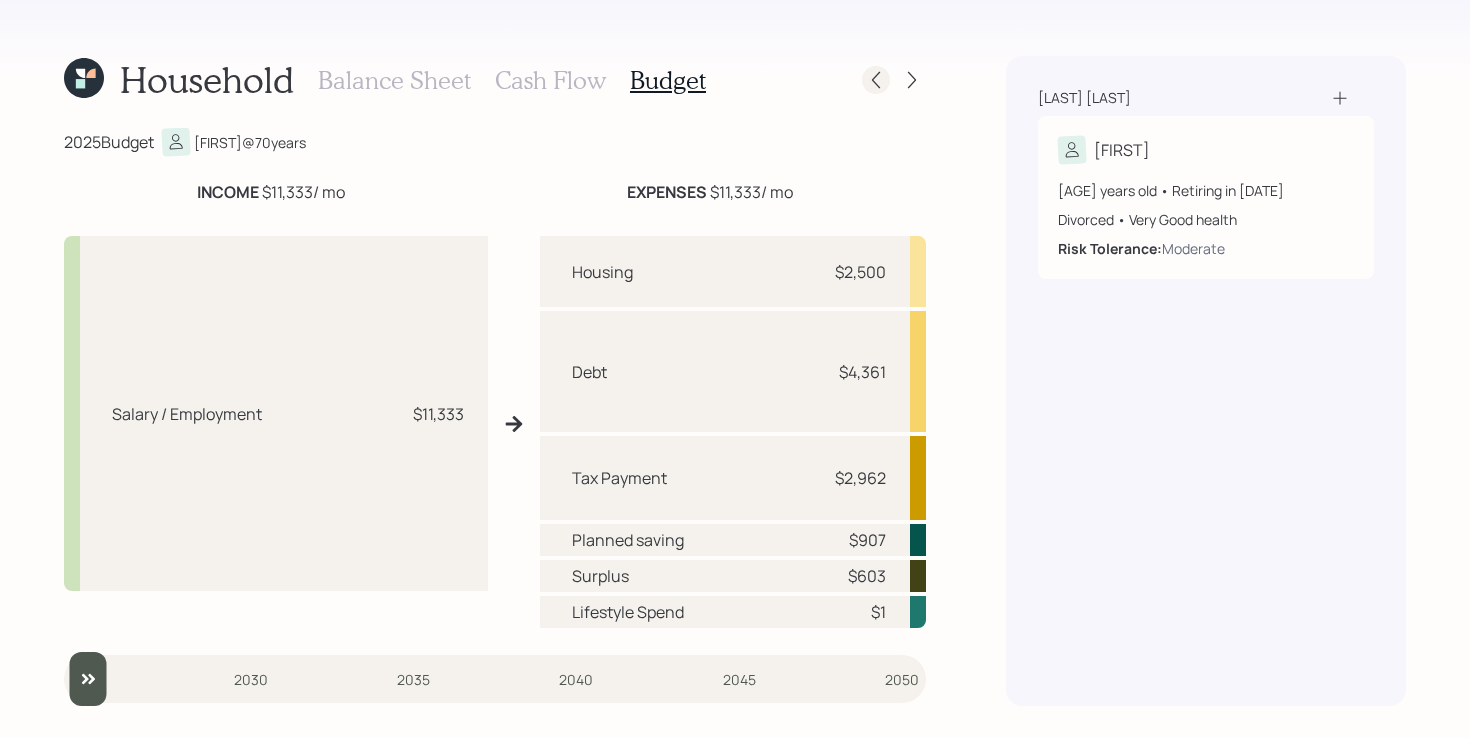 click 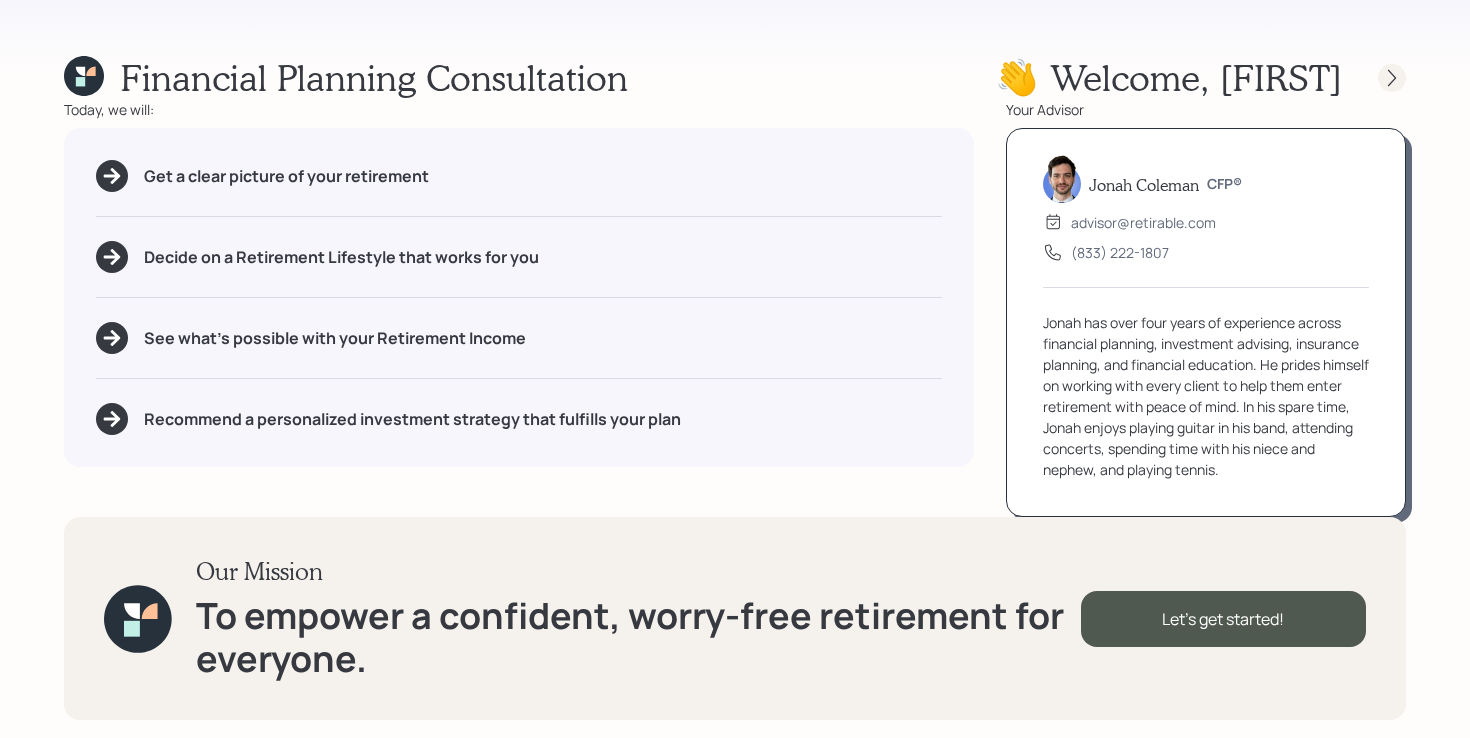 click 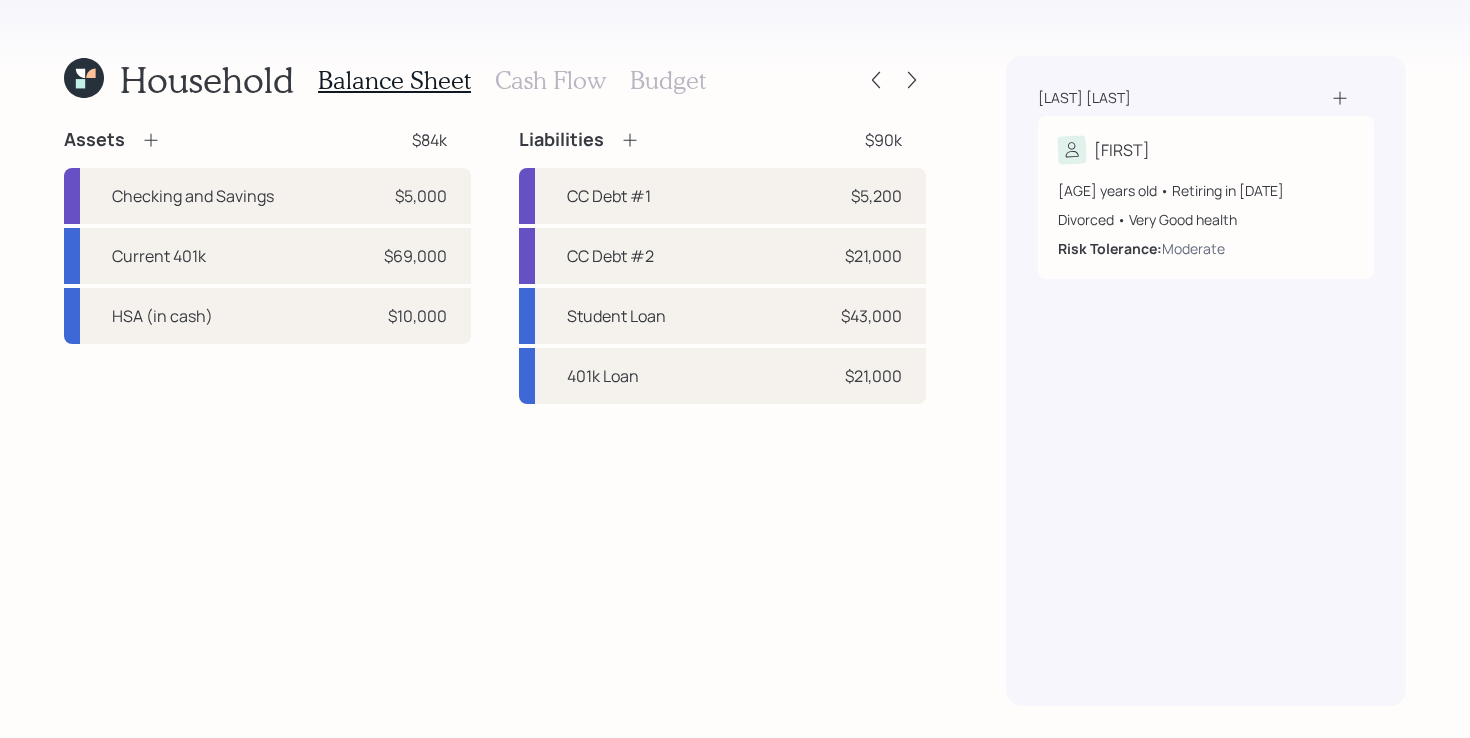 click on "Cash Flow" at bounding box center [550, 80] 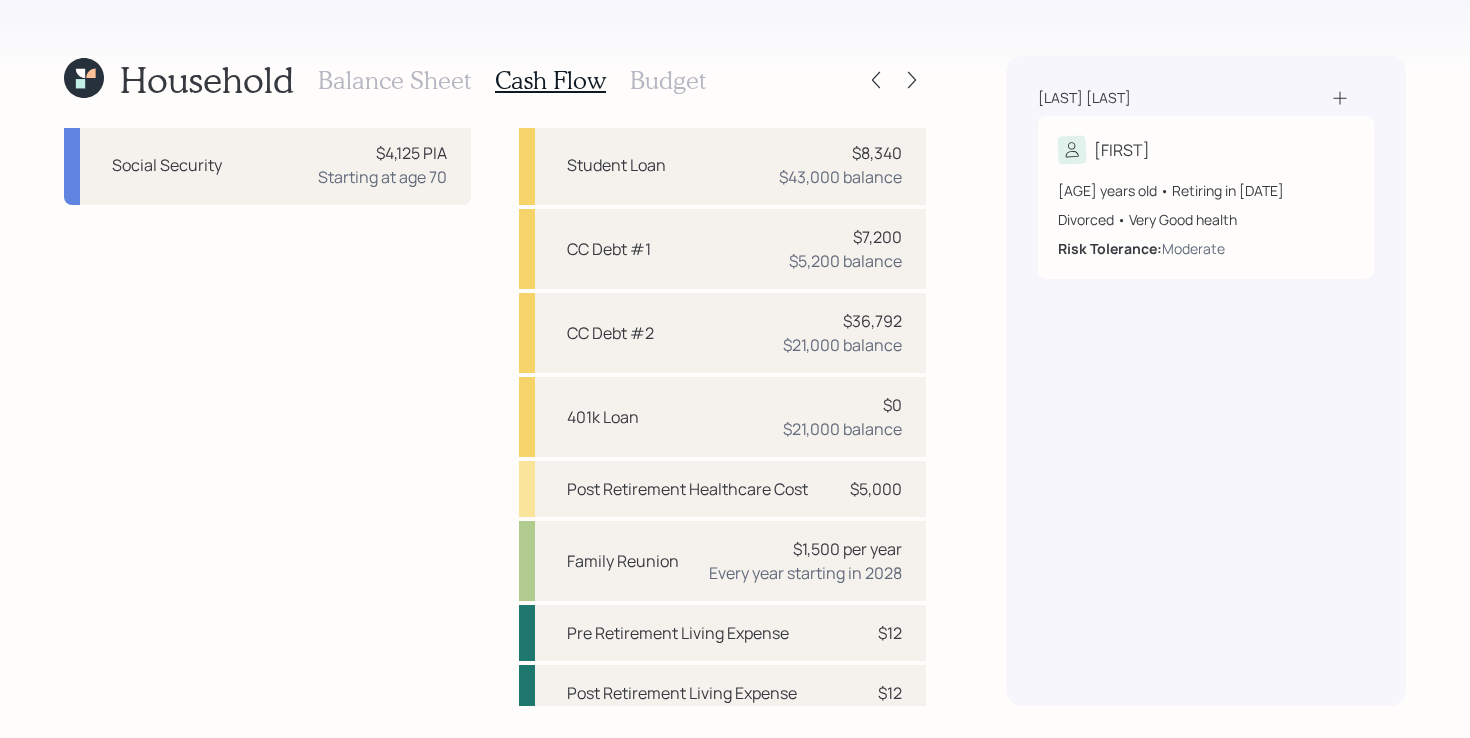 scroll, scrollTop: 115, scrollLeft: 0, axis: vertical 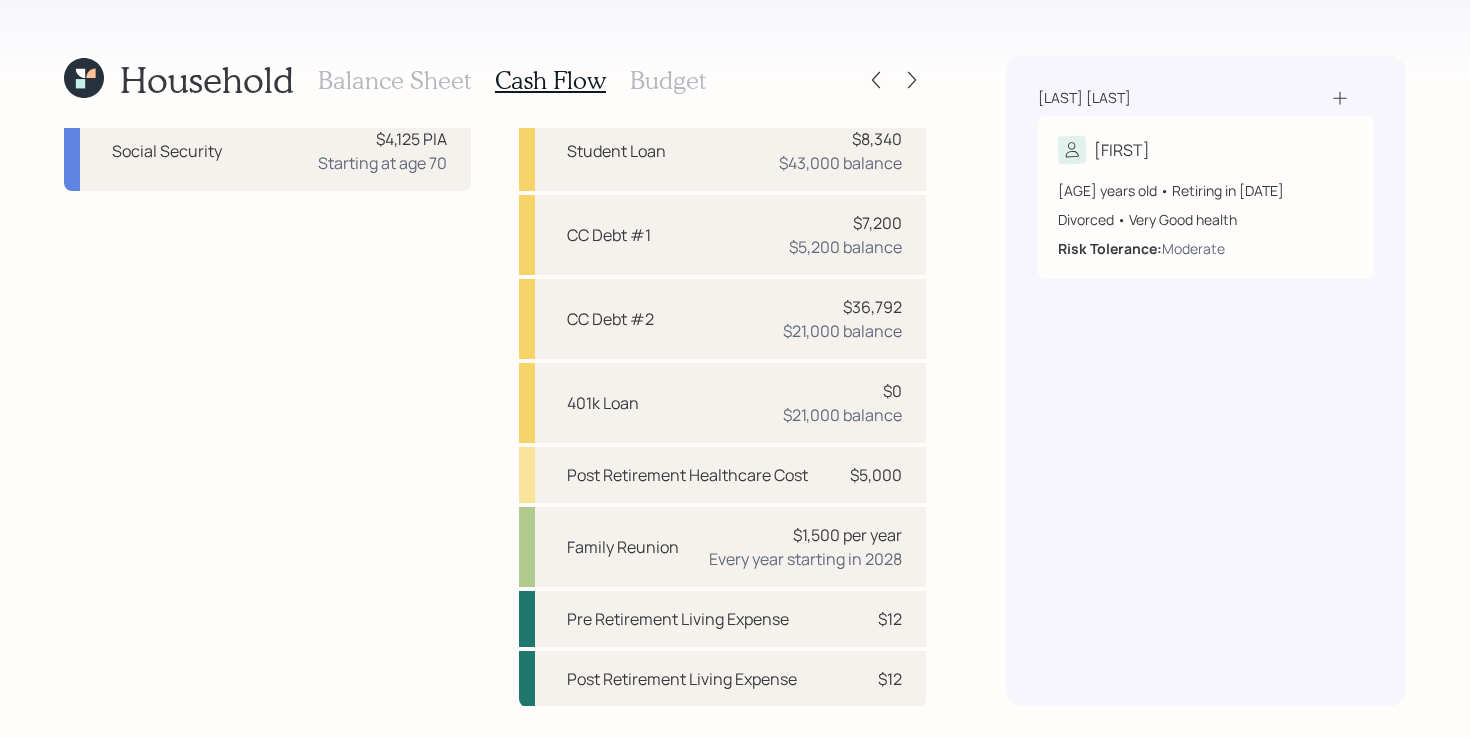 click on "Income Full-time work $136,000 Social Security $4,125 PIA Starting at age 70 Expenses MA Rental Expense $30,000 Student Loan $8,340 $43,000 balance CC Debt #1 $7,200 $5,200 balance CC Debt #2 $36,792 $21,000 balance 401k Loan $0 $21,000 balance Post Retirement Healthcare Cost $5,000 Family Reunion $1,500   per year   Every year starting in 2028 Pre Retirement Living Expense $12 Post Retirement Living Expense $12" at bounding box center (495, 360) 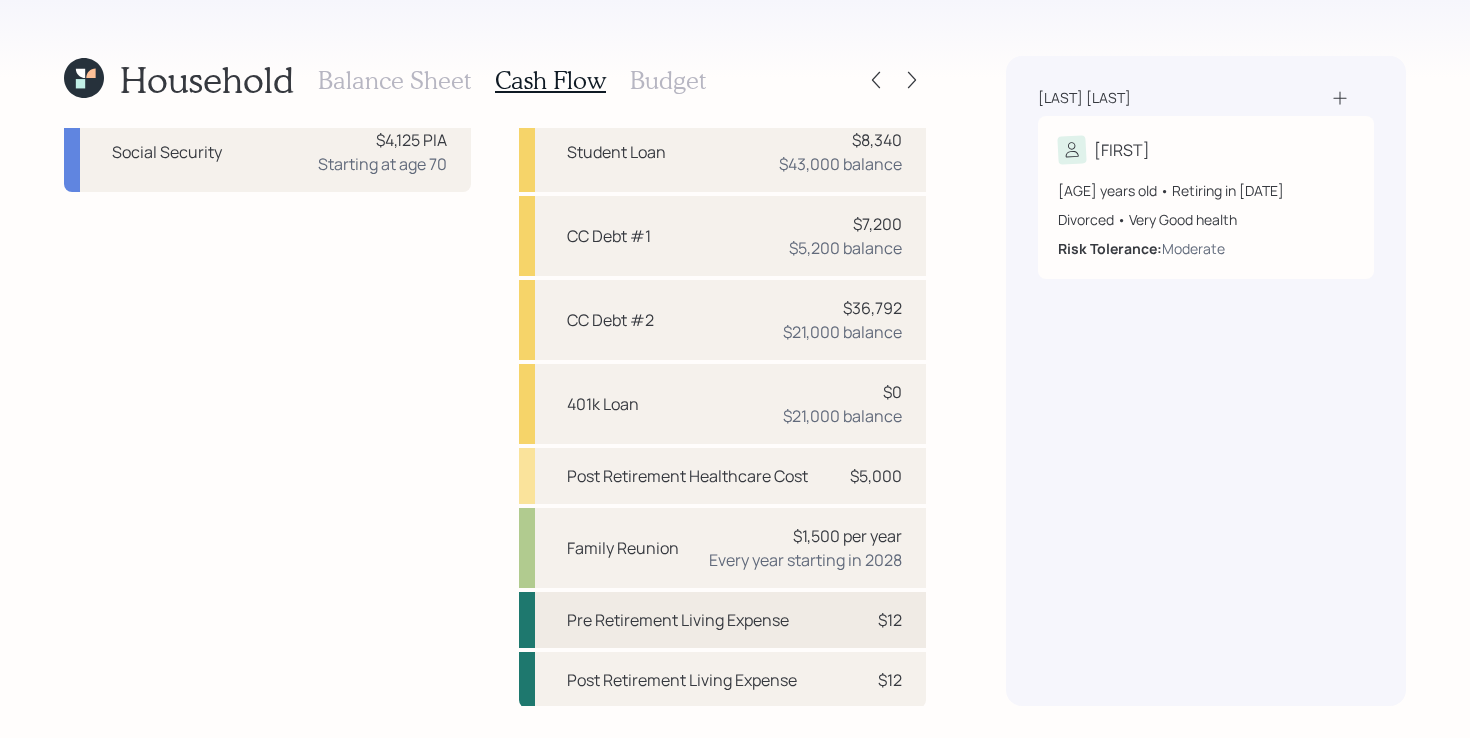 click on "Pre Retirement Living Expense $12" at bounding box center (722, 620) 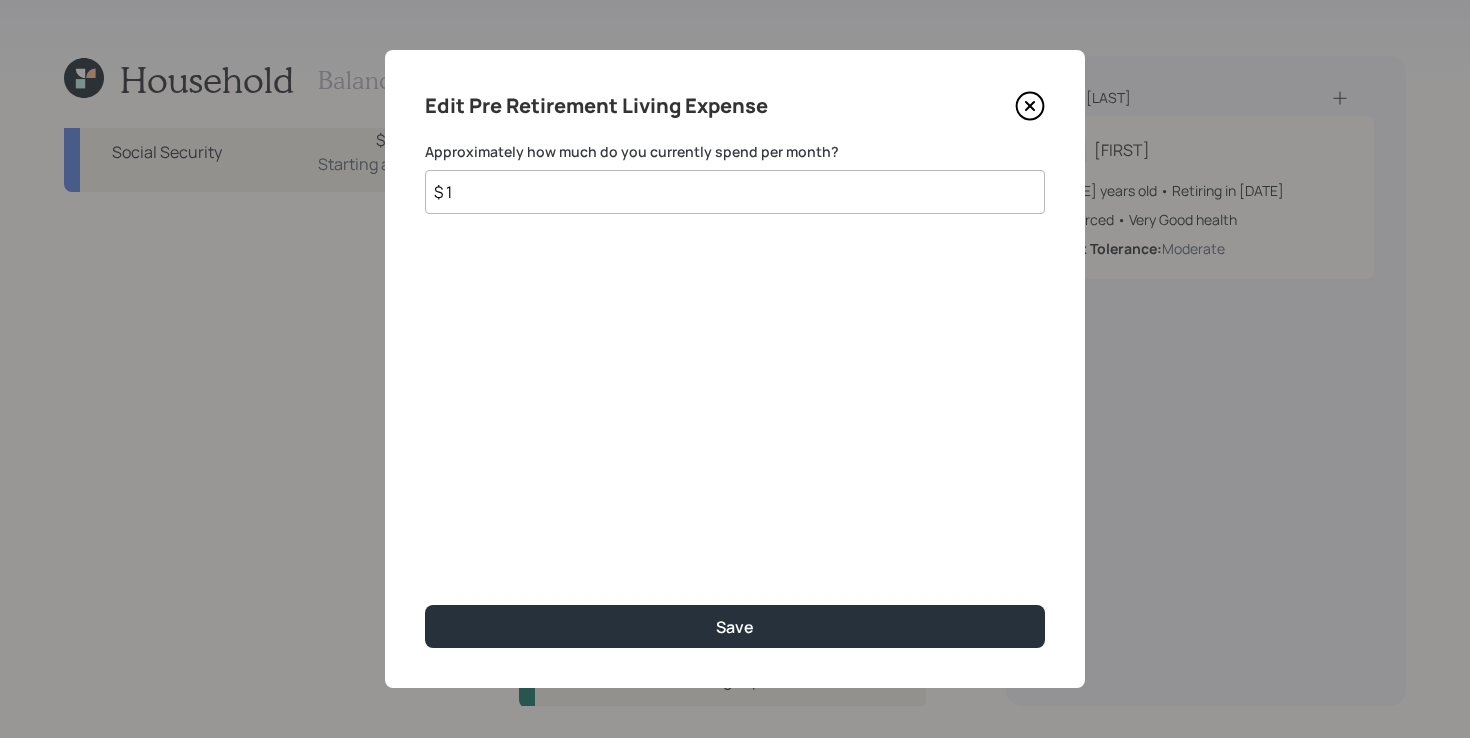 click on "$ 1" at bounding box center (735, 192) 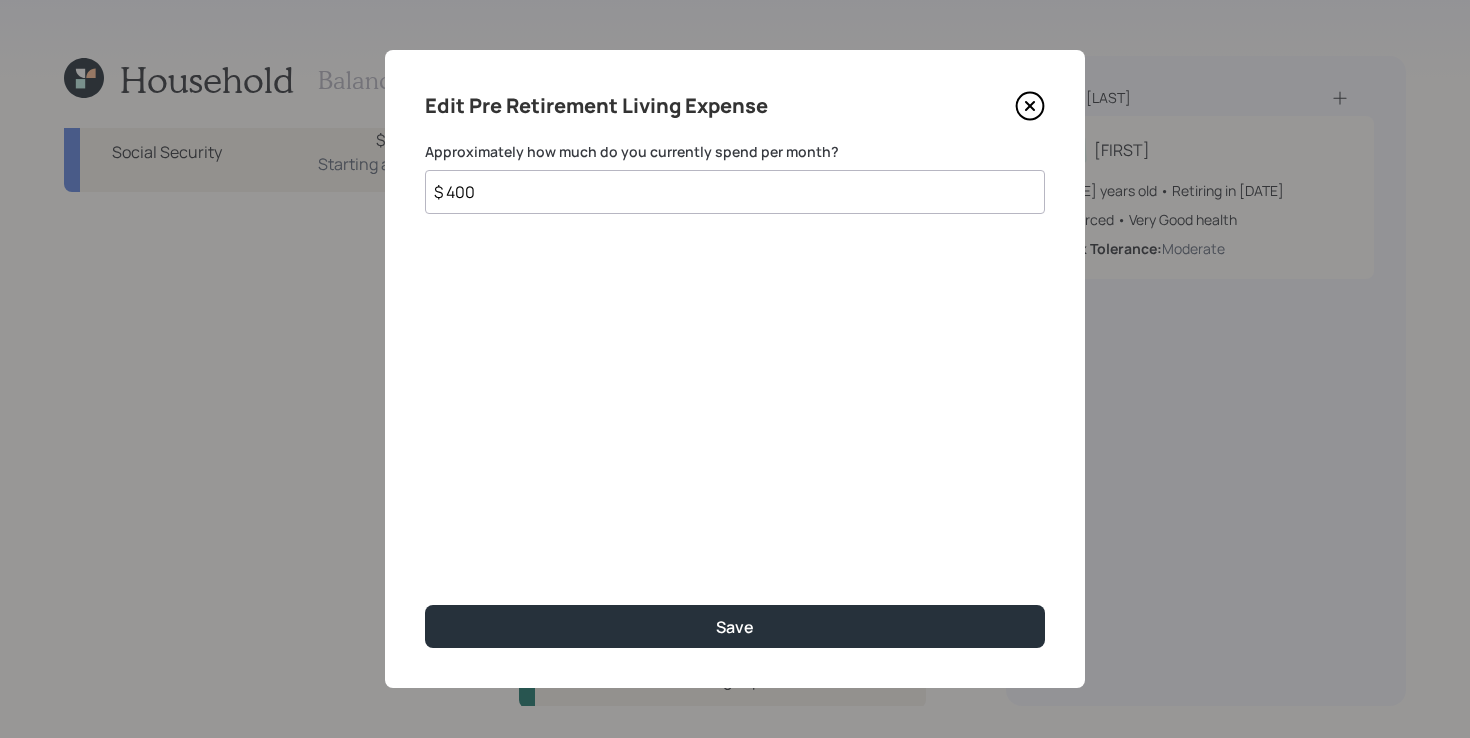 type on "$ 400" 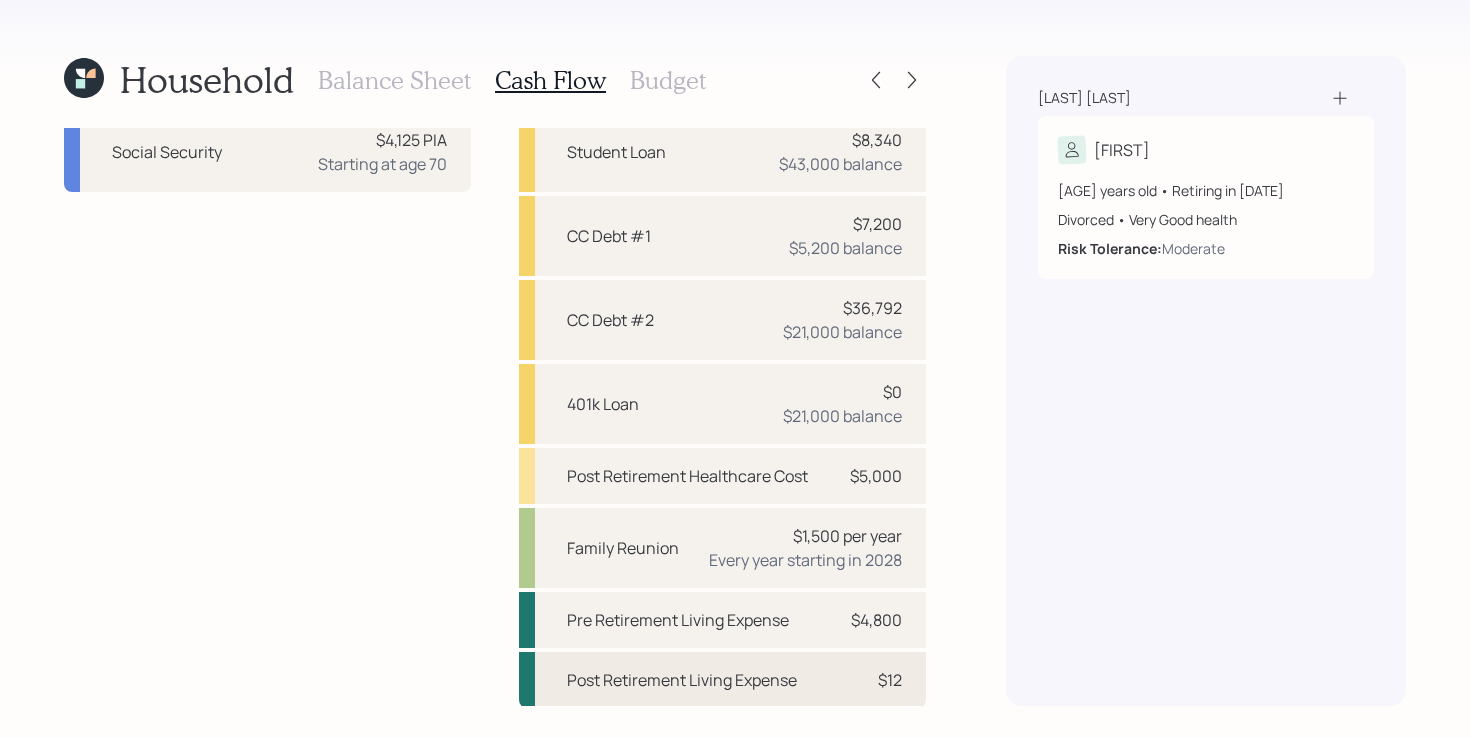 click on "Post Retirement Living Expense" at bounding box center (682, 680) 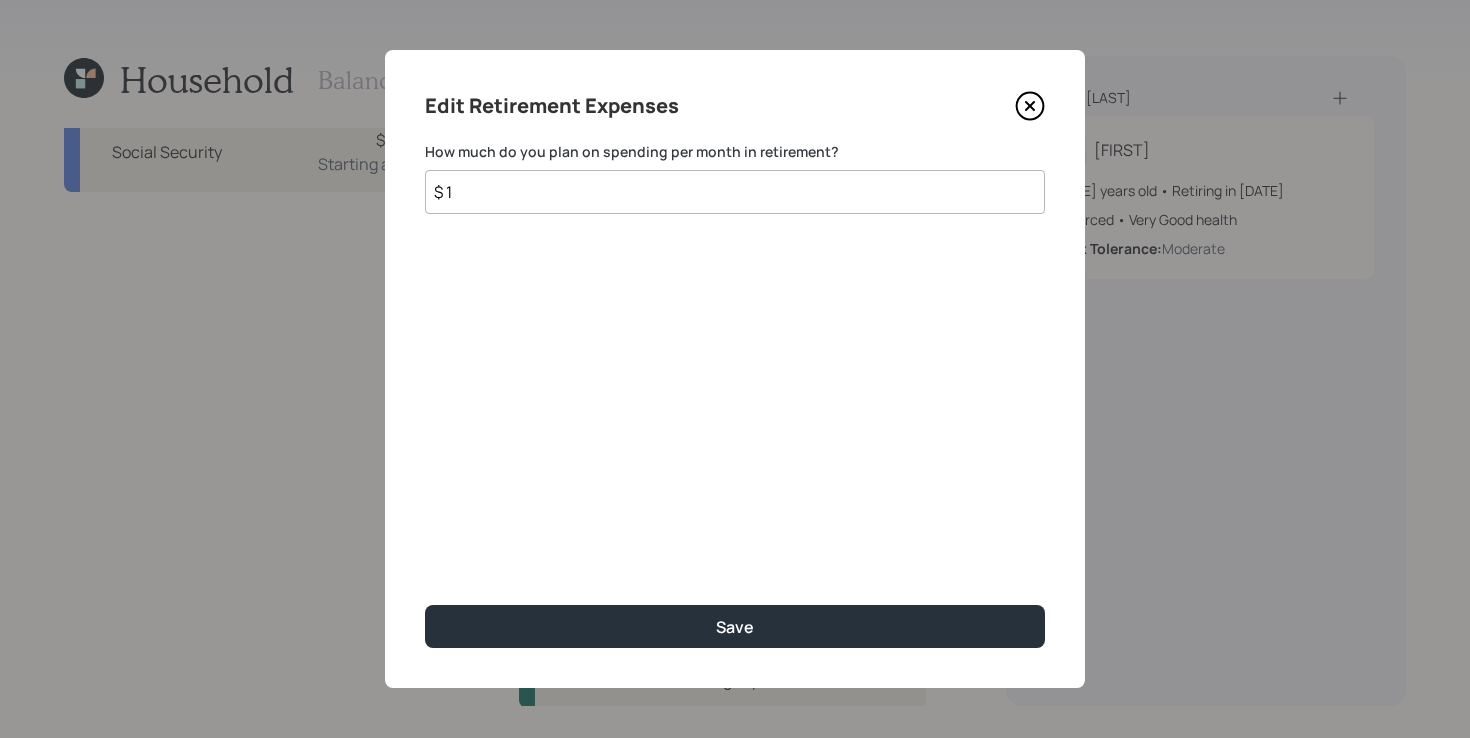 click on "$ 1" at bounding box center [735, 192] 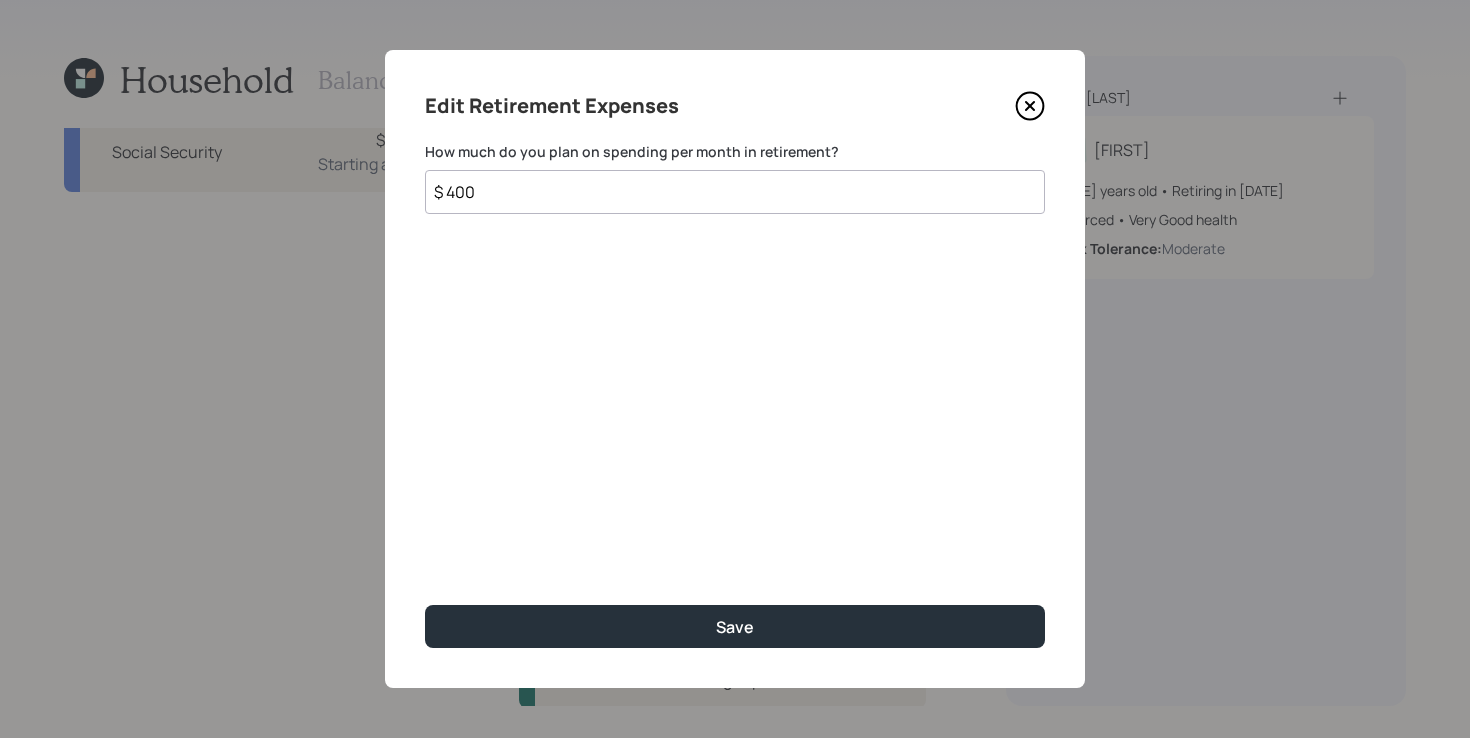 type on "$ 400" 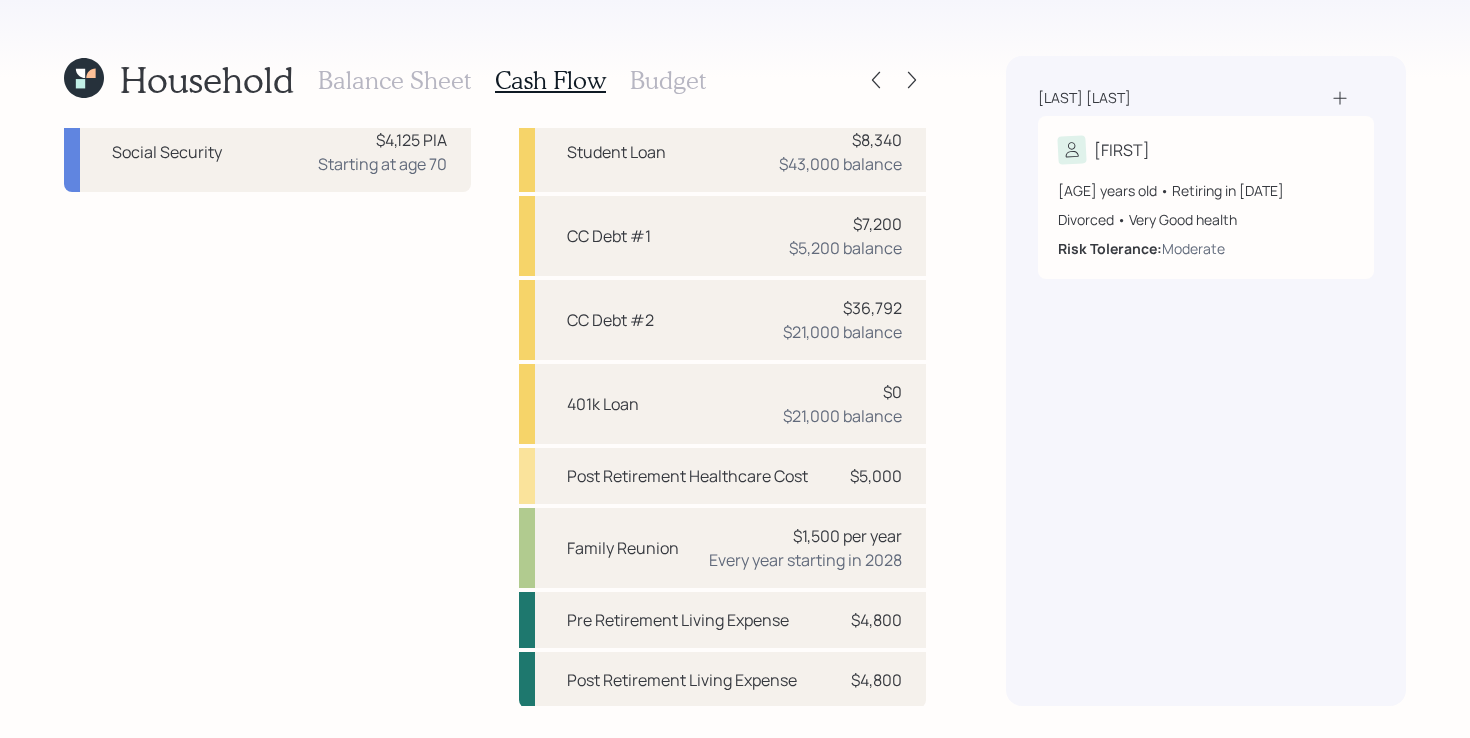 click on "Income Full-time work $136,000 Social Security $4,125 PIA Starting at age 70" at bounding box center (267, 361) 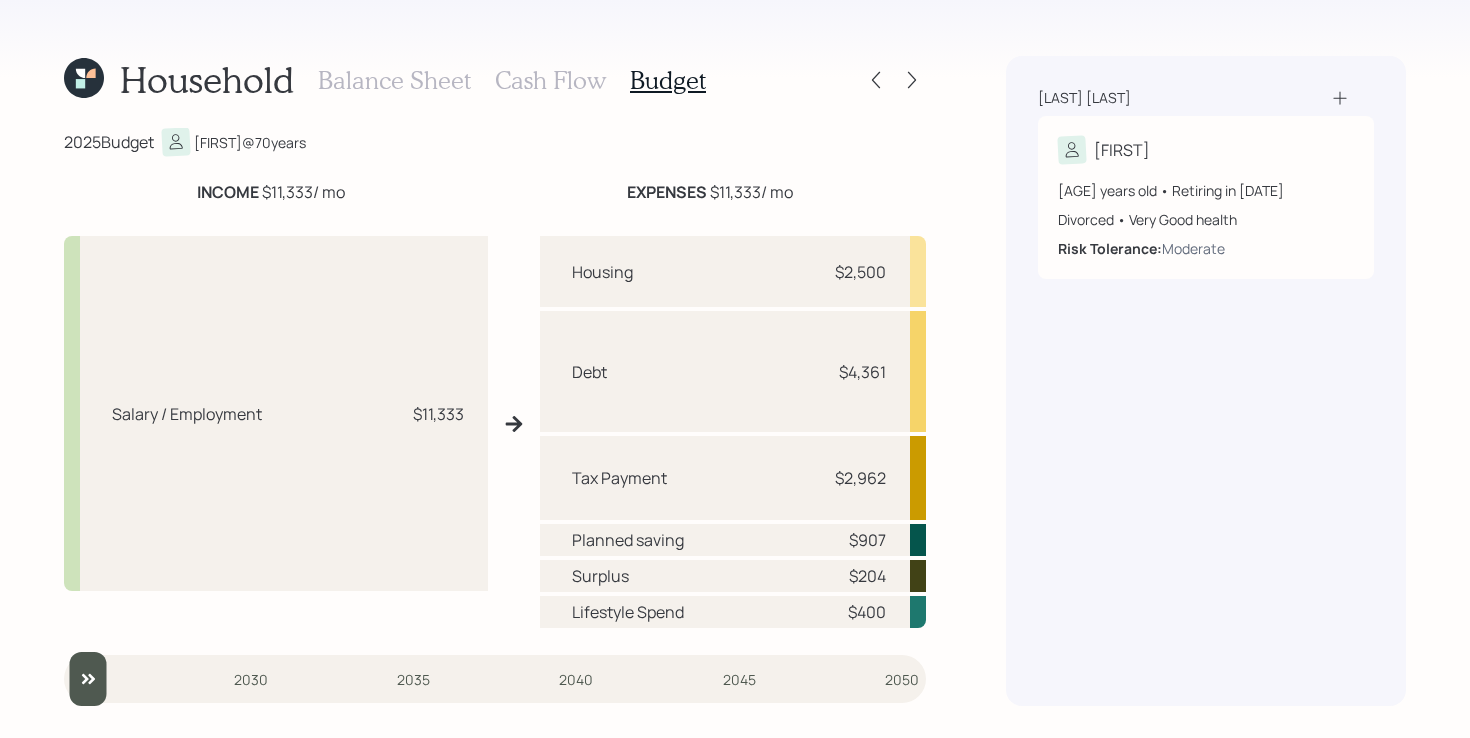 click on "Cash Flow" at bounding box center (550, 80) 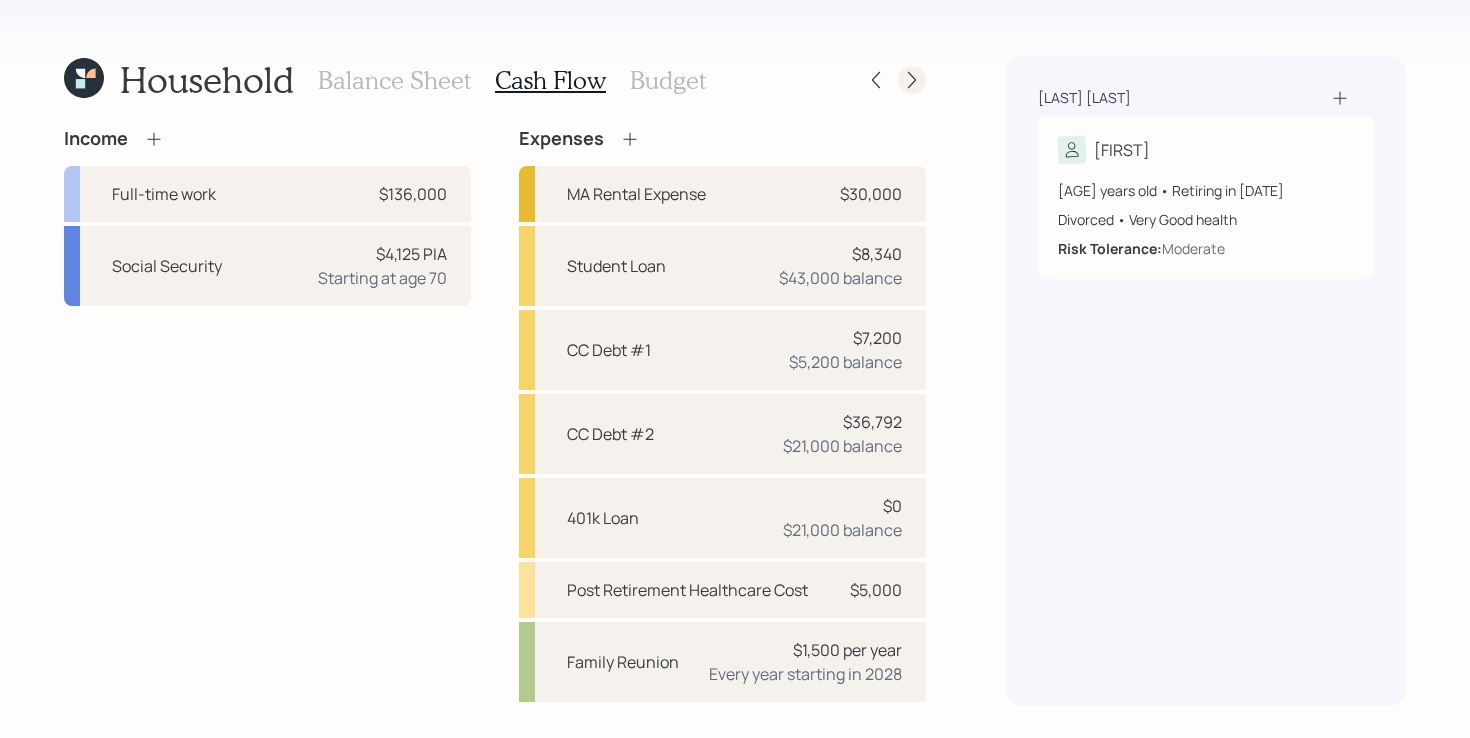 click 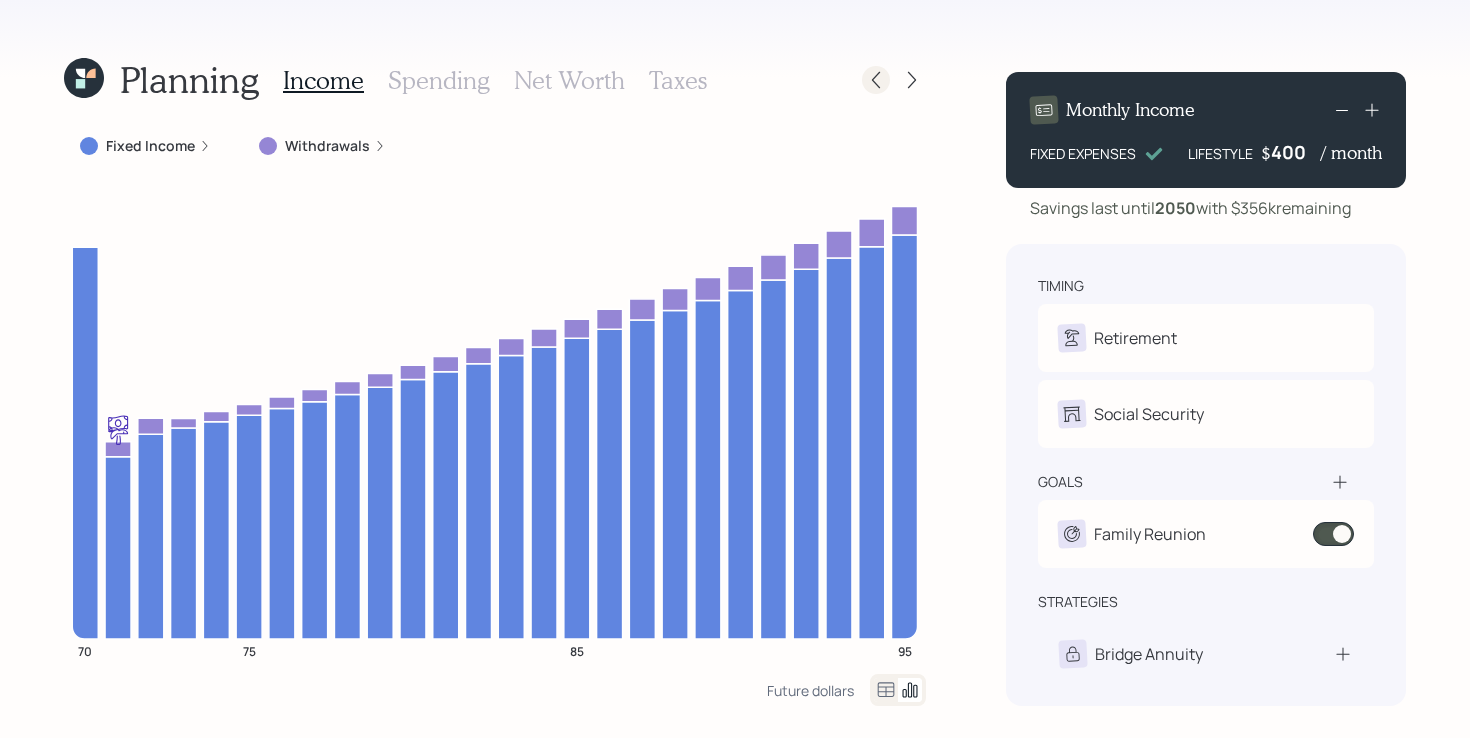 click 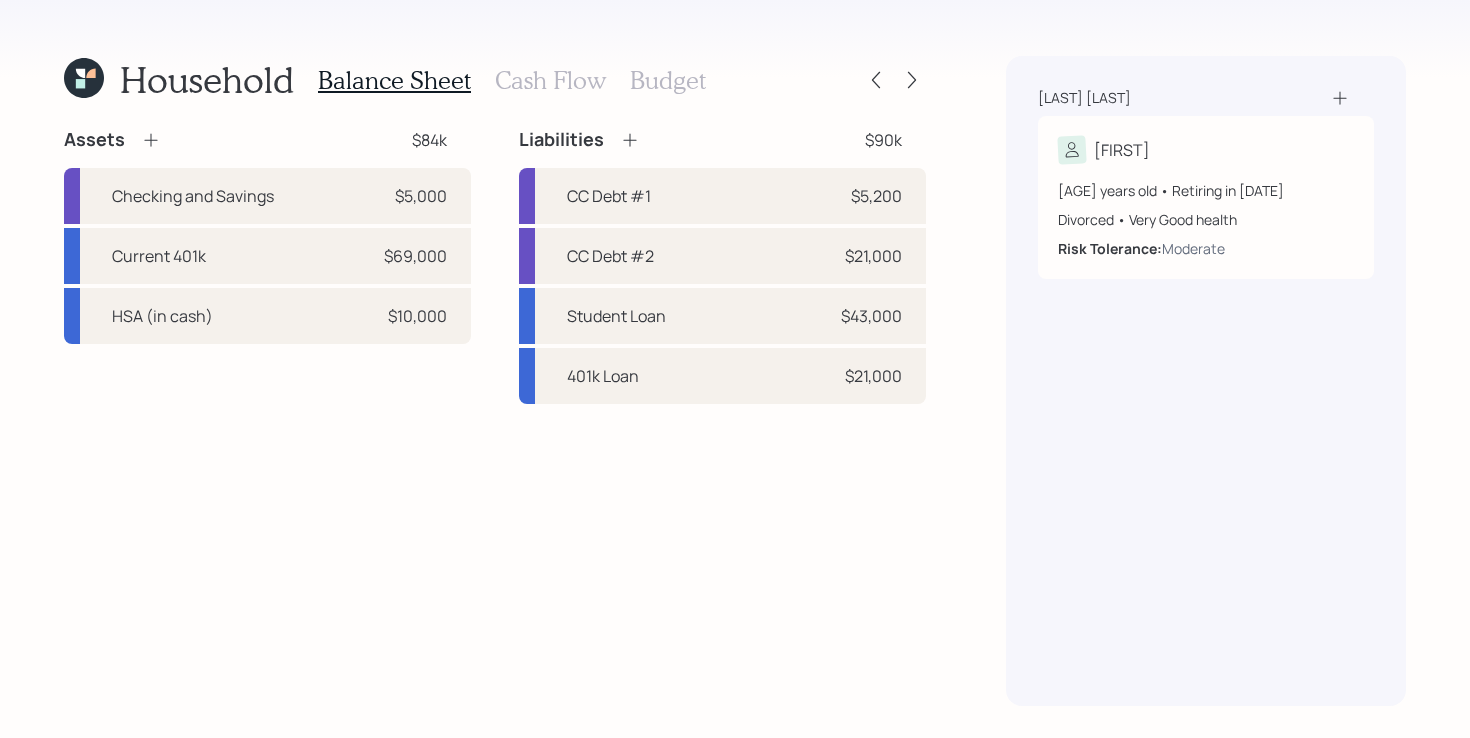 click on "Cash Flow" at bounding box center [550, 80] 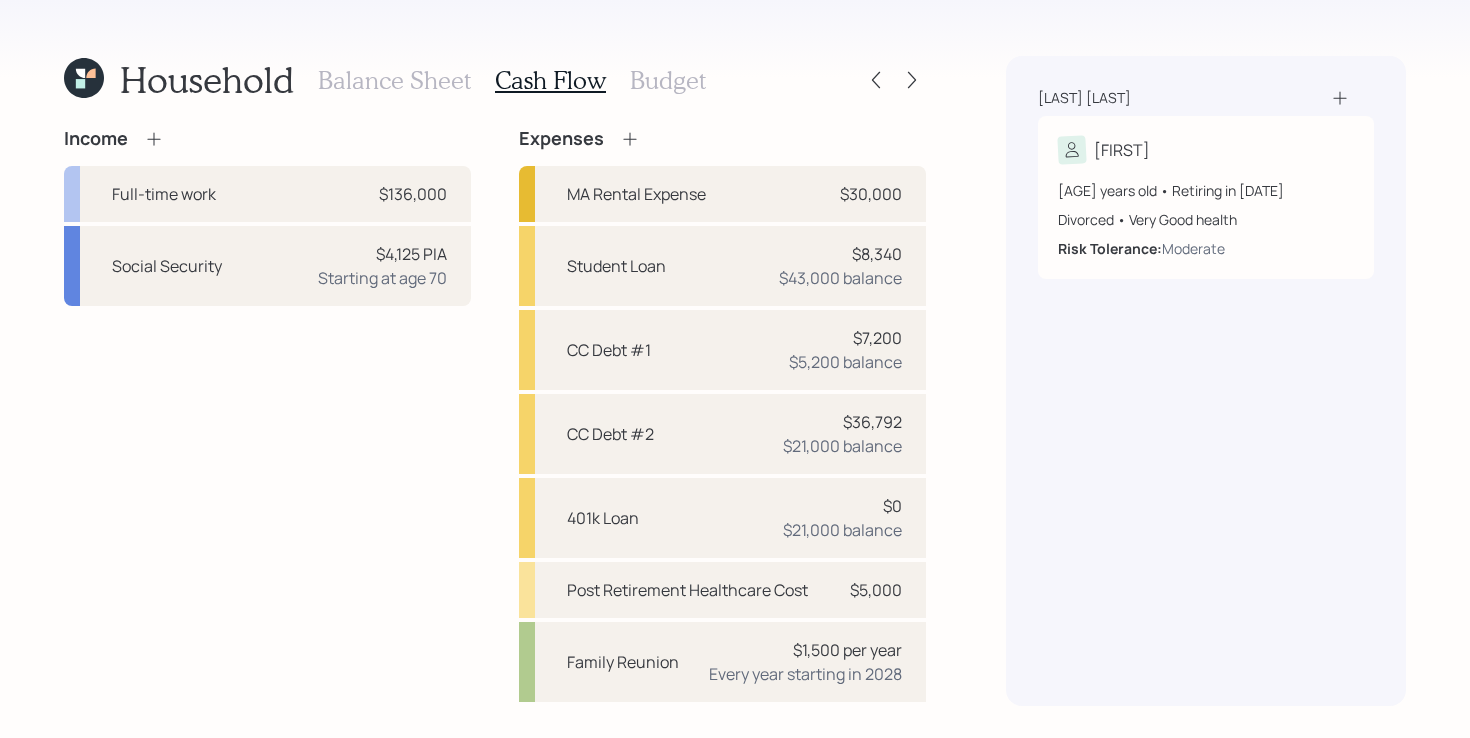 click on "Income Full-time work $136,000 Social Security $4,125 PIA Starting at age 70" at bounding box center [267, 475] 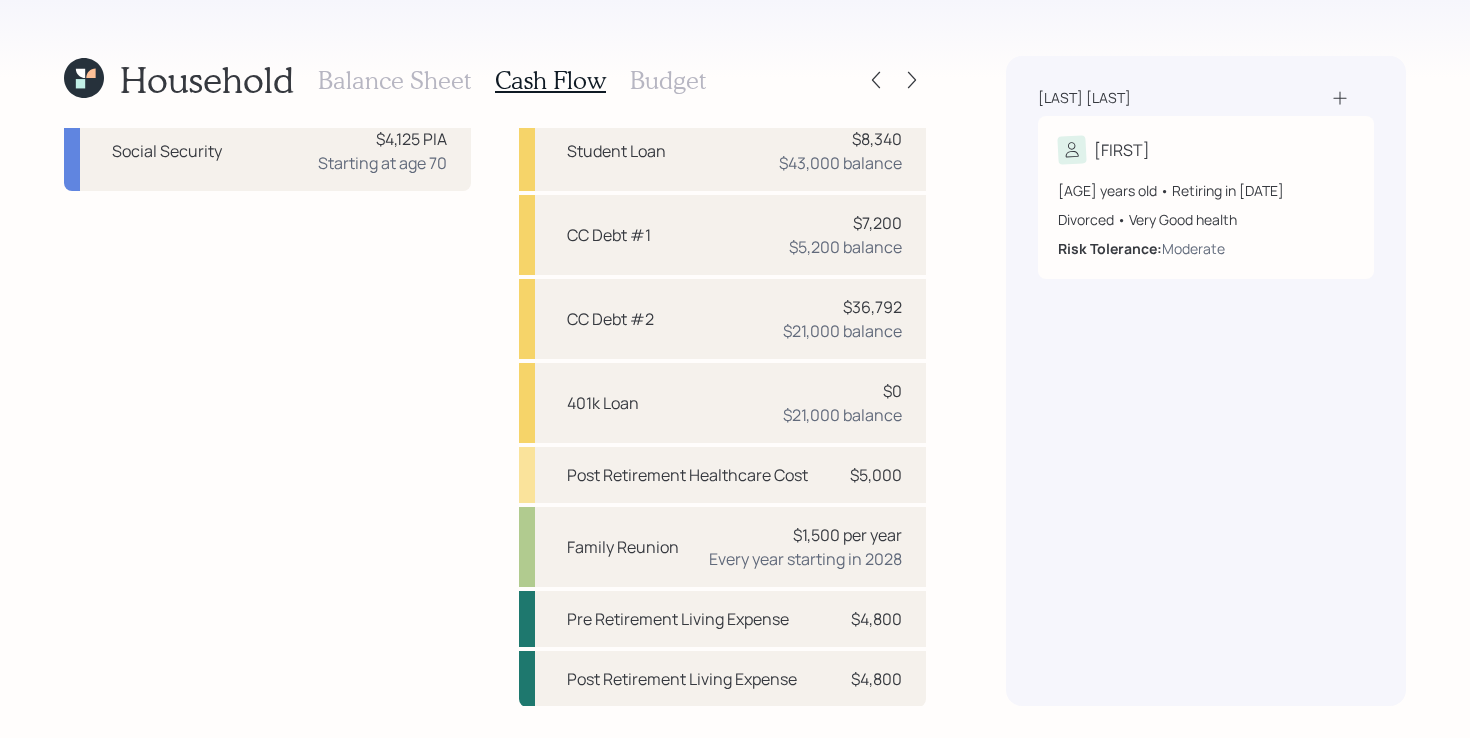 scroll, scrollTop: 114, scrollLeft: 0, axis: vertical 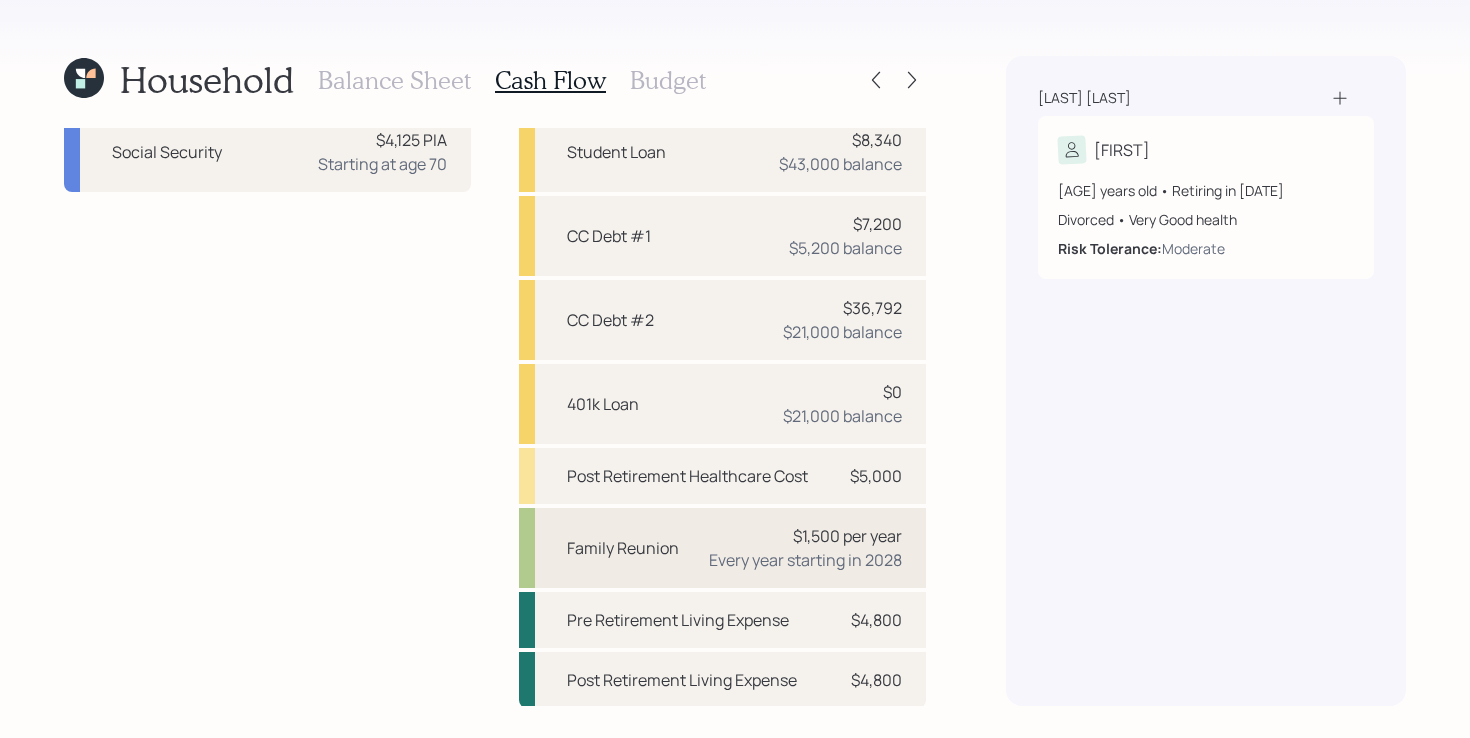 click on "$1,500   per year   Every year starting in 2028" at bounding box center (805, 548) 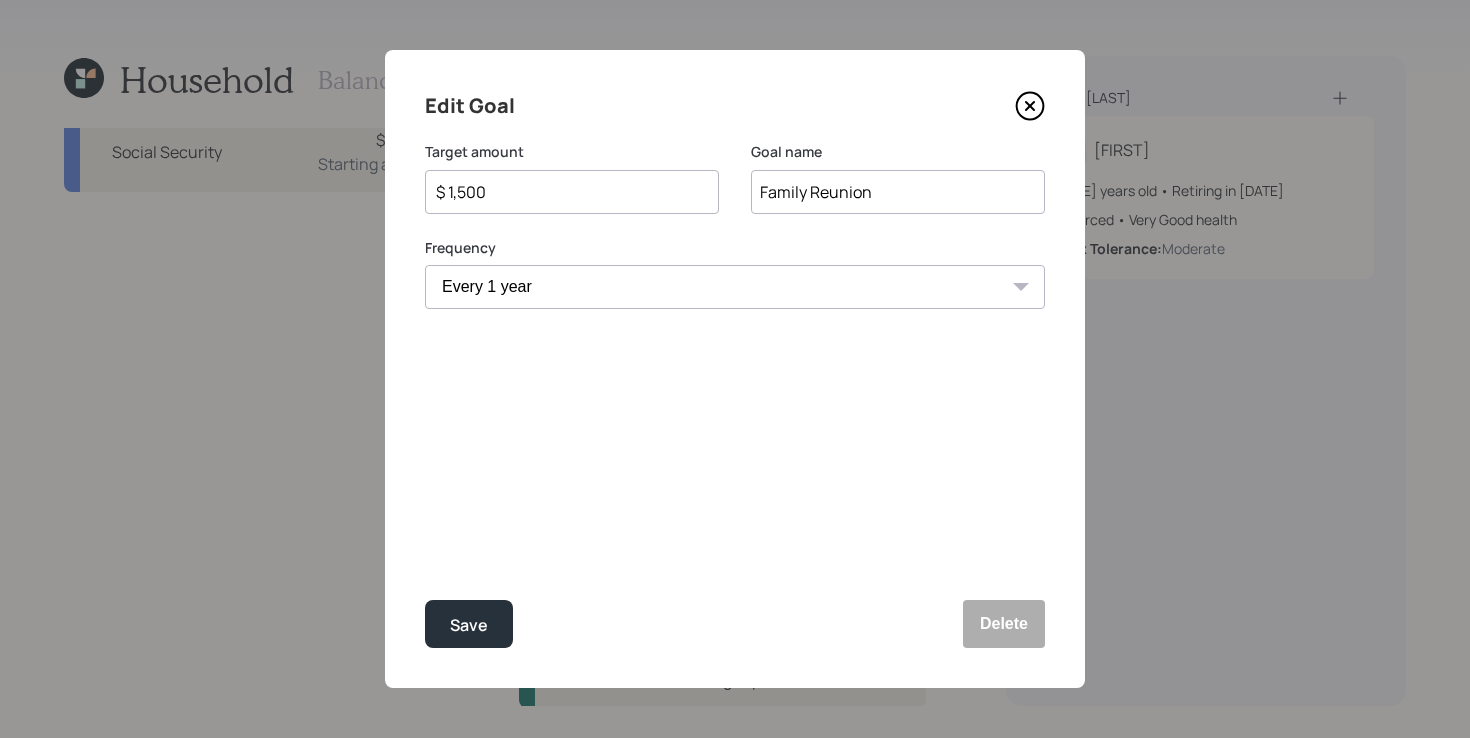 select on "2028" 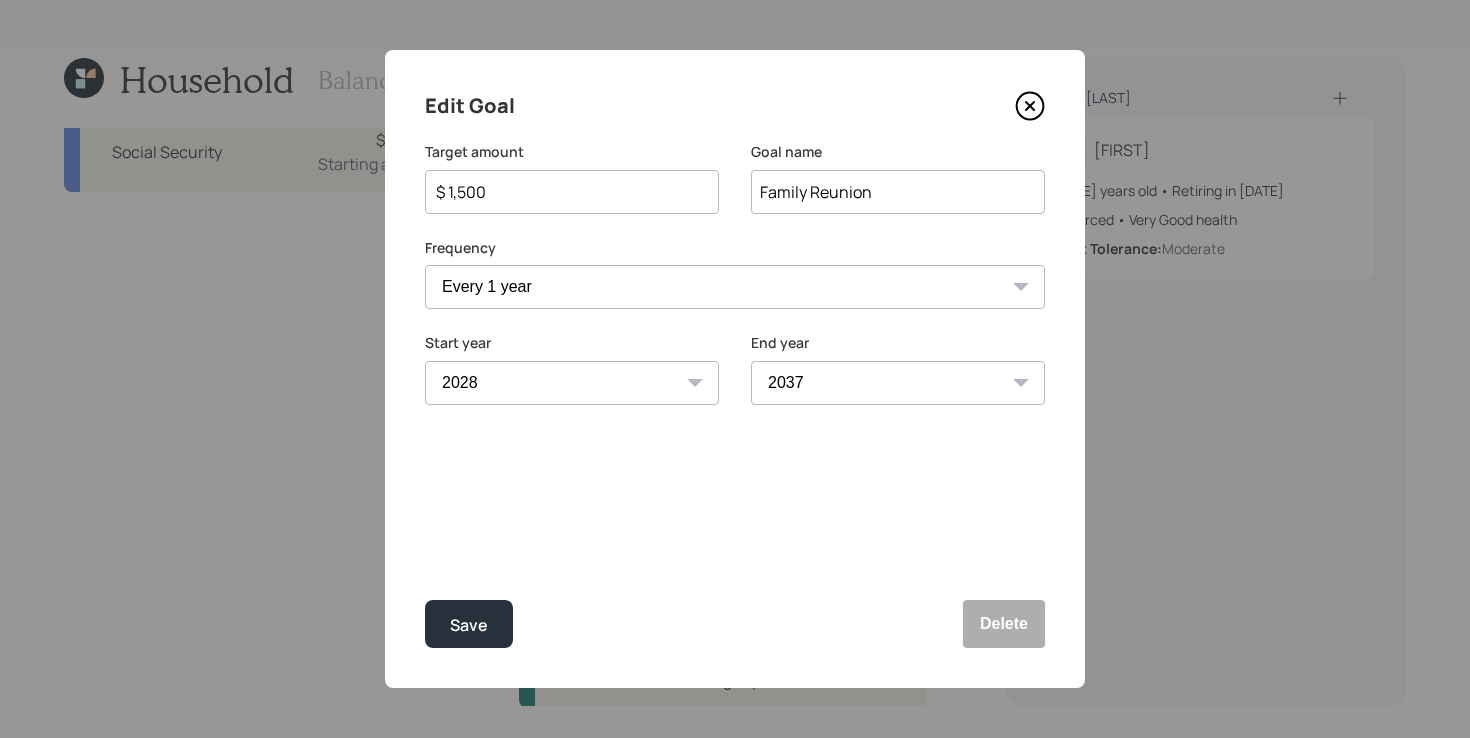 click on "2025 2026 2027 2028 2029 2030 2031 2032 2033 2034 2035 2036 2037 2038 2039 2040 2041 2042 2043 2044 2045 2046 2047 2048 2049" at bounding box center (572, 383) 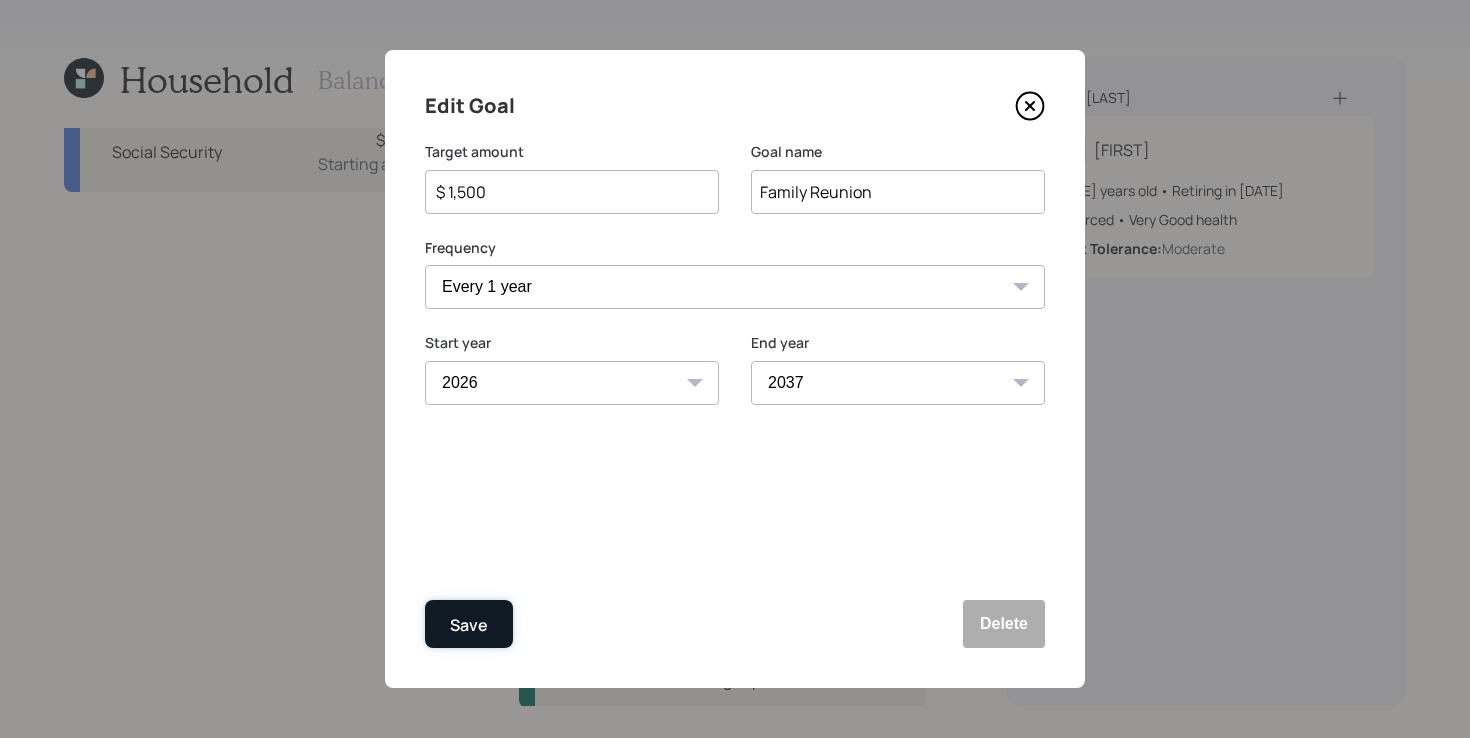 click on "Save" at bounding box center [469, 624] 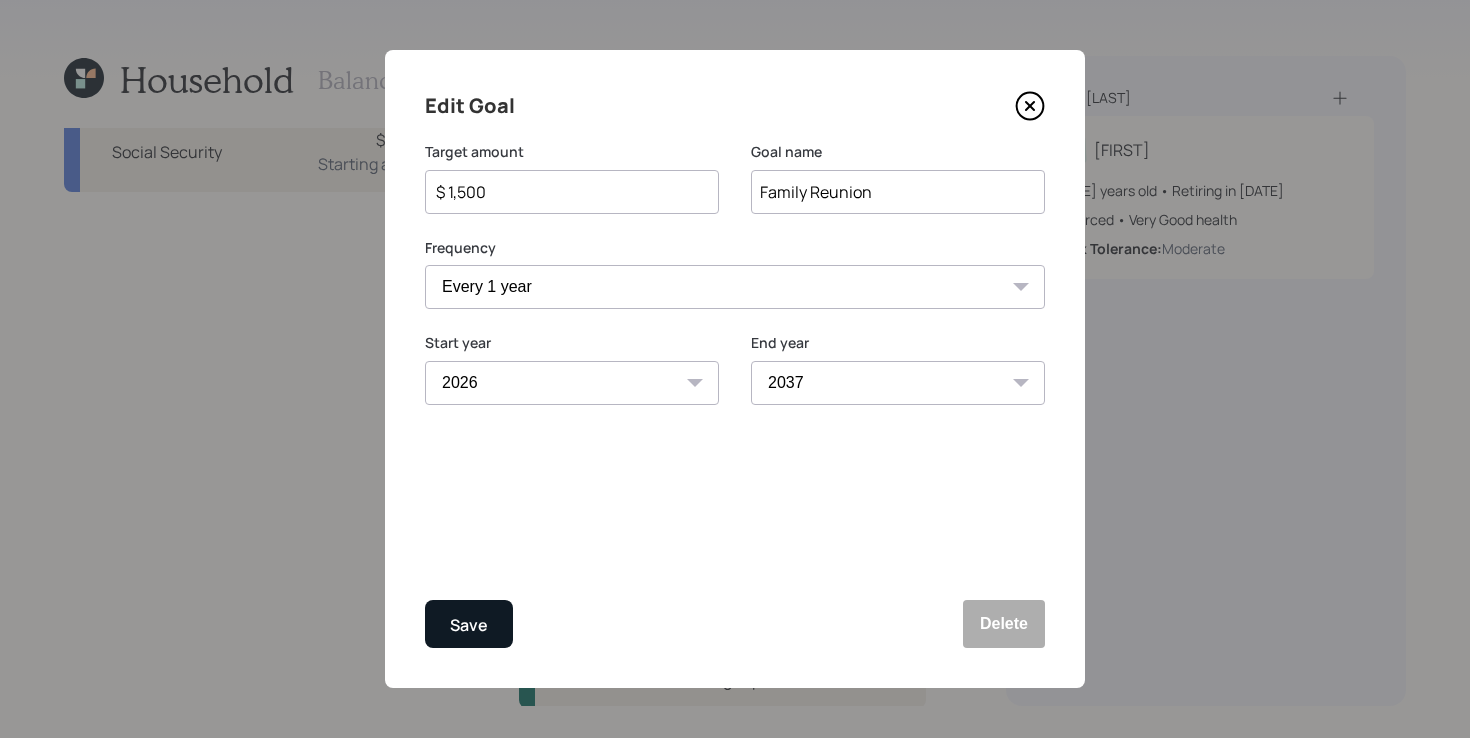 select on "2028" 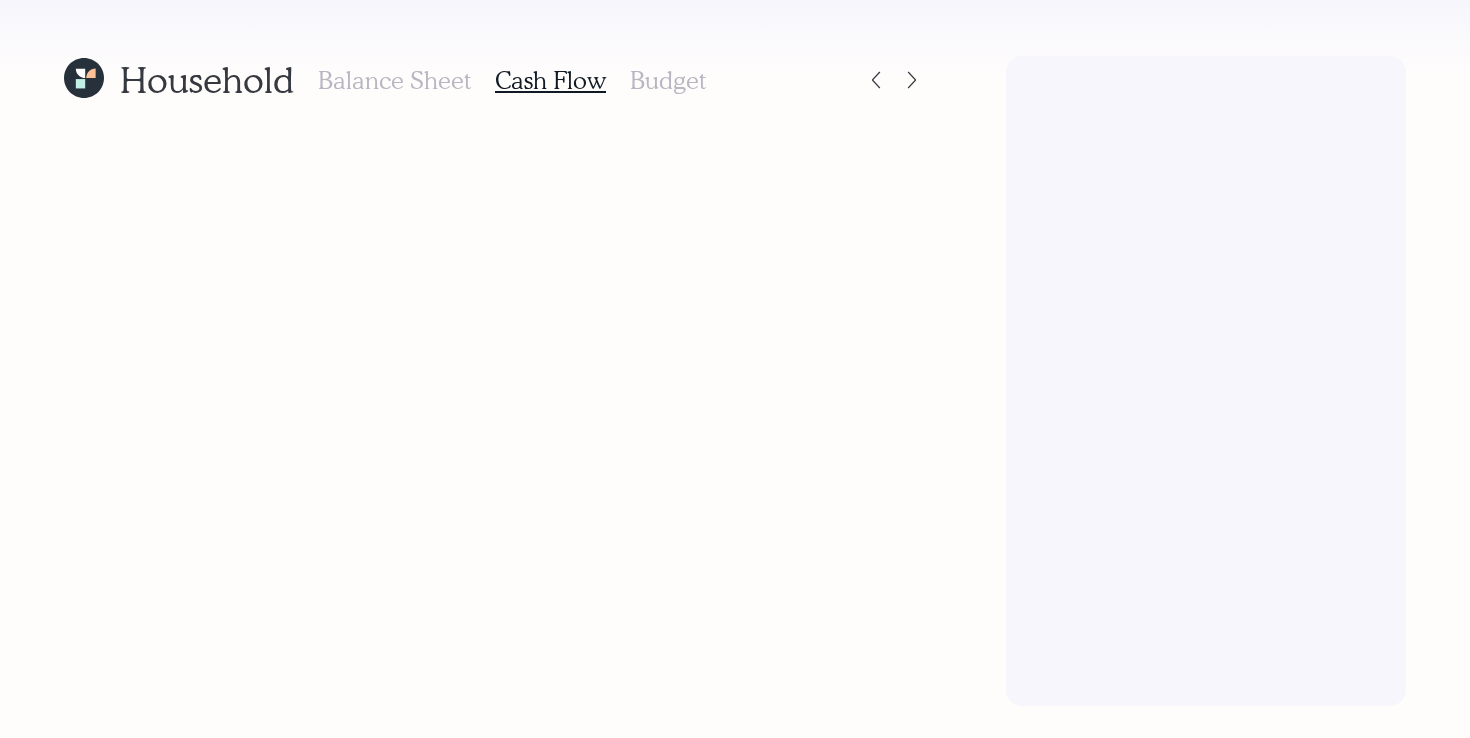 scroll, scrollTop: 0, scrollLeft: 0, axis: both 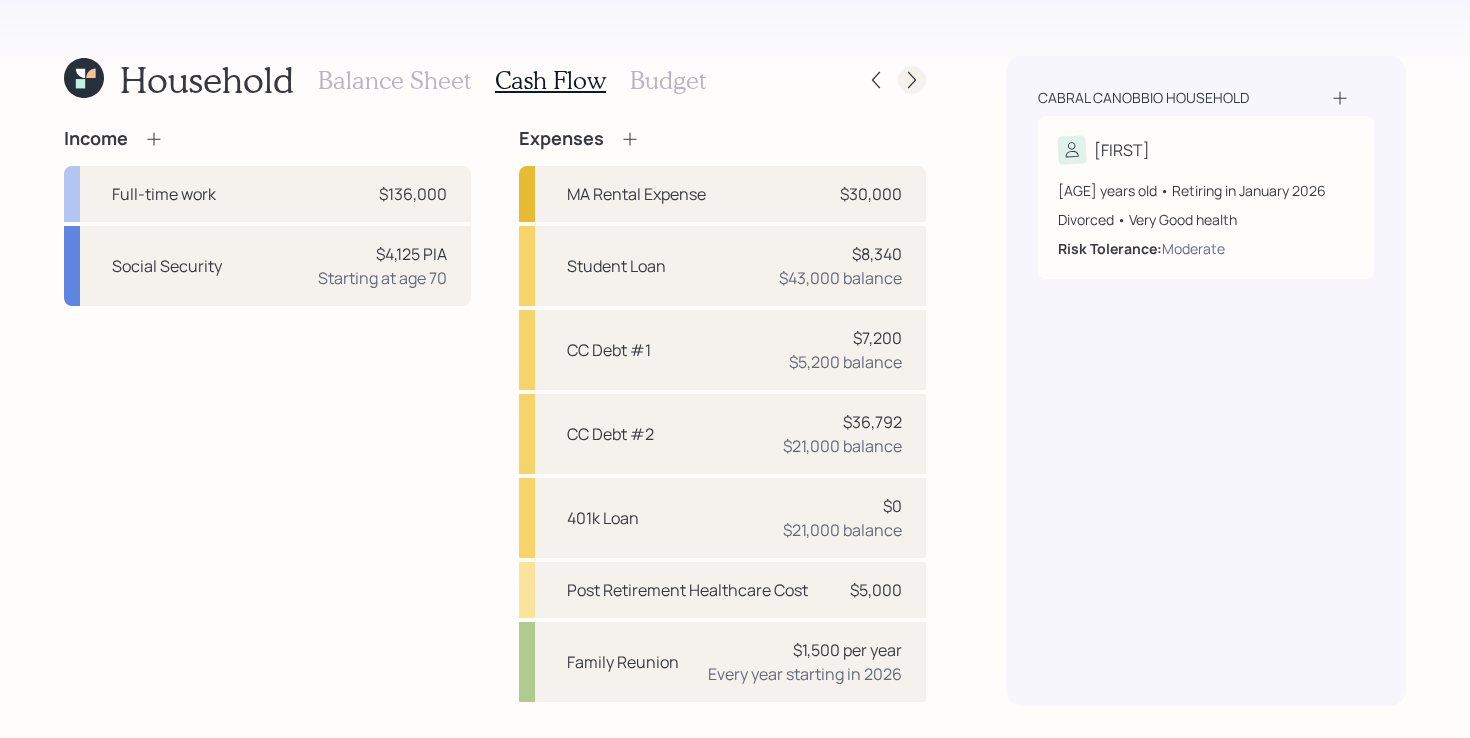 click 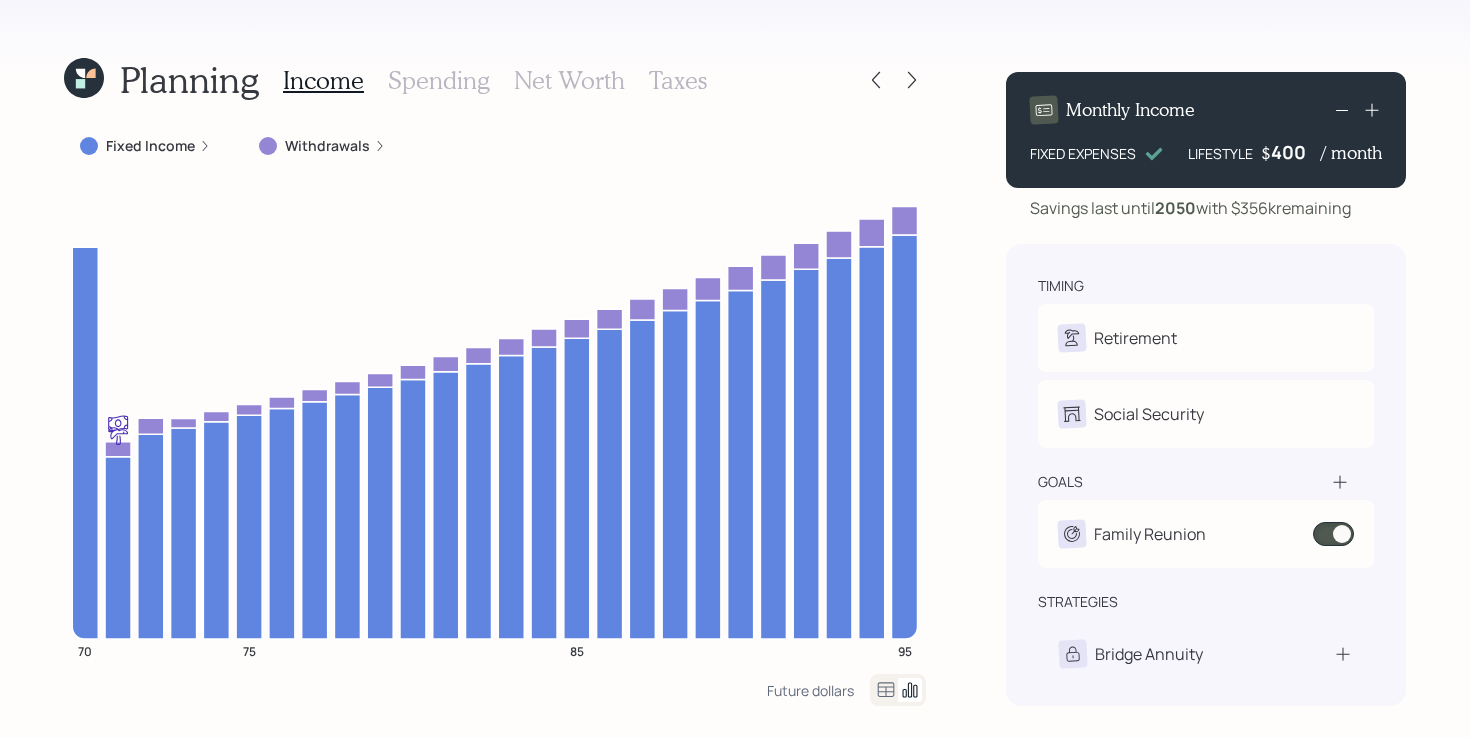 click on "Withdrawals" at bounding box center (327, 146) 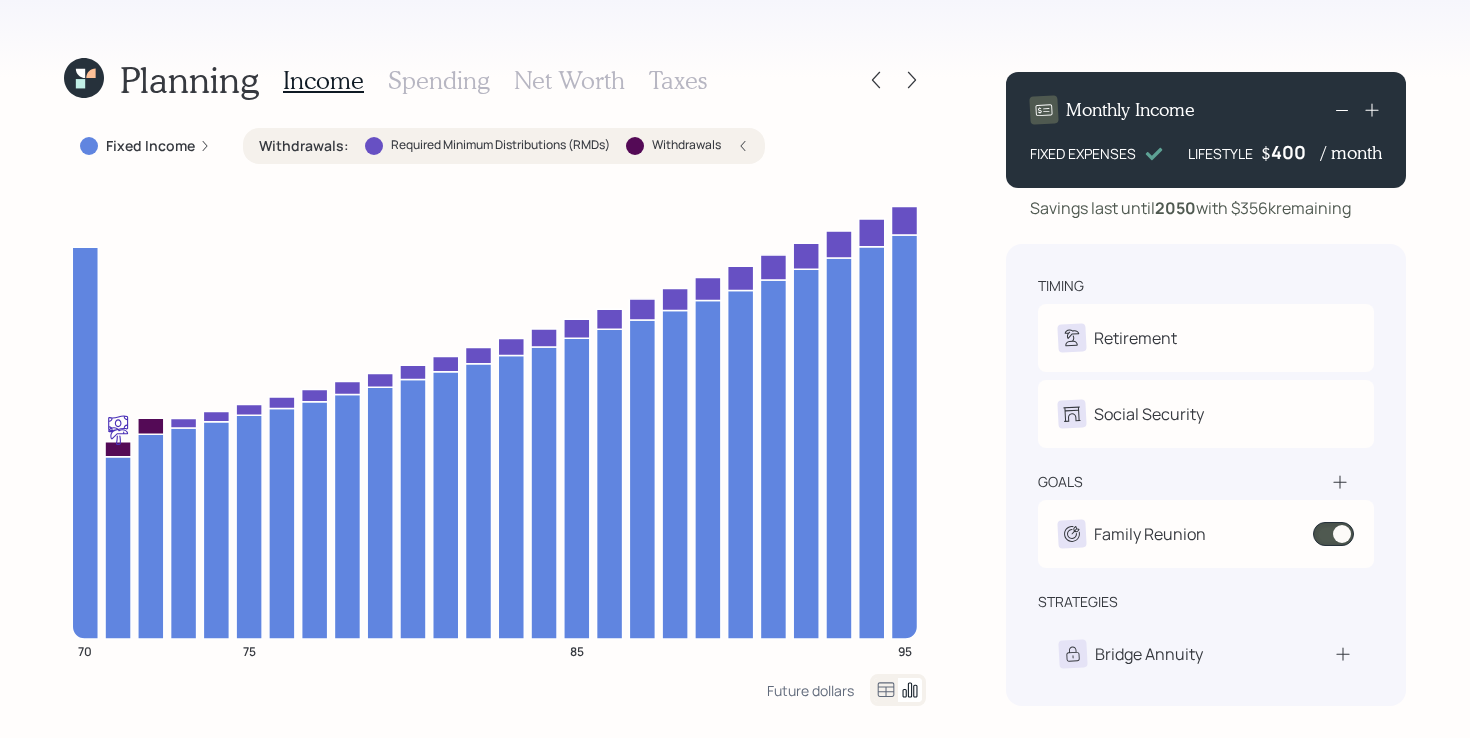 click on "Withdrawals :" at bounding box center [304, 146] 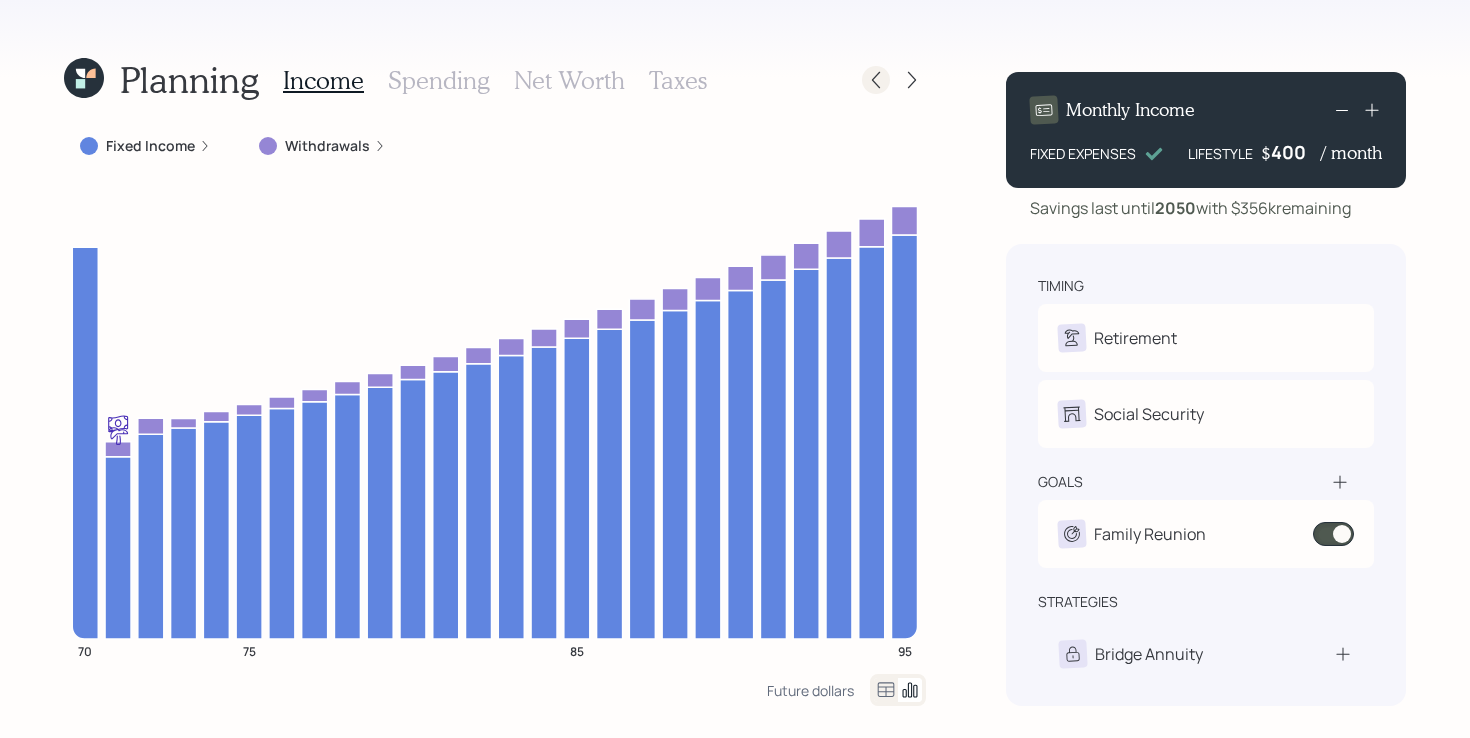 click 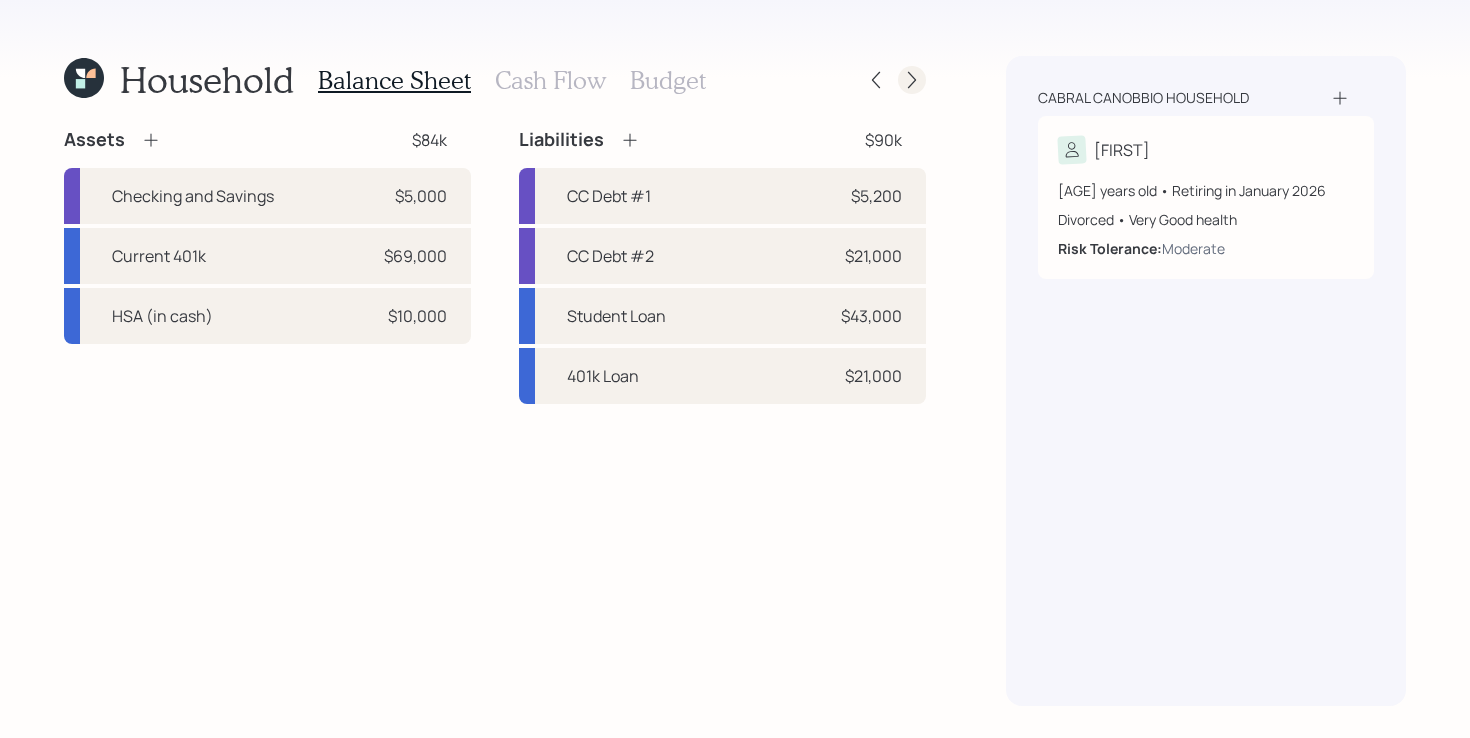 click 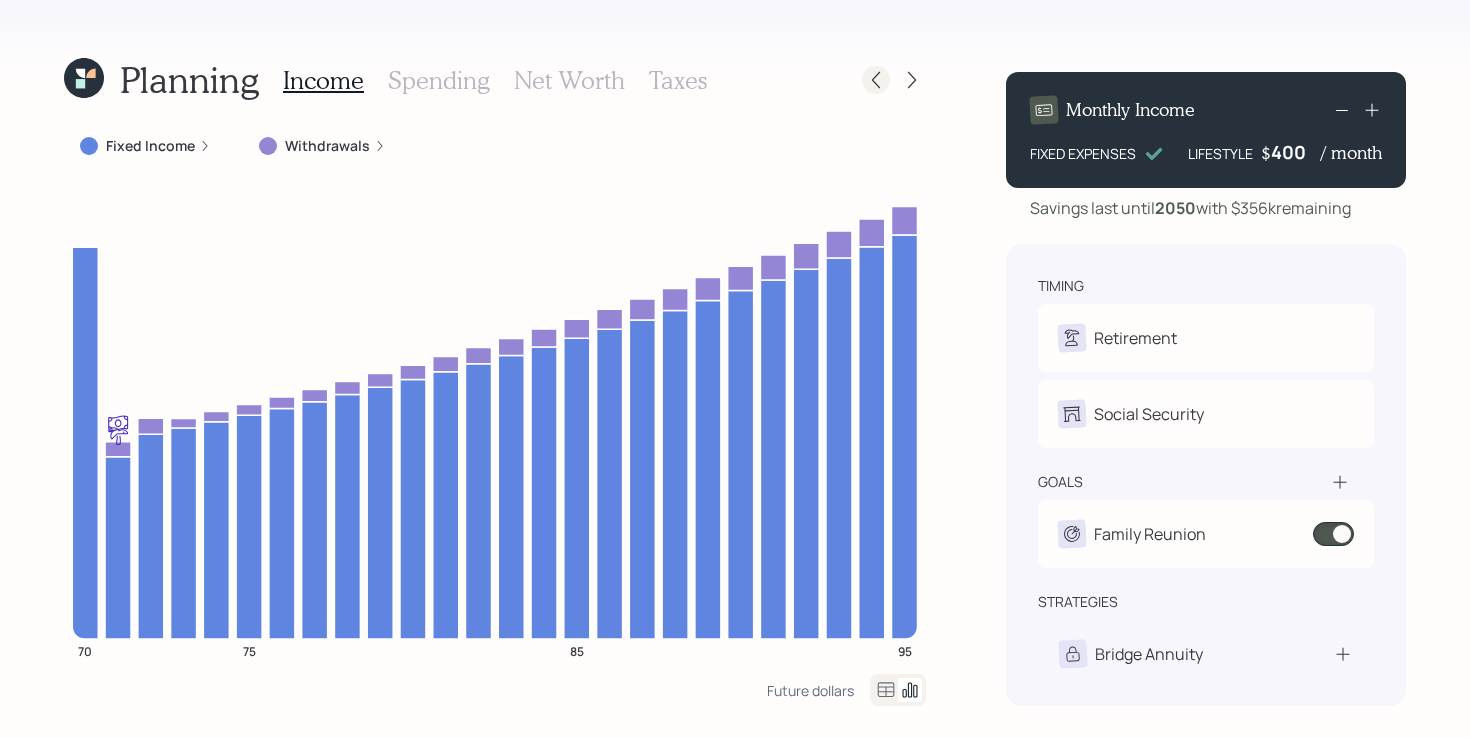 click 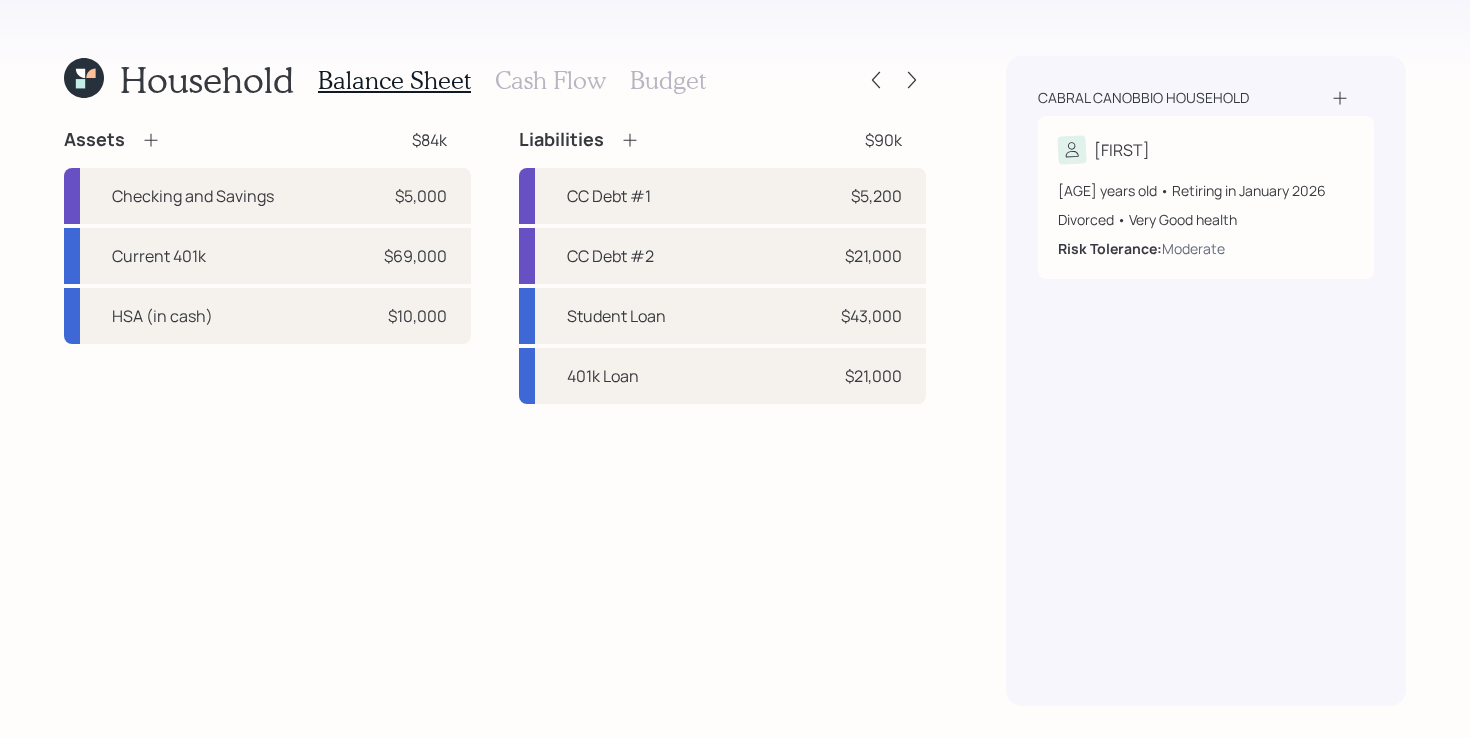 click on "Assets $84k Checking and Savings $5,000 Current 401k $69,000 HSA (in cash) $10,000 Liabilities $90k CC Debt #1 $5,200 CC Debt #2 $21,000 Student Loan $43,000 401k Loan $21,000" at bounding box center (495, 417) 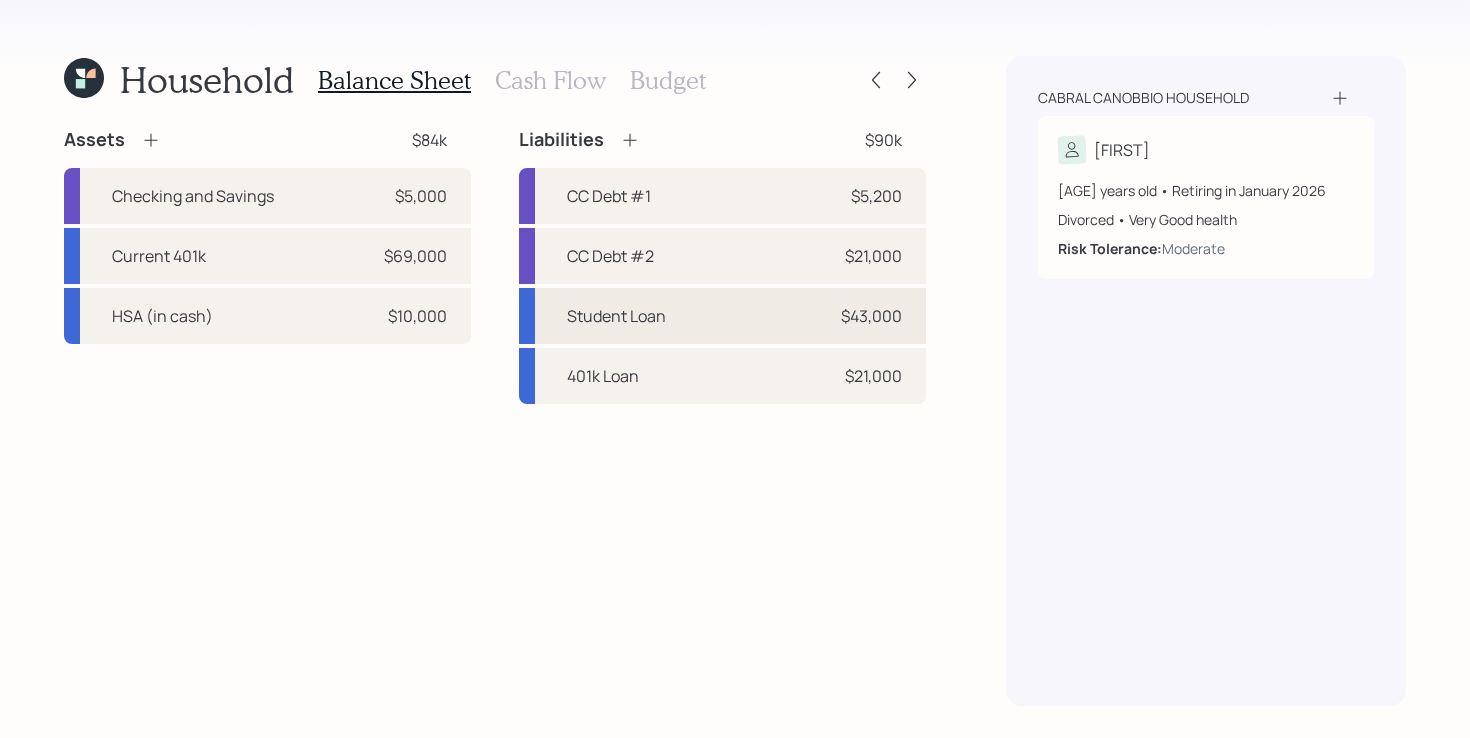 click on "Student Loan" at bounding box center (616, 316) 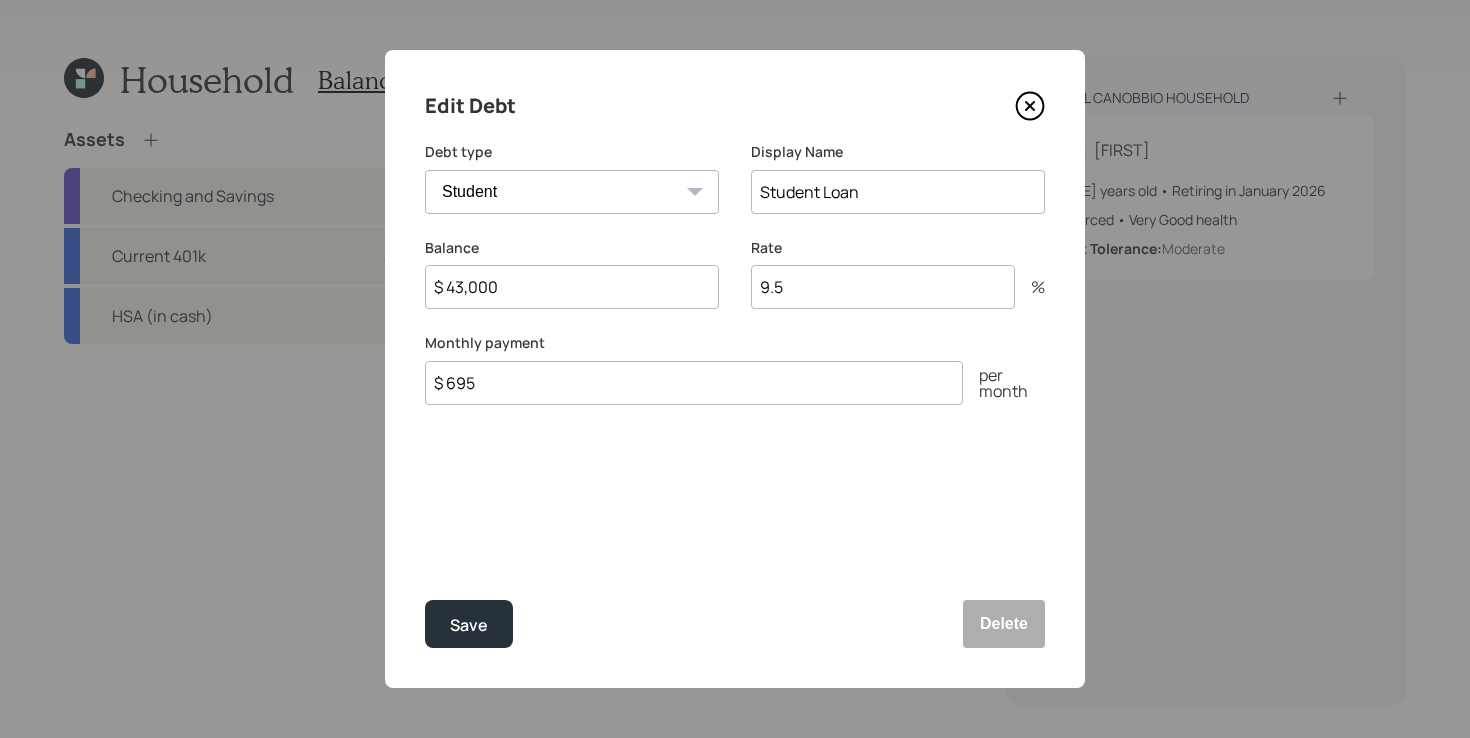 click 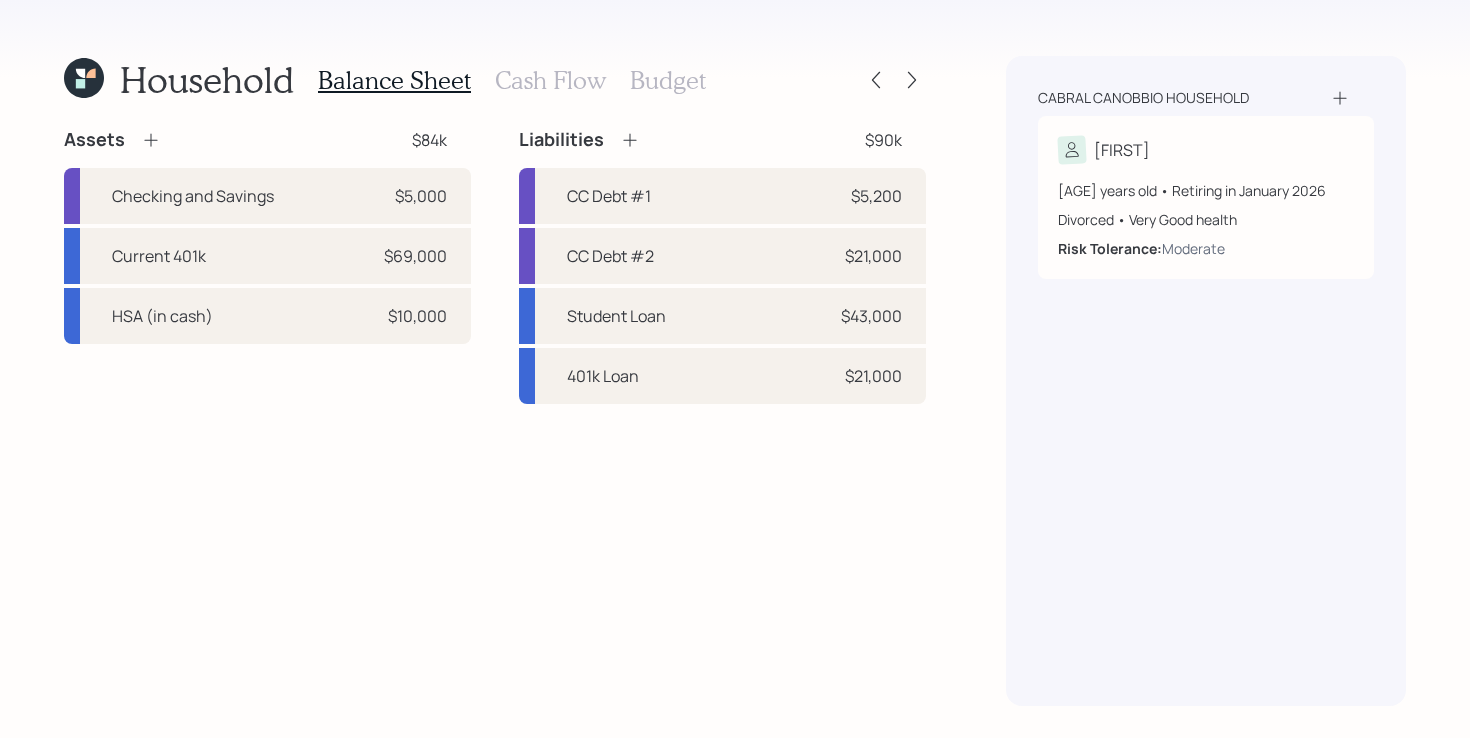 click on "Assets $84k Checking and Savings $5,000 Current 401k $69,000 HSA (in cash) $10,000 Liabilities $90k CC Debt #1 $5,200 CC Debt #2 $21,000 Student Loan $43,000 401k Loan $21,000" at bounding box center [495, 417] 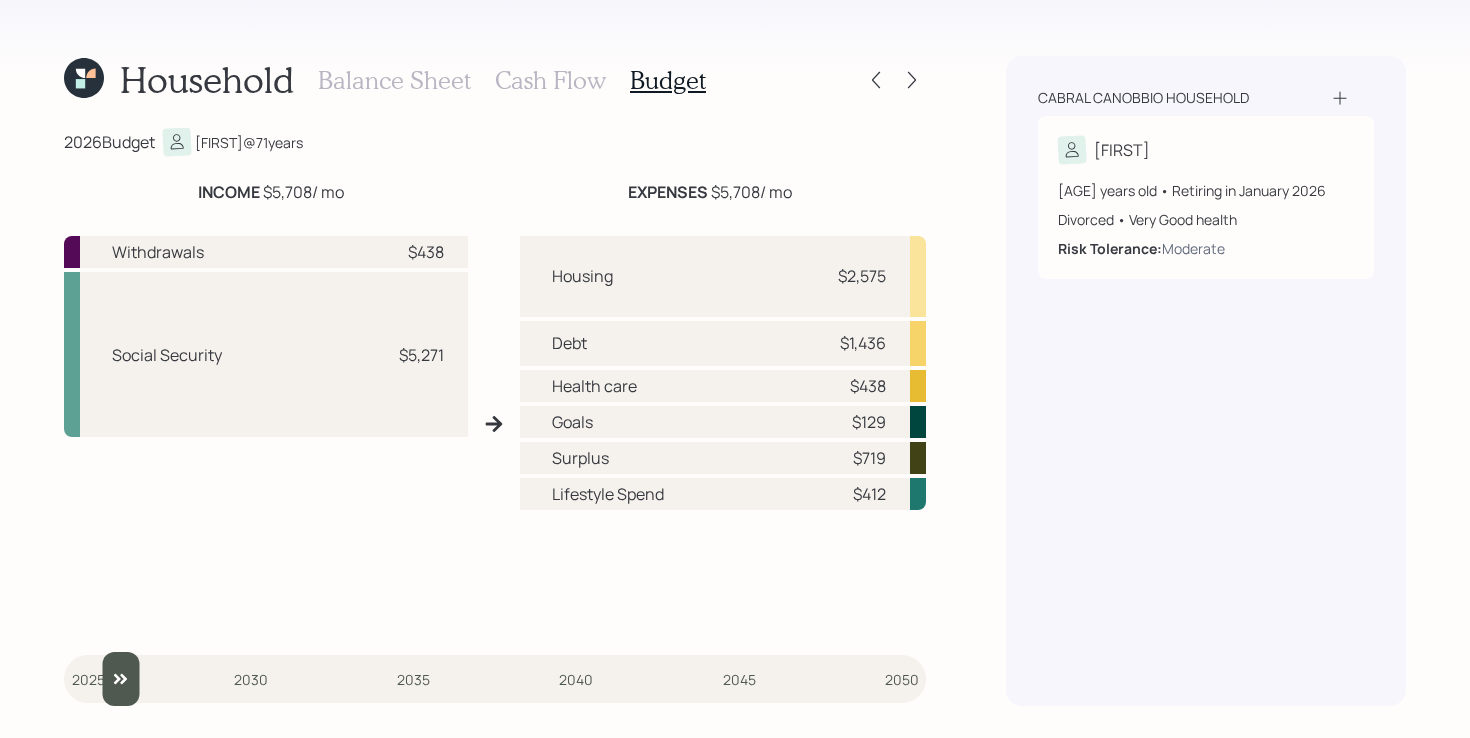 drag, startPoint x: 86, startPoint y: 679, endPoint x: 111, endPoint y: 679, distance: 25 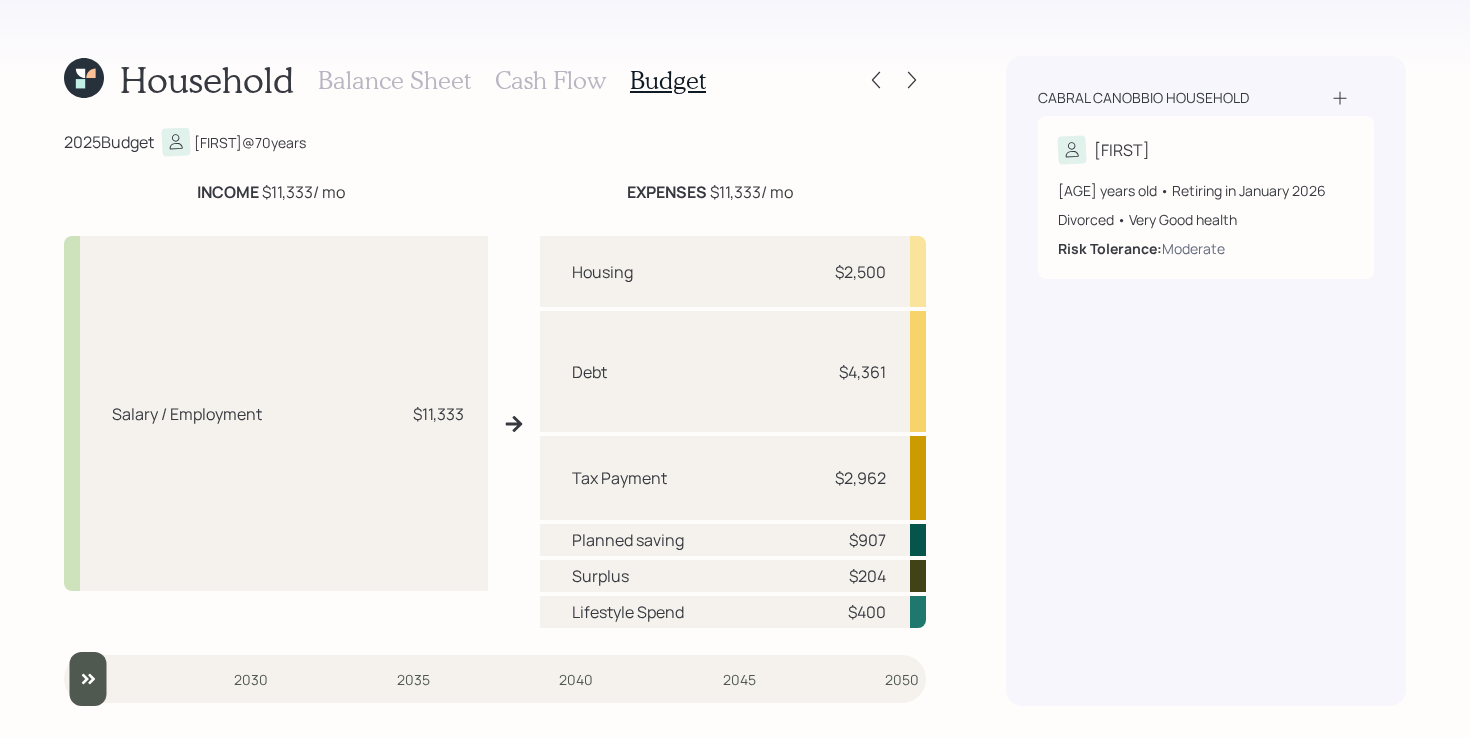 drag, startPoint x: 111, startPoint y: 679, endPoint x: 81, endPoint y: 683, distance: 30.265491 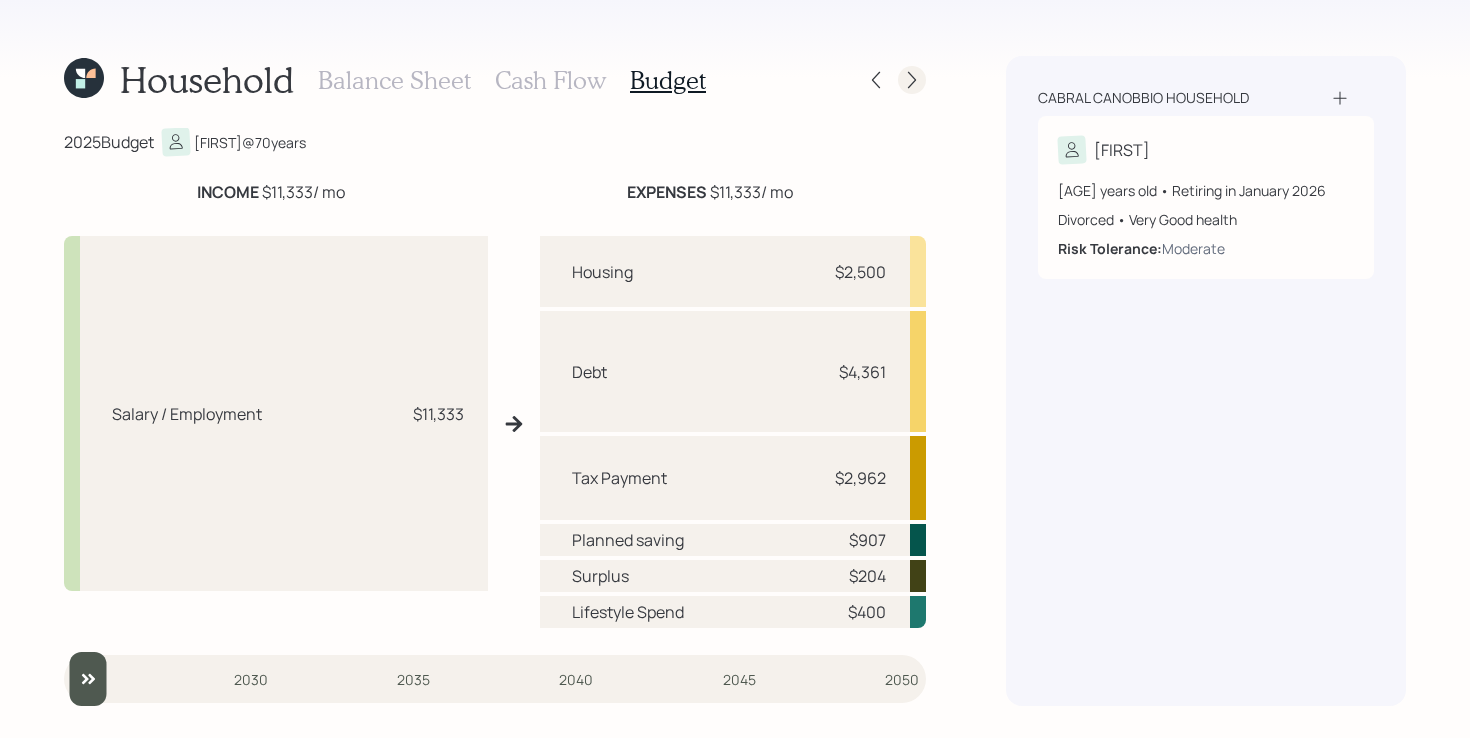 click 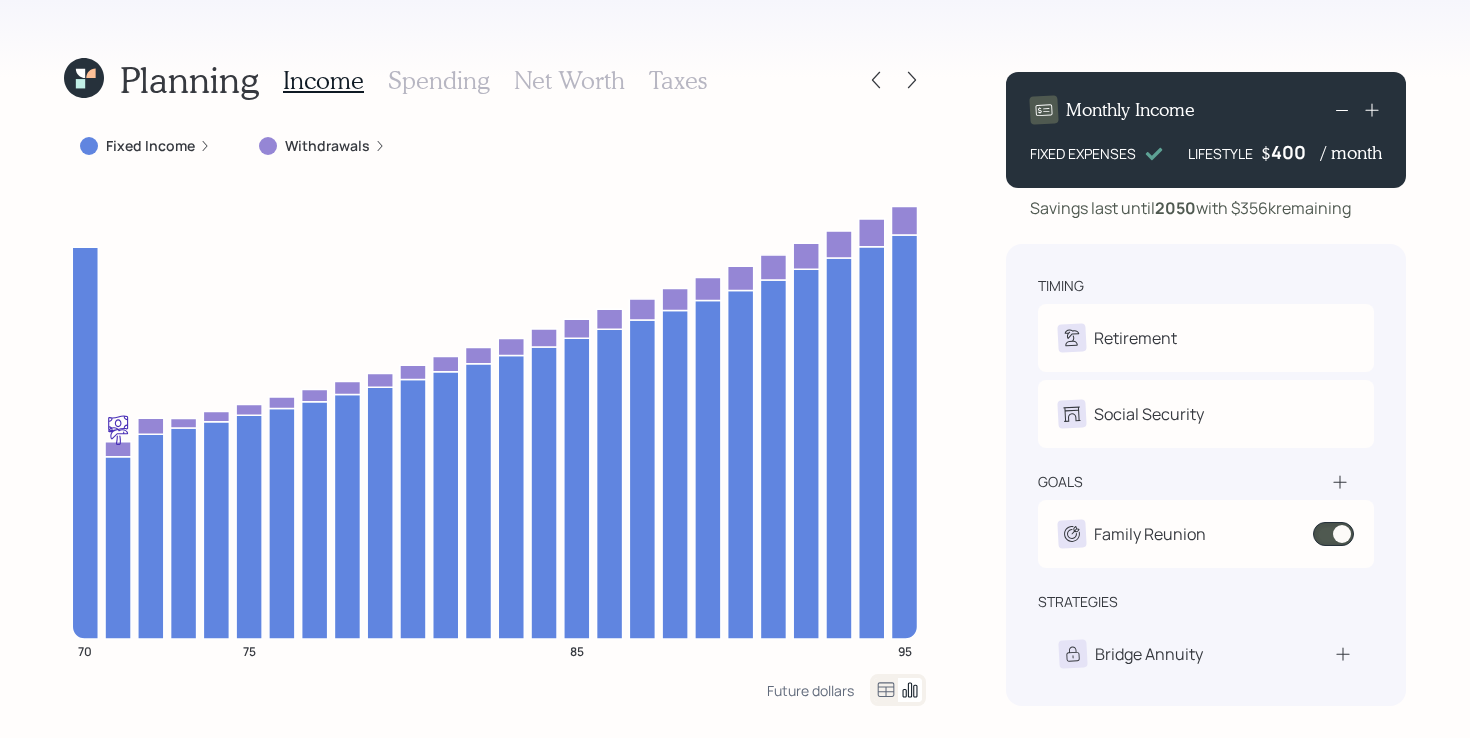 click on "Withdrawals" at bounding box center (327, 146) 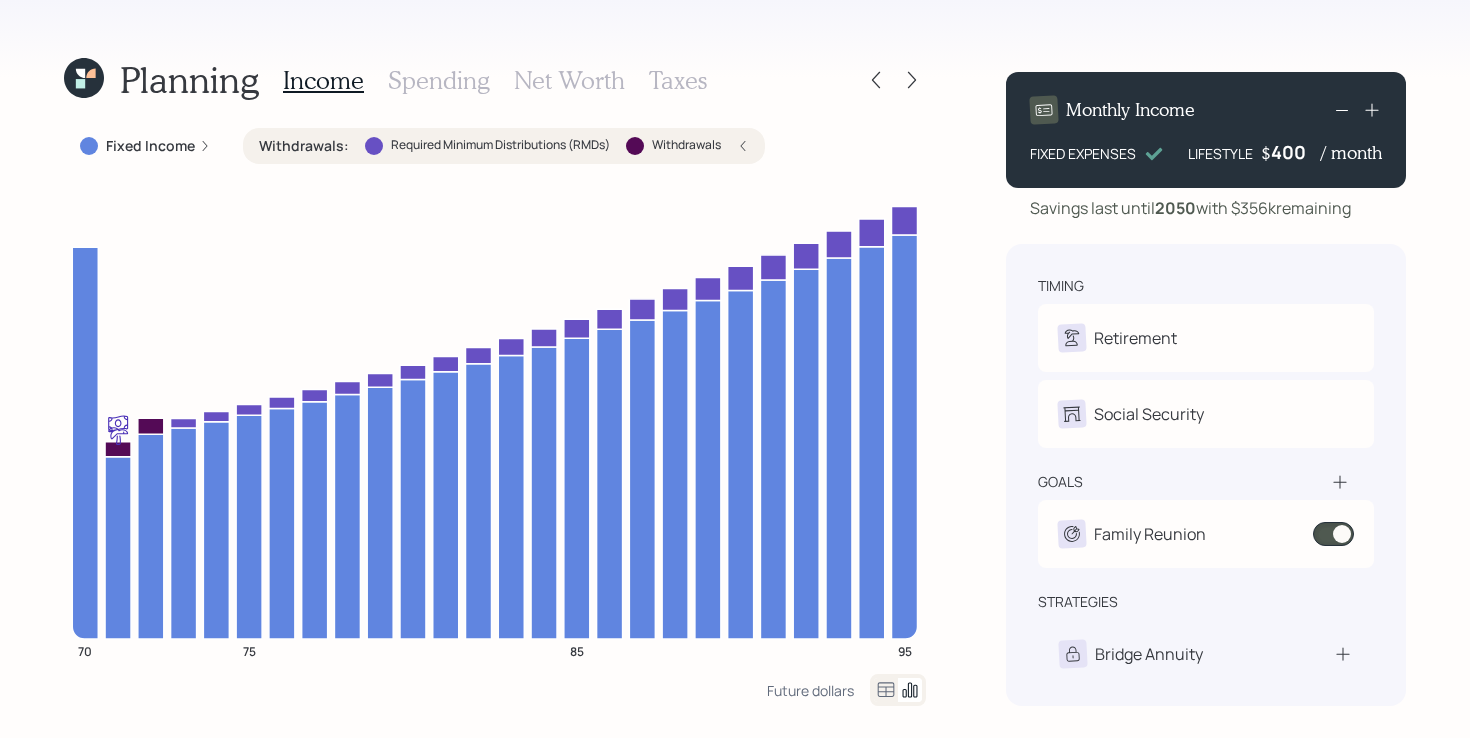 click on "Withdrawals : Required Minimum Distributions (RMDs) Withdrawals" at bounding box center [504, 146] 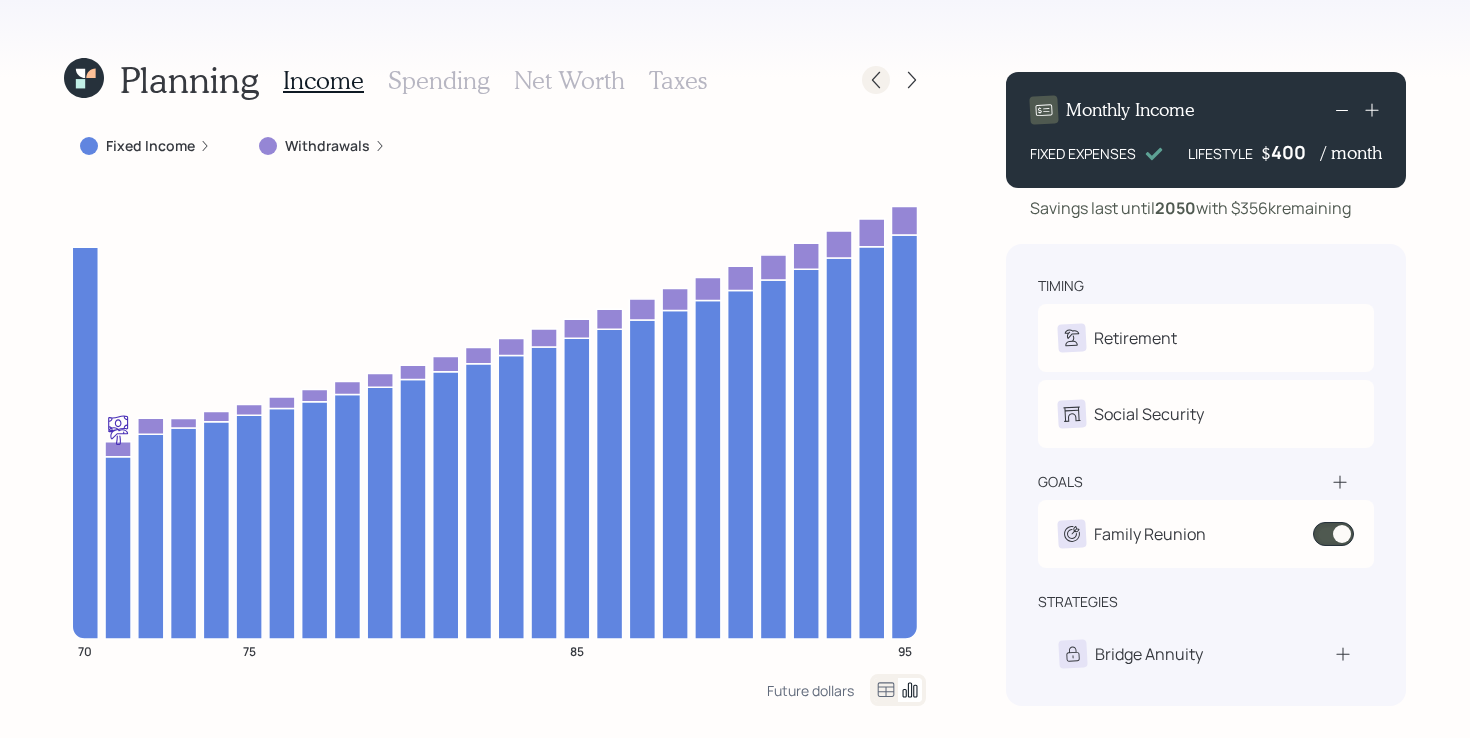 click 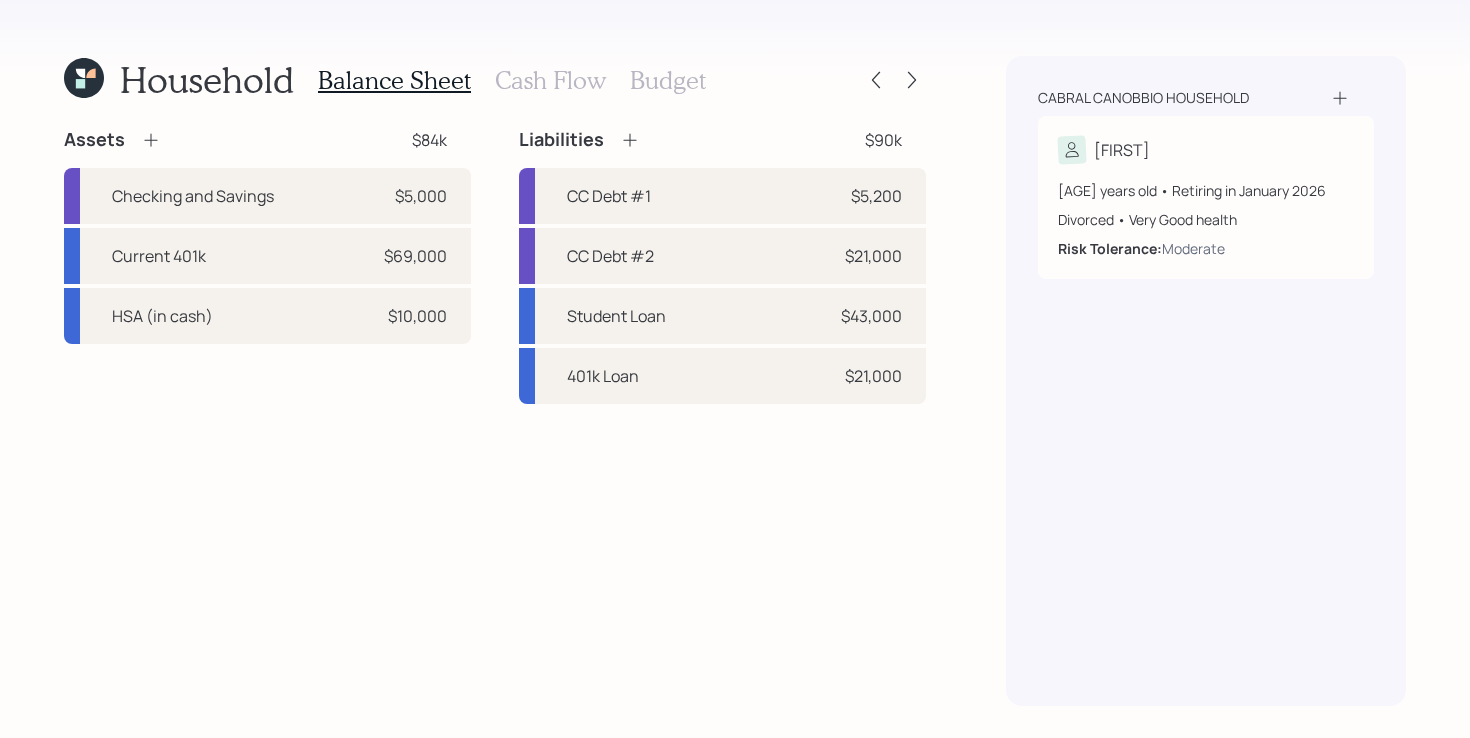 click on "Cash Flow" at bounding box center (550, 80) 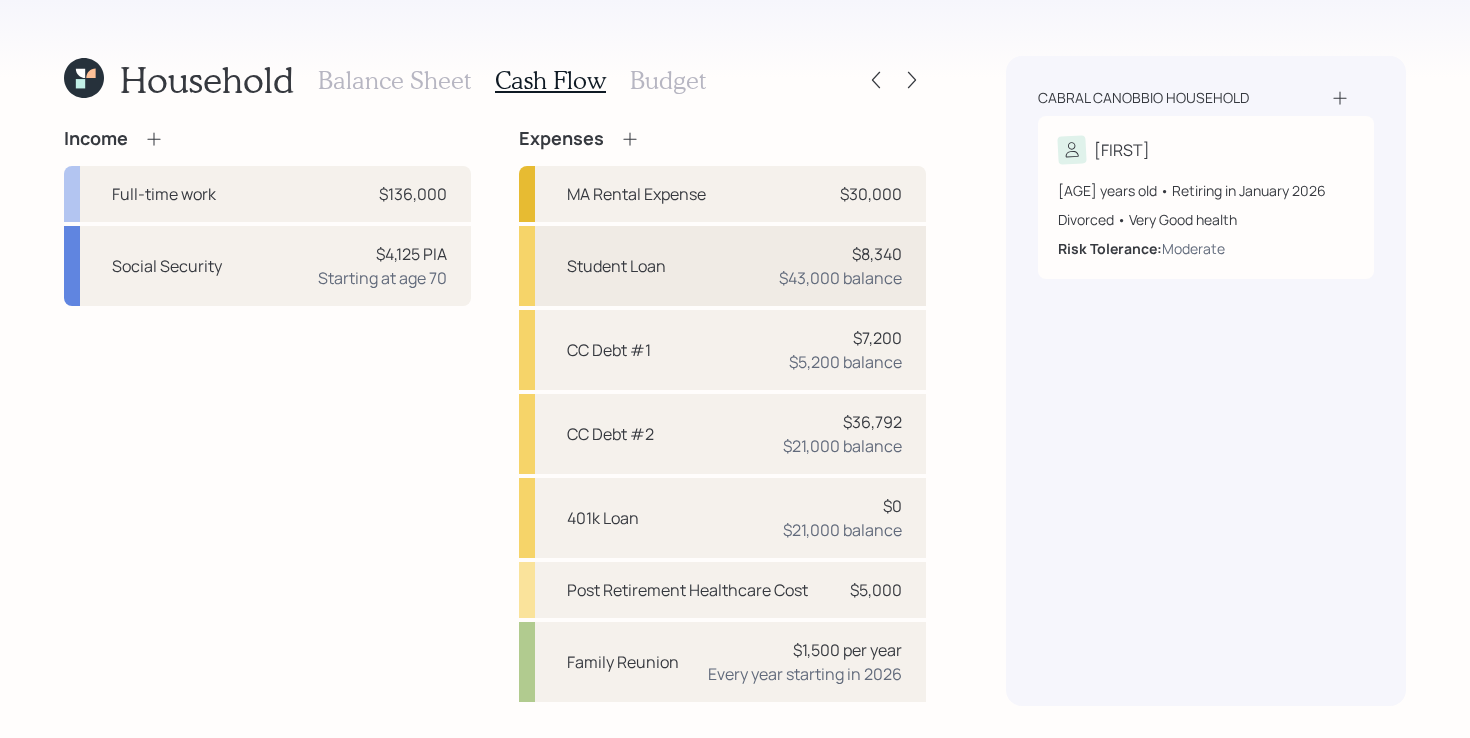 scroll, scrollTop: 115, scrollLeft: 0, axis: vertical 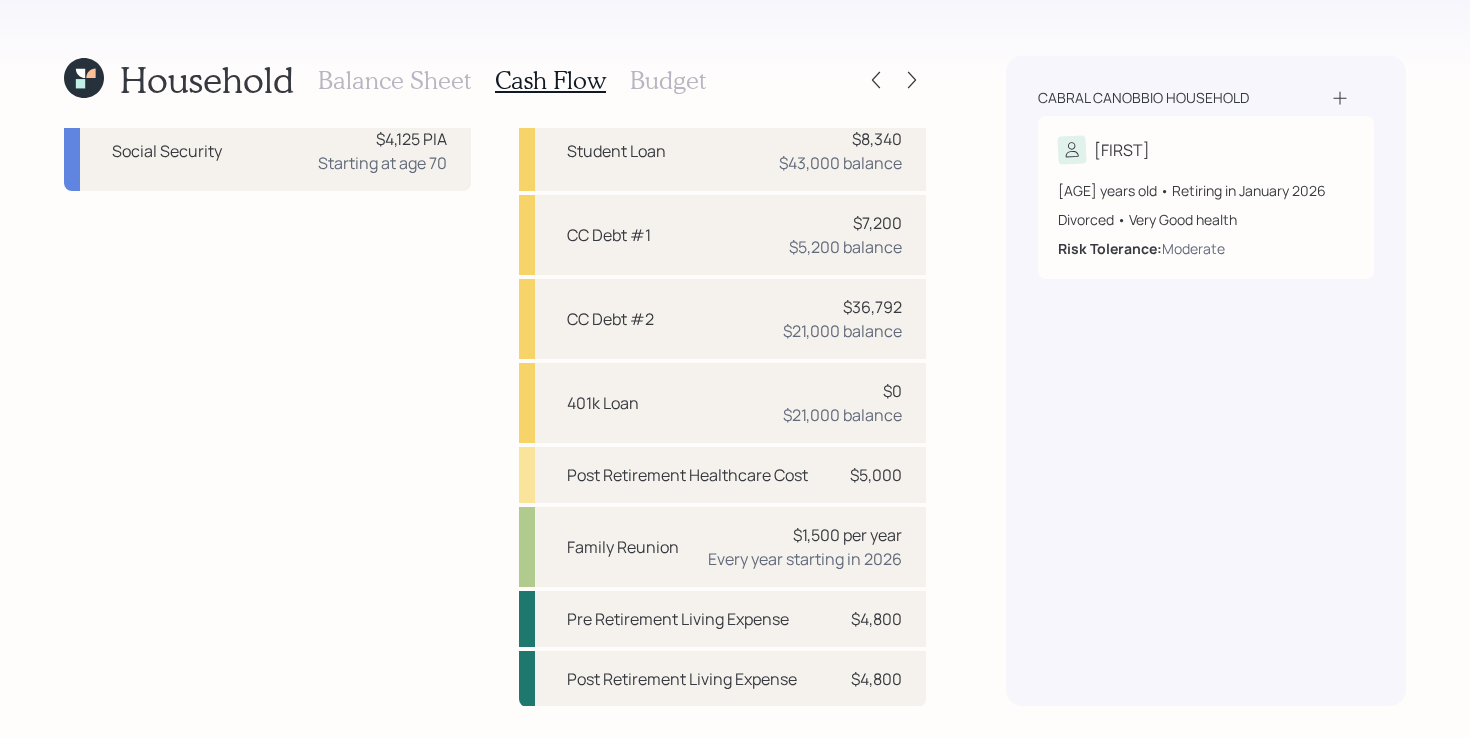 click on "Household Balance Sheet Cash Flow Budget Income Full-time work $136,000 Social Security $4,125 PIA Starting at age 70 Expenses MA Rental Expense $30,000 Student Loan $8,340 $43,000 balance CC Debt #1 $7,200 $5,200 balance CC Debt #2 $36,792 $21,000 balance 401k Loan $0 $21,000 balance Post Retirement Healthcare Cost $5,000 Family Reunion $1,500   per year   Every year starting in 2026 Pre Retirement Living Expense $4,800 Post Retirement Living Expense $4,800 Cabral canobbio household Mary 70 years old • Retiring in January 2026 Divorced • Very Good health Risk Tolerance:  Moderate" at bounding box center (735, 369) 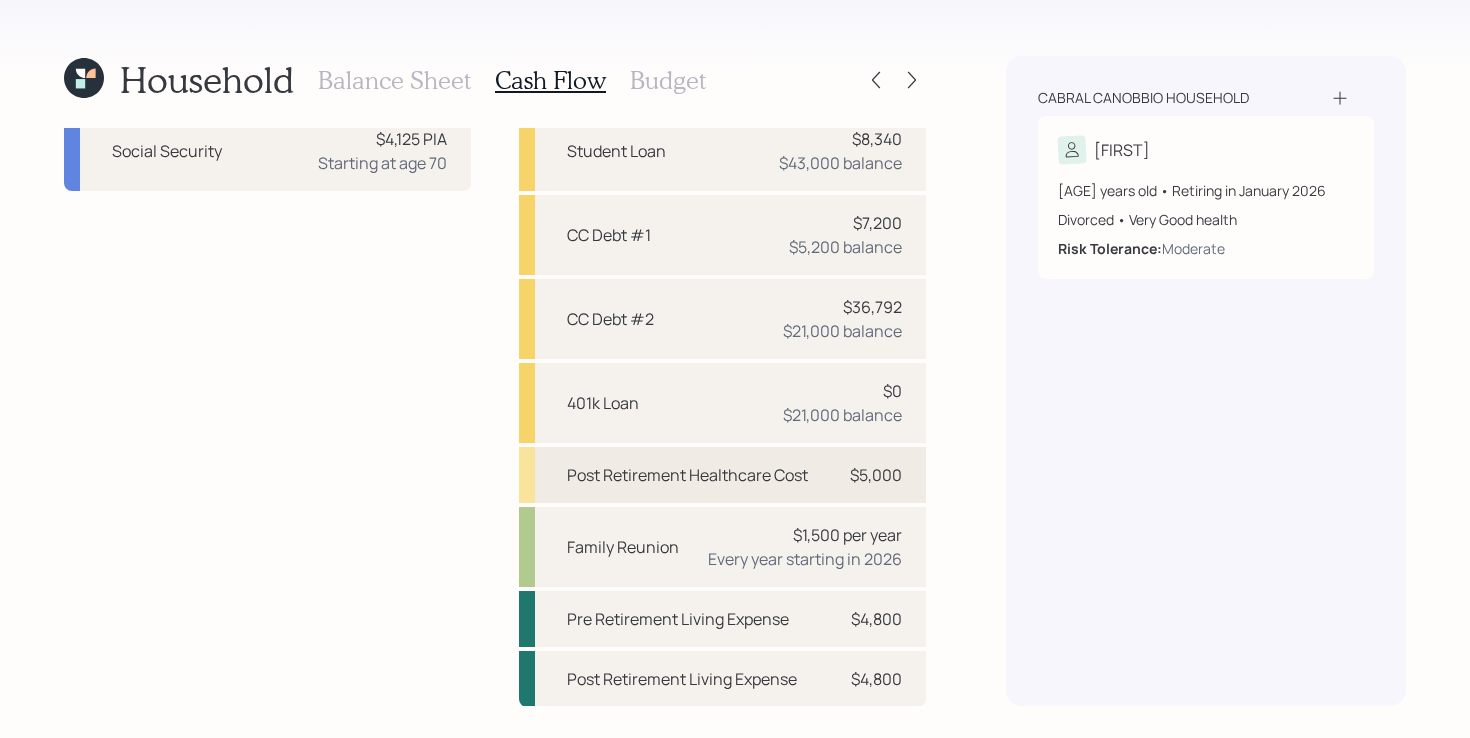 click on "$5,000" at bounding box center (876, 475) 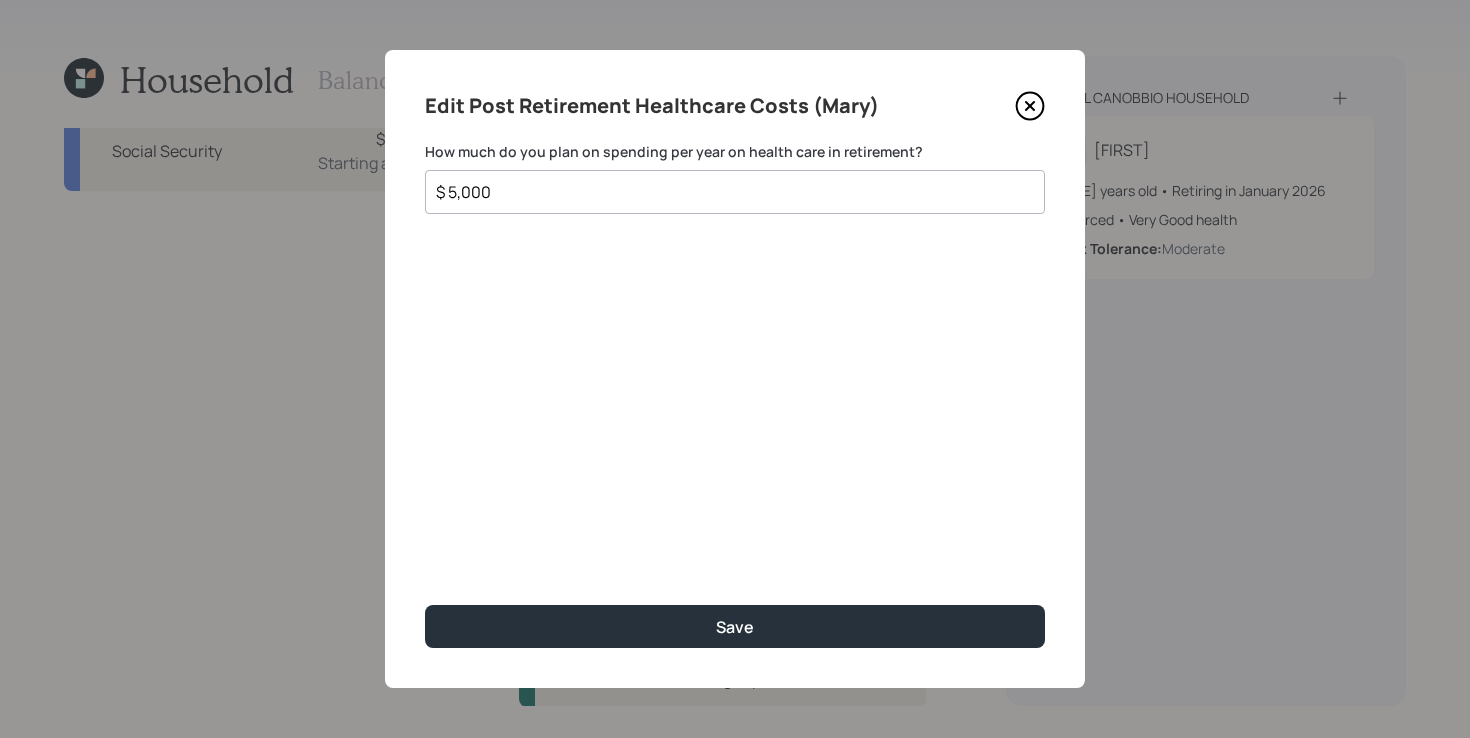 click 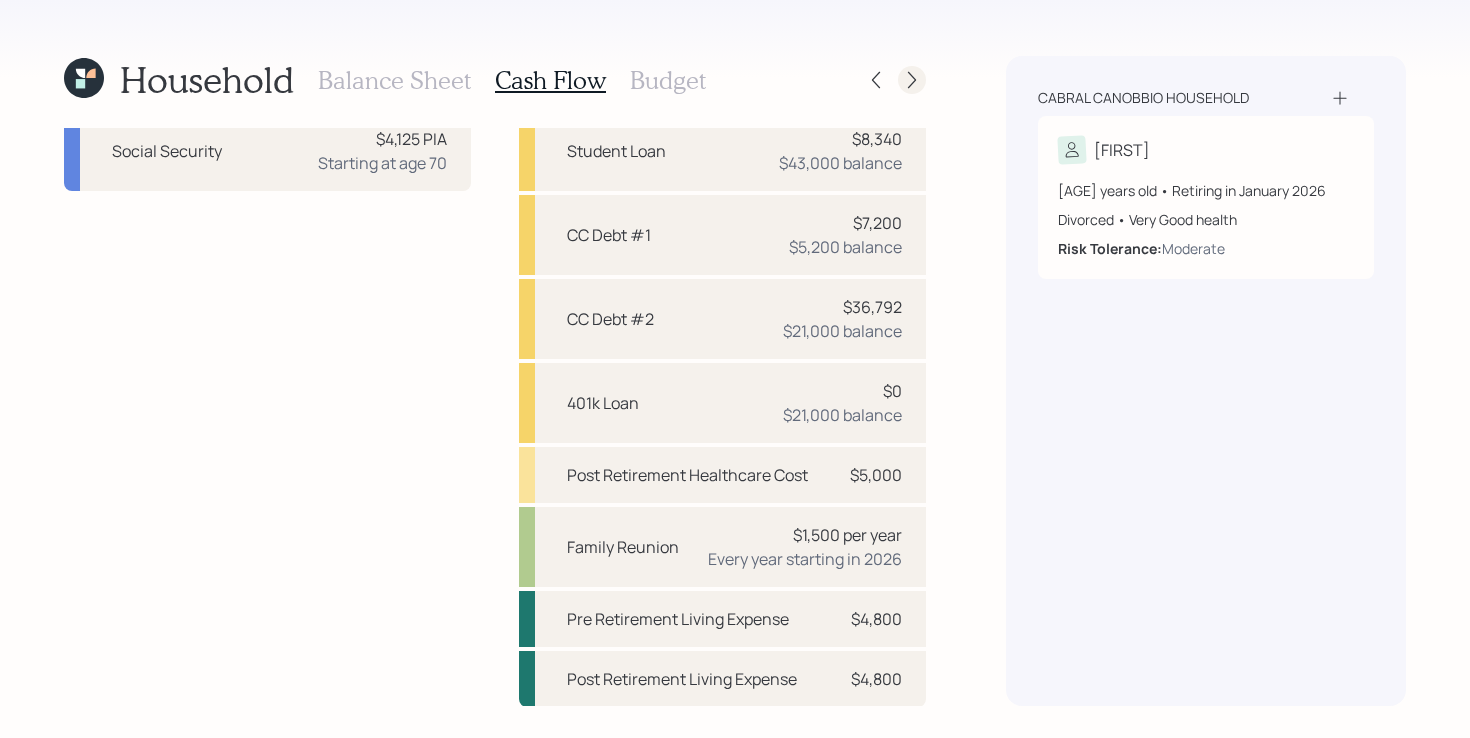 click 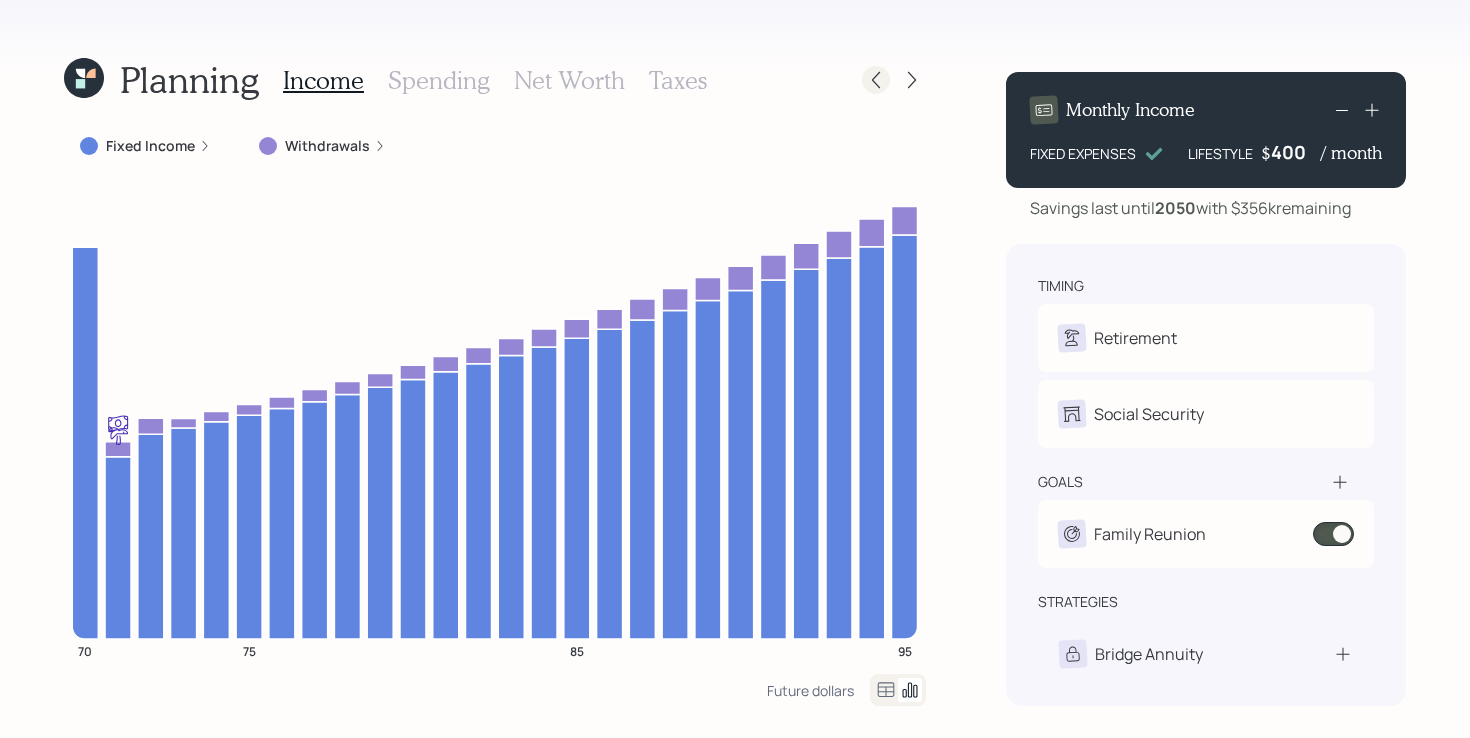 click 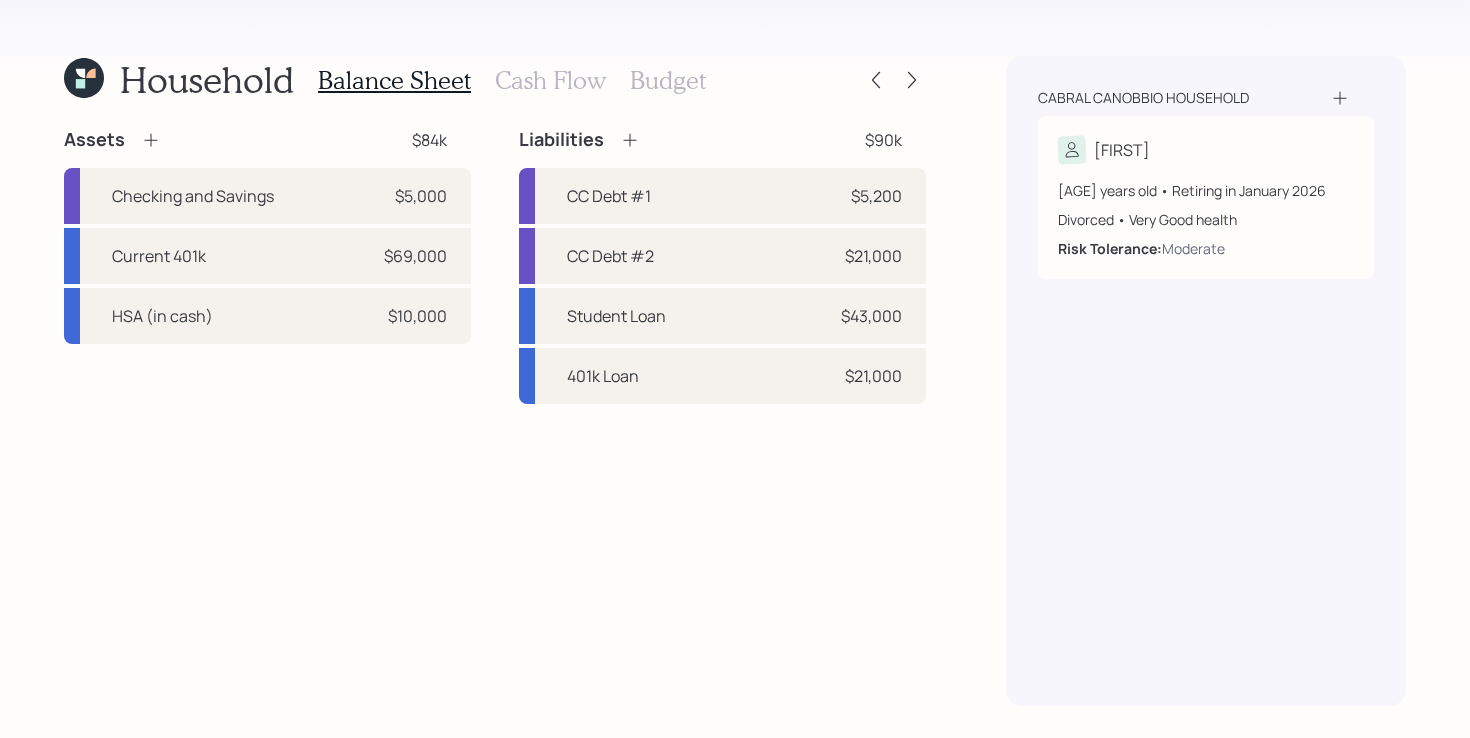 click on "Budget" at bounding box center (668, 80) 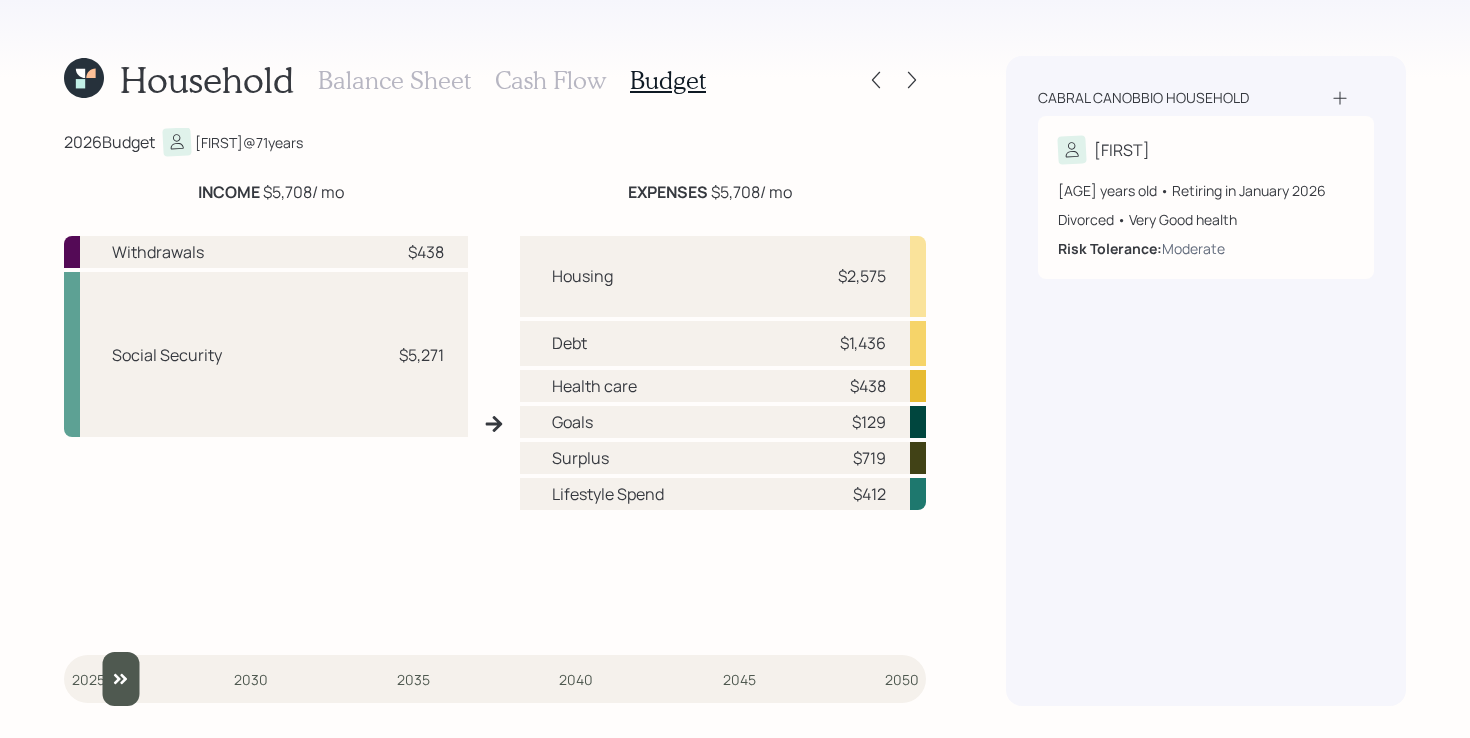 drag, startPoint x: 82, startPoint y: 684, endPoint x: 109, endPoint y: 677, distance: 27.89265 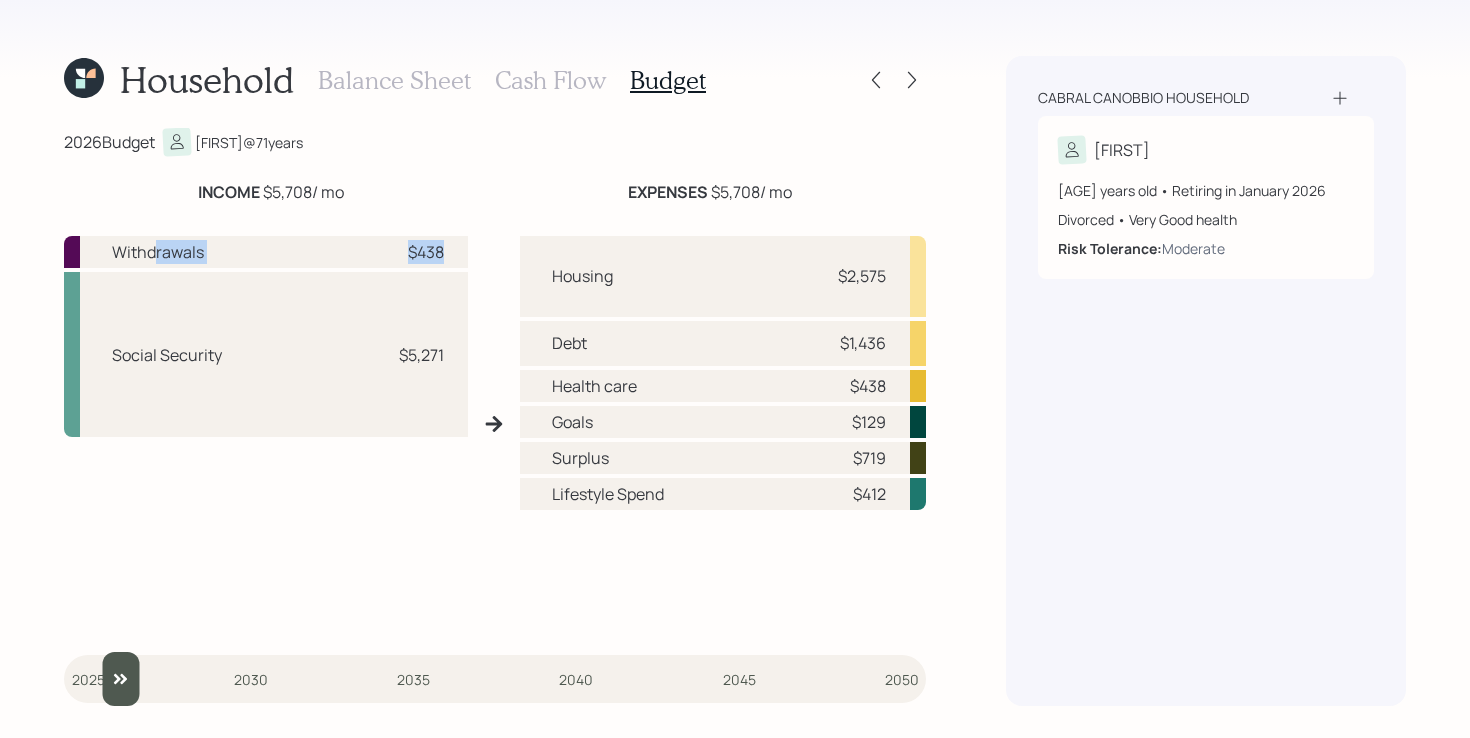 drag, startPoint x: 153, startPoint y: 255, endPoint x: 474, endPoint y: 248, distance: 321.07632 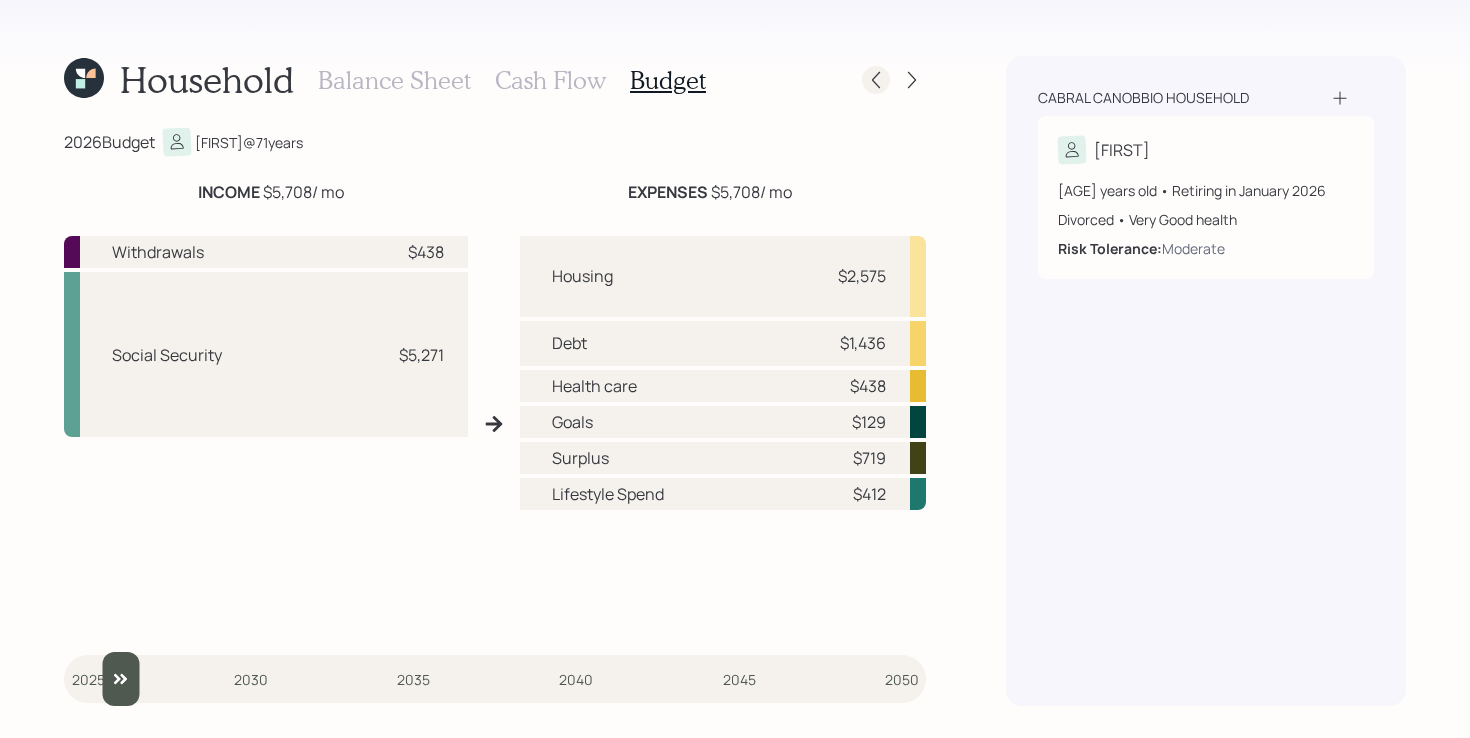 click 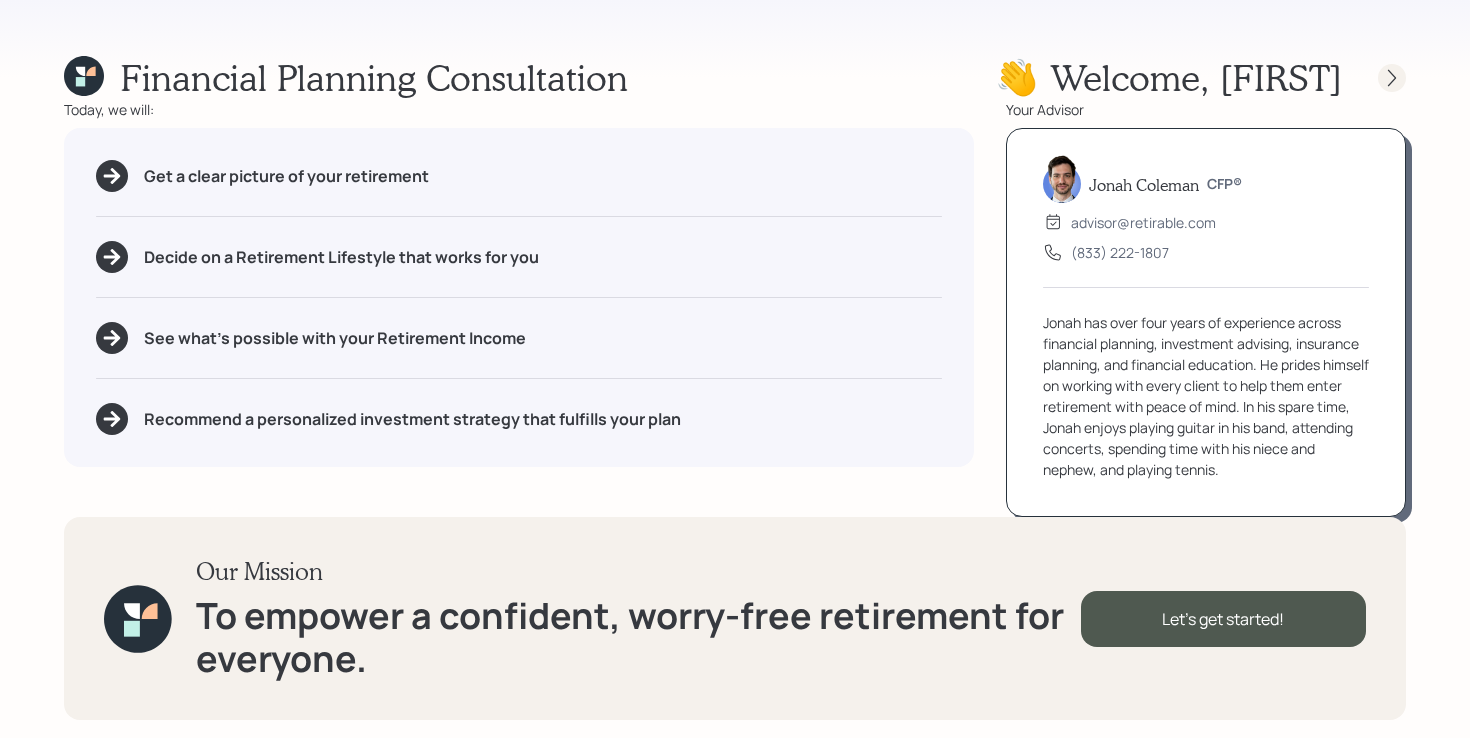 click 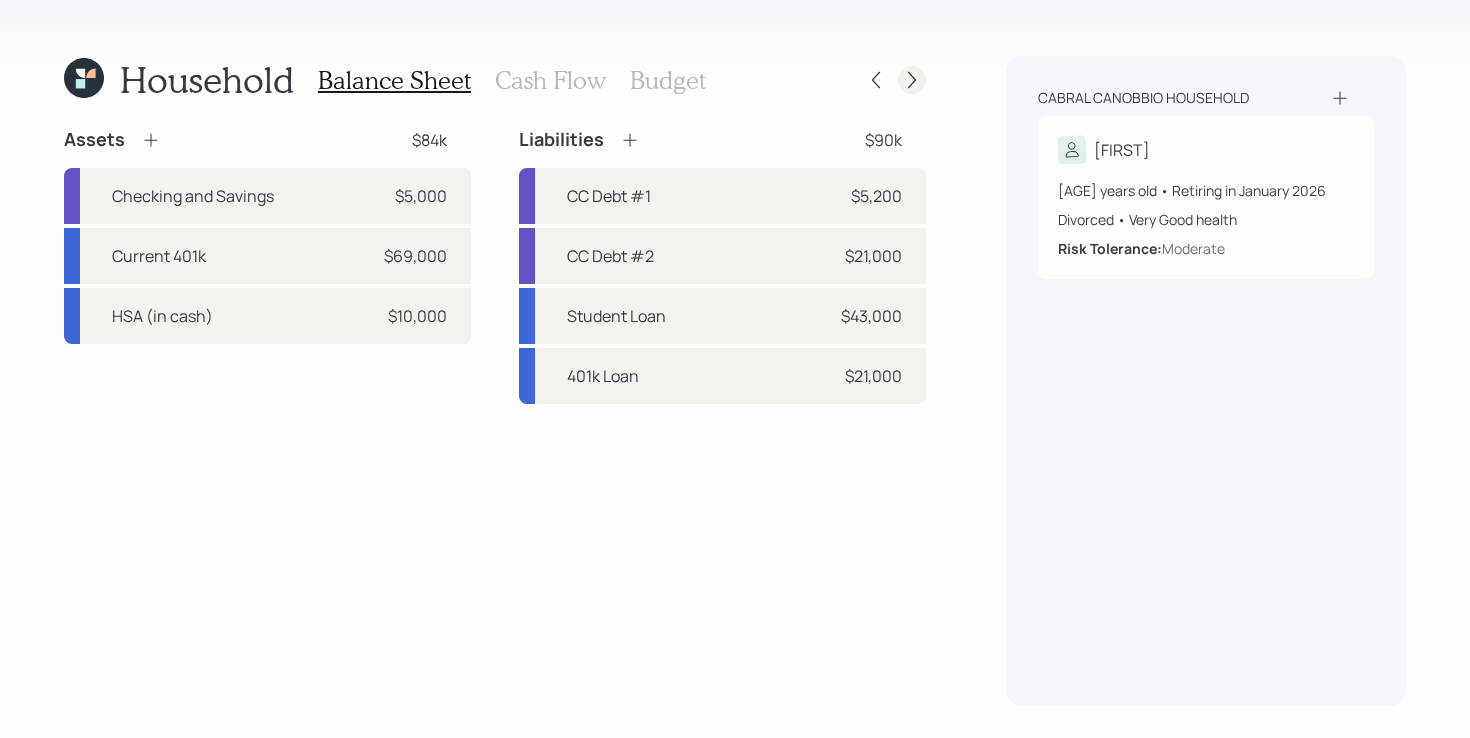 click 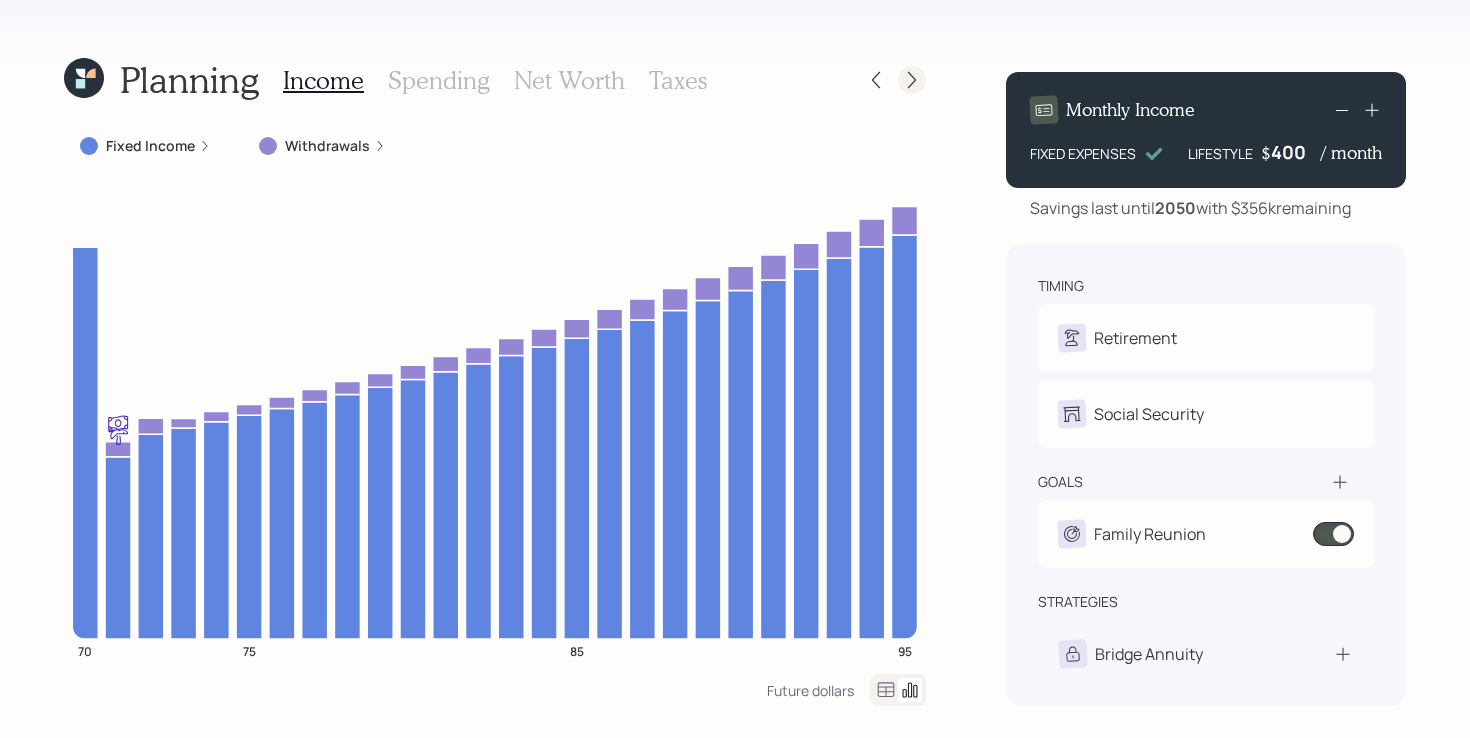 click 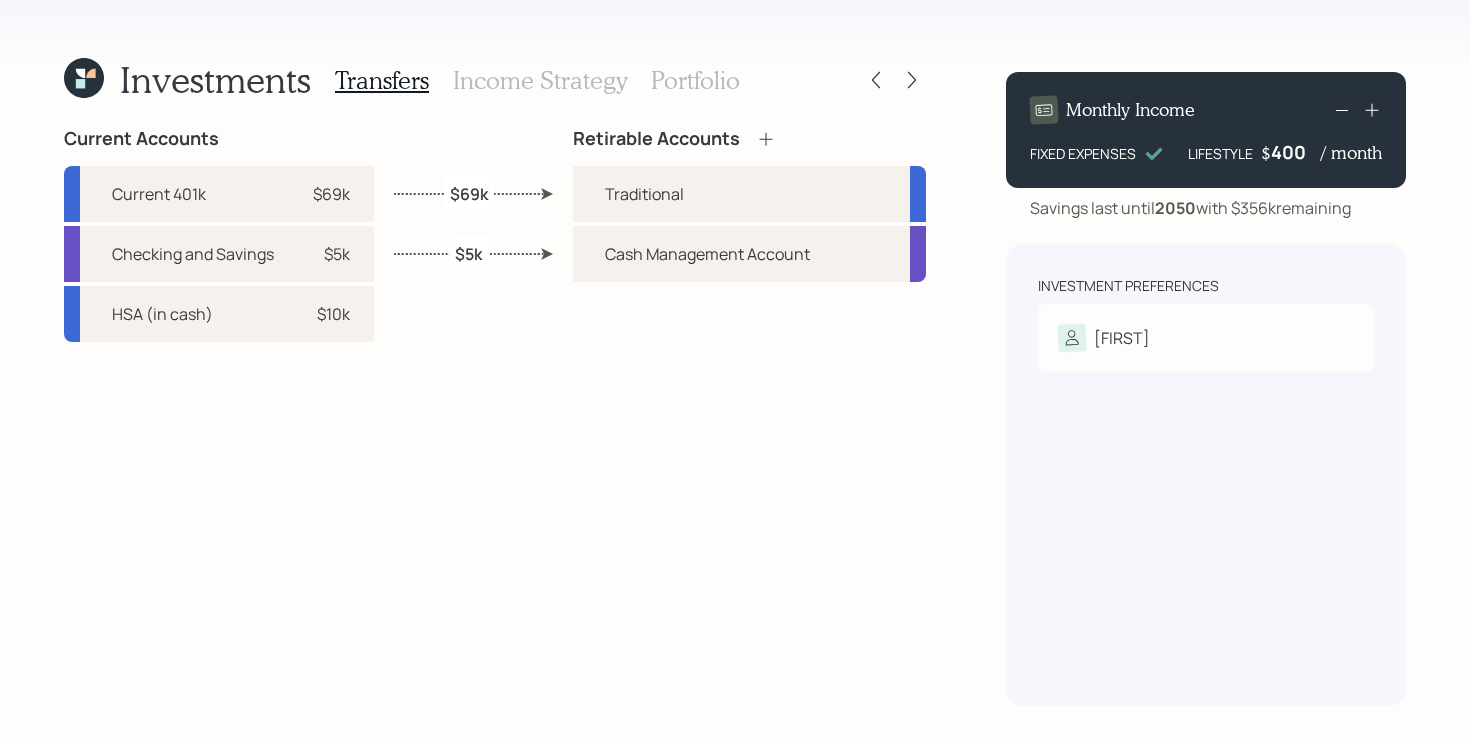 click on "Portfolio" at bounding box center (695, 80) 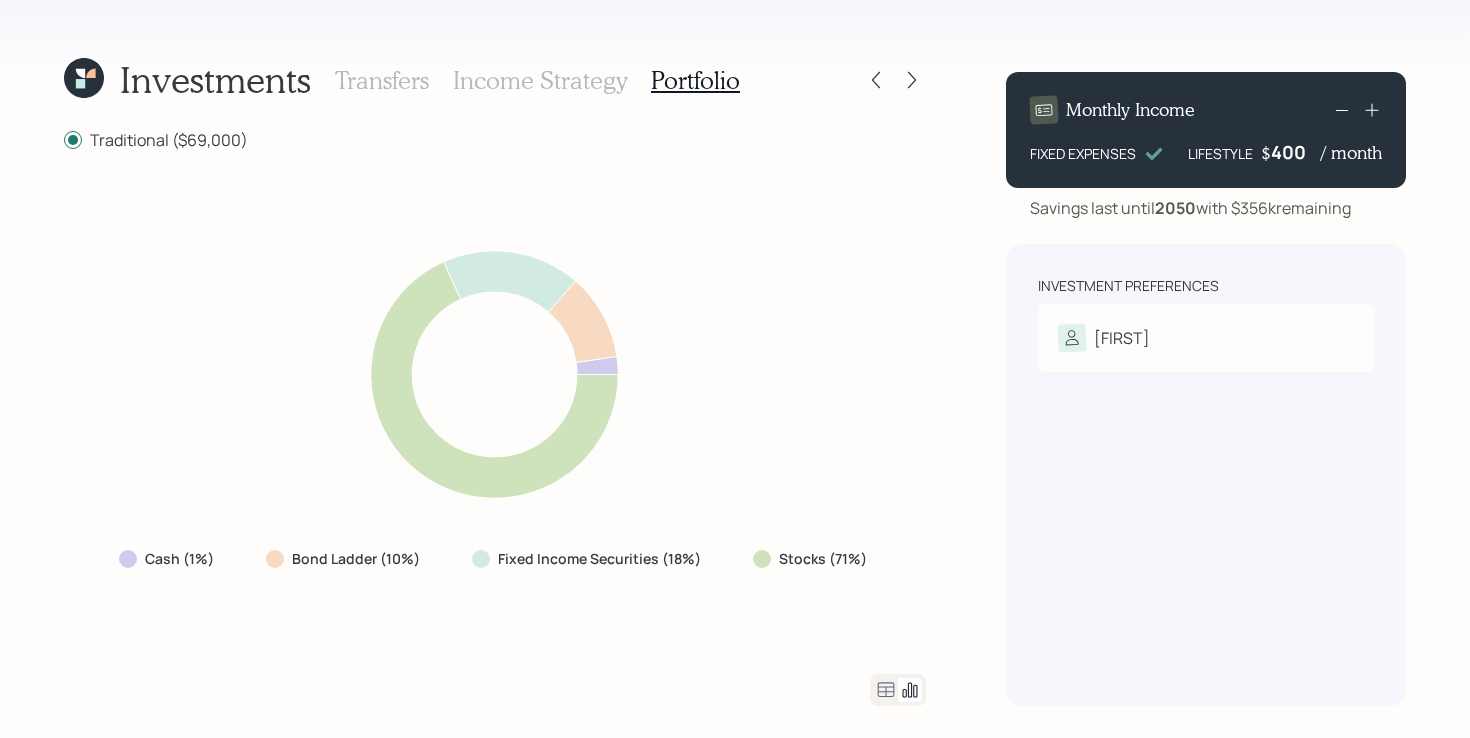 click on "Income Strategy" at bounding box center (540, 80) 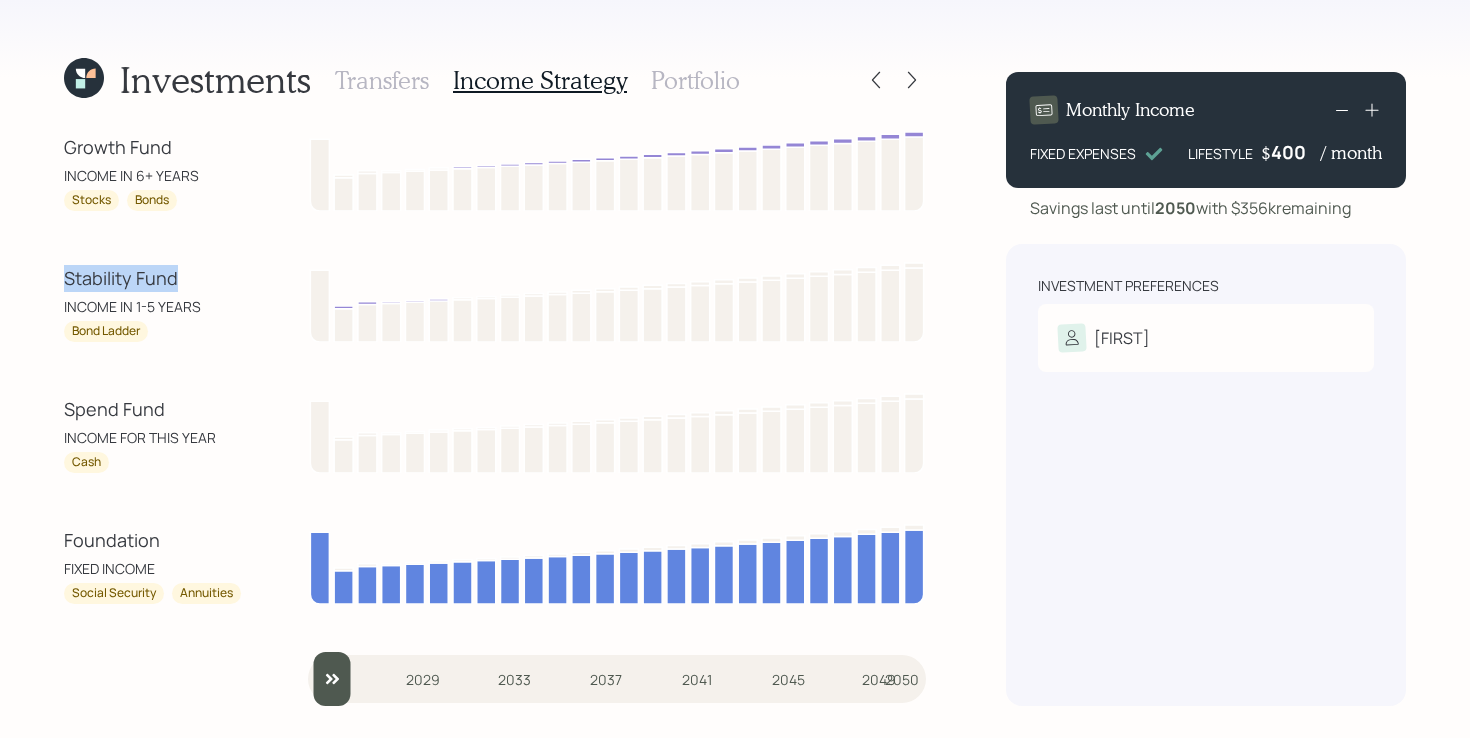 drag, startPoint x: 54, startPoint y: 276, endPoint x: 214, endPoint y: 275, distance: 160.00313 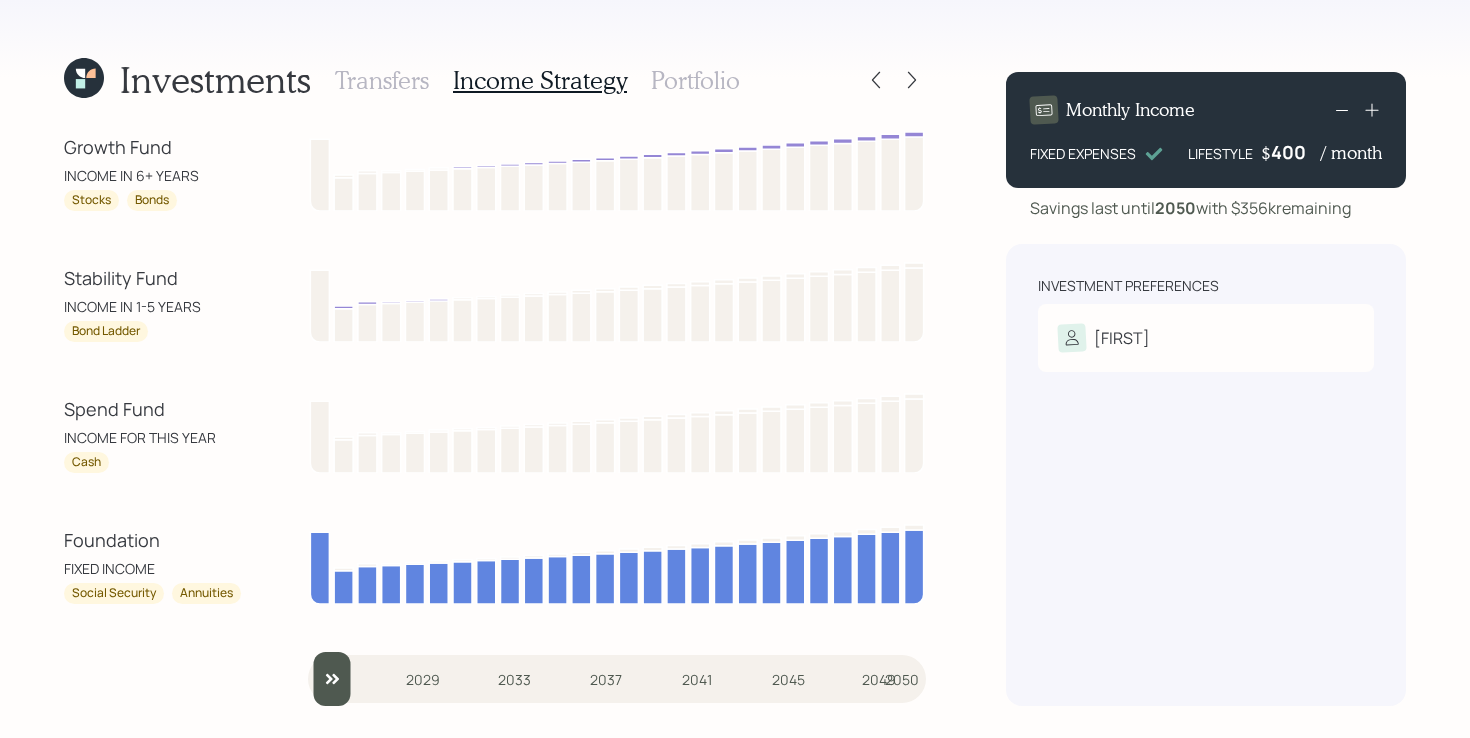click on "Investments Transfers Income Strategy Portfolio Growth Fund INCOME IN 6+ YEARS Stocks Bonds Stability Fund INCOME IN 1-5 YEARS Bond Ladder Spend Fund INCOME FOR THIS YEAR Cash Foundation FIXED INCOME Social Security Annuities 2025 2029 2033 2037 2041 2045 2049 2050 Monthly Income FIXED EXPENSES LIFESTYLE $ 400  / month Savings last until  2050  with   $356k  remaining Investment Preferences Mary Risk Tolerance:   Moderate" at bounding box center [735, 369] 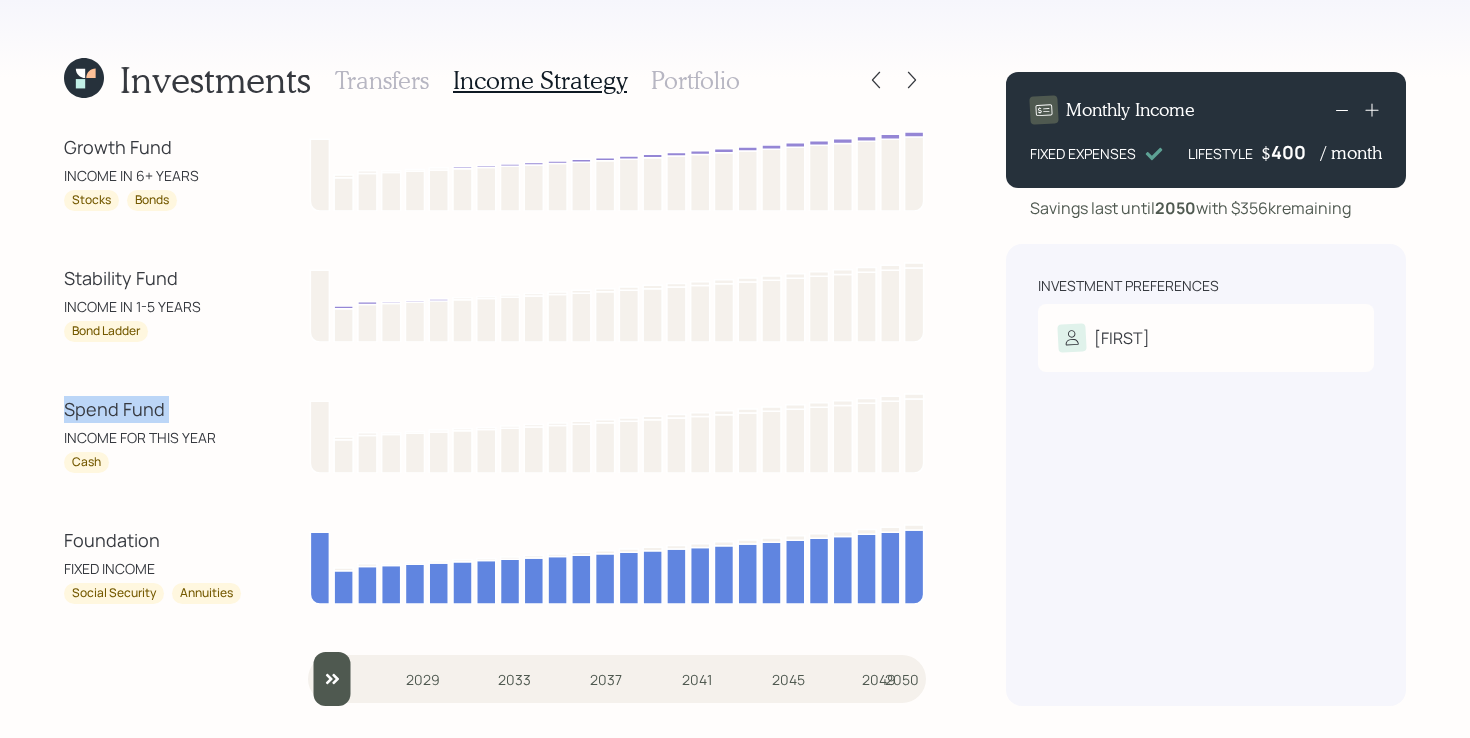 drag, startPoint x: 19, startPoint y: 419, endPoint x: 234, endPoint y: 421, distance: 215.00931 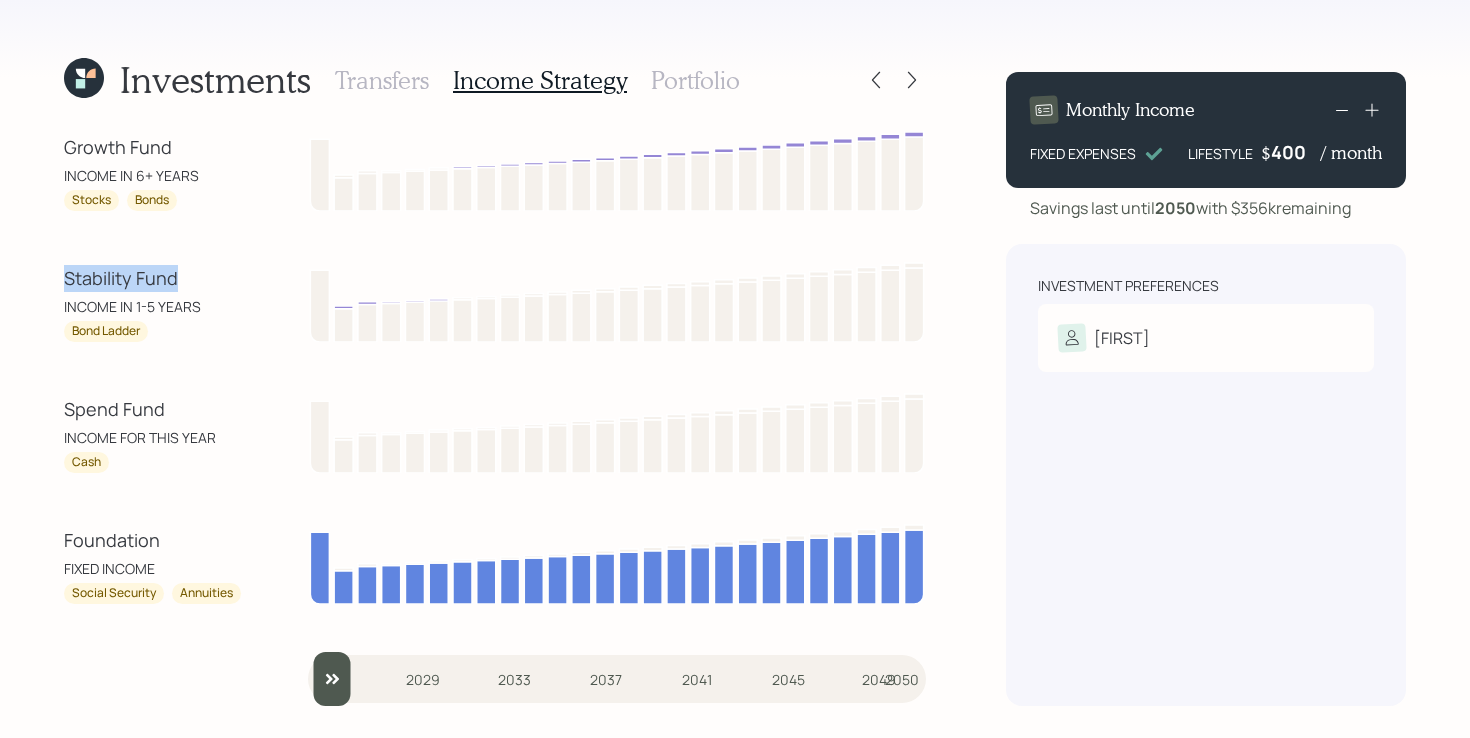 drag, startPoint x: 58, startPoint y: 283, endPoint x: 239, endPoint y: 281, distance: 181.01105 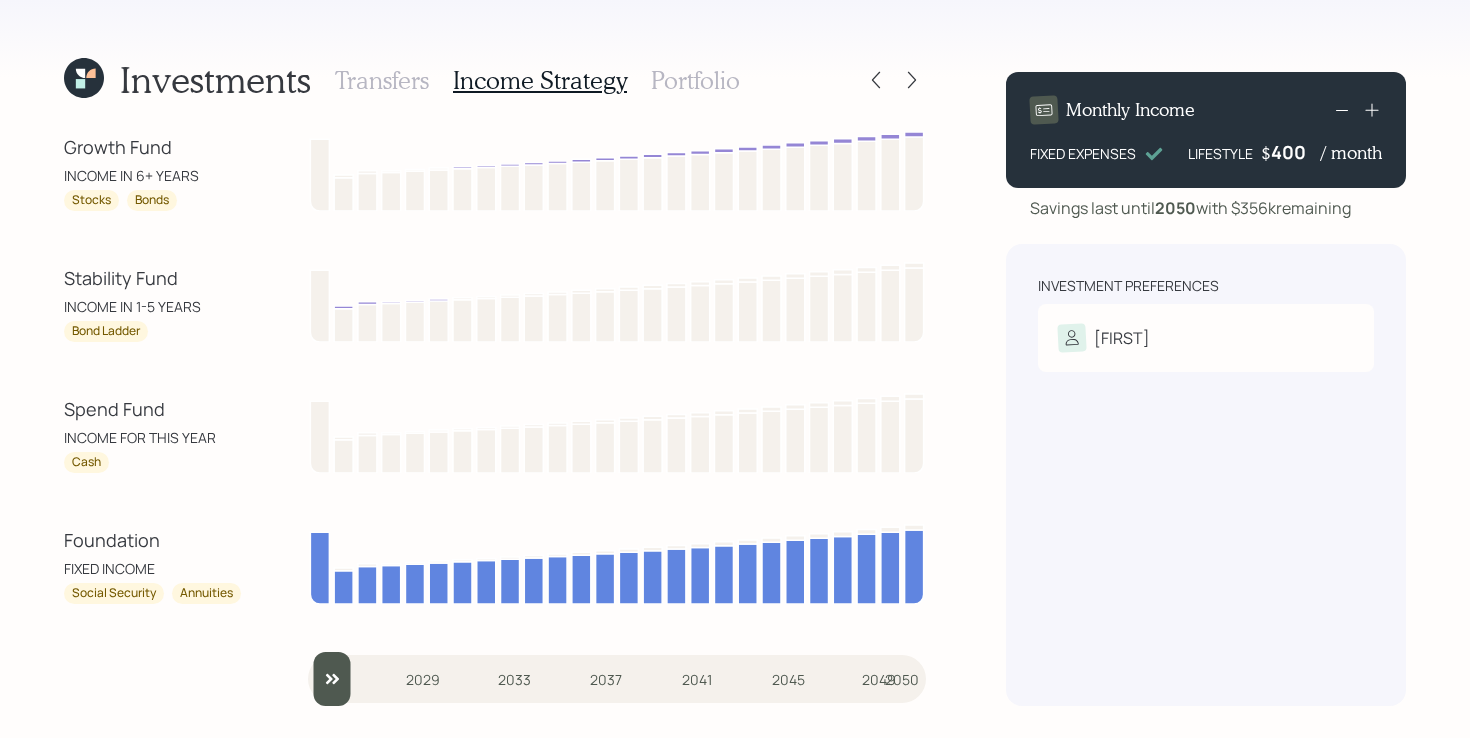 click on "Investments Transfers Income Strategy Portfolio Growth Fund INCOME IN 6+ YEARS Stocks Bonds Stability Fund INCOME IN 1-5 YEARS Bond Ladder Spend Fund INCOME FOR THIS YEAR Cash Foundation FIXED INCOME Social Security Annuities 2025 2029 2033 2037 2041 2045 2049 2050 Monthly Income FIXED EXPENSES LIFESTYLE $ 400  / month Savings last until  2050  with   $356k  remaining Investment Preferences Mary Risk Tolerance:   Moderate" at bounding box center [735, 369] 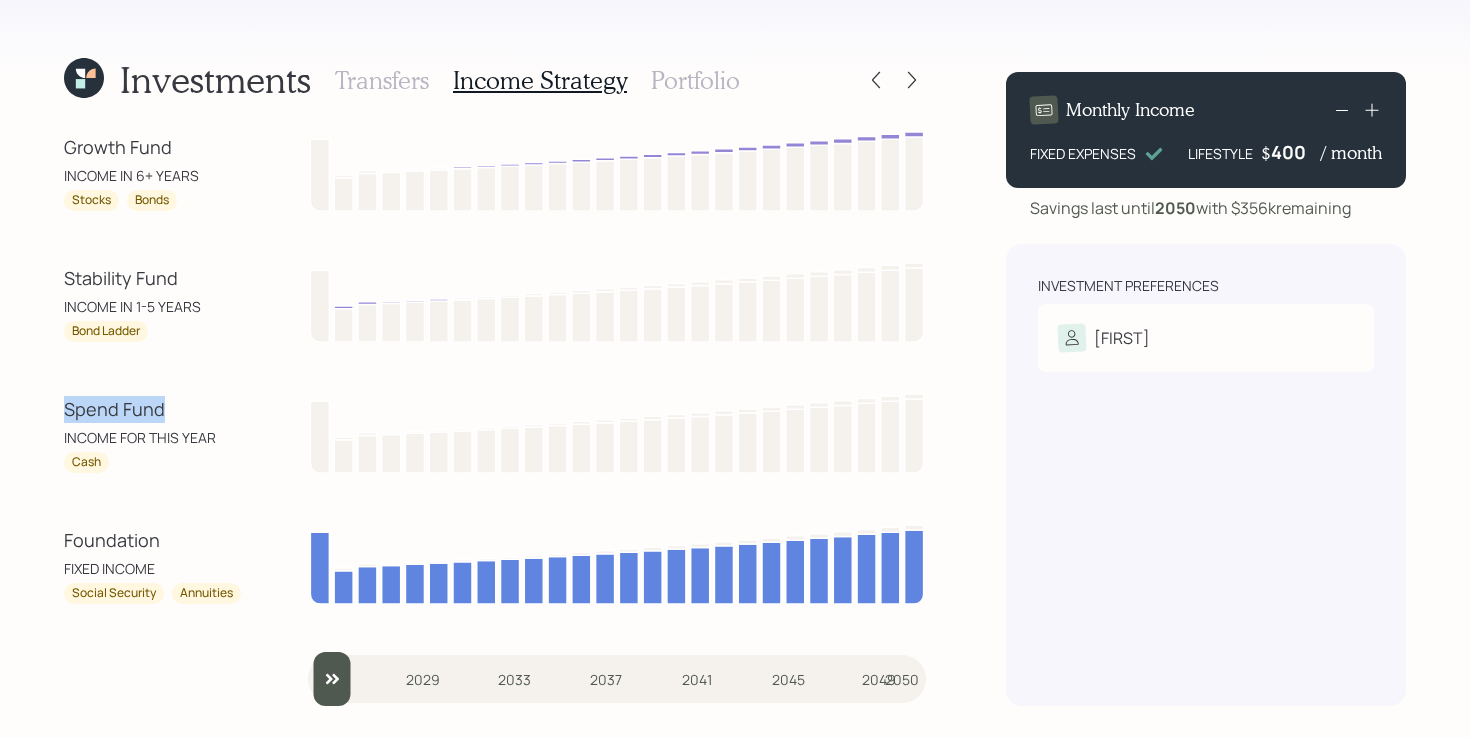 drag, startPoint x: 55, startPoint y: 408, endPoint x: 201, endPoint y: 409, distance: 146.00342 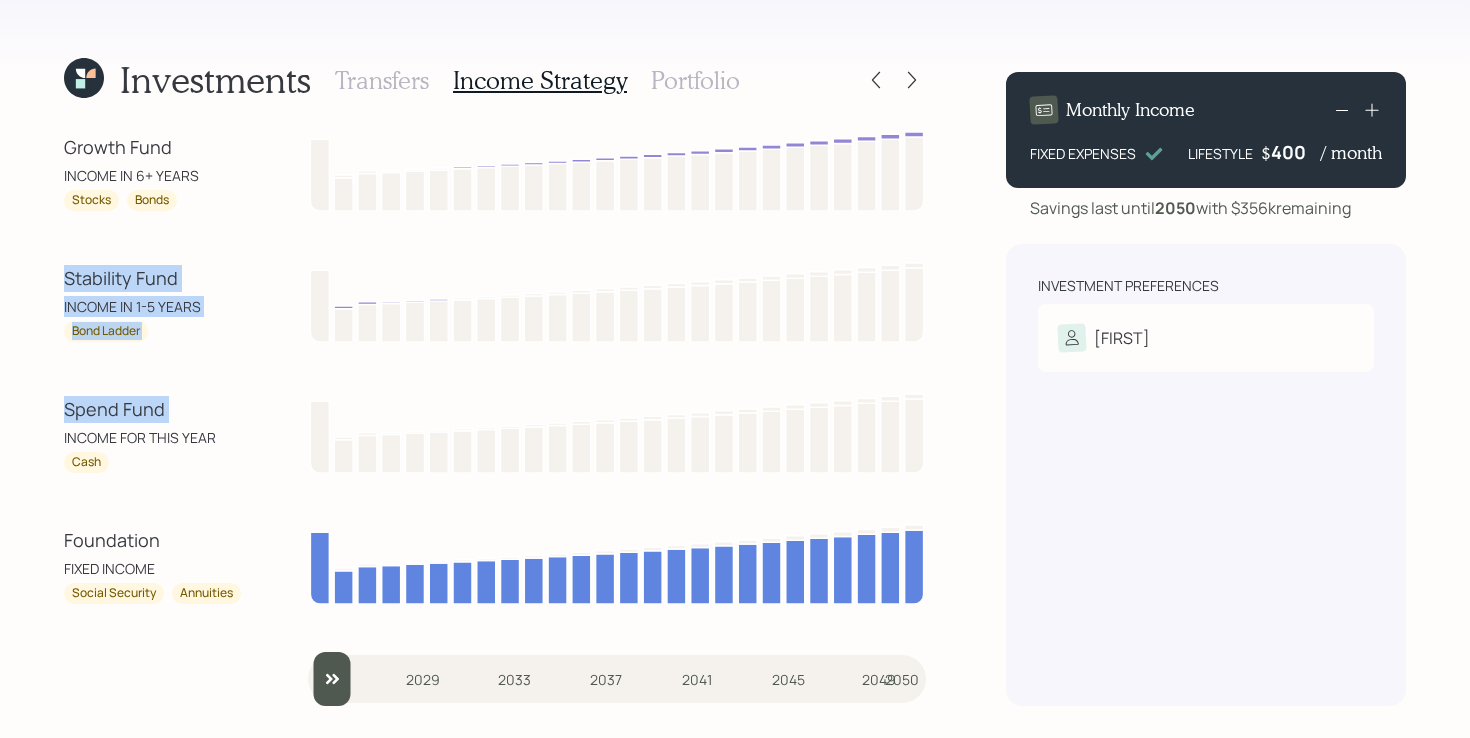 drag, startPoint x: 38, startPoint y: 268, endPoint x: 250, endPoint y: 425, distance: 263.80484 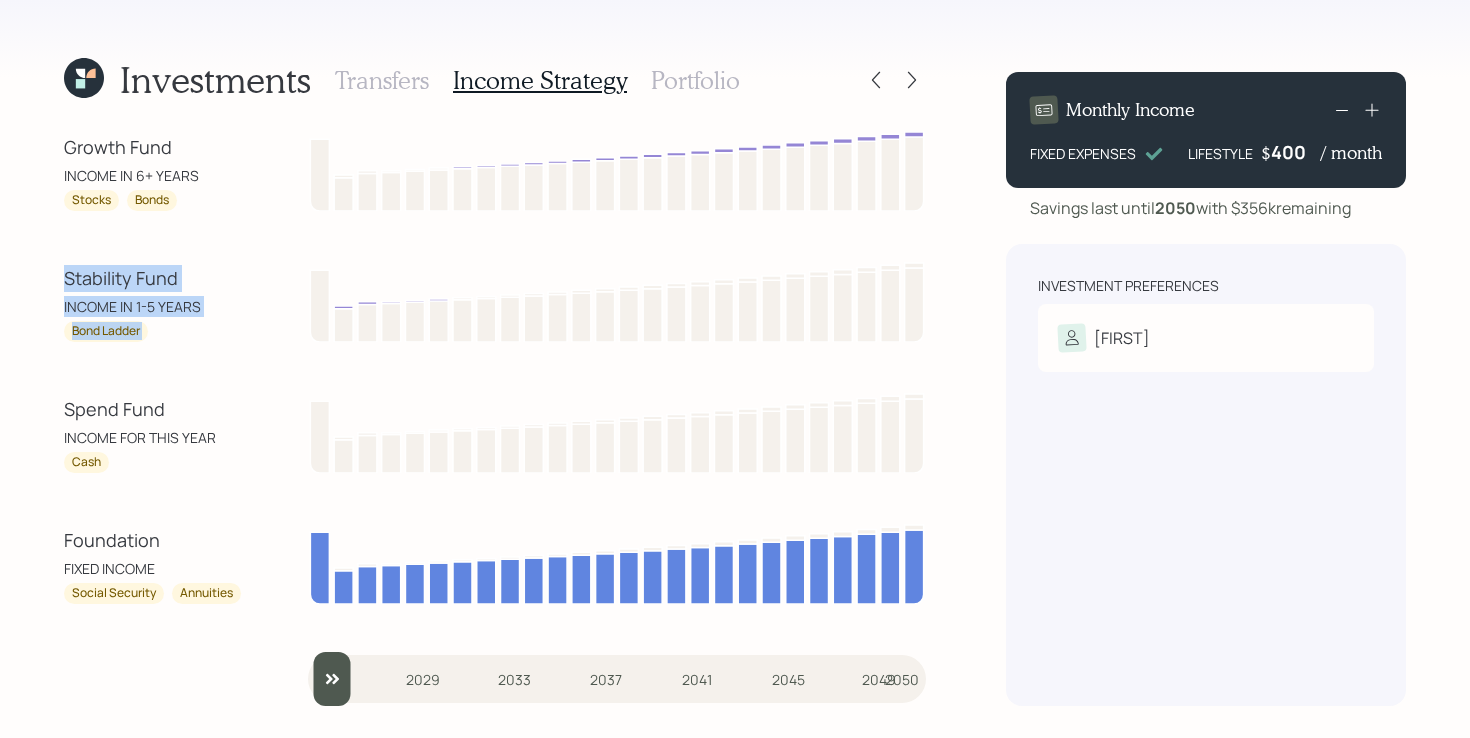 drag, startPoint x: 53, startPoint y: 282, endPoint x: 201, endPoint y: 394, distance: 185.60173 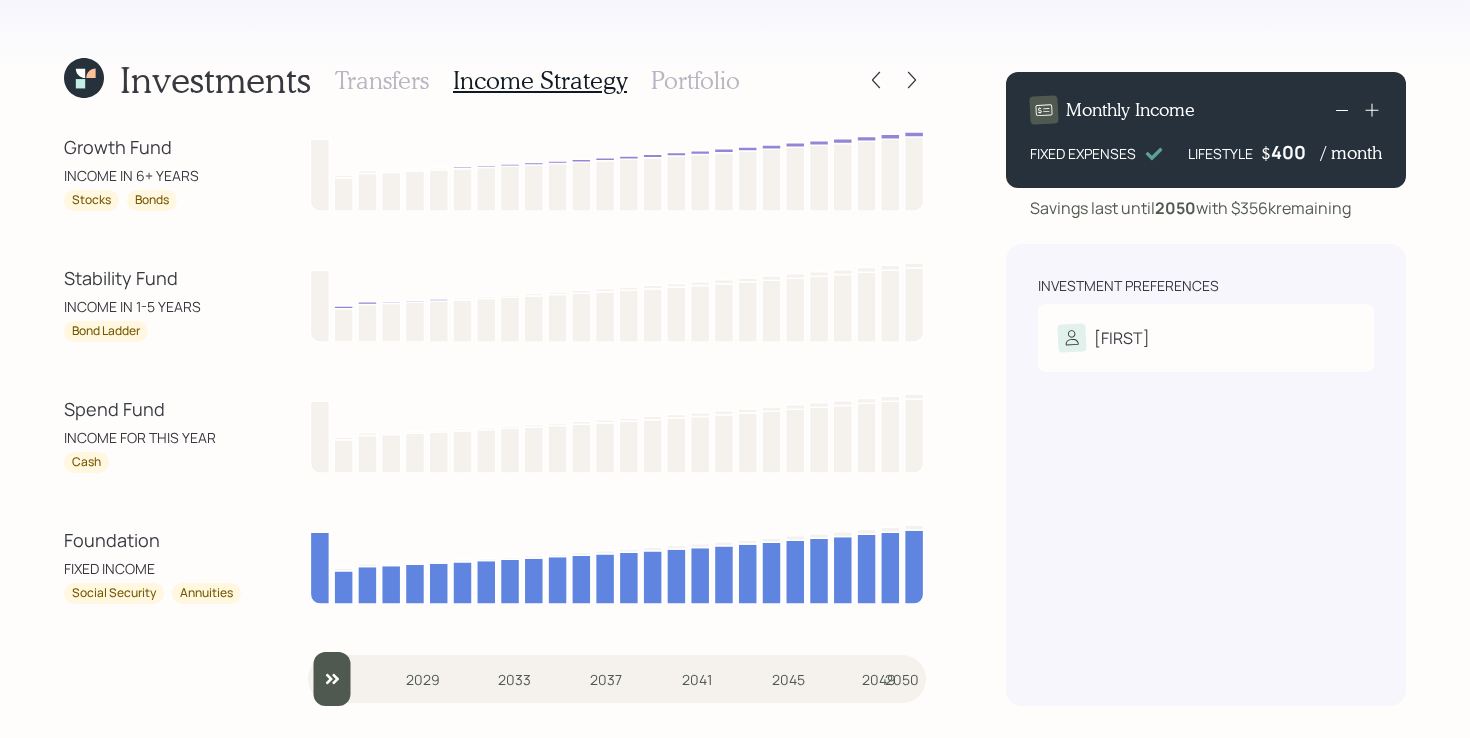 click on "Investments Transfers Income Strategy Portfolio Growth Fund INCOME IN 6+ YEARS Stocks Bonds Stability Fund INCOME IN 1-5 YEARS Bond Ladder Spend Fund INCOME FOR THIS YEAR Cash Foundation FIXED INCOME Social Security Annuities 2025 2029 2033 2037 2041 2045 2049 2050 Monthly Income FIXED EXPENSES LIFESTYLE $ 400  / month Savings last until  2050  with   $356k  remaining Investment Preferences Mary Risk Tolerance:   Moderate" at bounding box center [735, 369] 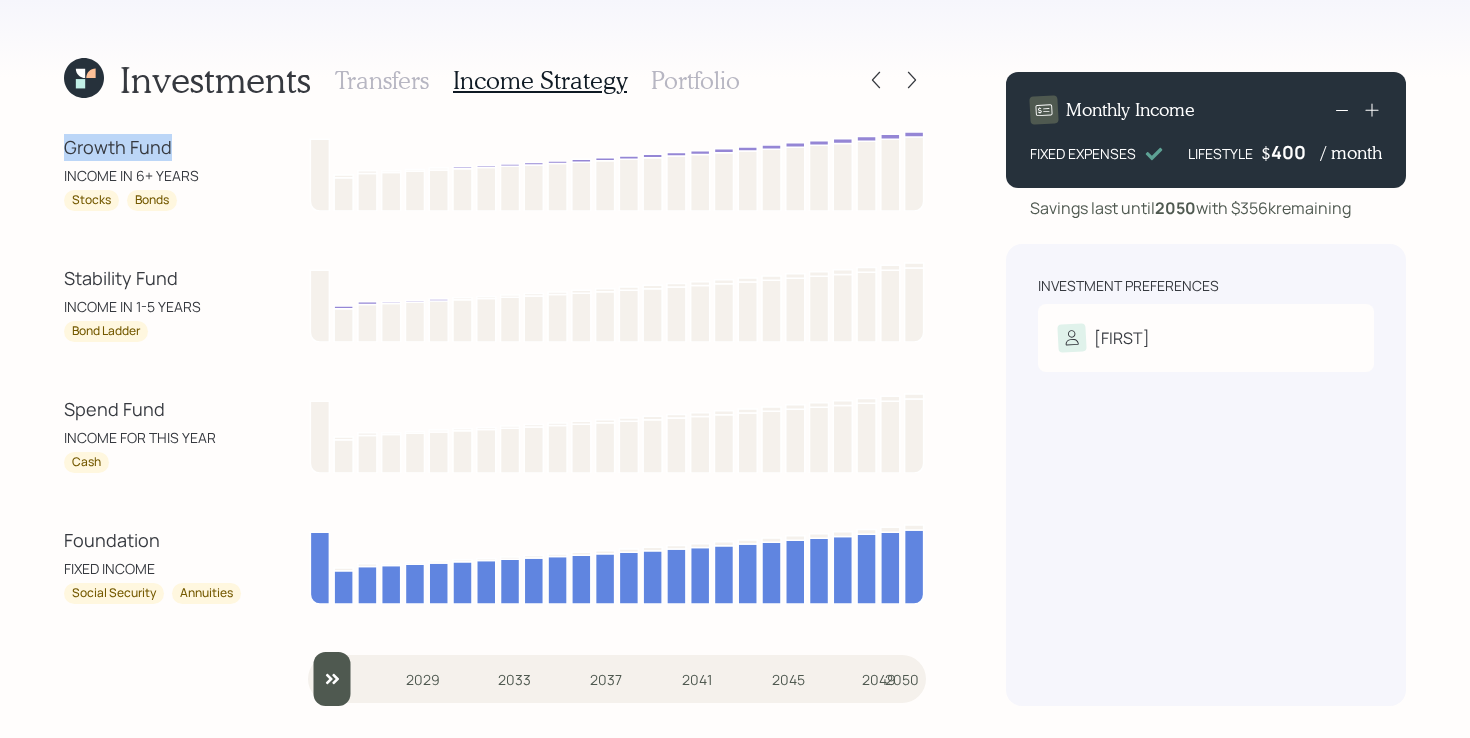 drag, startPoint x: 54, startPoint y: 146, endPoint x: 265, endPoint y: 148, distance: 211.00948 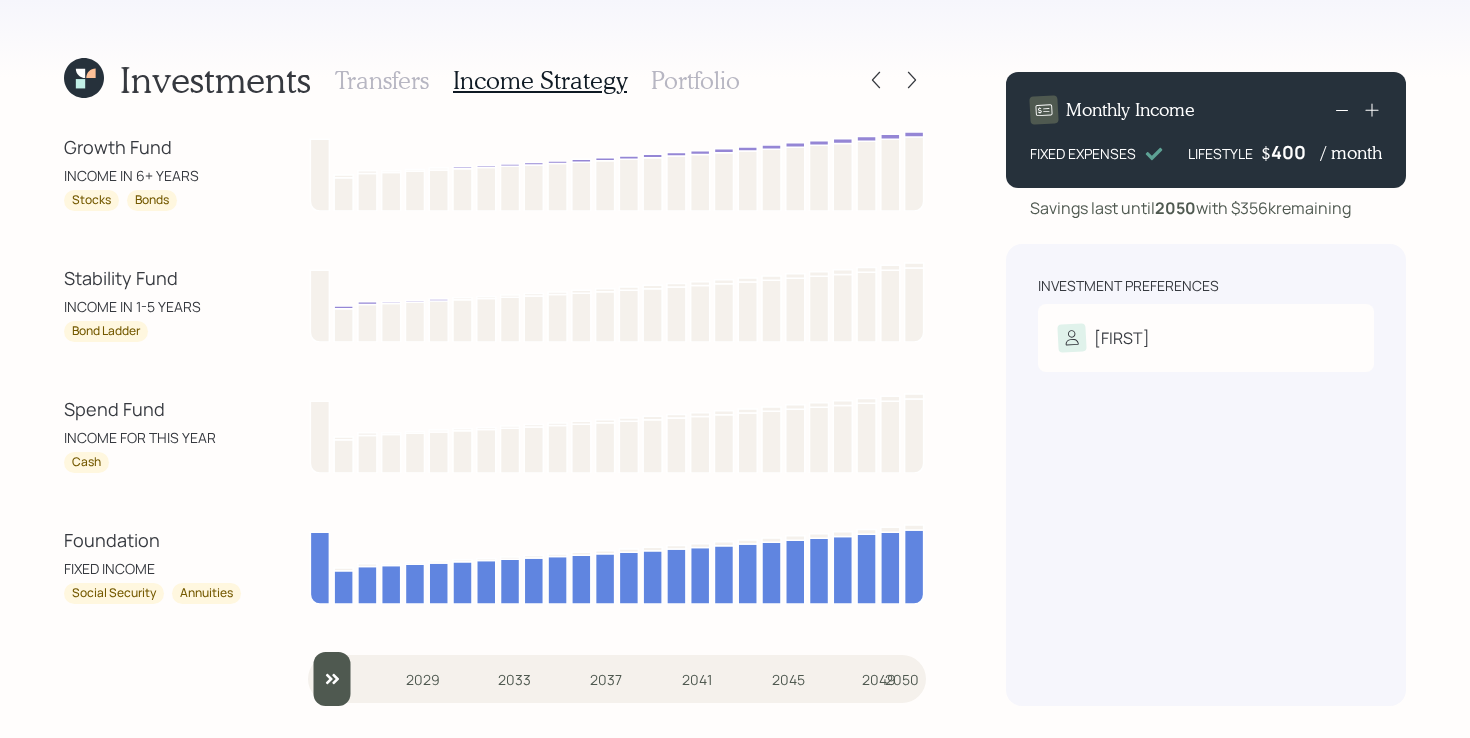 click on "Portfolio" at bounding box center (695, 80) 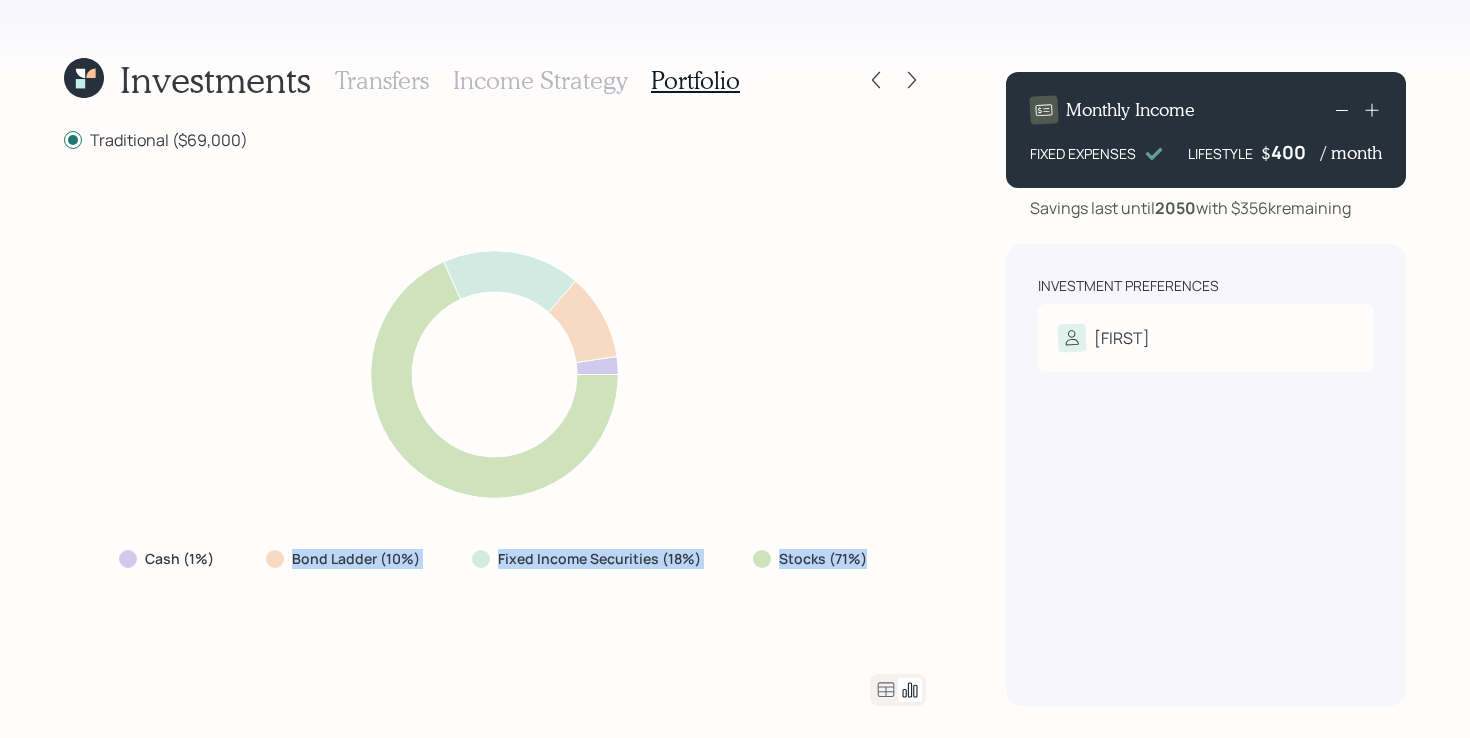 drag, startPoint x: 268, startPoint y: 549, endPoint x: 930, endPoint y: 562, distance: 662.1276 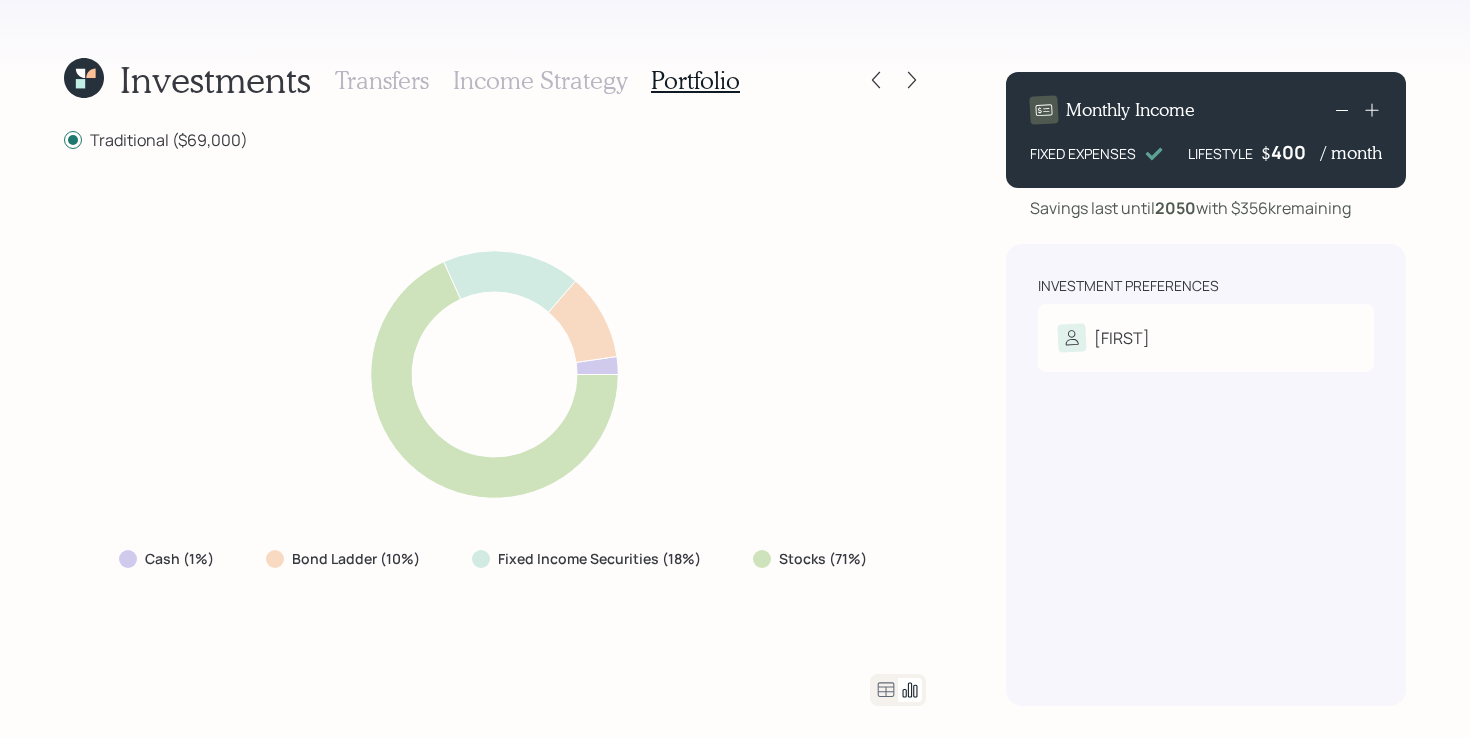 click on "Cash (1%) Bond Ladder (10%) Fixed Income Securities (18%) Stocks (71%)" at bounding box center [495, 412] 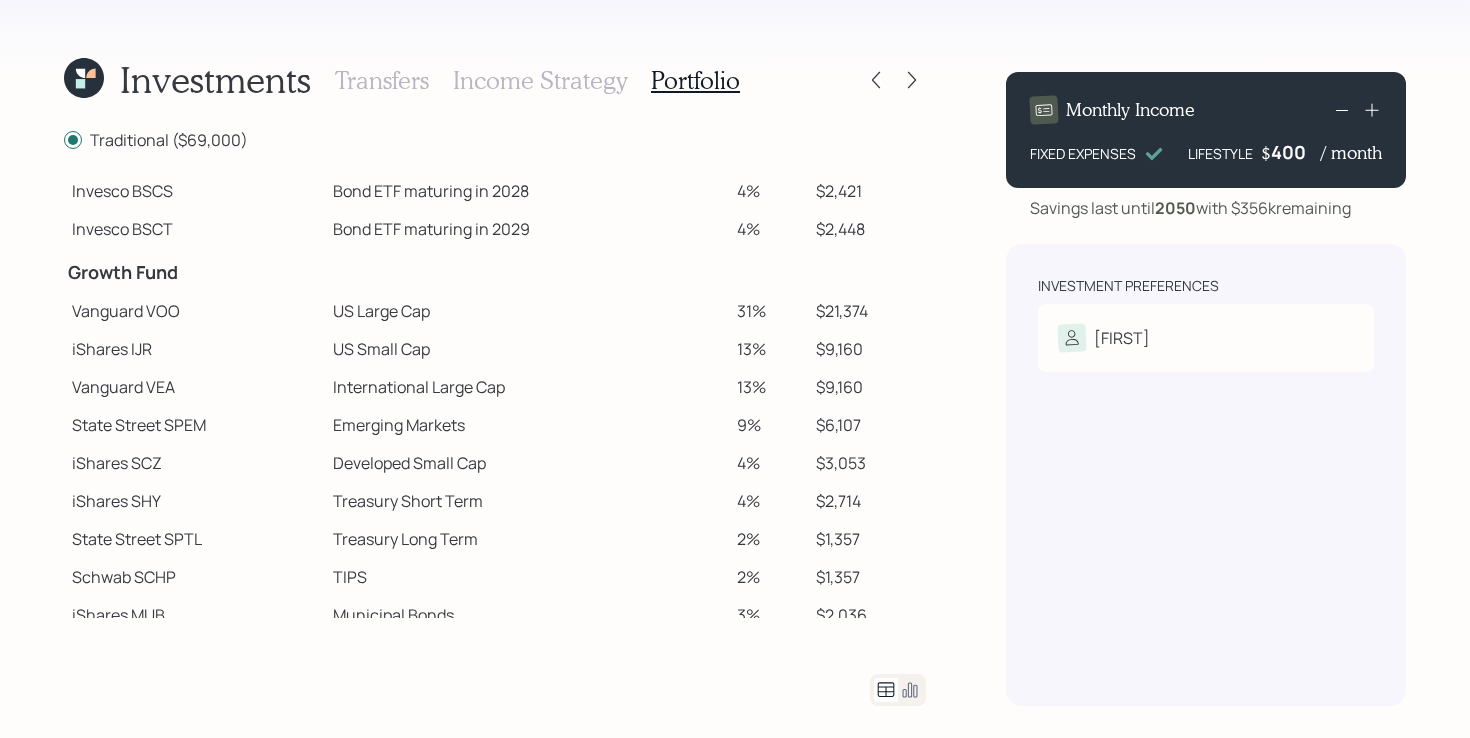 scroll, scrollTop: 275, scrollLeft: 0, axis: vertical 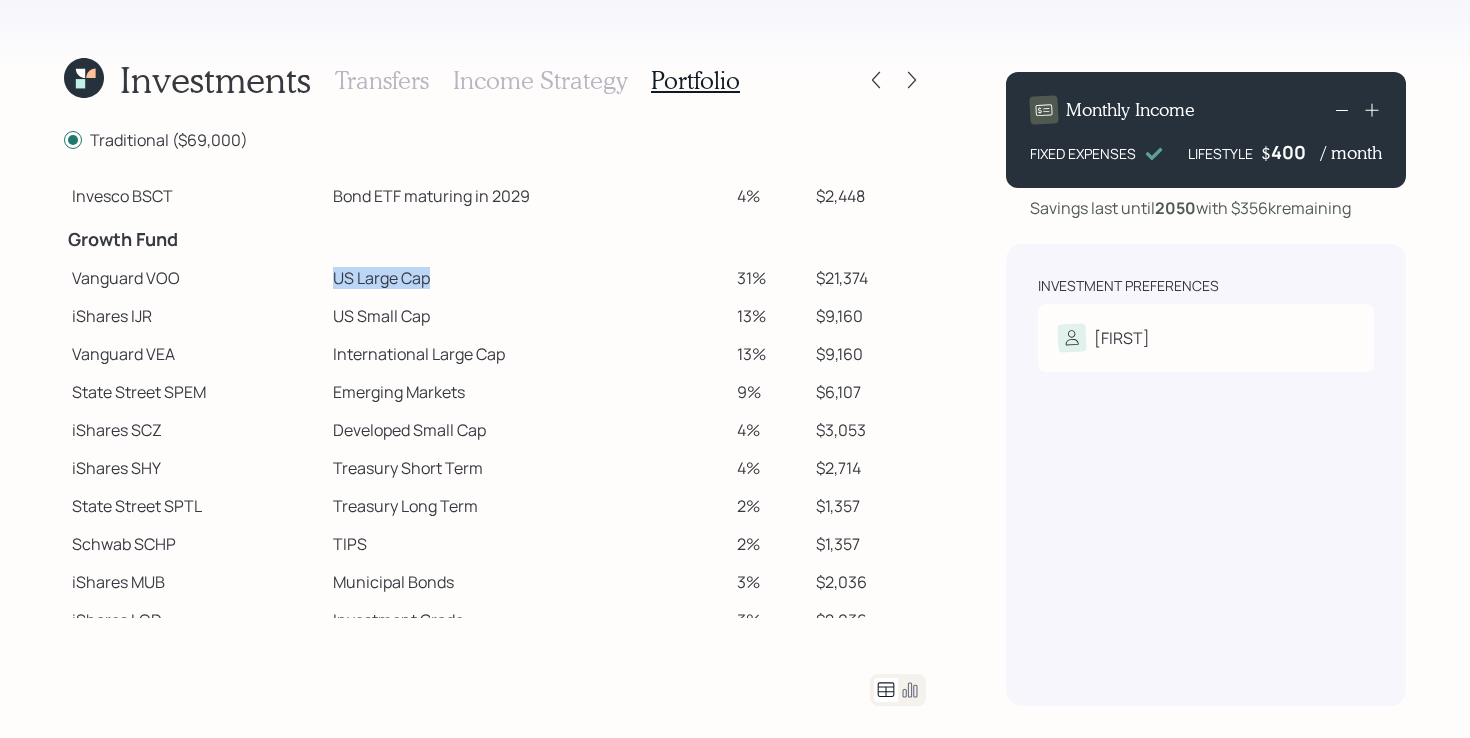drag, startPoint x: 295, startPoint y: 280, endPoint x: 543, endPoint y: 286, distance: 248.07257 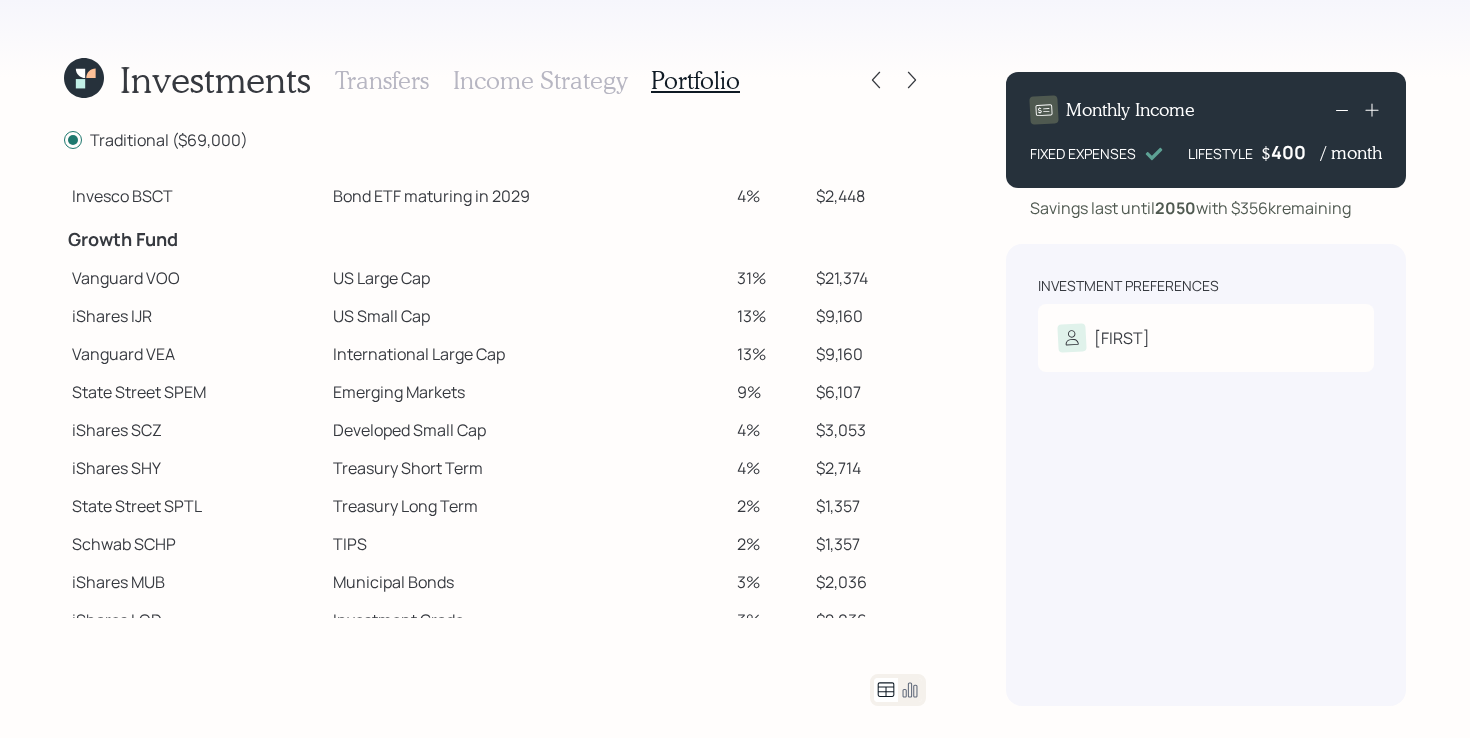 click on "US Large Cap" at bounding box center (527, 278) 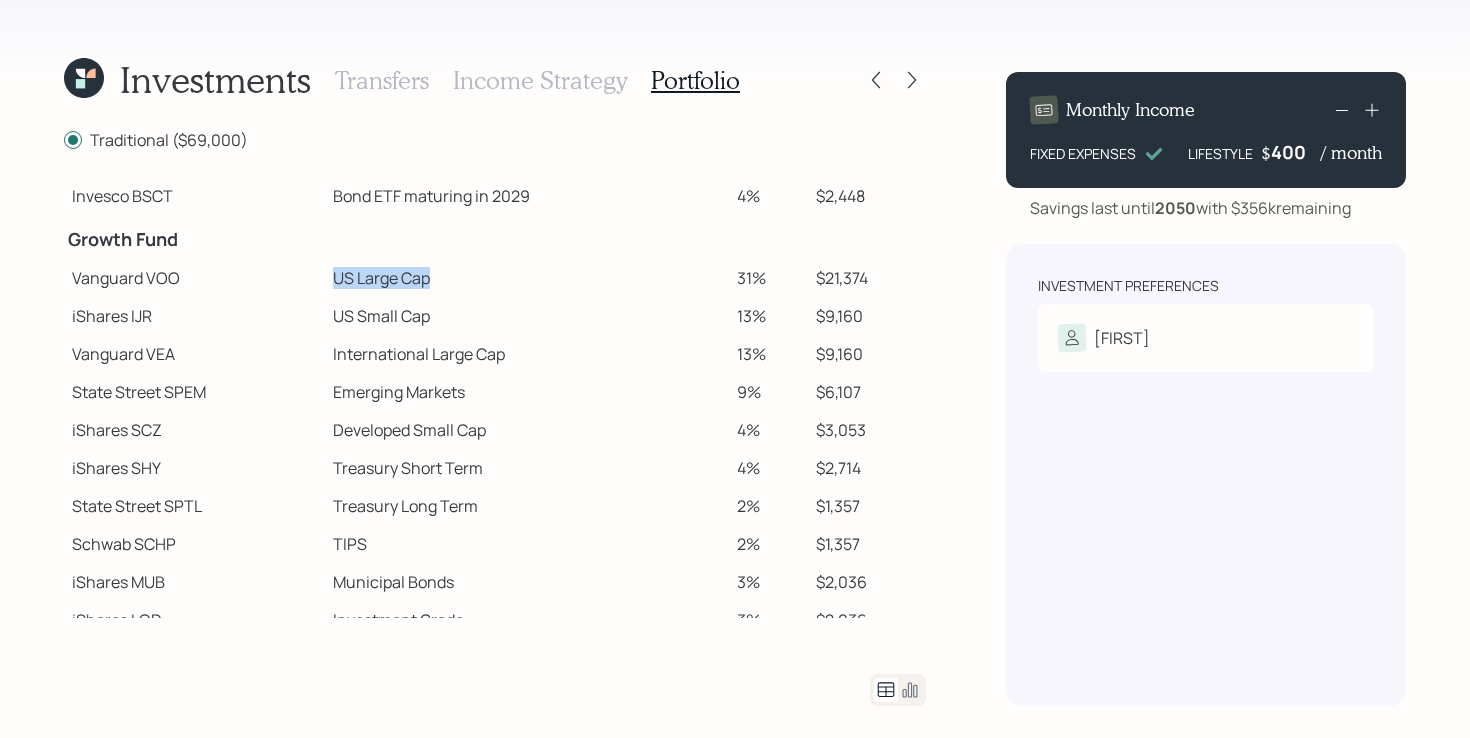 drag, startPoint x: 320, startPoint y: 283, endPoint x: 520, endPoint y: 278, distance: 200.06248 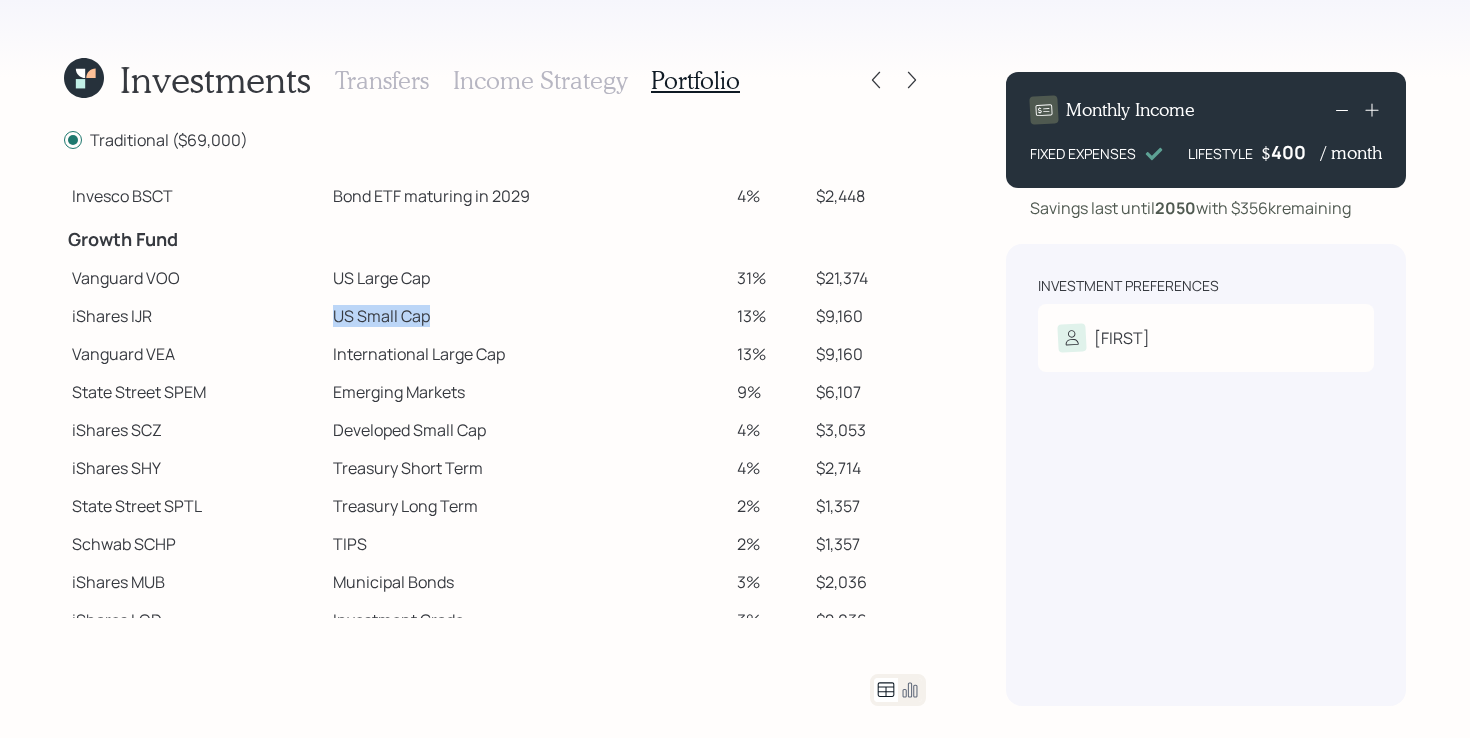 drag, startPoint x: 265, startPoint y: 325, endPoint x: 598, endPoint y: 310, distance: 333.33768 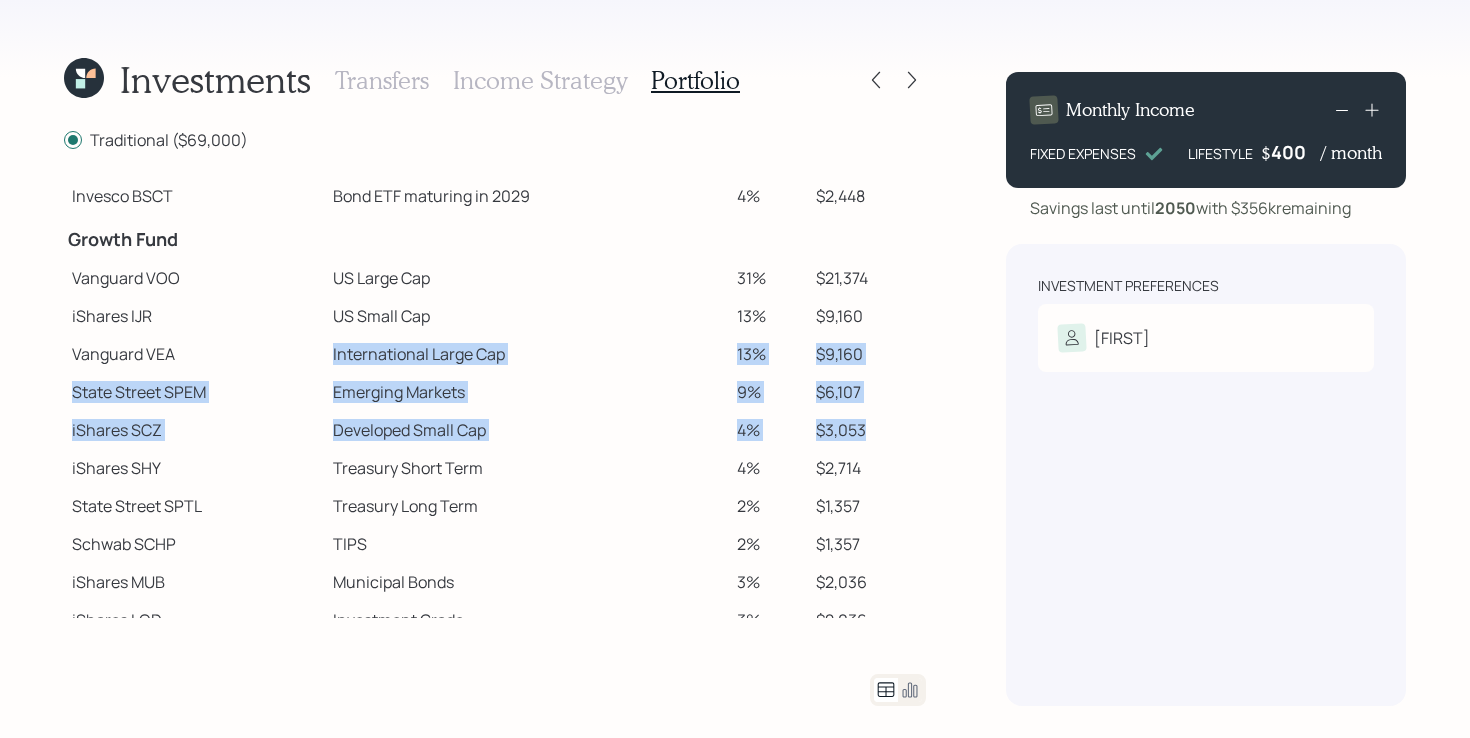 drag, startPoint x: 307, startPoint y: 357, endPoint x: 898, endPoint y: 434, distance: 595.995 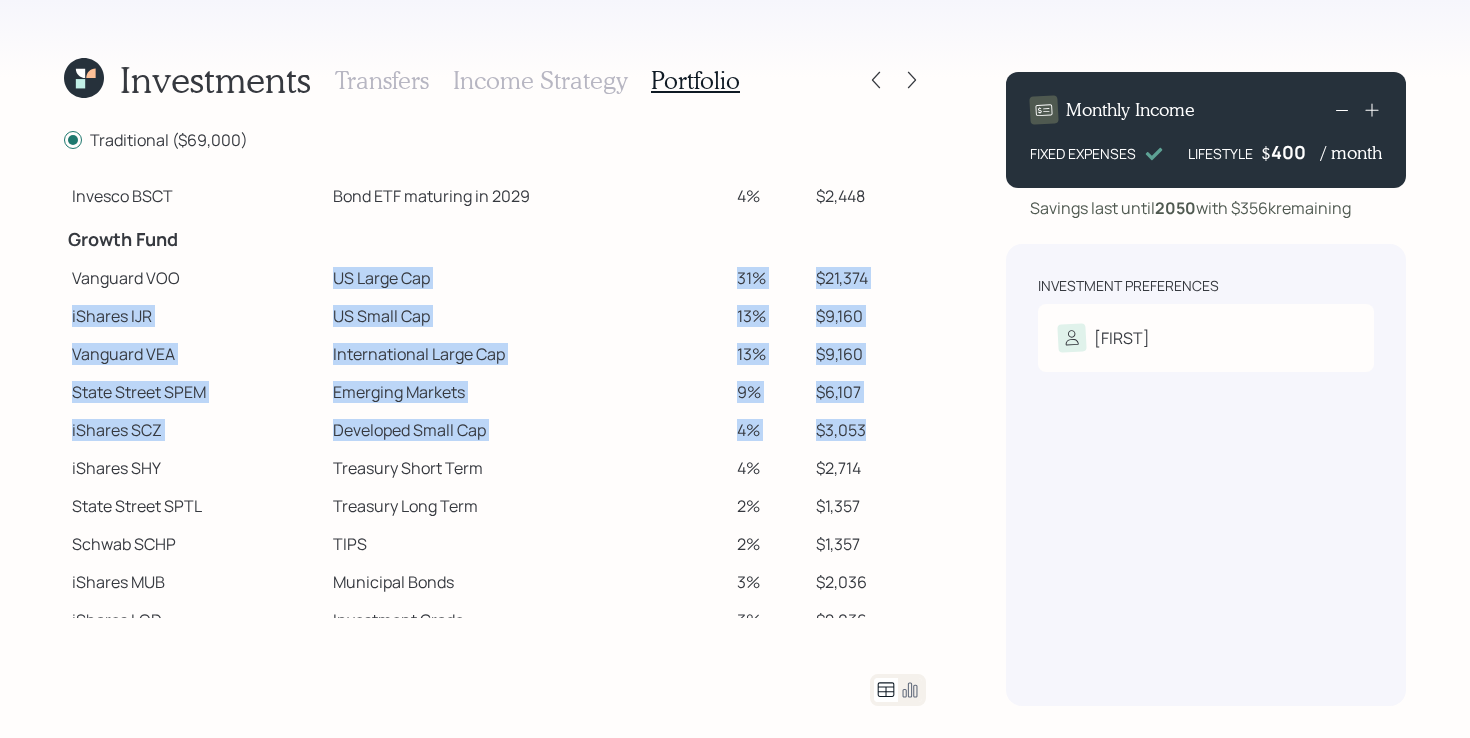 drag, startPoint x: 898, startPoint y: 434, endPoint x: 324, endPoint y: 277, distance: 595.08405 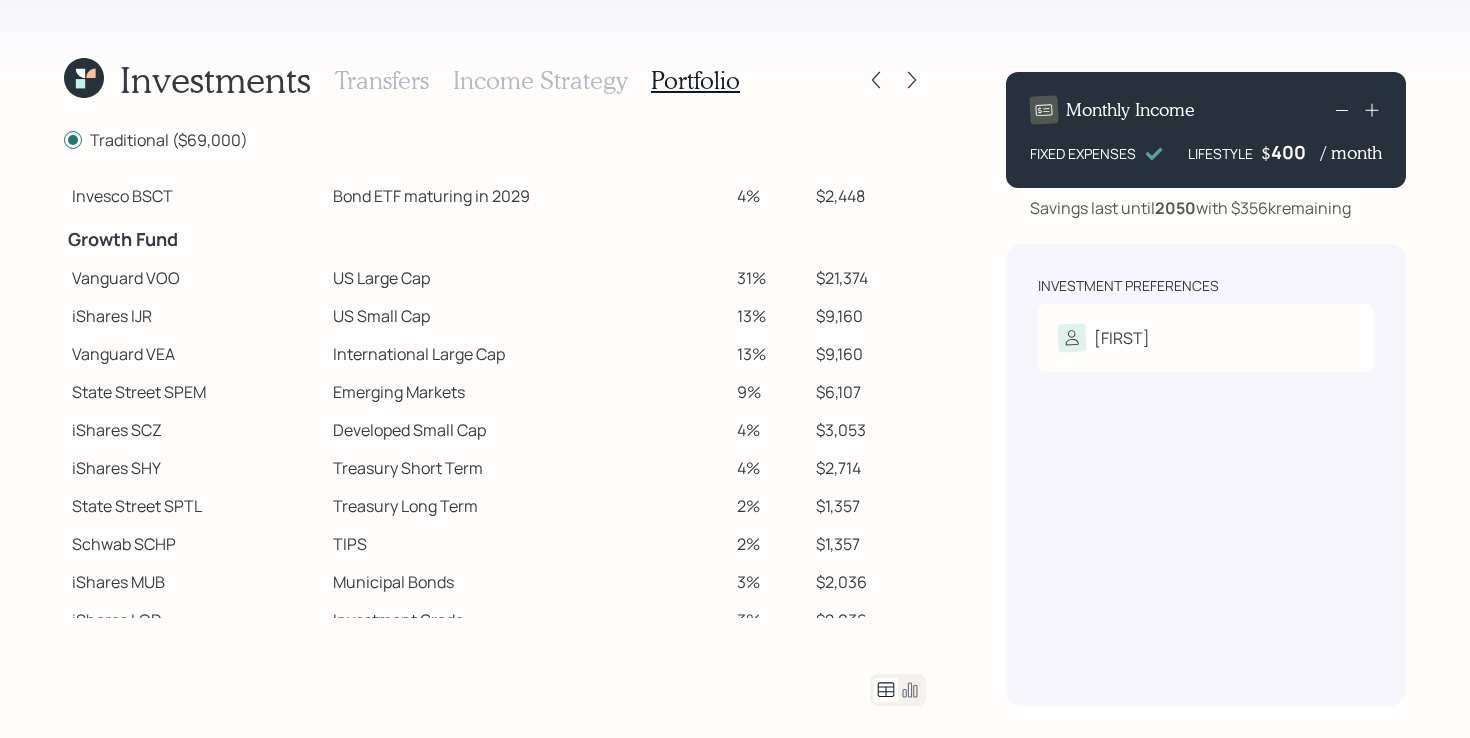 click on "iShares   SHY" at bounding box center [194, 468] 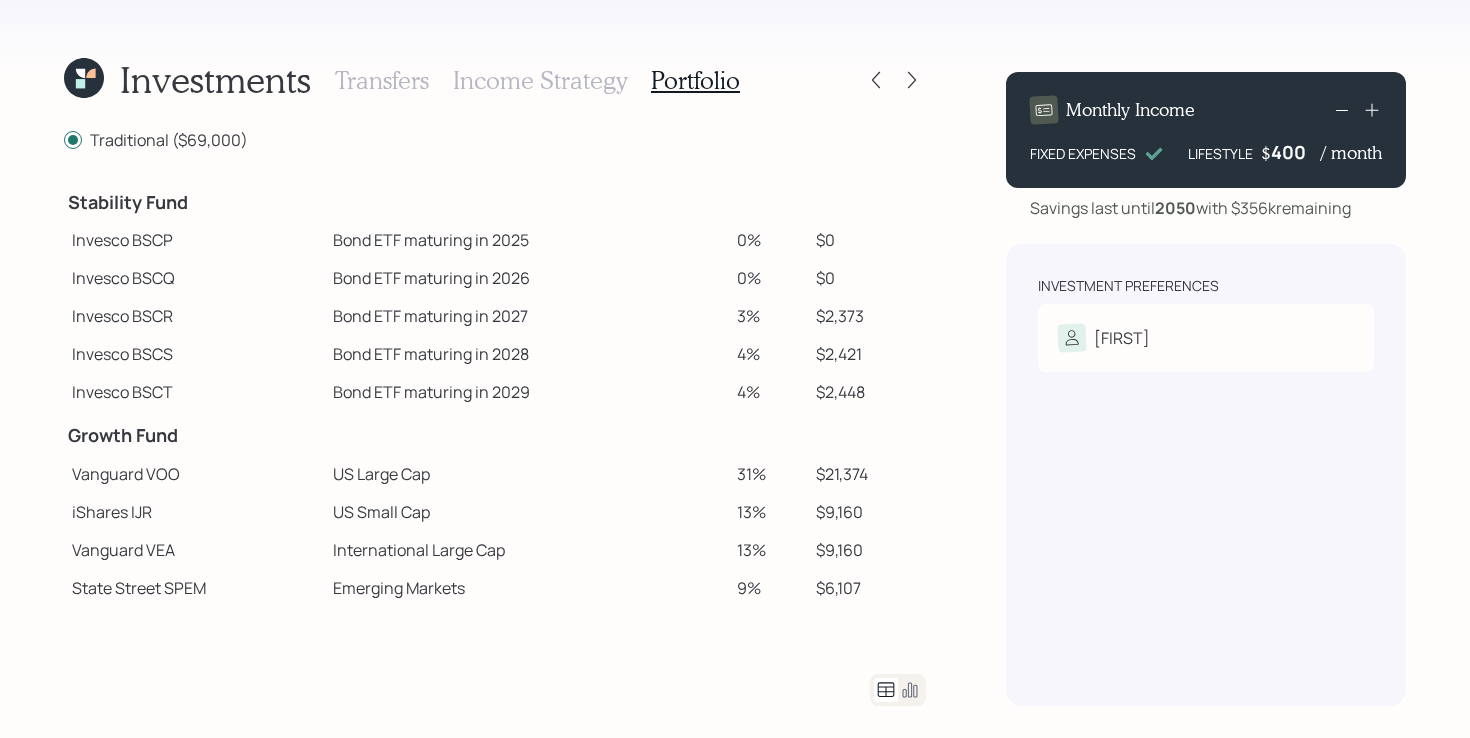 scroll, scrollTop: 0, scrollLeft: 0, axis: both 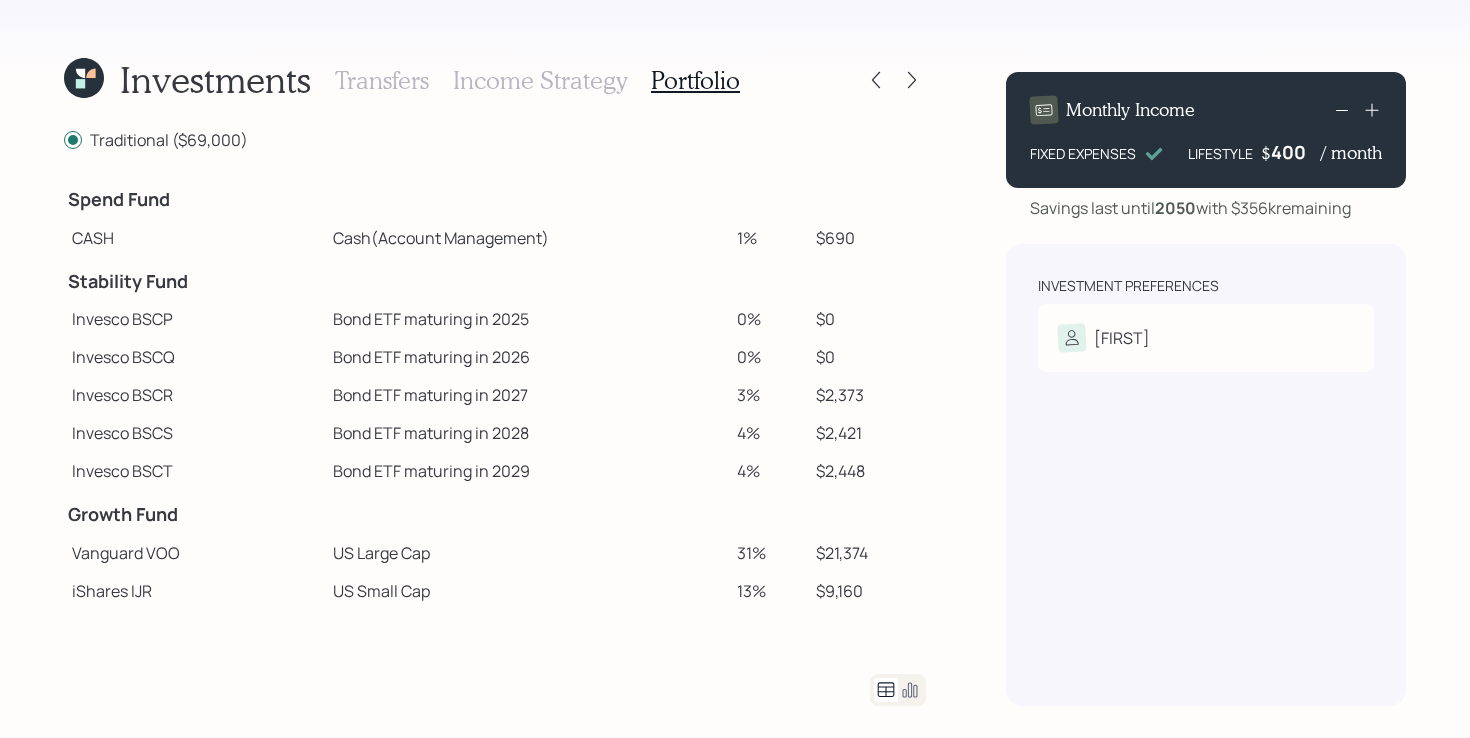 click on "Spend Fund" at bounding box center [194, 200] 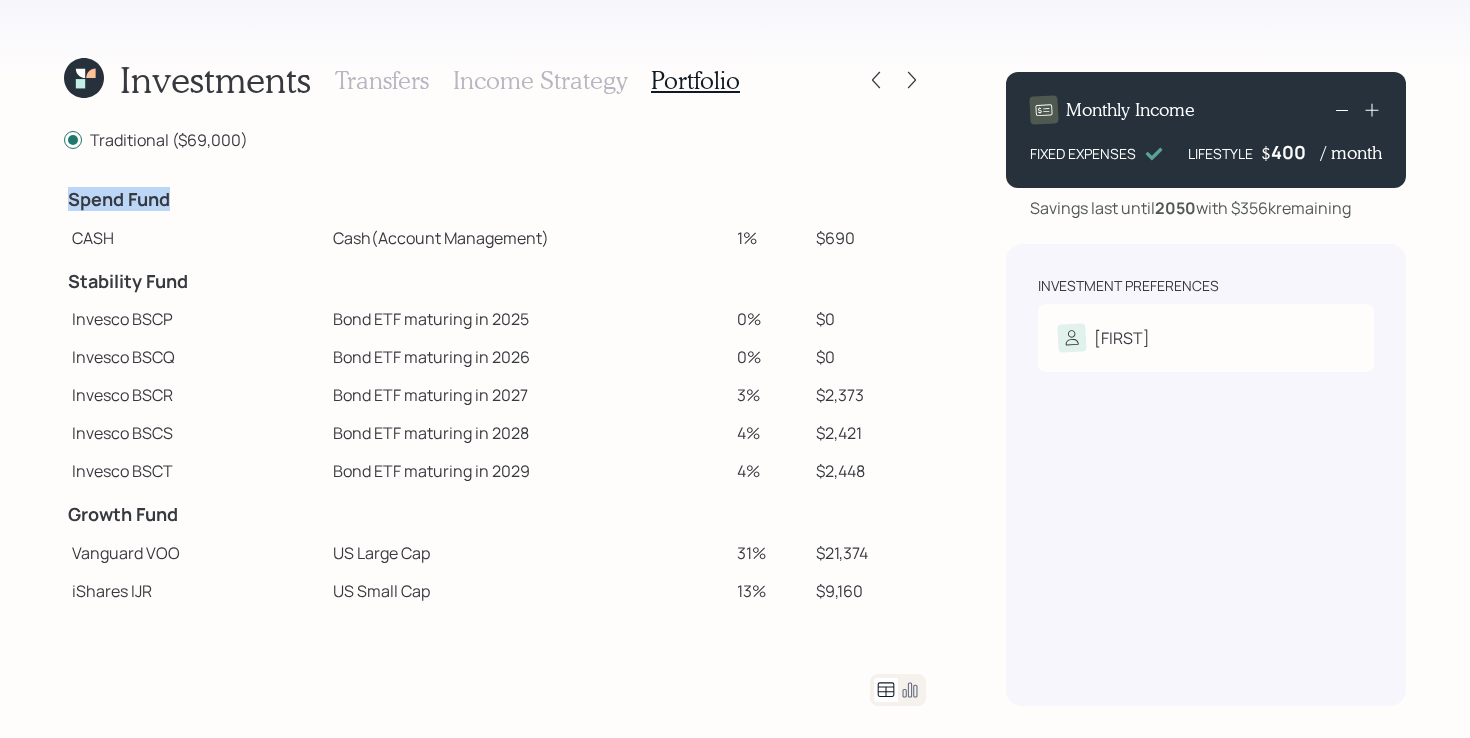 drag, startPoint x: 196, startPoint y: 198, endPoint x: 51, endPoint y: 202, distance: 145.05516 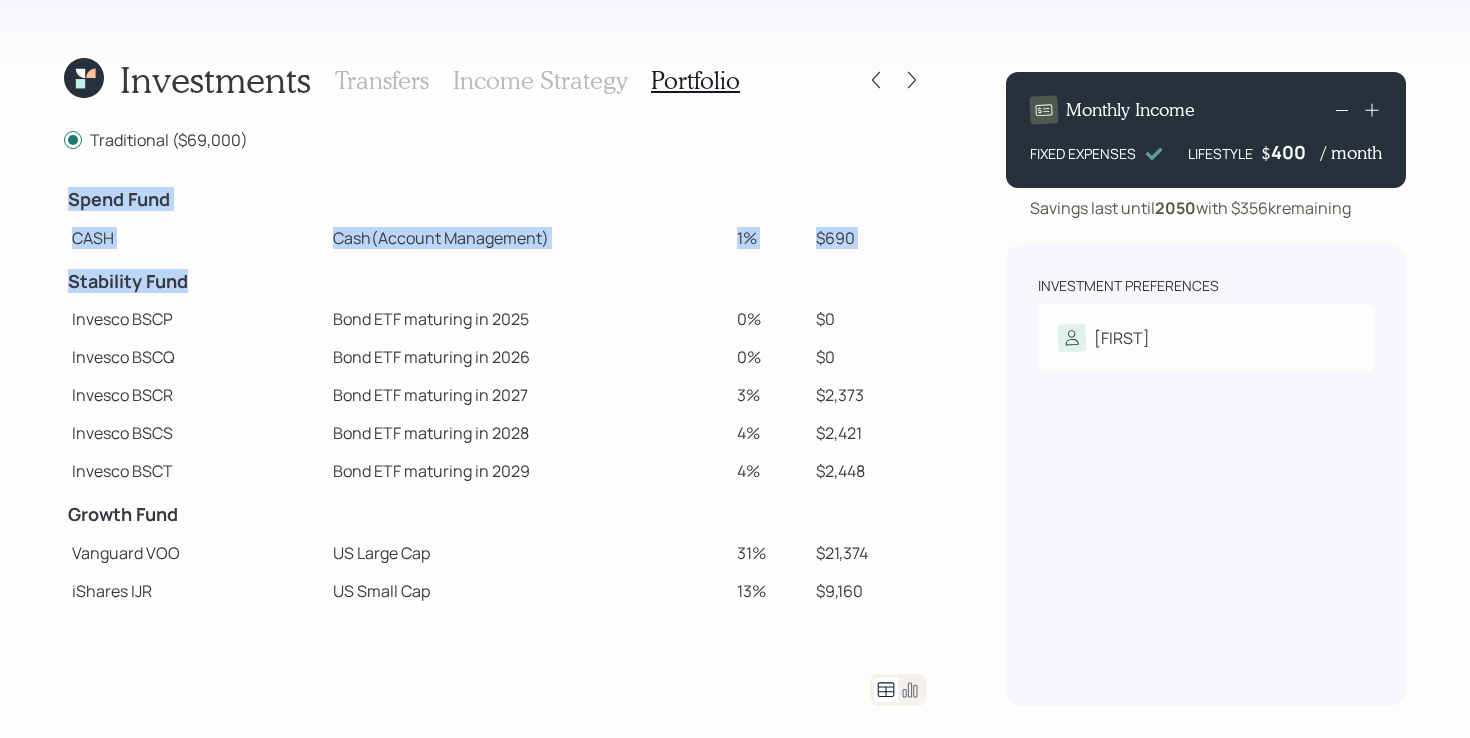 drag, startPoint x: 61, startPoint y: 283, endPoint x: 217, endPoint y: 270, distance: 156.54073 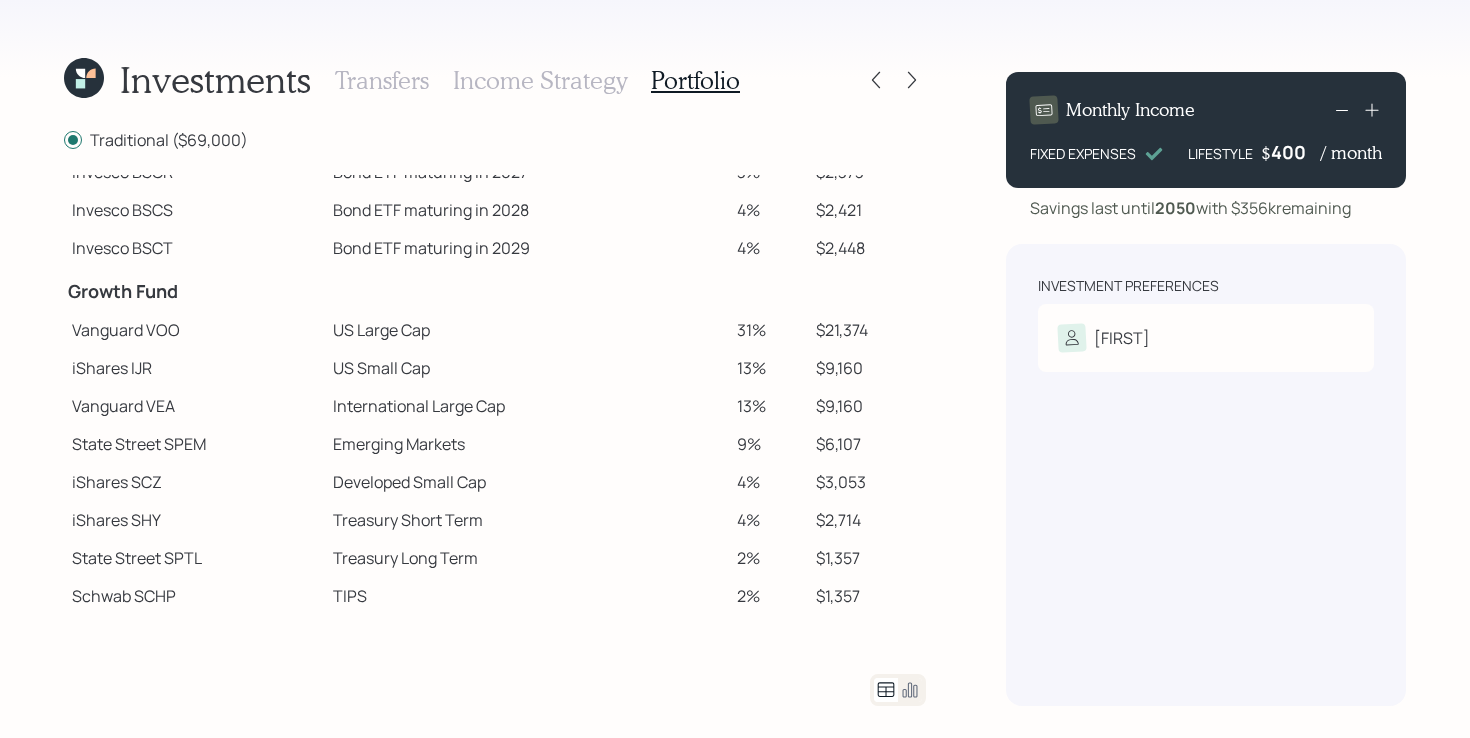 scroll, scrollTop: 224, scrollLeft: 0, axis: vertical 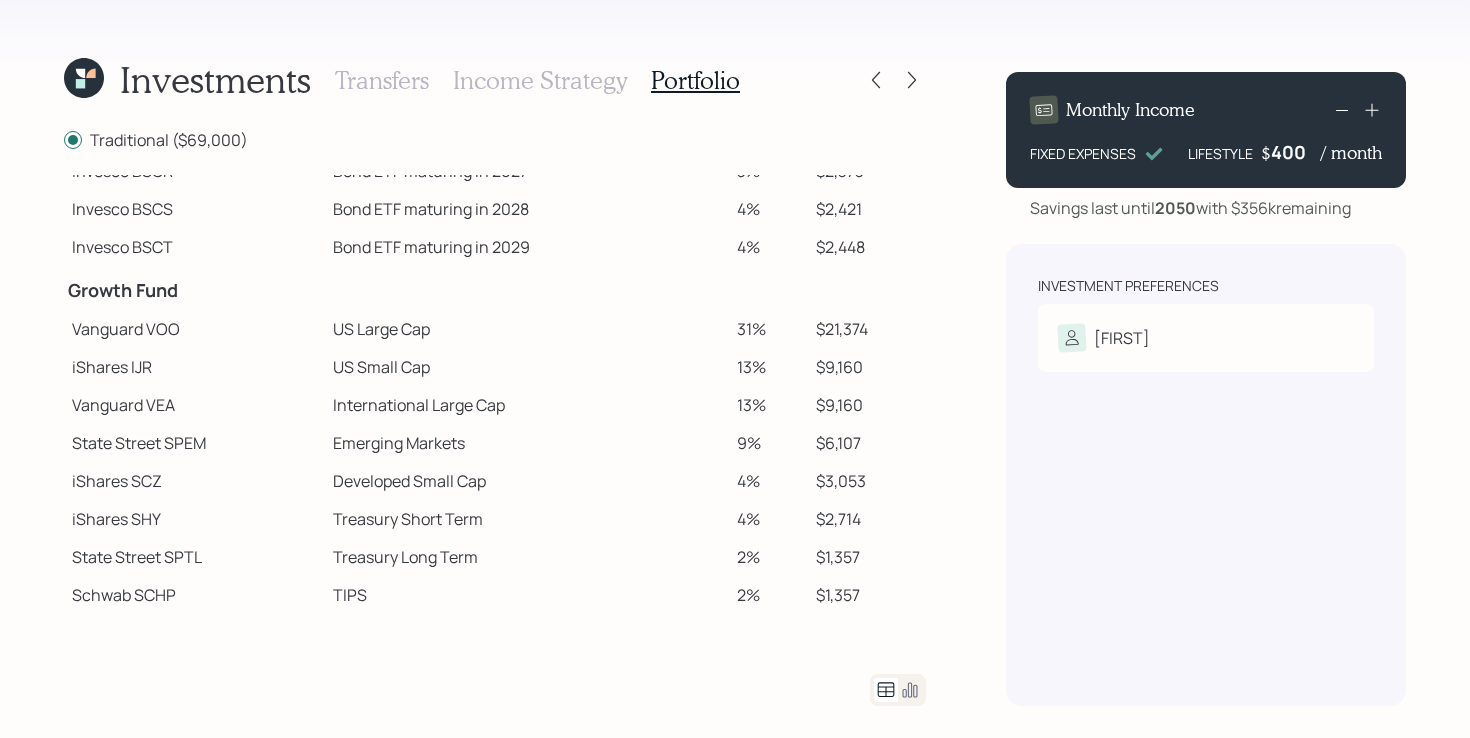click on "Investments Transfers Income Strategy Portfolio Traditional ($69,000) Spend Fund   CASH Cash  (Account Management) 1% $690 Stability Fund Invesco   BSCP Bond ETF maturing in 2025 0% $0 Invesco   BSCQ Bond ETF maturing in 2026 0% $0 Invesco   BSCR Bond ETF maturing in 2027 3% $2,373 Invesco   BSCS Bond ETF maturing in 2028 4% $2,421 Invesco   BSCT Bond ETF maturing in 2029 4% $2,448 Growth Fund Vanguard   VOO US Large Cap 31% $21,374 iShares   IJR US Small Cap 13% $9,160 Vanguard   VEA International Large Cap 13% $9,160 State Street   SPEM Emerging Markets 9% $6,107 iShares   SCZ Developed Small Cap 4% $3,053 iShares   SHY Treasury Short Term 4% $2,714 State Street   SPTL Treasury Long Term 2% $1,357 Schwab   SCHP TIPS 2% $1,357 iShares   MUB Municipal Bonds 3% $2,036 iShares   LQD Investment Grade 3% $2,036 iShares   HYG High Yield Bonds 2% $1,357 Vanguard   BNDX International Bonds 2% $1,357 Monthly Income FIXED EXPENSES LIFESTYLE $ 400  / month Savings last until  2050  with   $356k  remaining Mary" at bounding box center [735, 369] 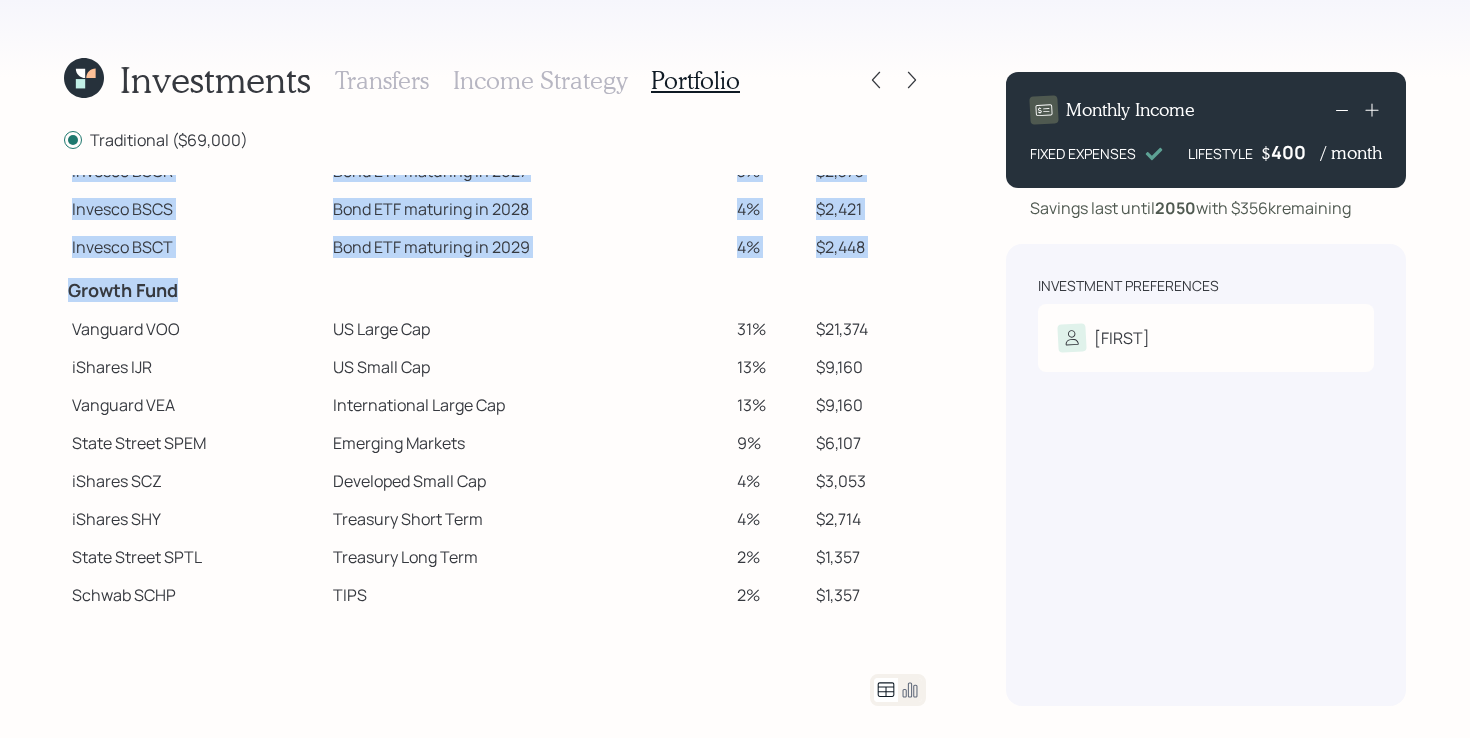 drag, startPoint x: 47, startPoint y: 294, endPoint x: 209, endPoint y: 283, distance: 162.37303 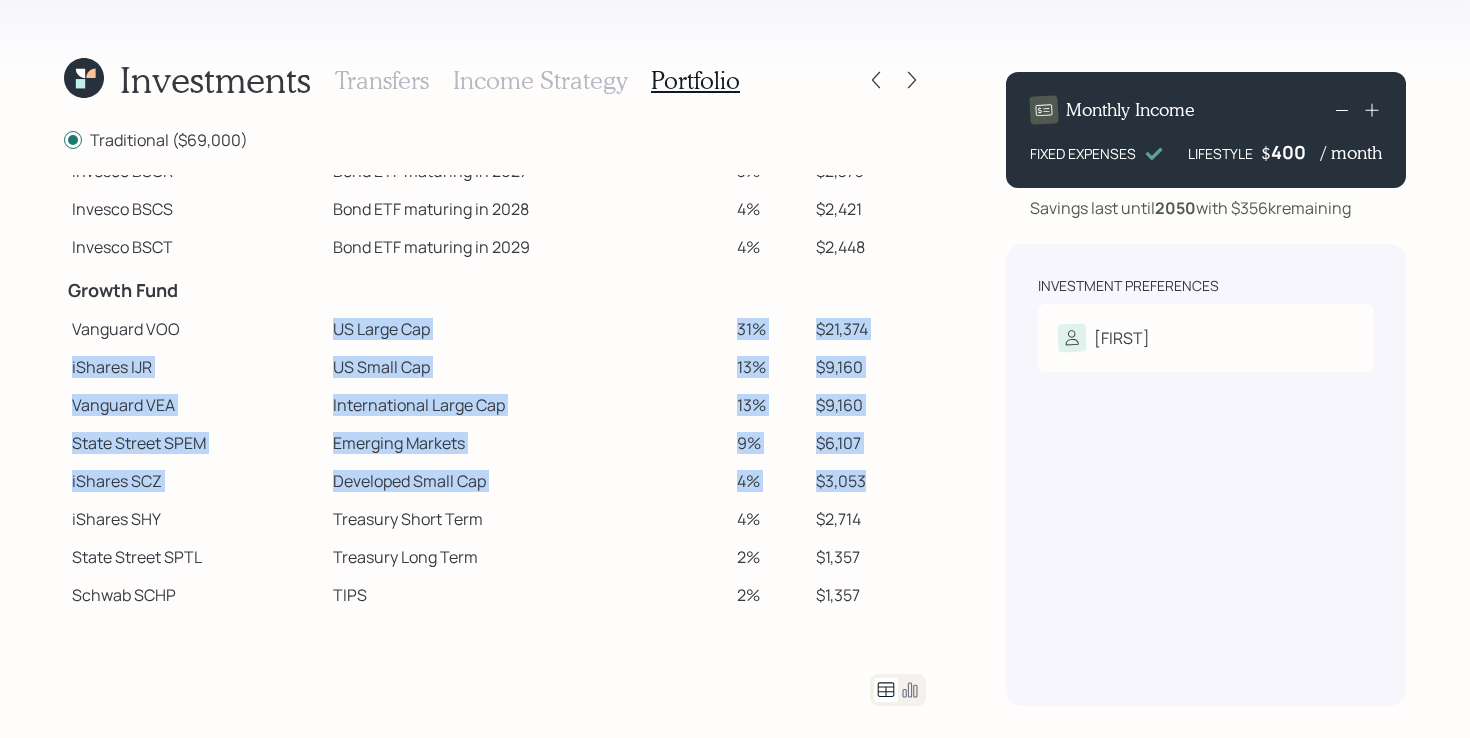 drag, startPoint x: 312, startPoint y: 324, endPoint x: 907, endPoint y: 490, distance: 617.7224 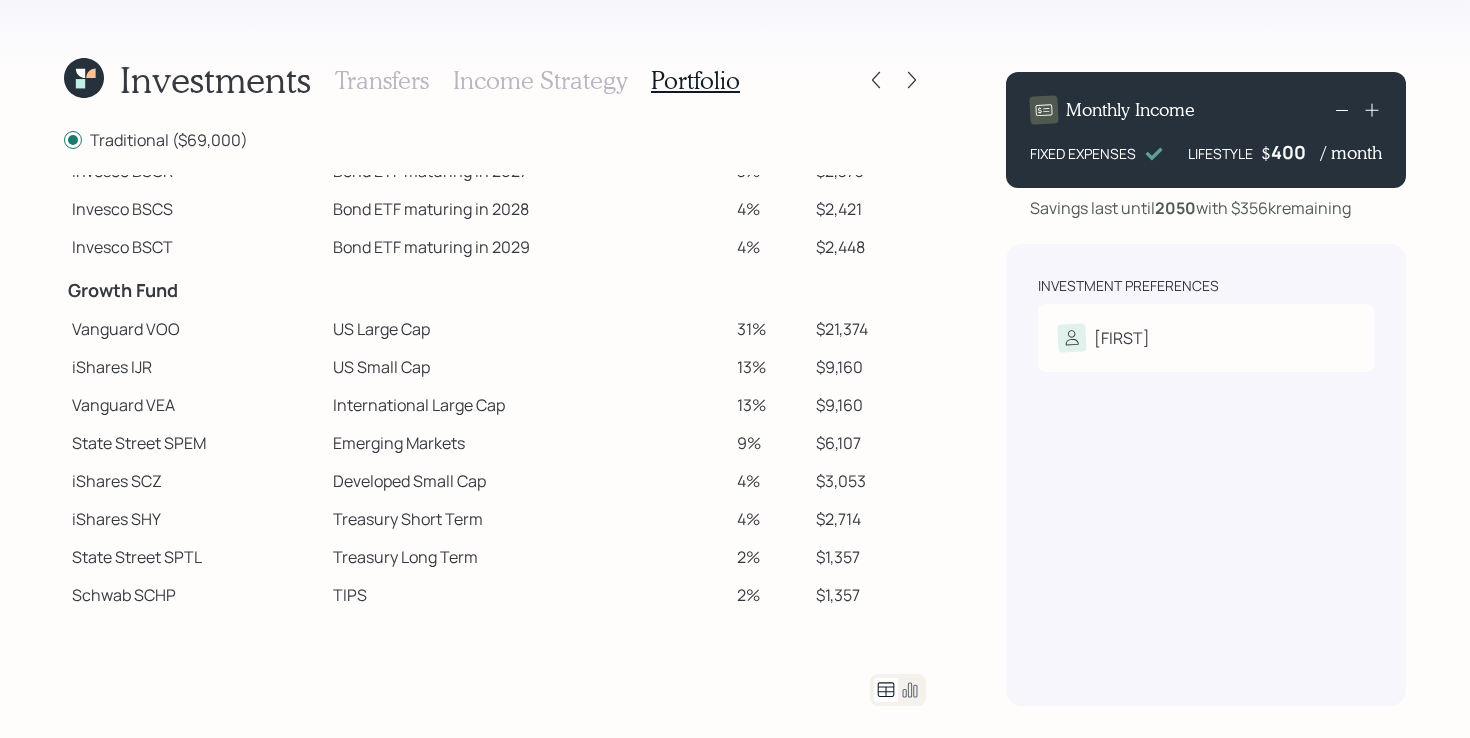 scroll, scrollTop: 372, scrollLeft: 0, axis: vertical 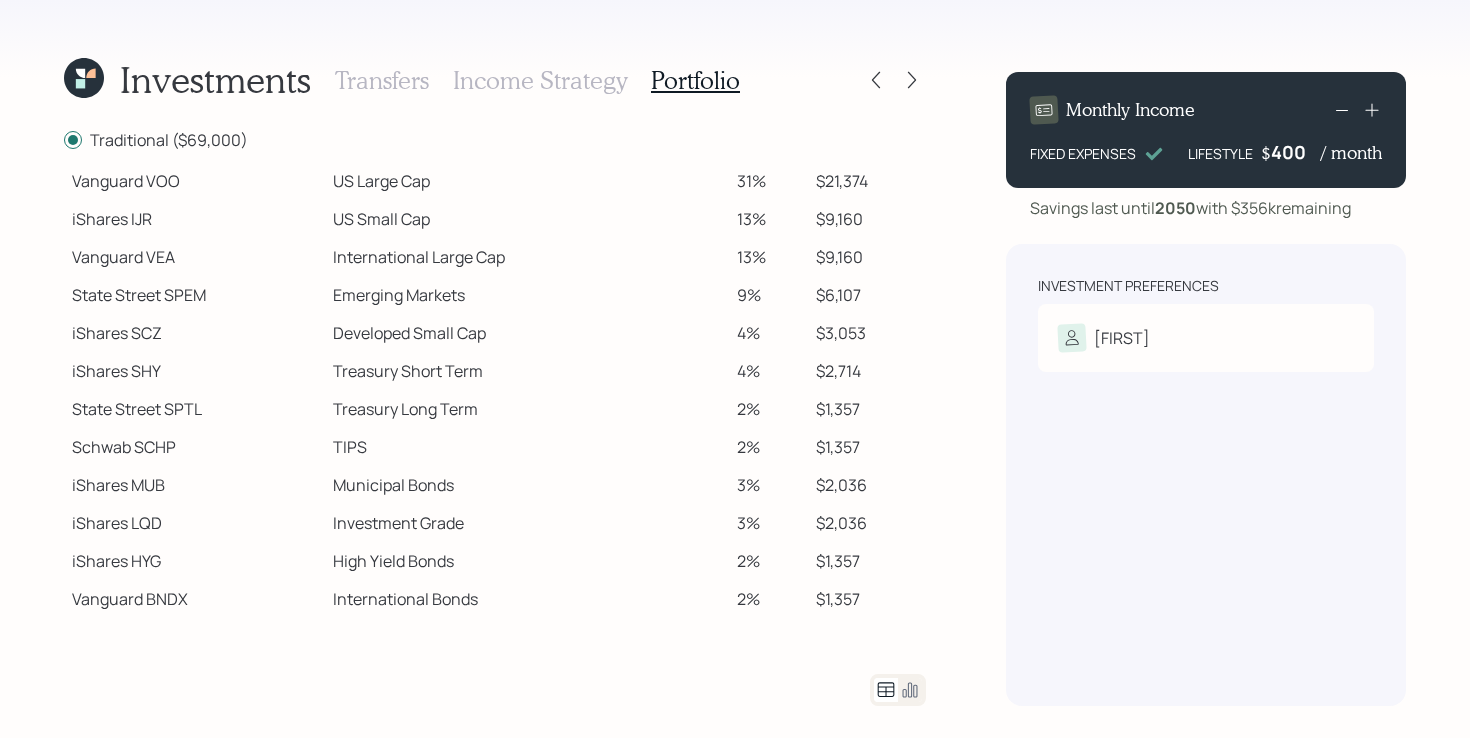 click 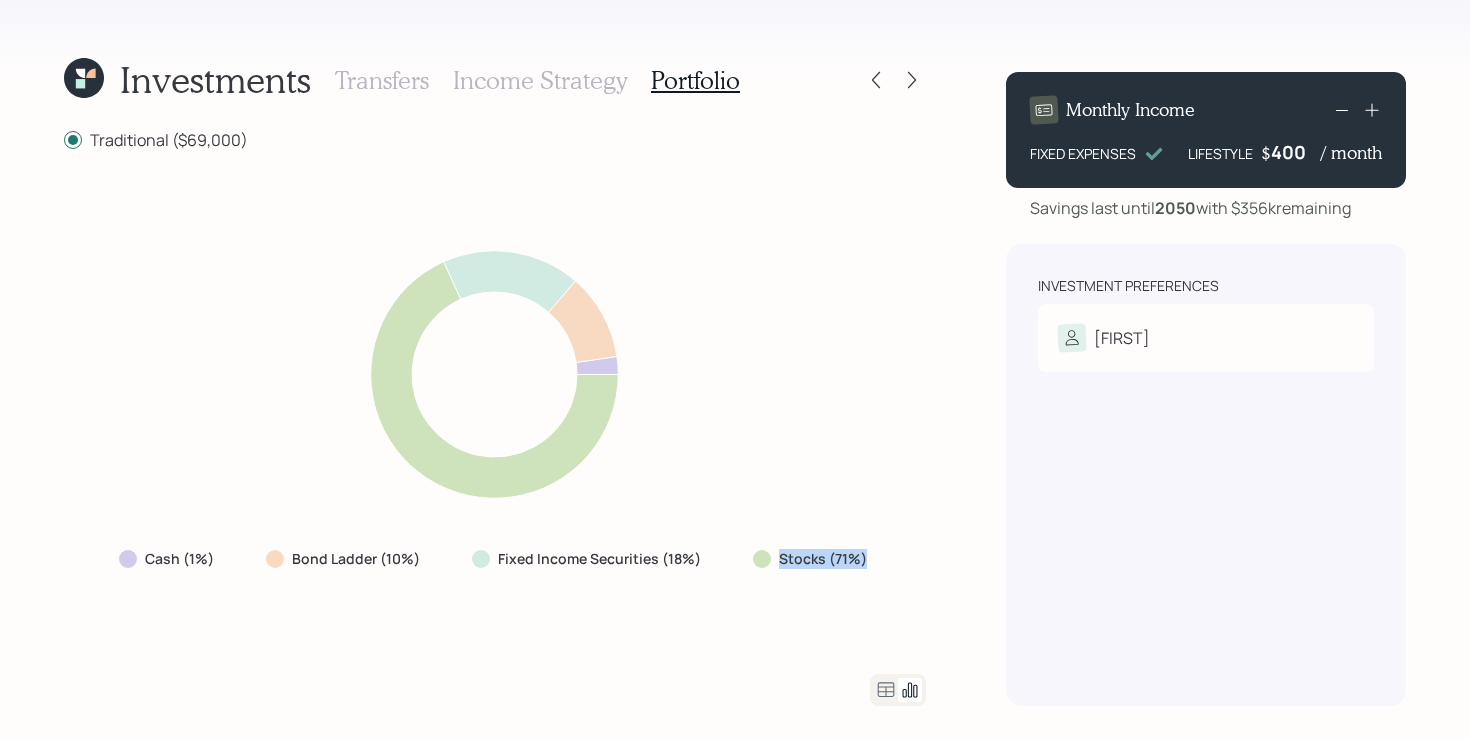 drag, startPoint x: 878, startPoint y: 559, endPoint x: 717, endPoint y: 560, distance: 161.00311 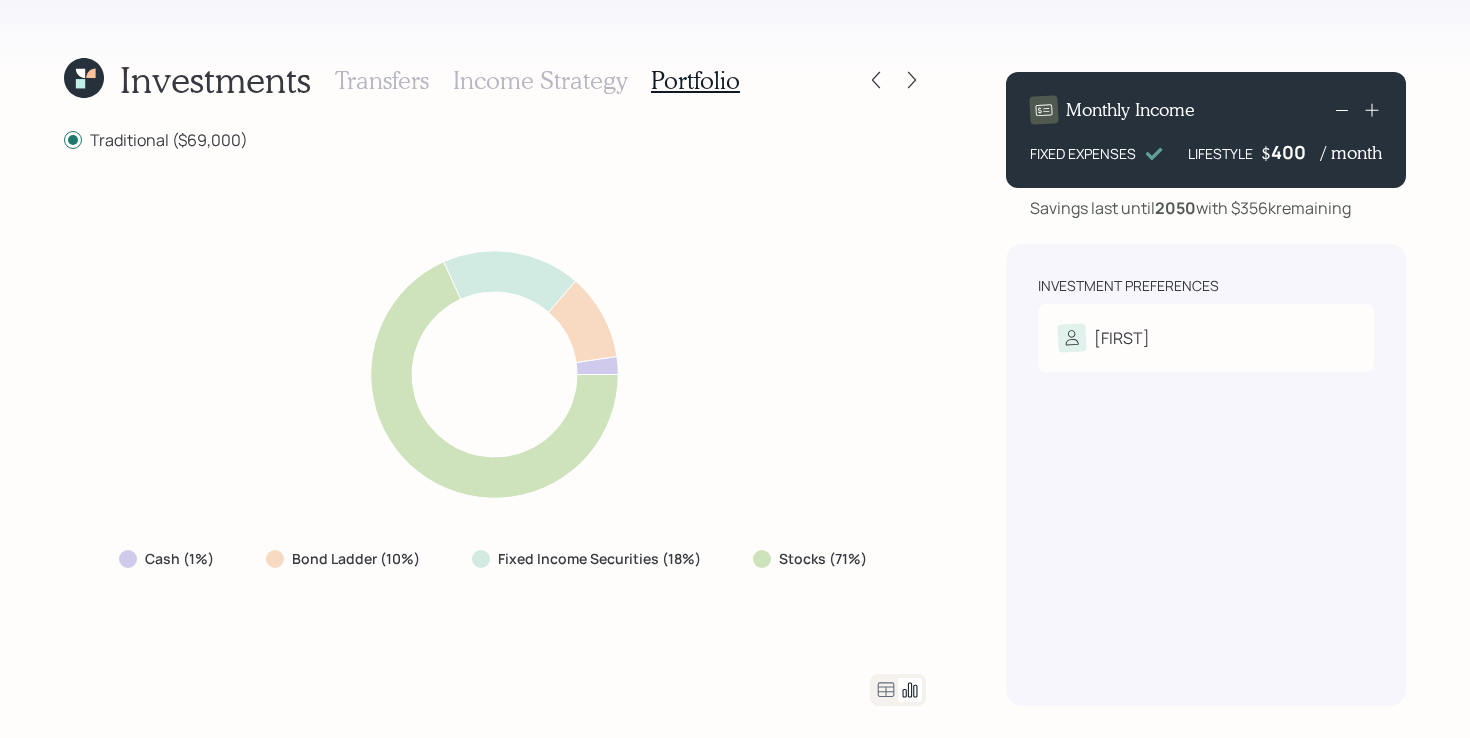 click on "Fixed Income Securities (18%)" at bounding box center [588, 559] 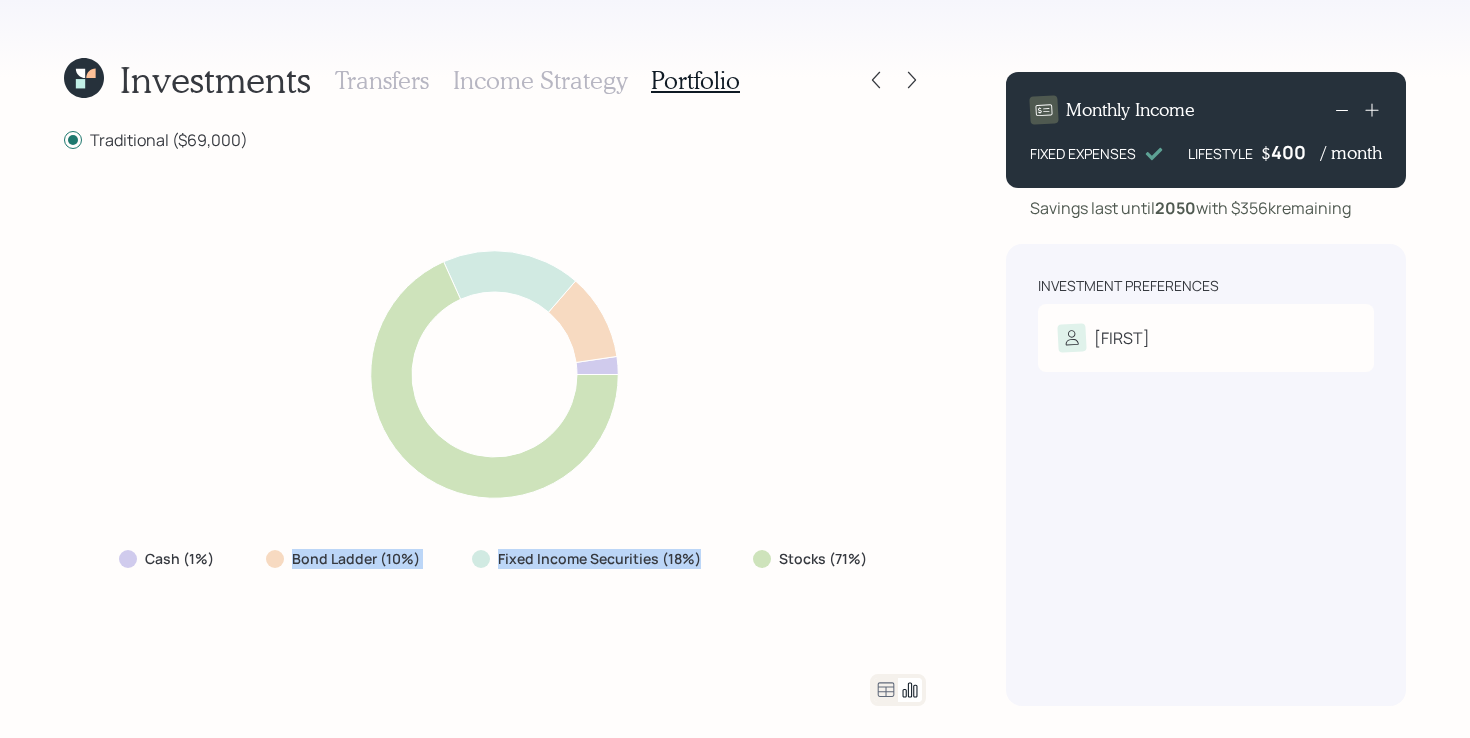 drag, startPoint x: 719, startPoint y: 562, endPoint x: 265, endPoint y: 556, distance: 454.03964 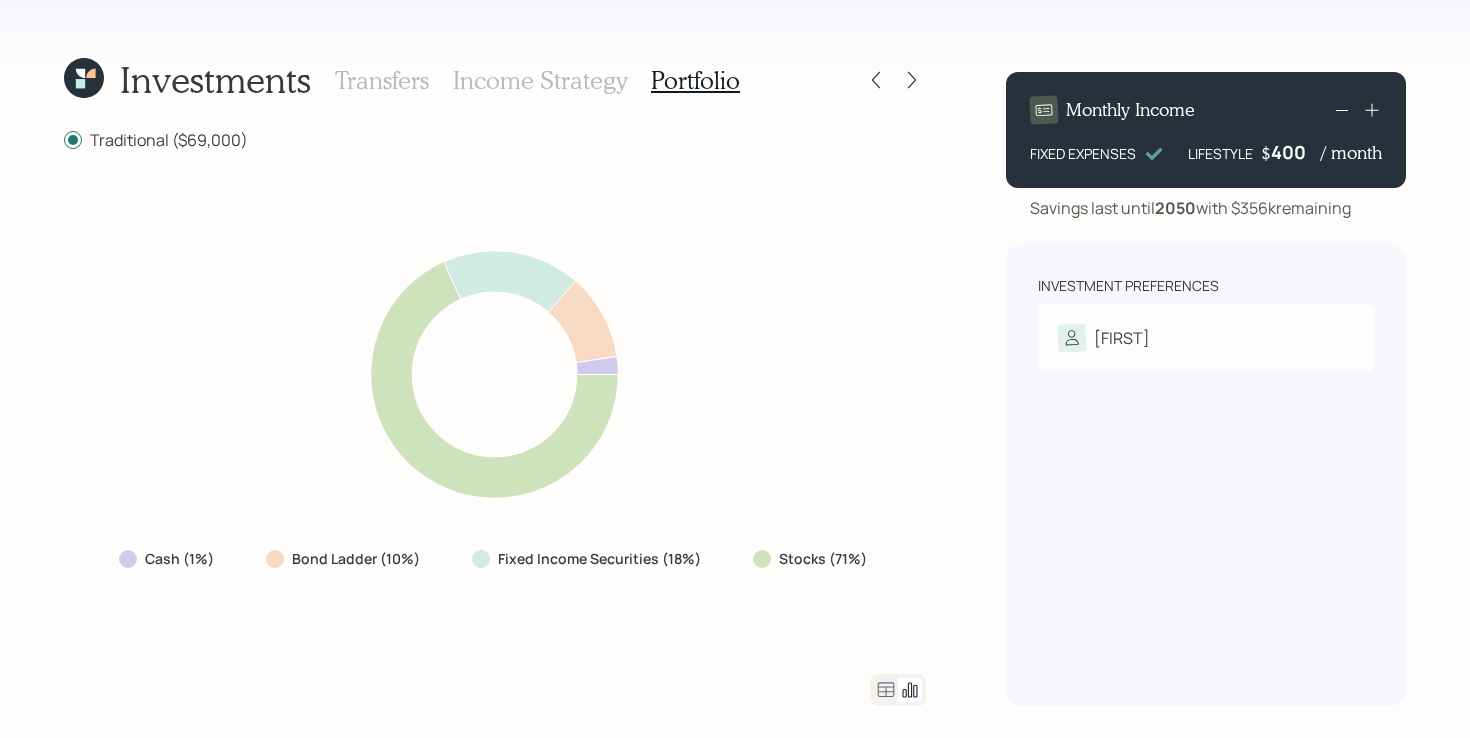 click on "Cash (1%) Bond Ladder (10%) Fixed Income Securities (18%) Stocks (71%)" at bounding box center [495, 412] 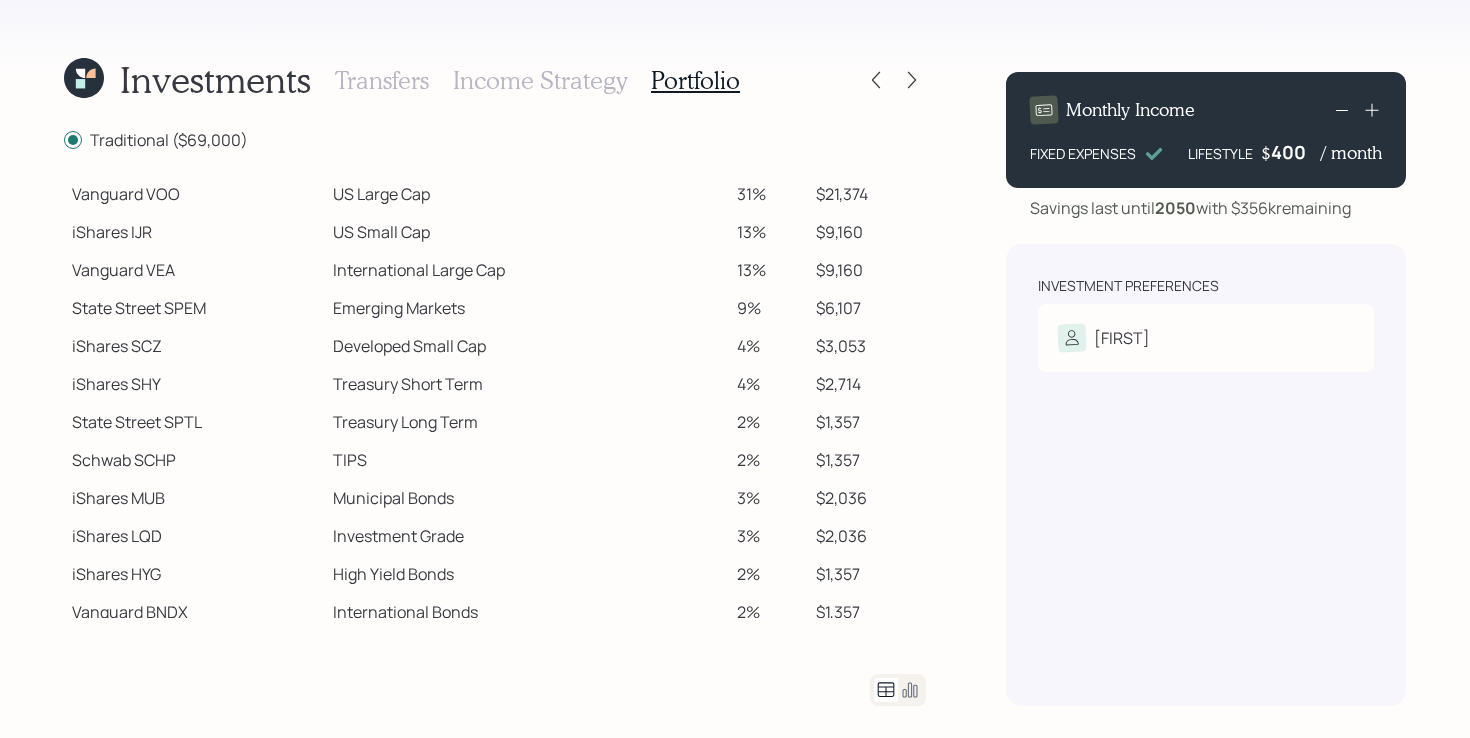 scroll, scrollTop: 362, scrollLeft: 0, axis: vertical 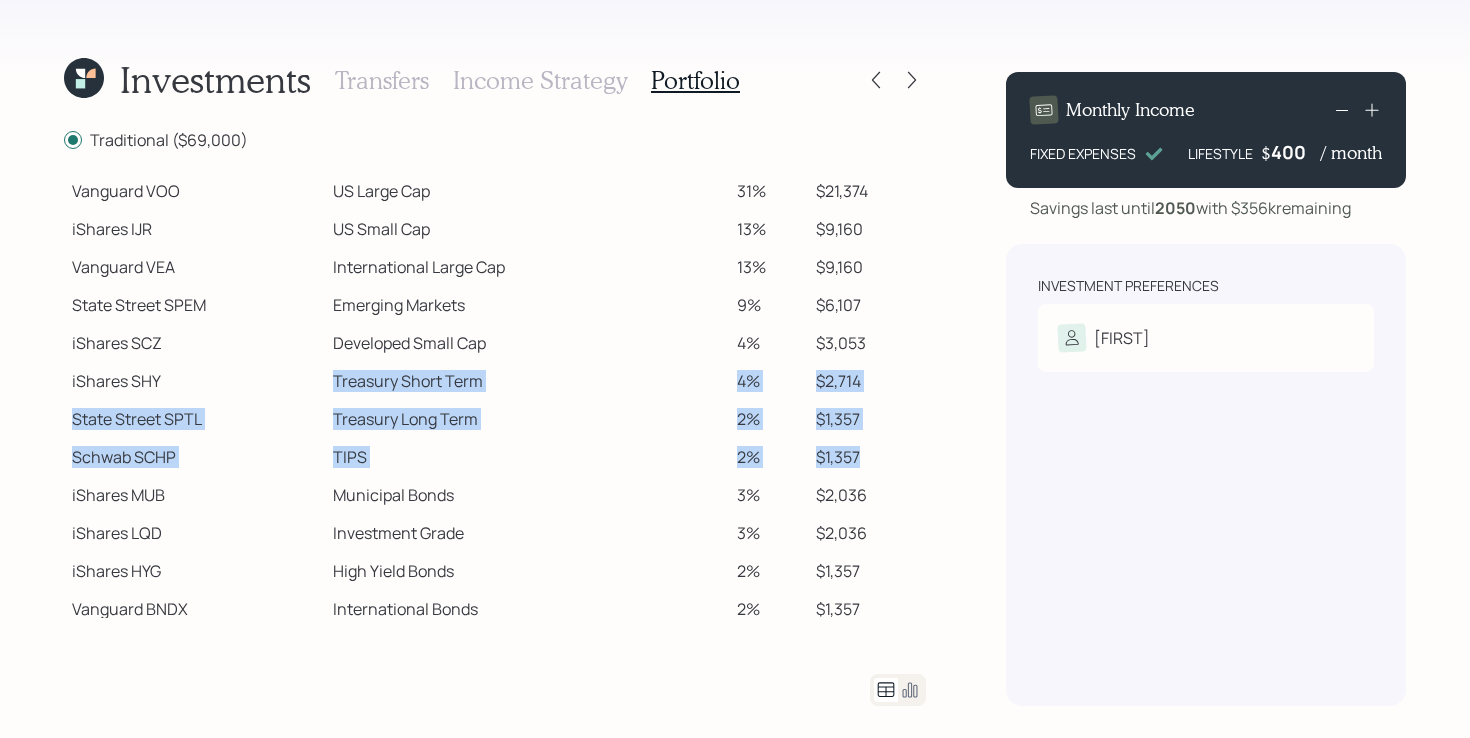 drag, startPoint x: 317, startPoint y: 377, endPoint x: 882, endPoint y: 458, distance: 570.7767 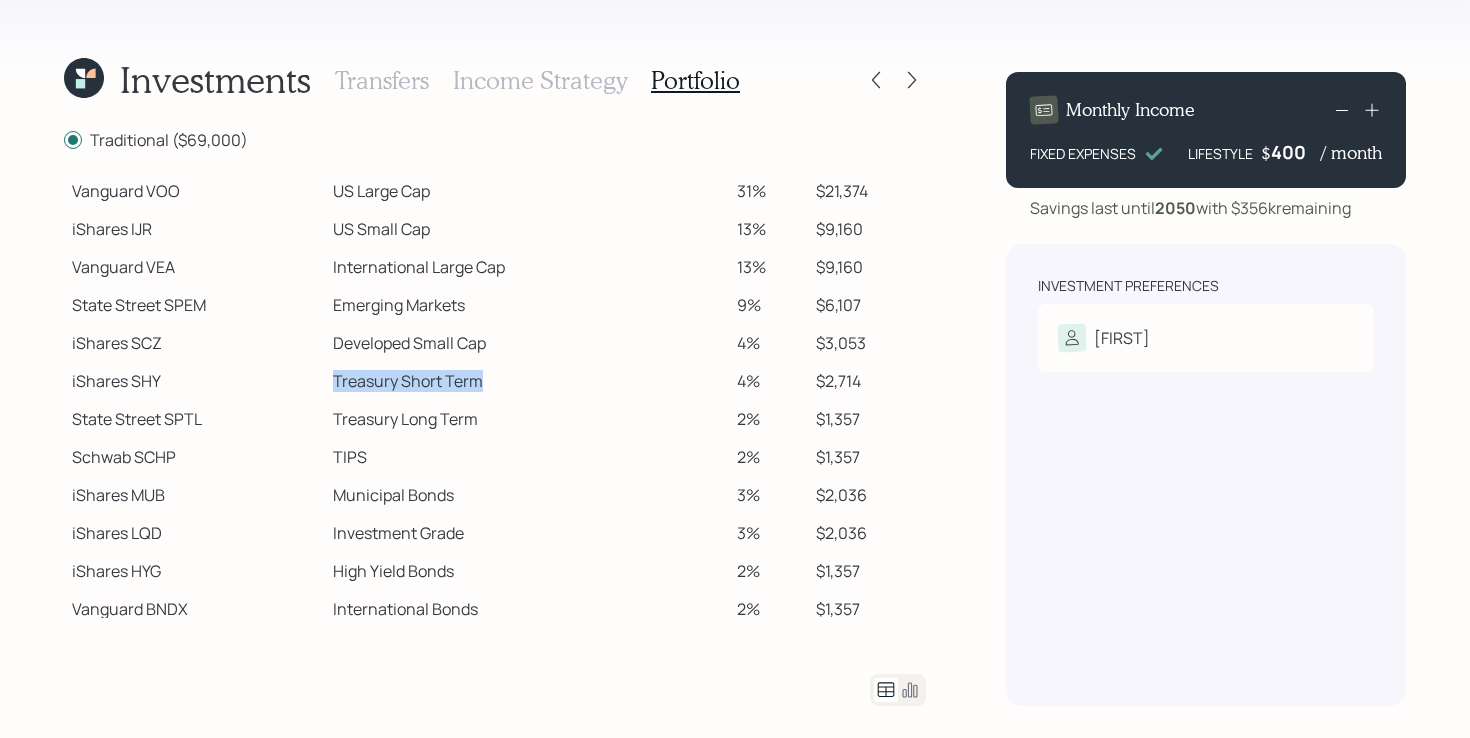 drag, startPoint x: 323, startPoint y: 378, endPoint x: 530, endPoint y: 380, distance: 207.00966 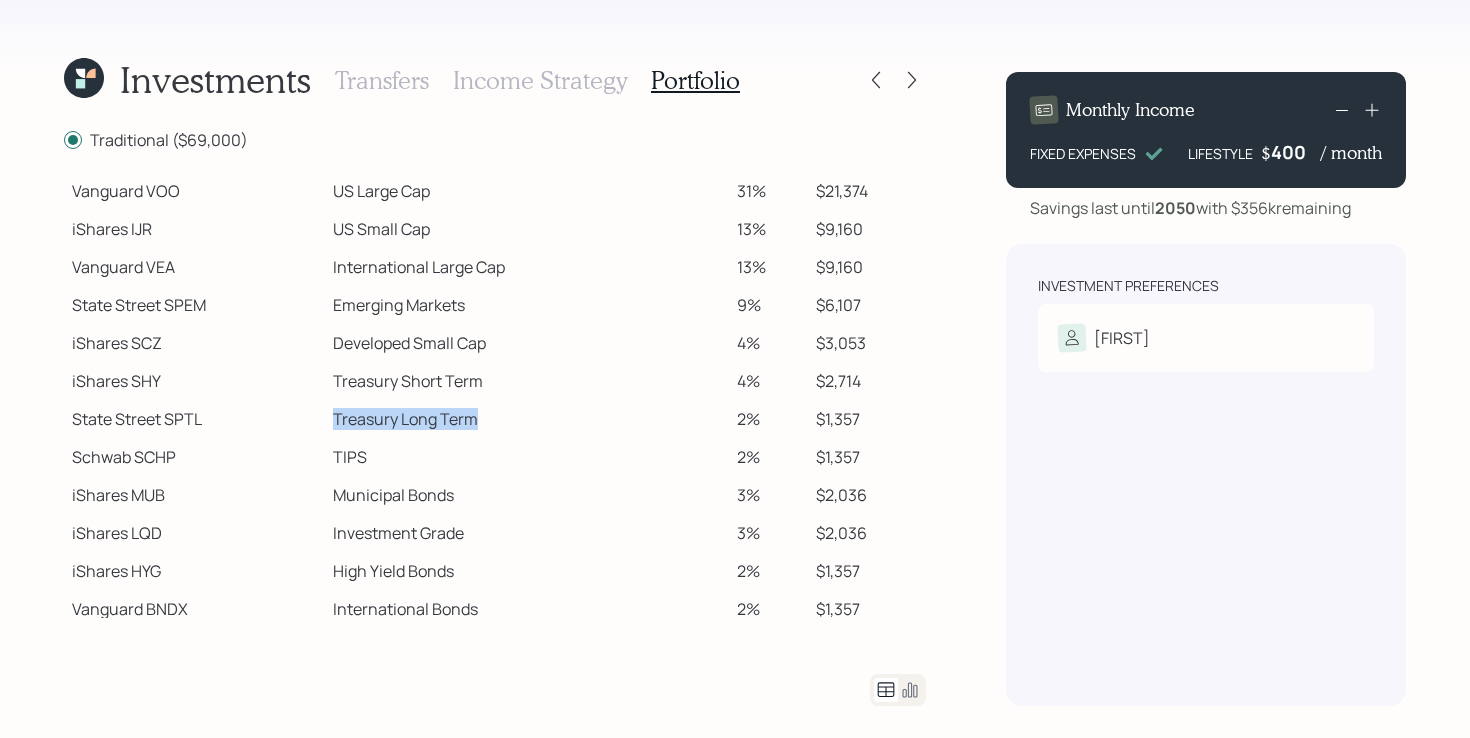 drag, startPoint x: 329, startPoint y: 420, endPoint x: 636, endPoint y: 426, distance: 307.05862 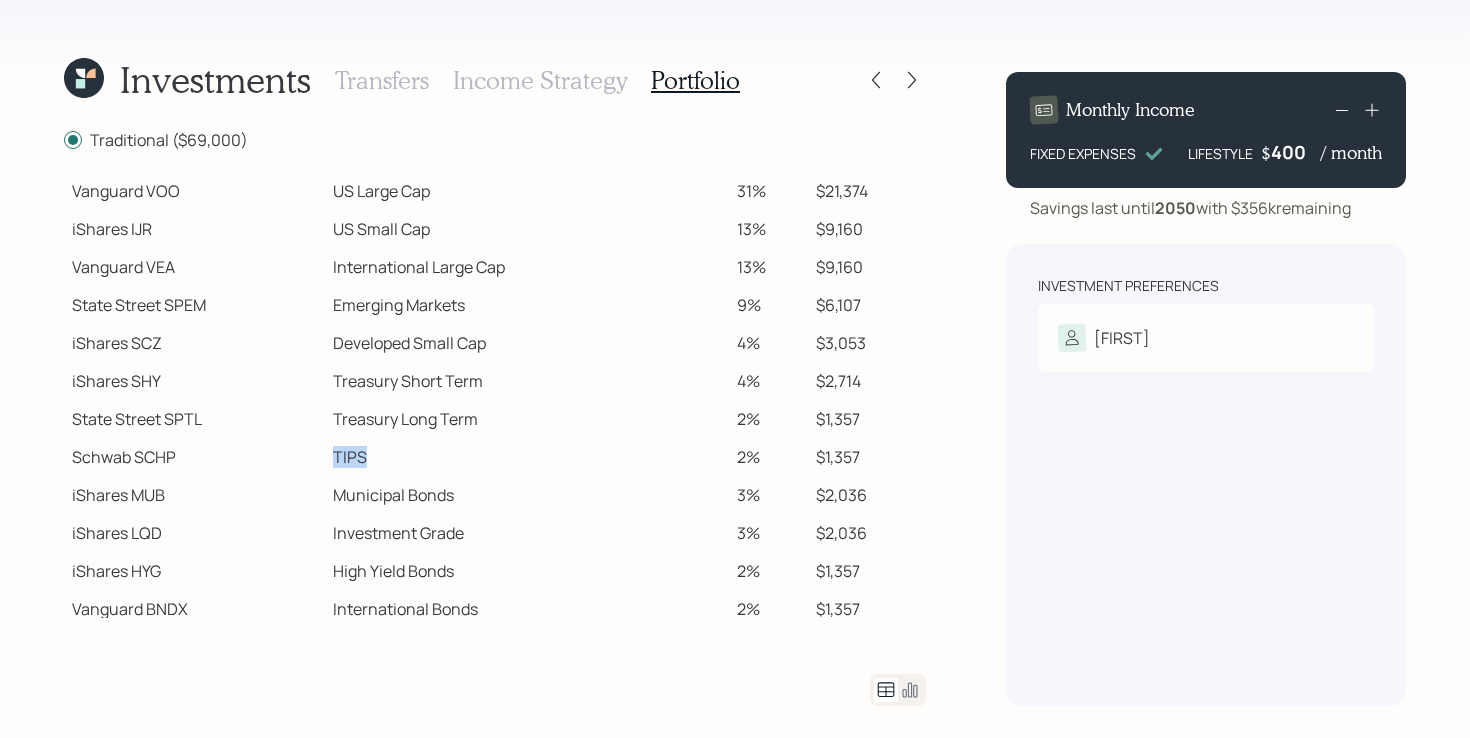 drag, startPoint x: 307, startPoint y: 448, endPoint x: 450, endPoint y: 449, distance: 143.0035 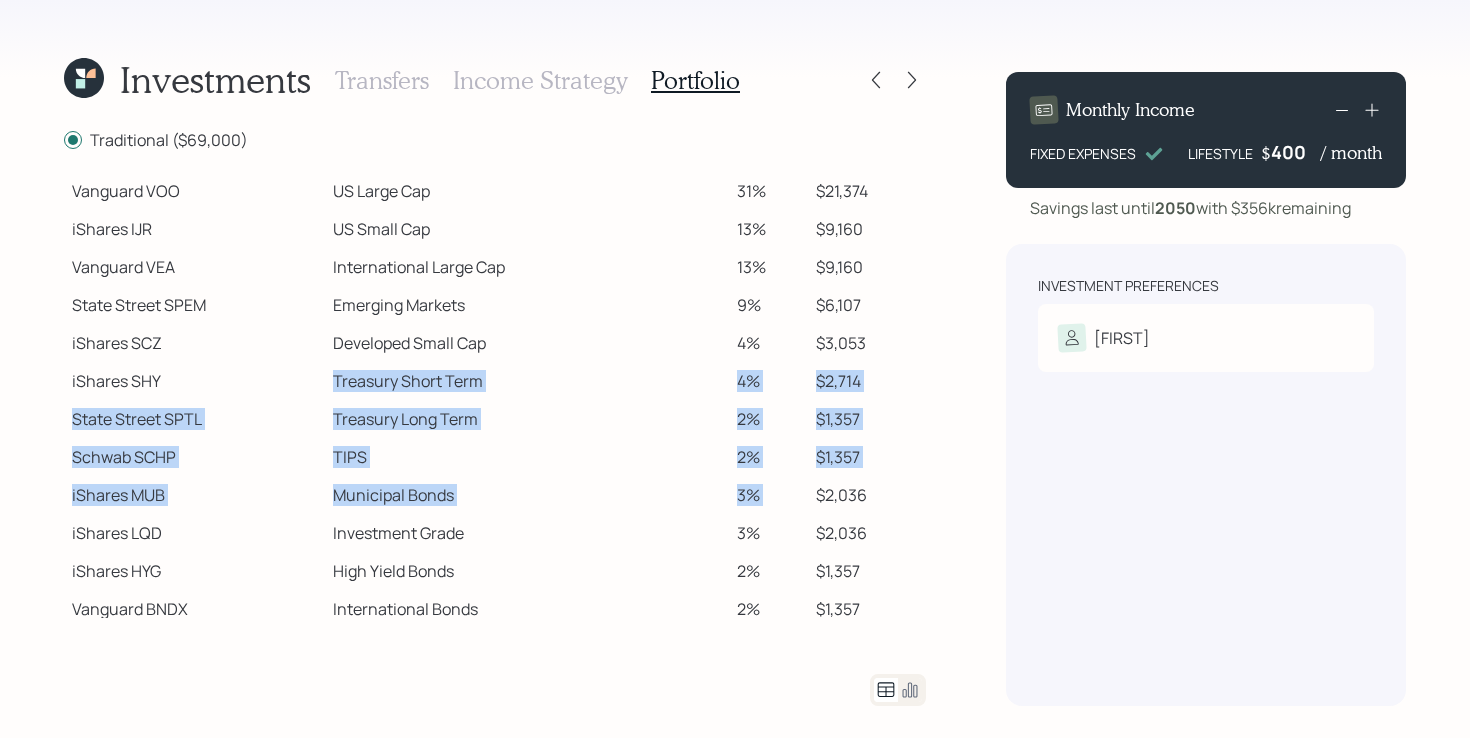 drag, startPoint x: 314, startPoint y: 376, endPoint x: 925, endPoint y: 475, distance: 618.9685 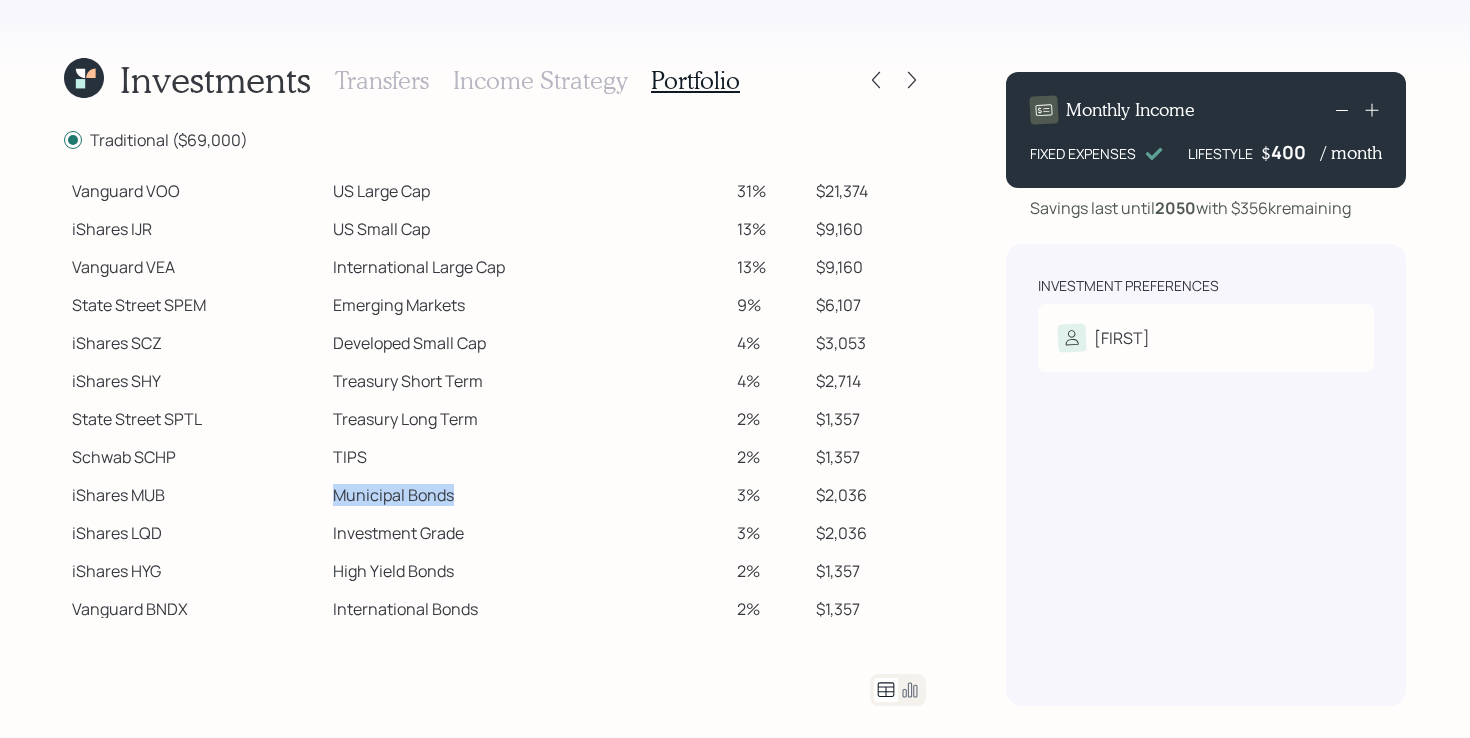 drag, startPoint x: 320, startPoint y: 492, endPoint x: 487, endPoint y: 498, distance: 167.10774 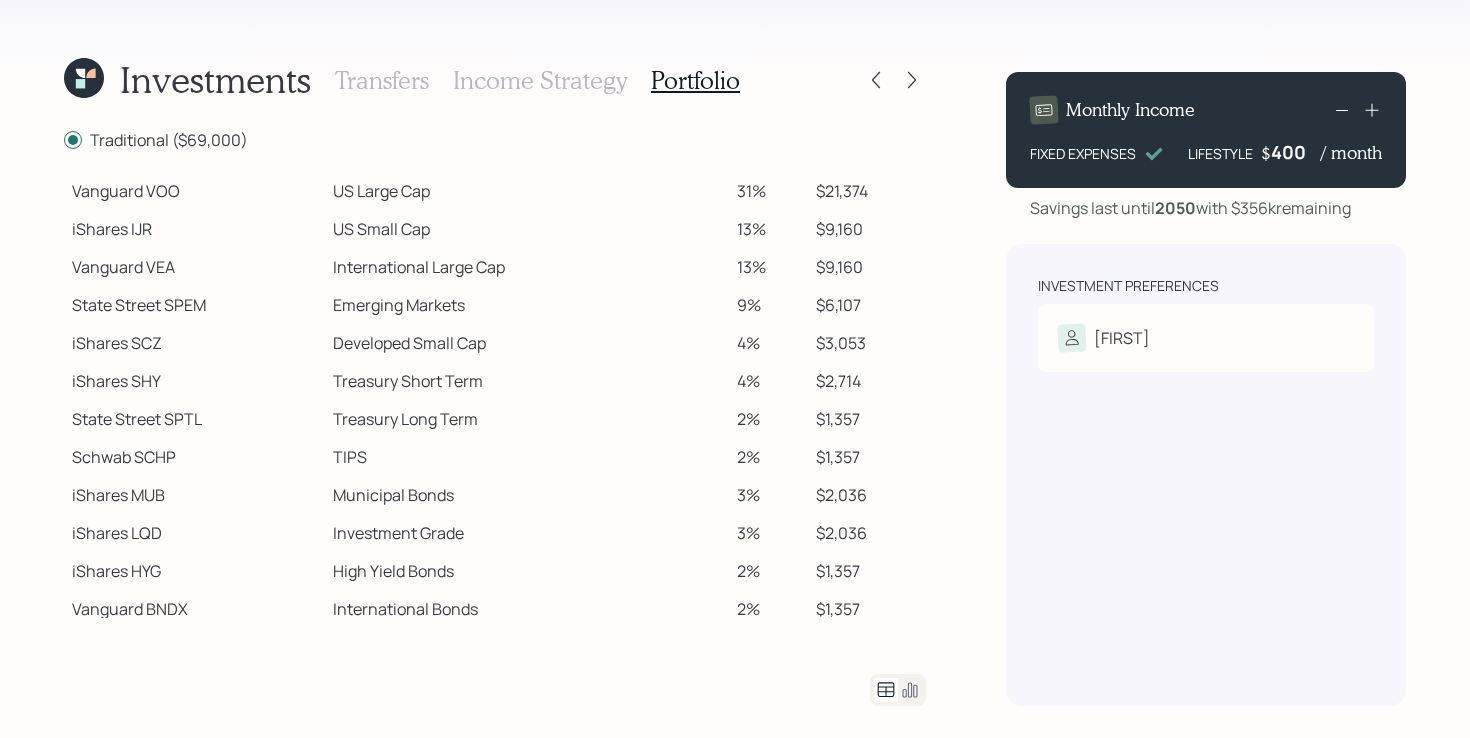 click on "High Yield Bonds" at bounding box center (527, 571) 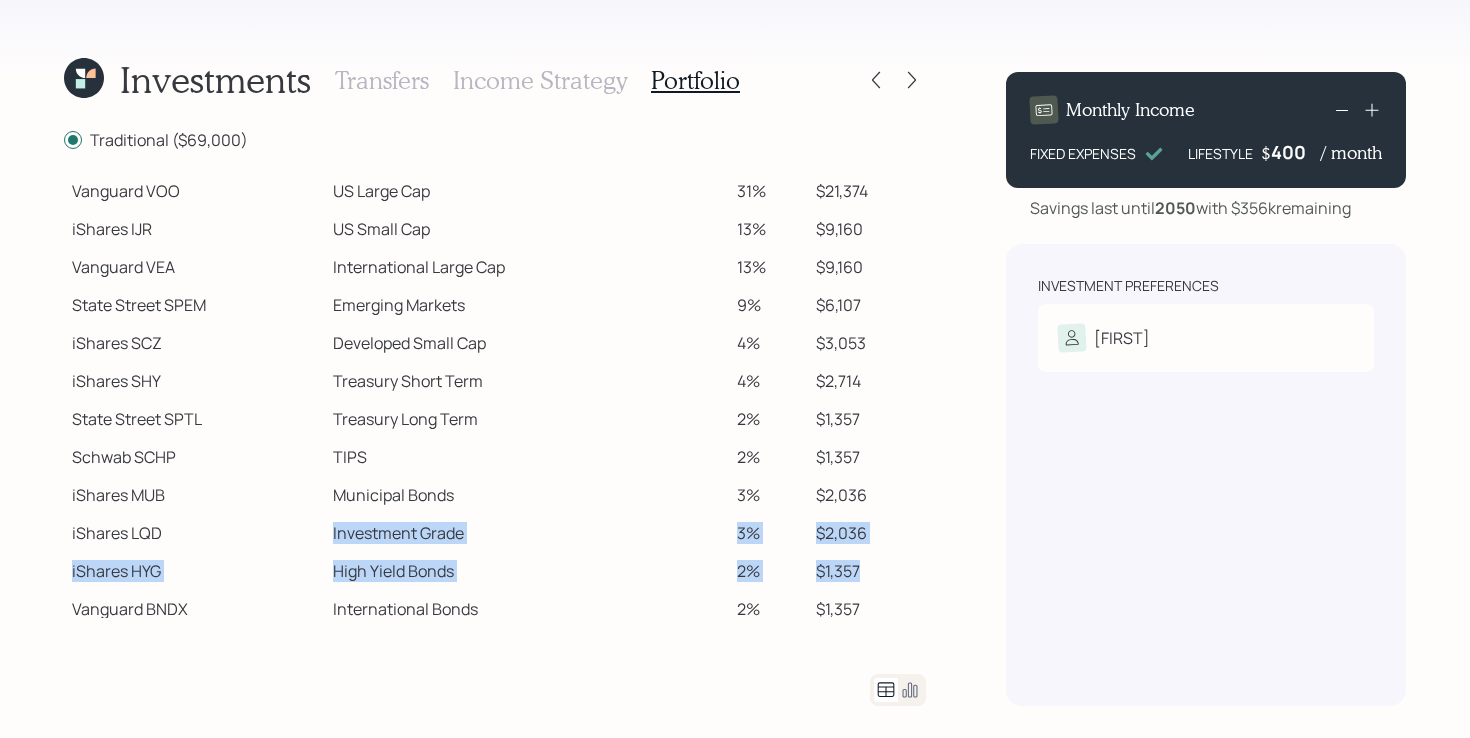 drag, startPoint x: 325, startPoint y: 534, endPoint x: 904, endPoint y: 566, distance: 579.8836 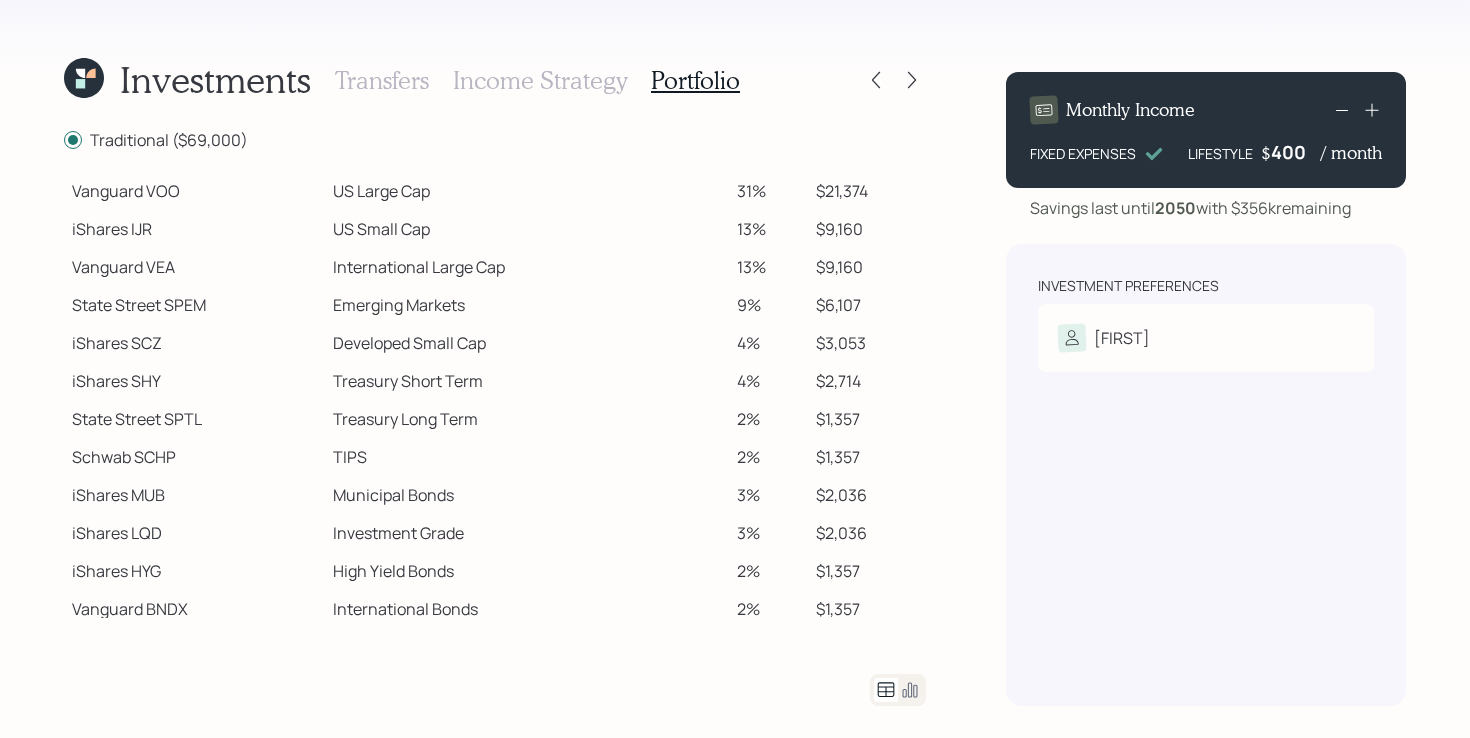 click on "International Bonds" at bounding box center [527, 609] 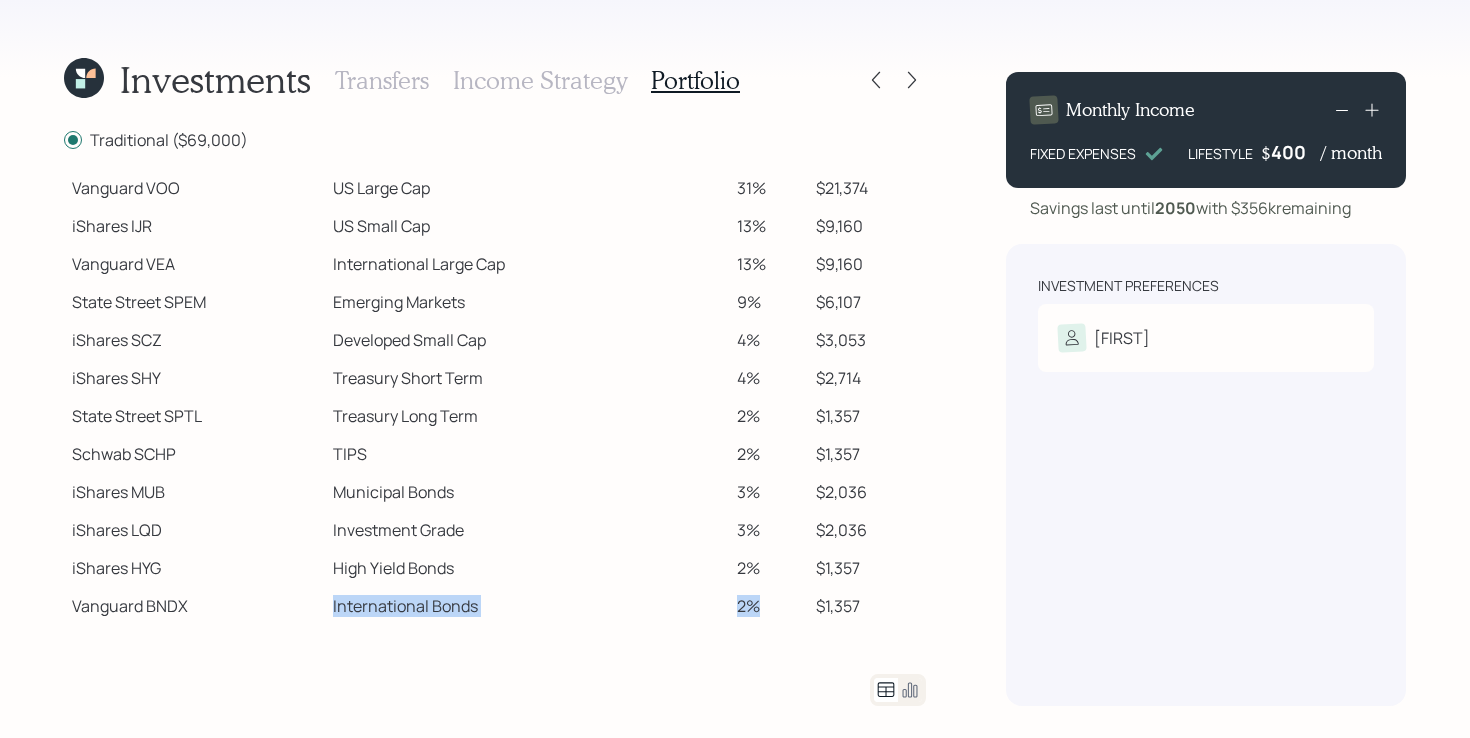 scroll, scrollTop: 372, scrollLeft: 0, axis: vertical 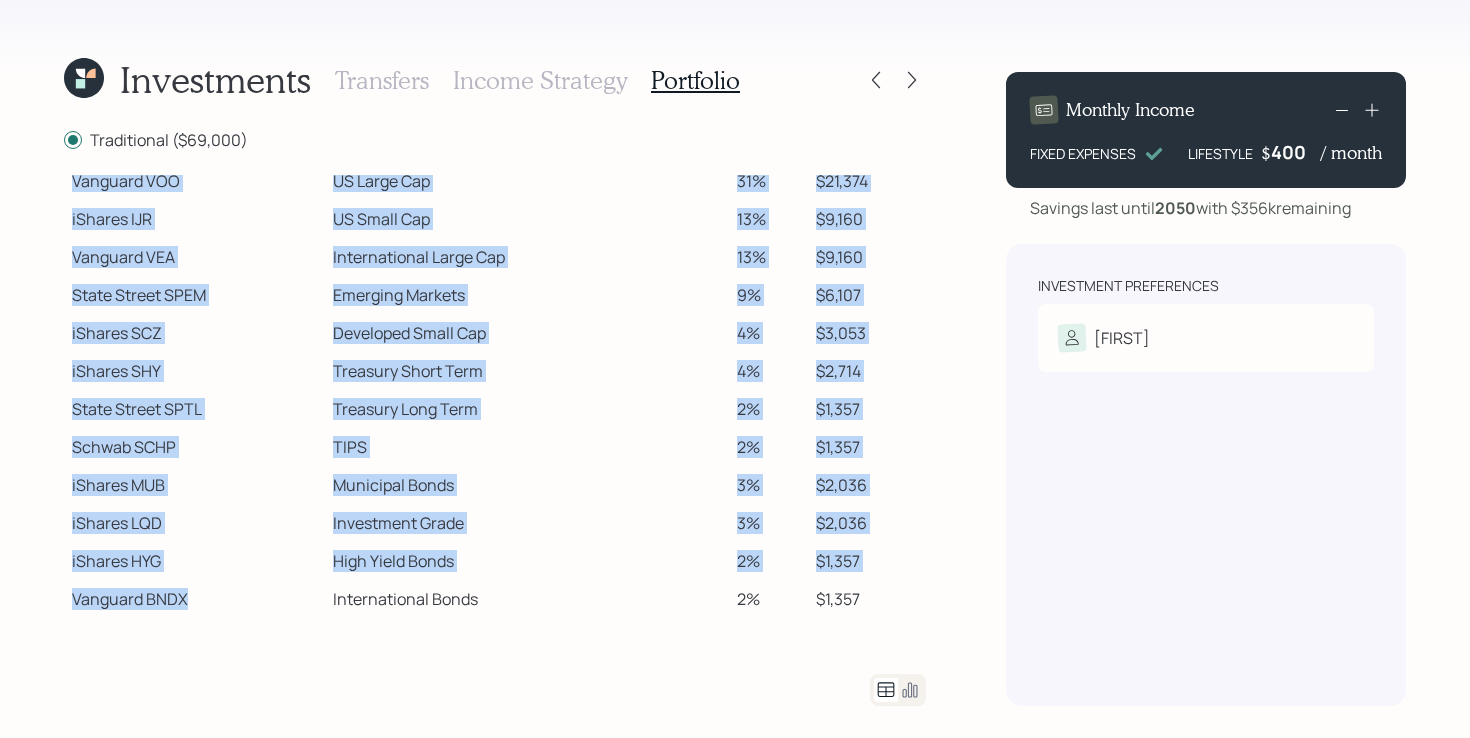 drag, startPoint x: 316, startPoint y: 609, endPoint x: 917, endPoint y: 631, distance: 601.4025 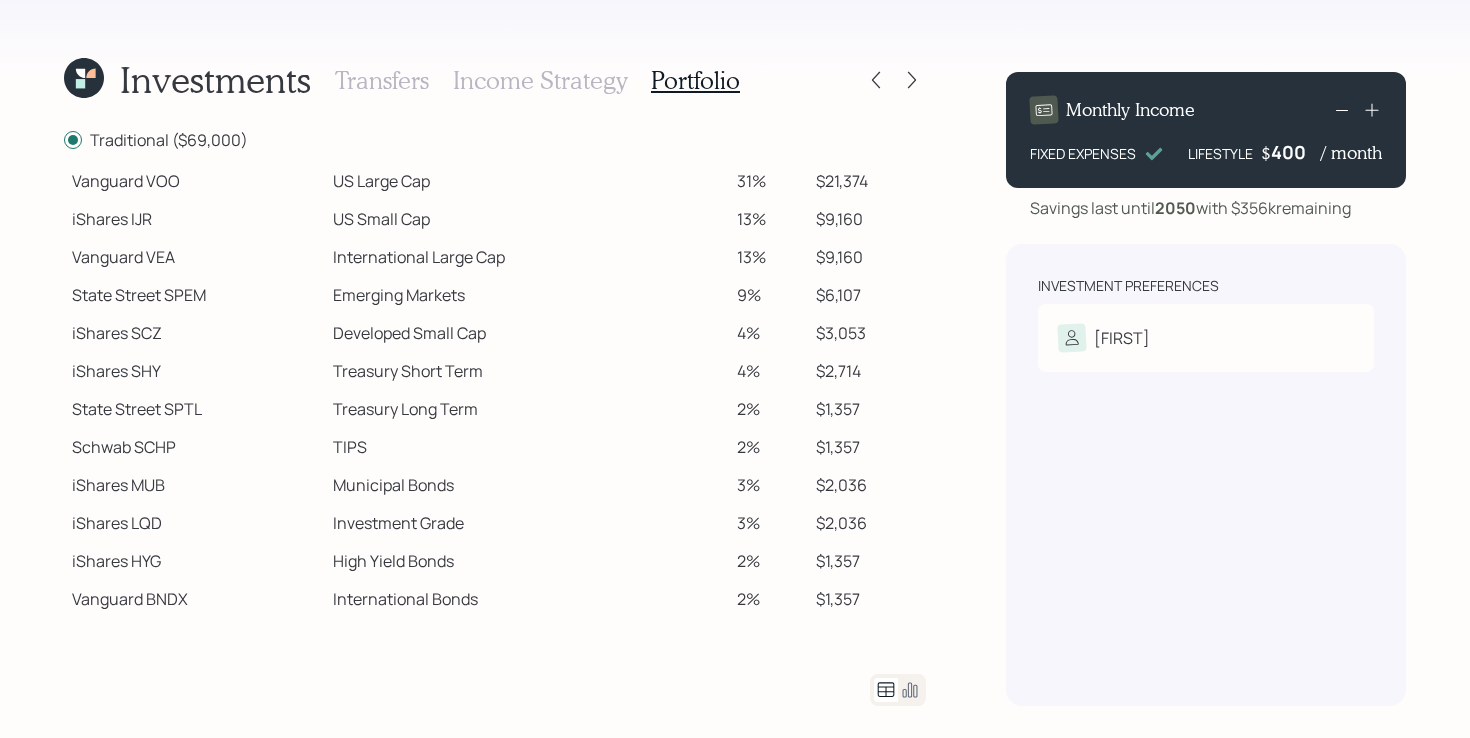 click on "High Yield Bonds" at bounding box center (527, 561) 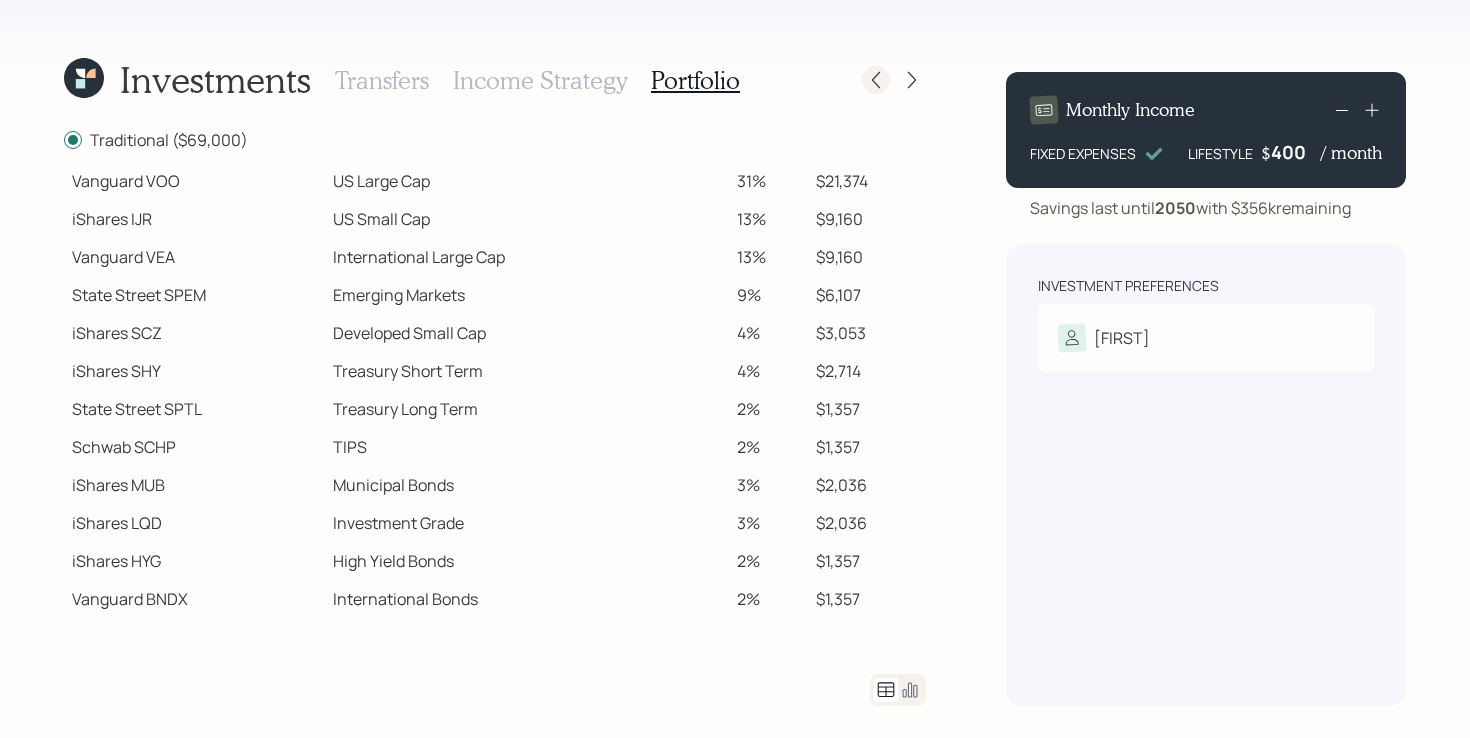click 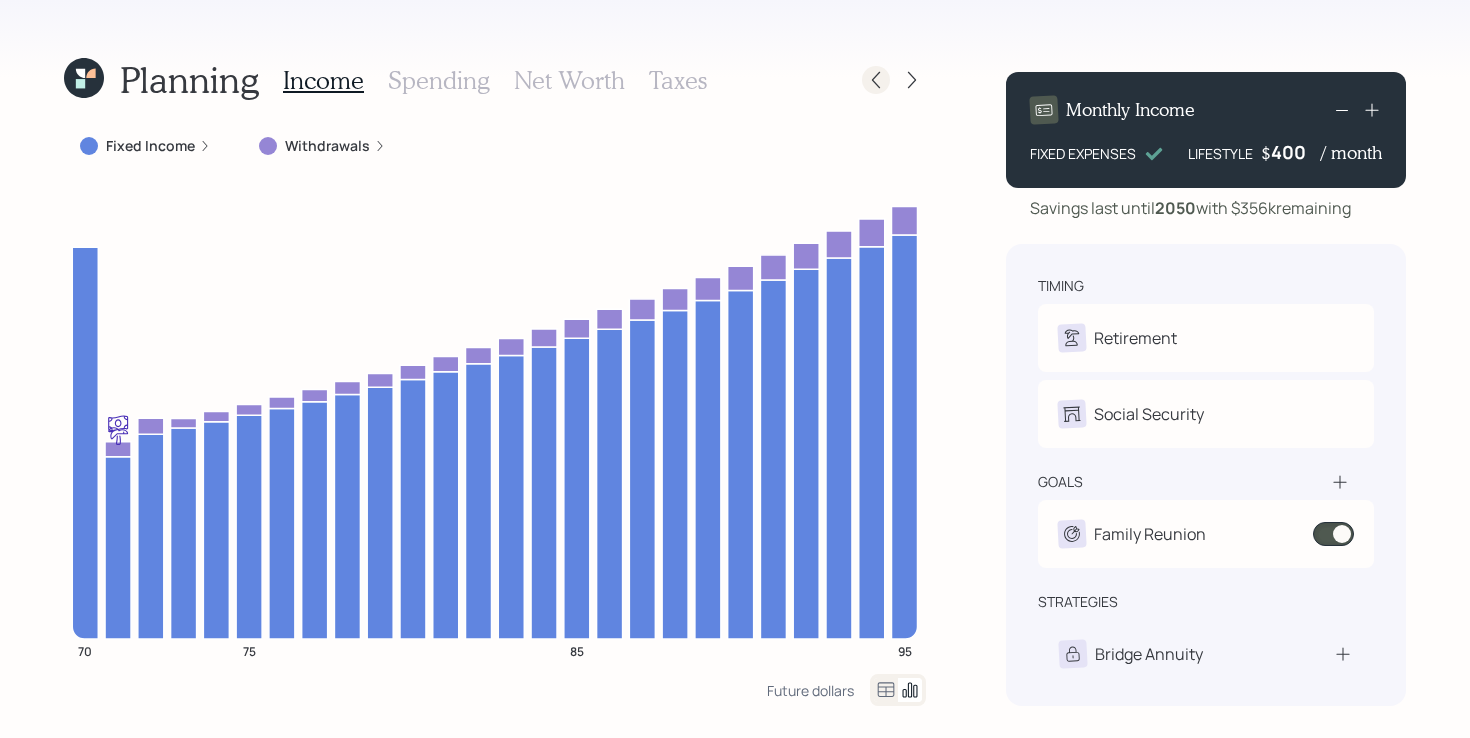 click 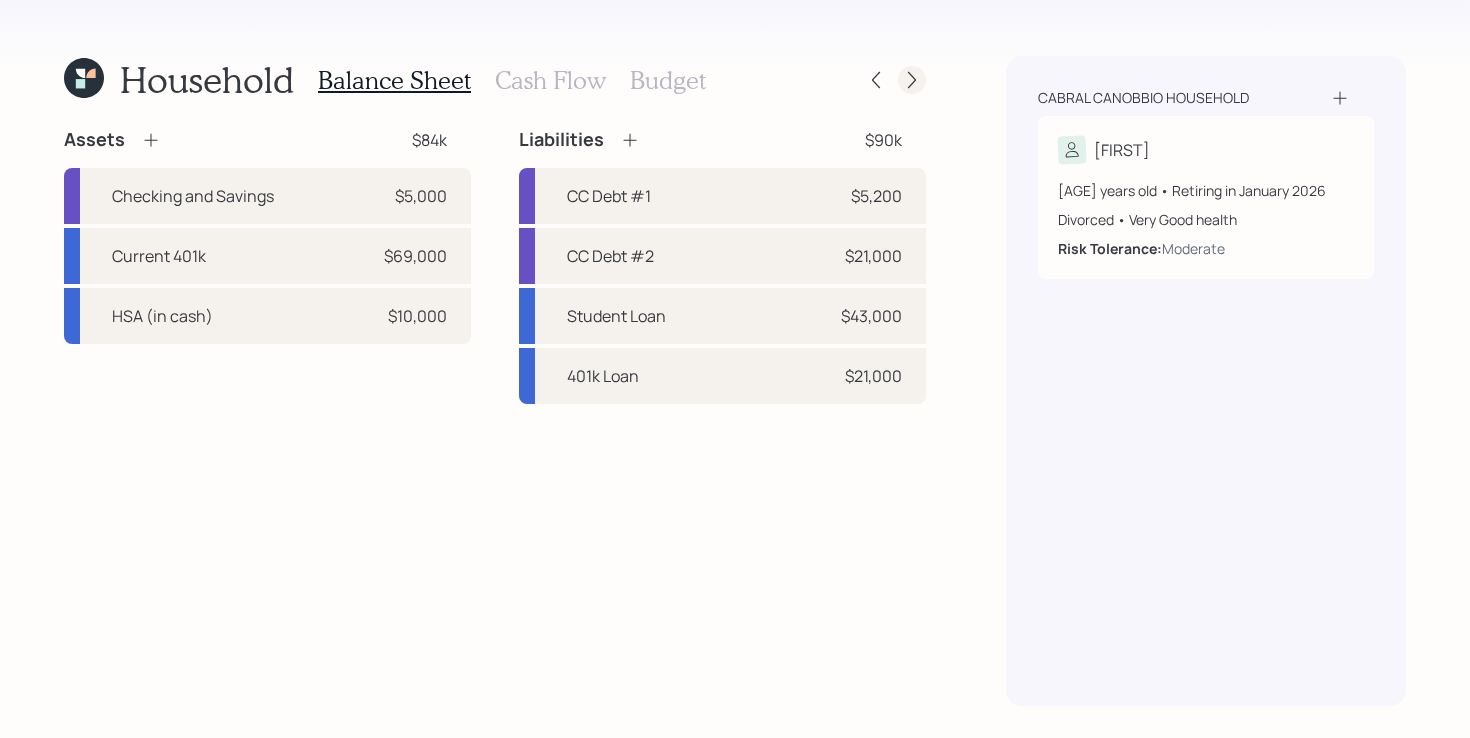 click 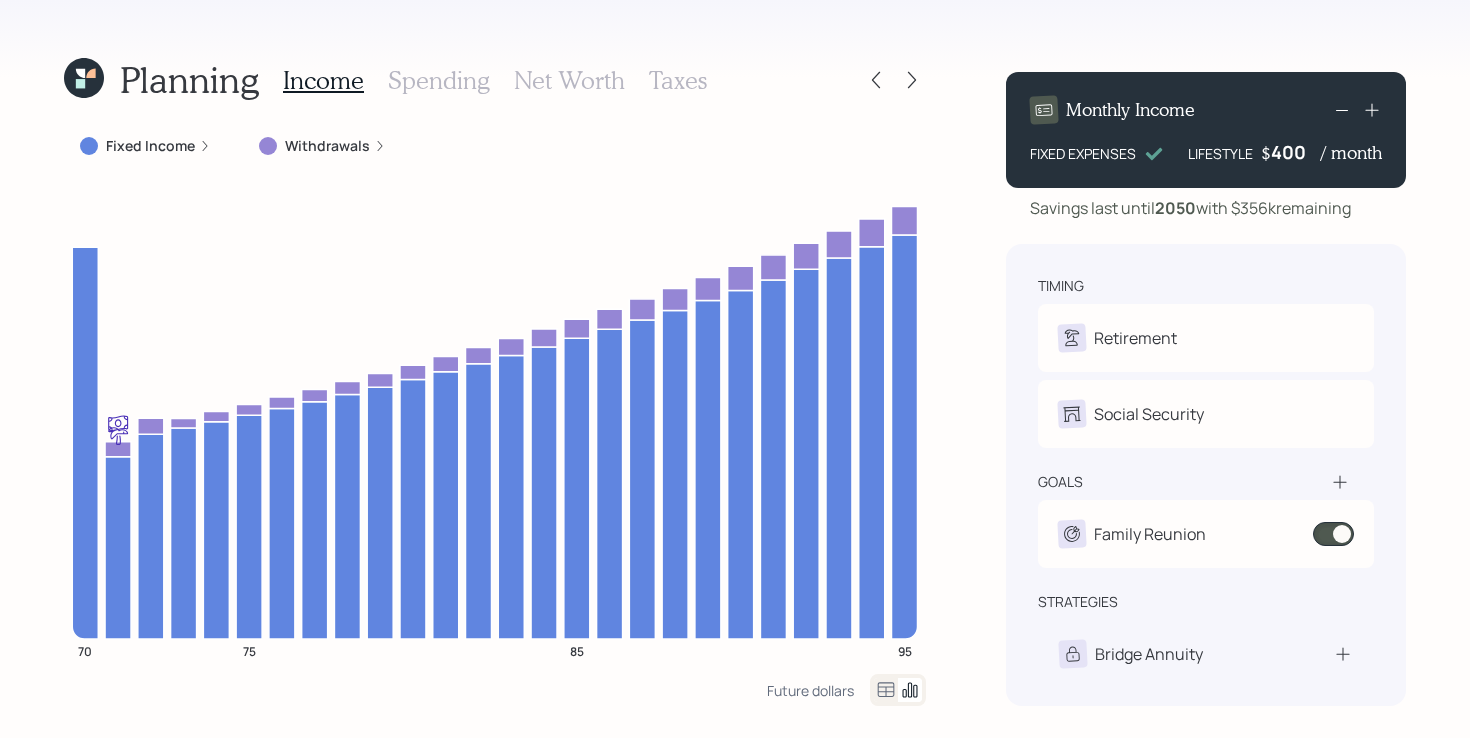 click on "Net Worth" at bounding box center (569, 80) 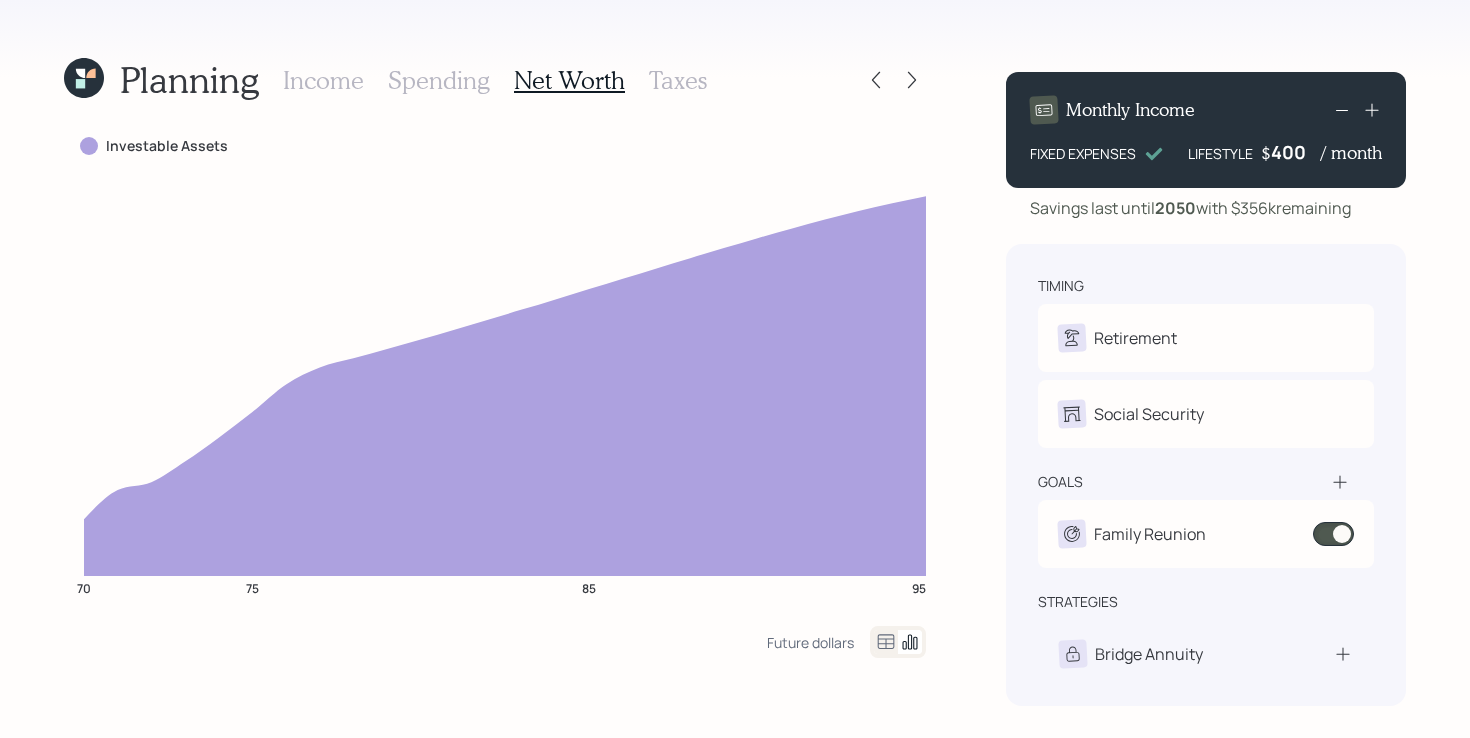 click on "Planning Income Spending Net Worth Taxes" at bounding box center [495, 80] 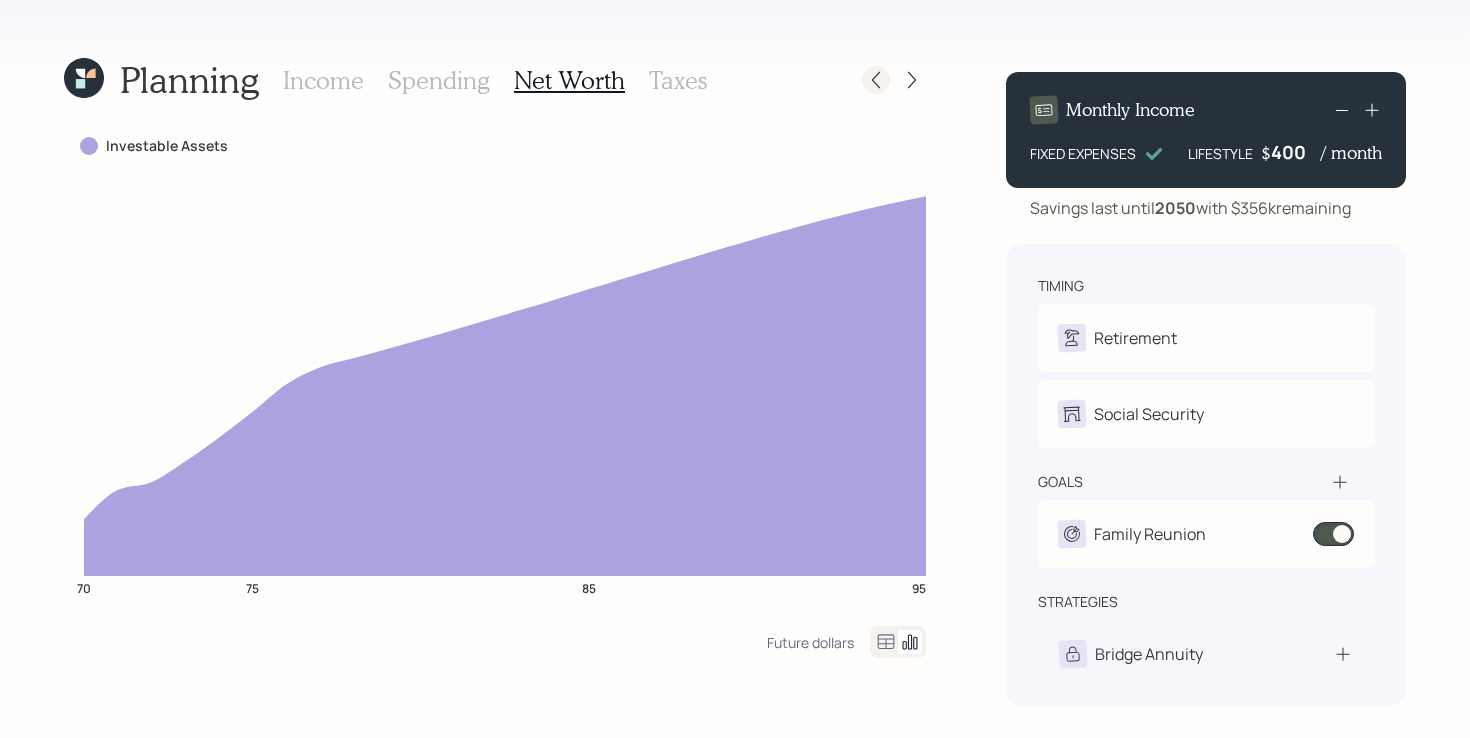click at bounding box center [894, 80] 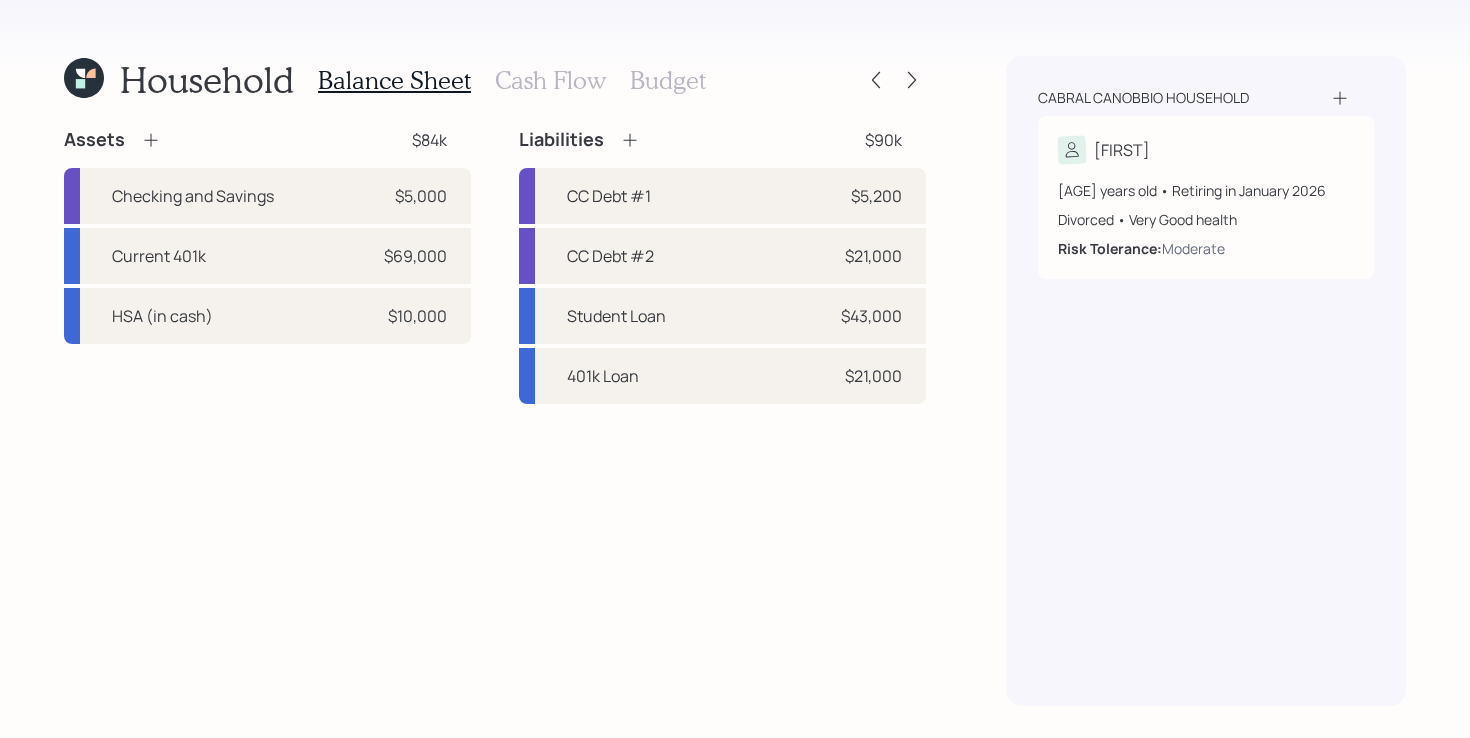 click on "Assets $84k Checking and Savings $5,000 Current 401k $69,000 HSA (in cash) $10,000 Liabilities $90k CC Debt #1 $5,200 CC Debt #2 $21,000 Student Loan $43,000 401k Loan $21,000" at bounding box center [495, 417] 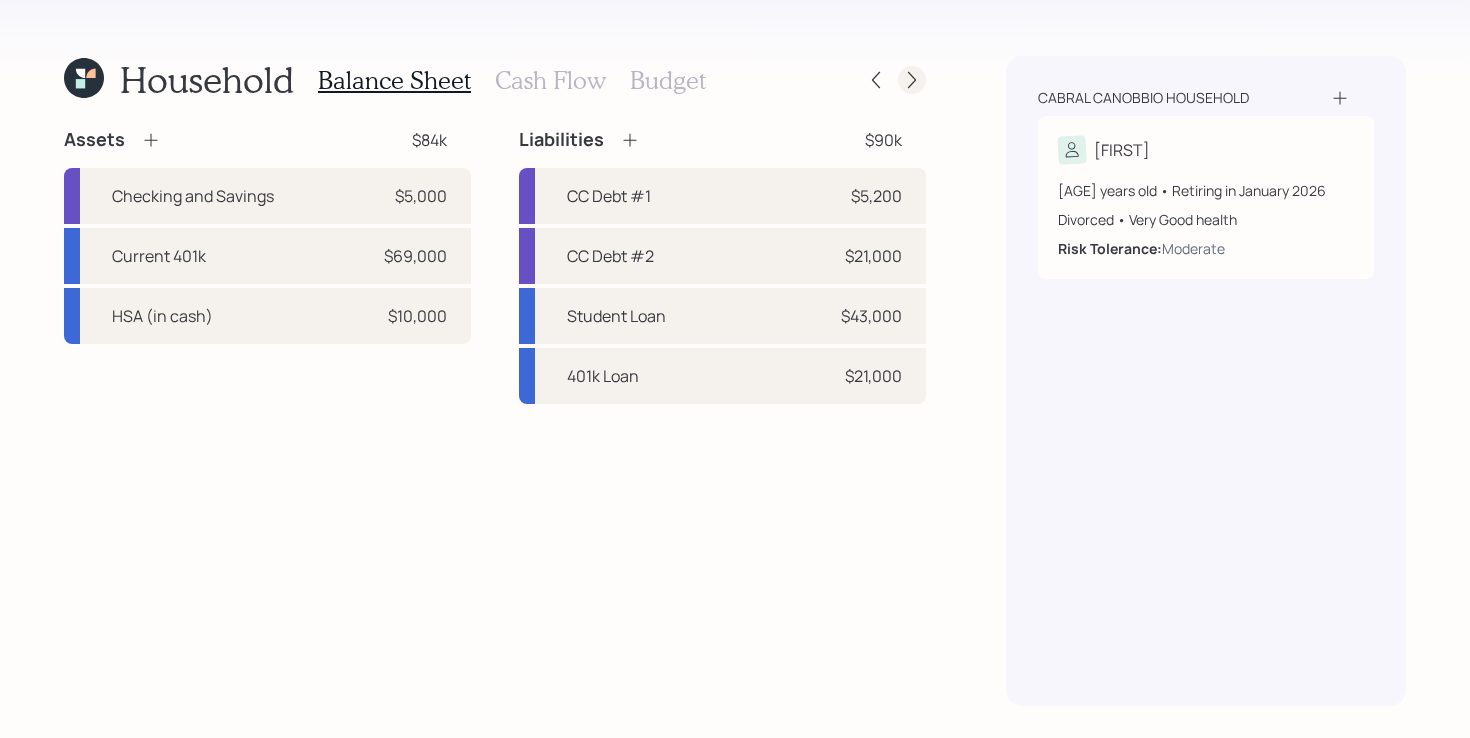 click 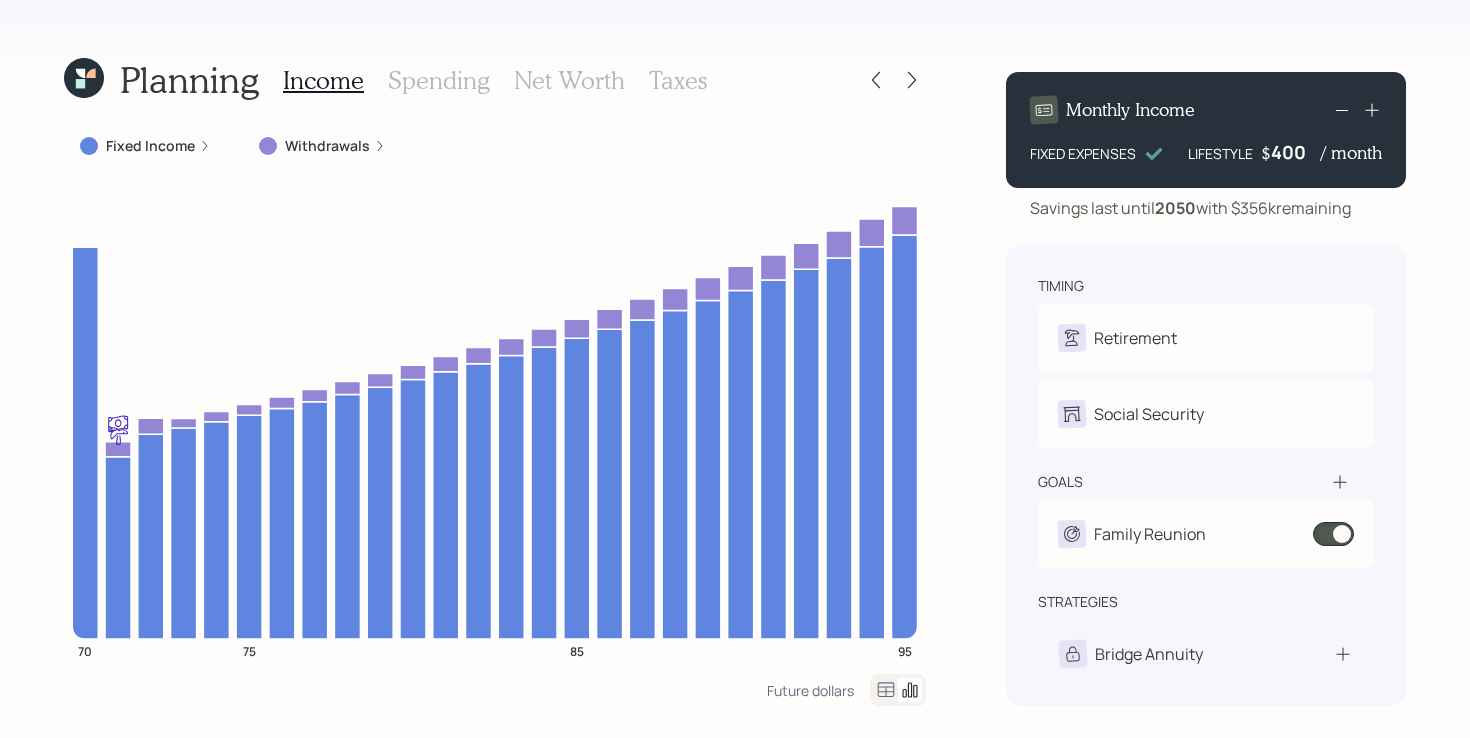click 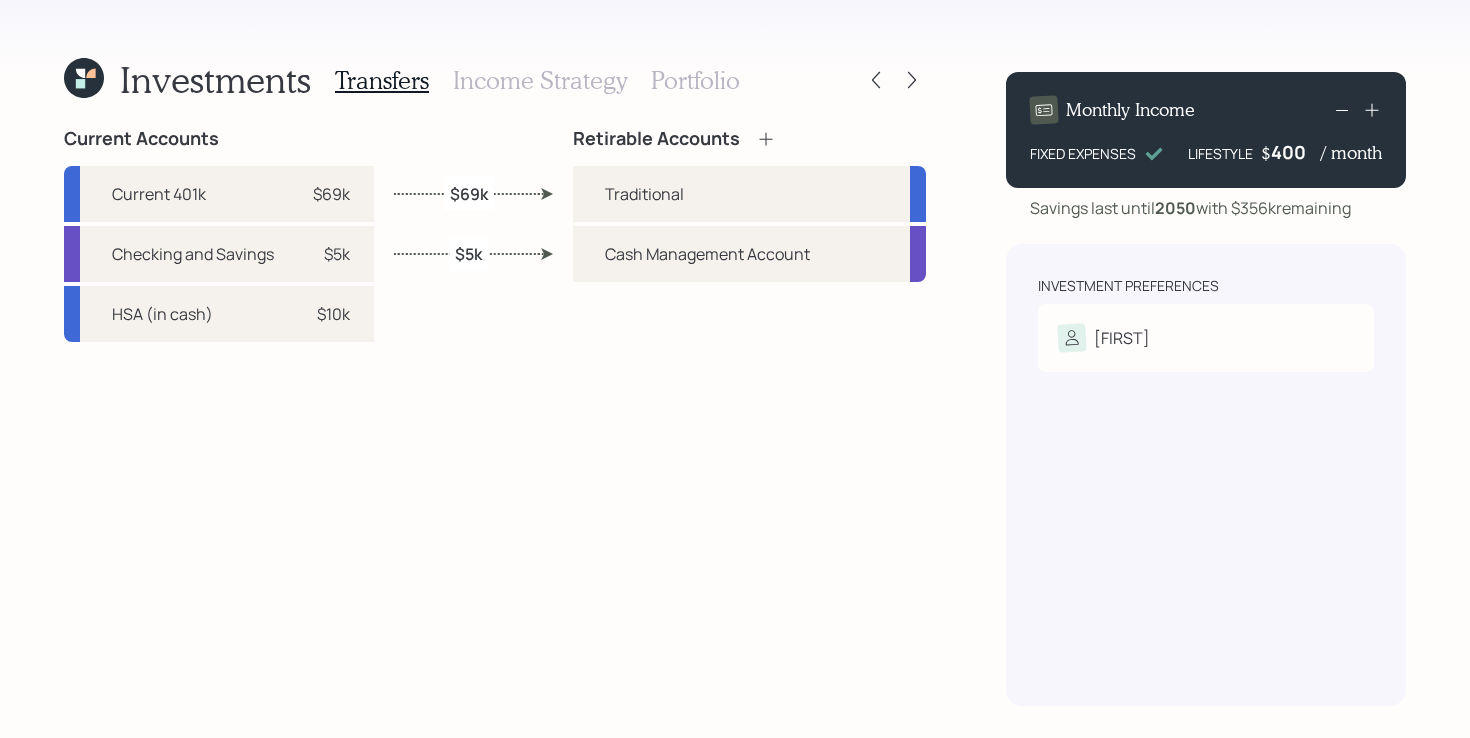 click 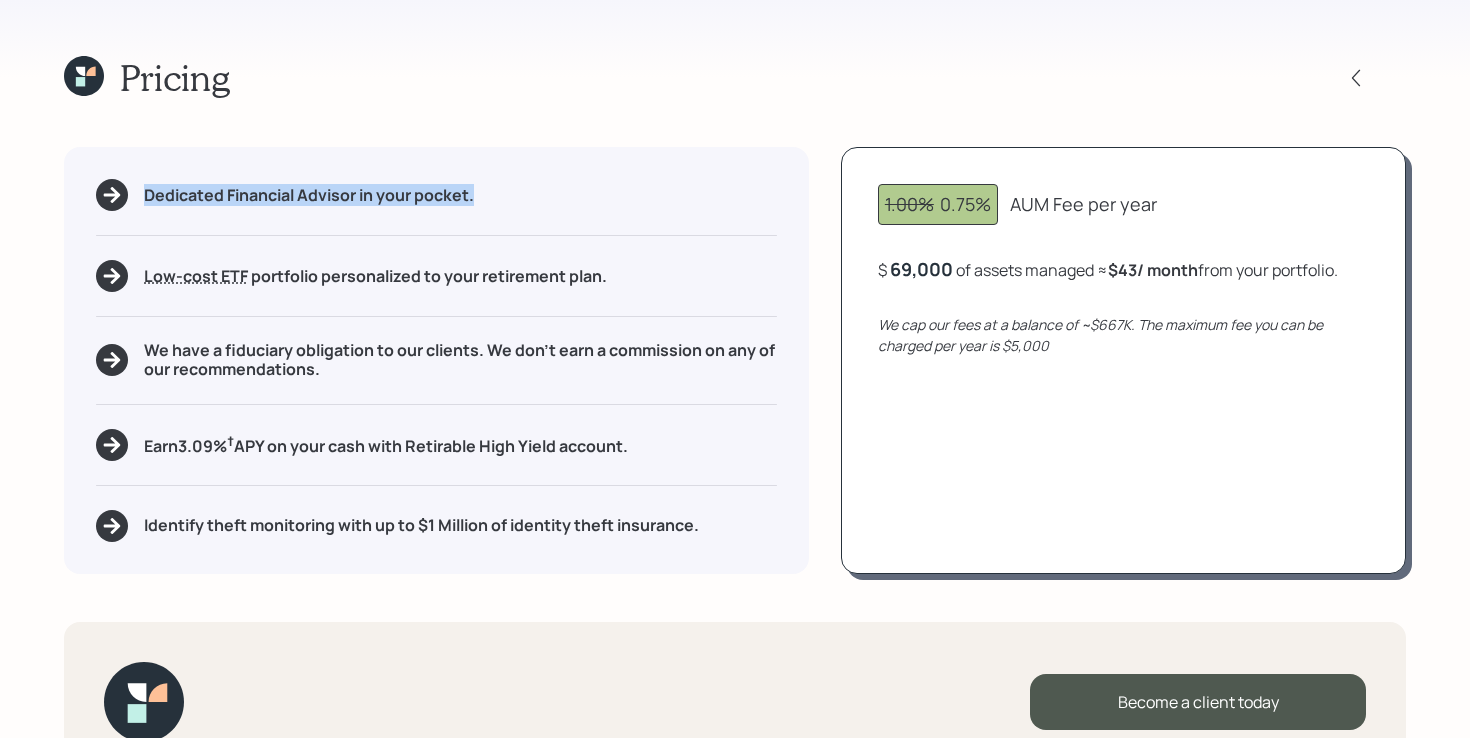 click on "Pricing" at bounding box center (735, 77) 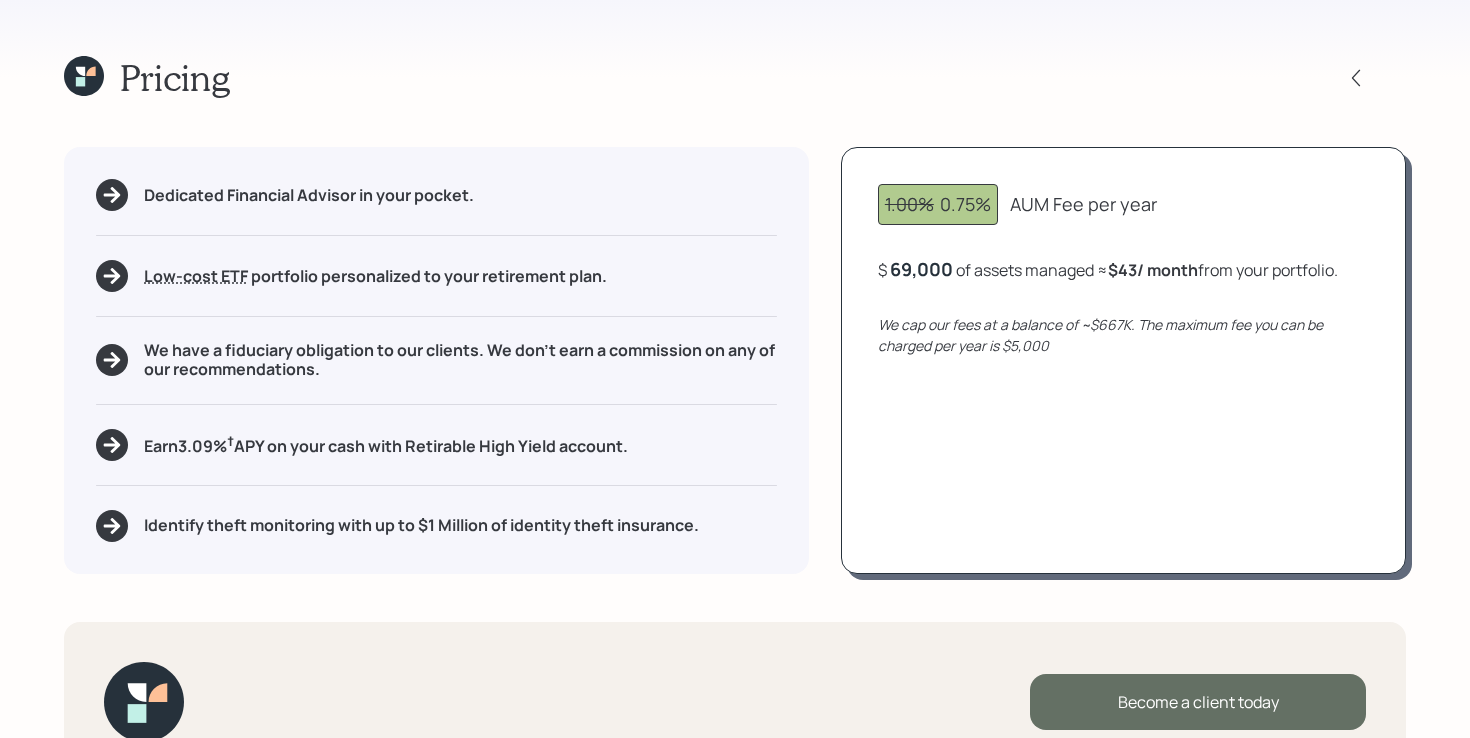 click on "Become a client today" at bounding box center [1198, 702] 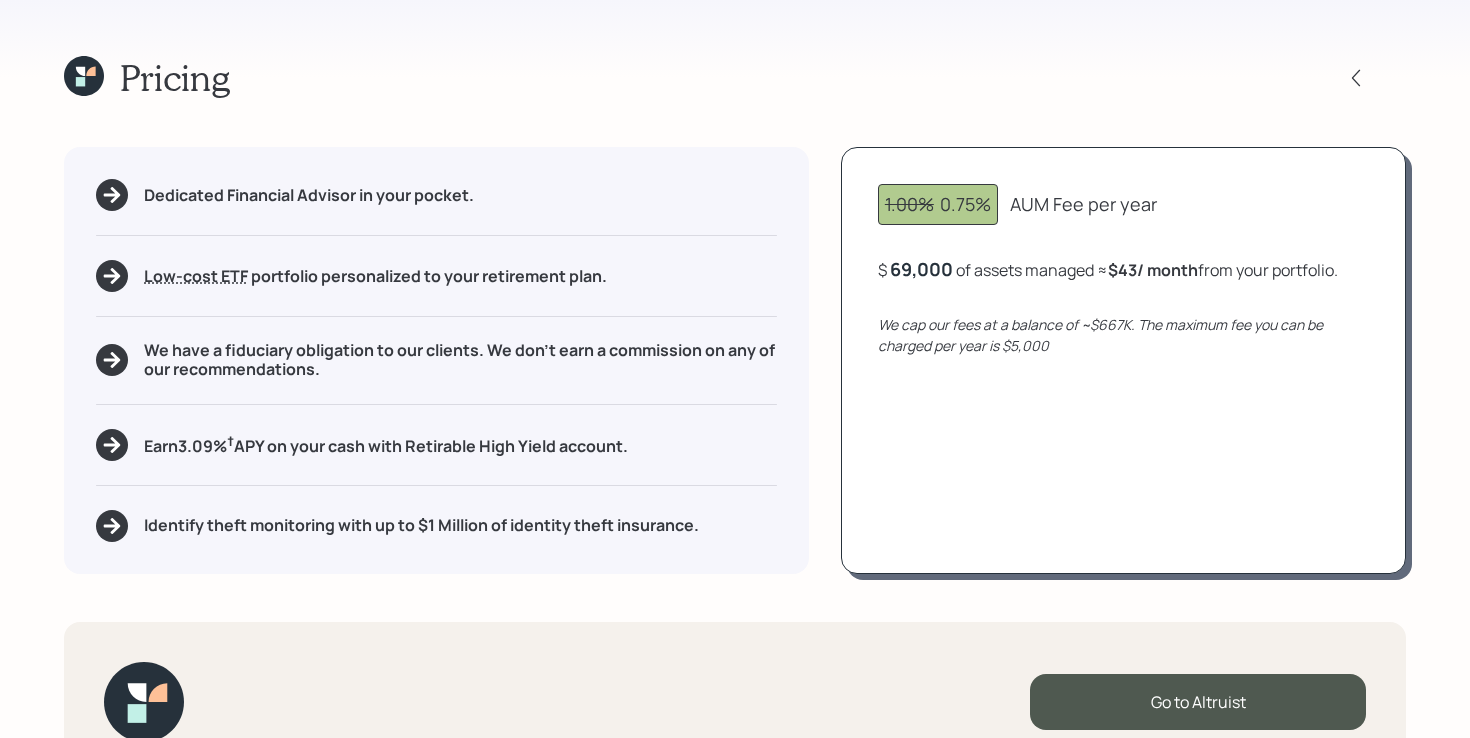 click on "Dedicated Financial Advisor in your pocket. Low-cost ETF Retirable uses diversified Exchange Traded Funds from trusted managers such as Vanguard, iShares, and Invesco. We select ETFs that have low-cost expense ratios, typically < 0.15%   portfolio personalized to your retirement plan. We have a fiduciary obligation to our clients. We don't earn a commission on any of our recommendations. Earn  3.09 % †  APY on your cash with Retirable High Yield account. Identify theft monitoring with up to $1 Million of identity theft insurance. 1.00% 0.75% AUM Fee per year $   69,000   of assets managed ≈  $43  / month  from your portfolio . We cap our fees at a balance of ~$667K. The maximum fee you can be charged per year is $5,000" at bounding box center (735, 360) 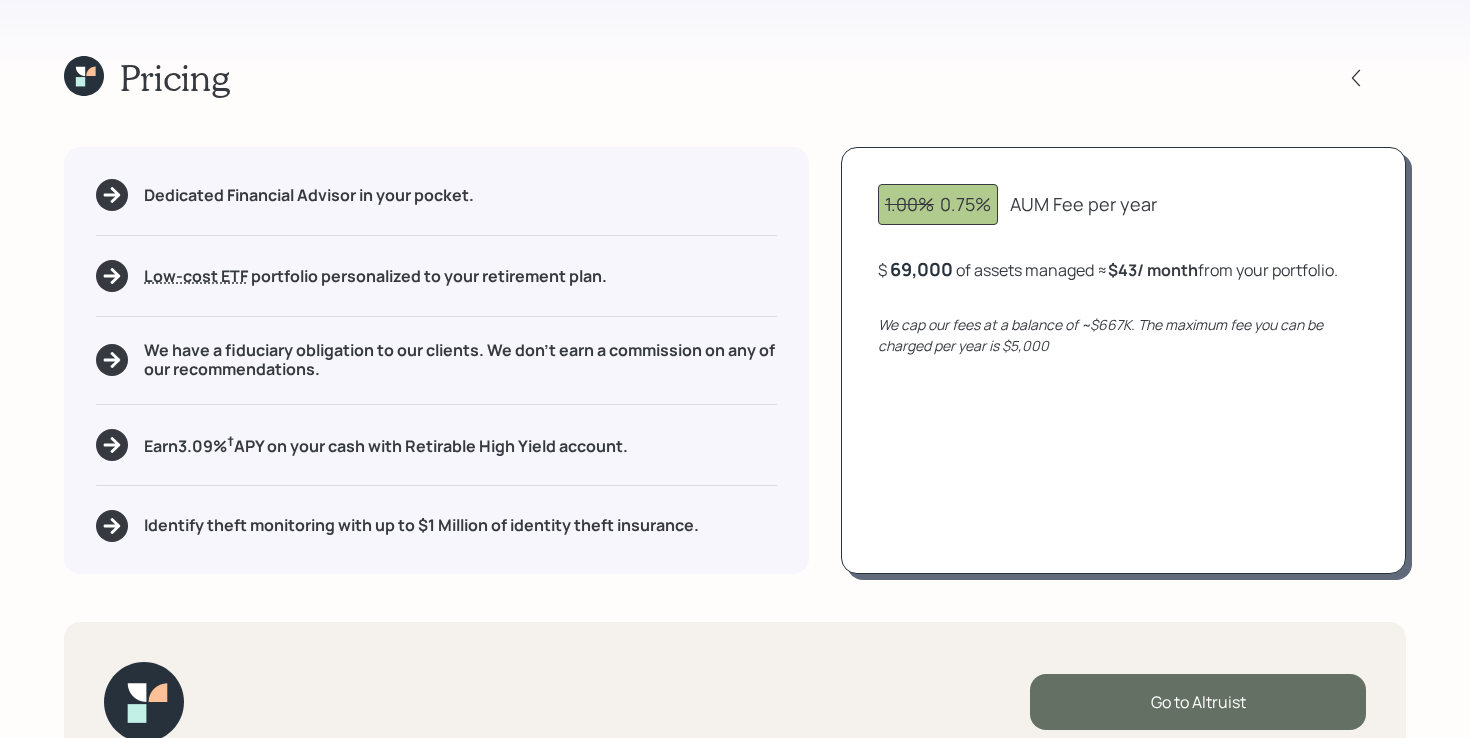 click on "Go to Altruist" at bounding box center (1198, 702) 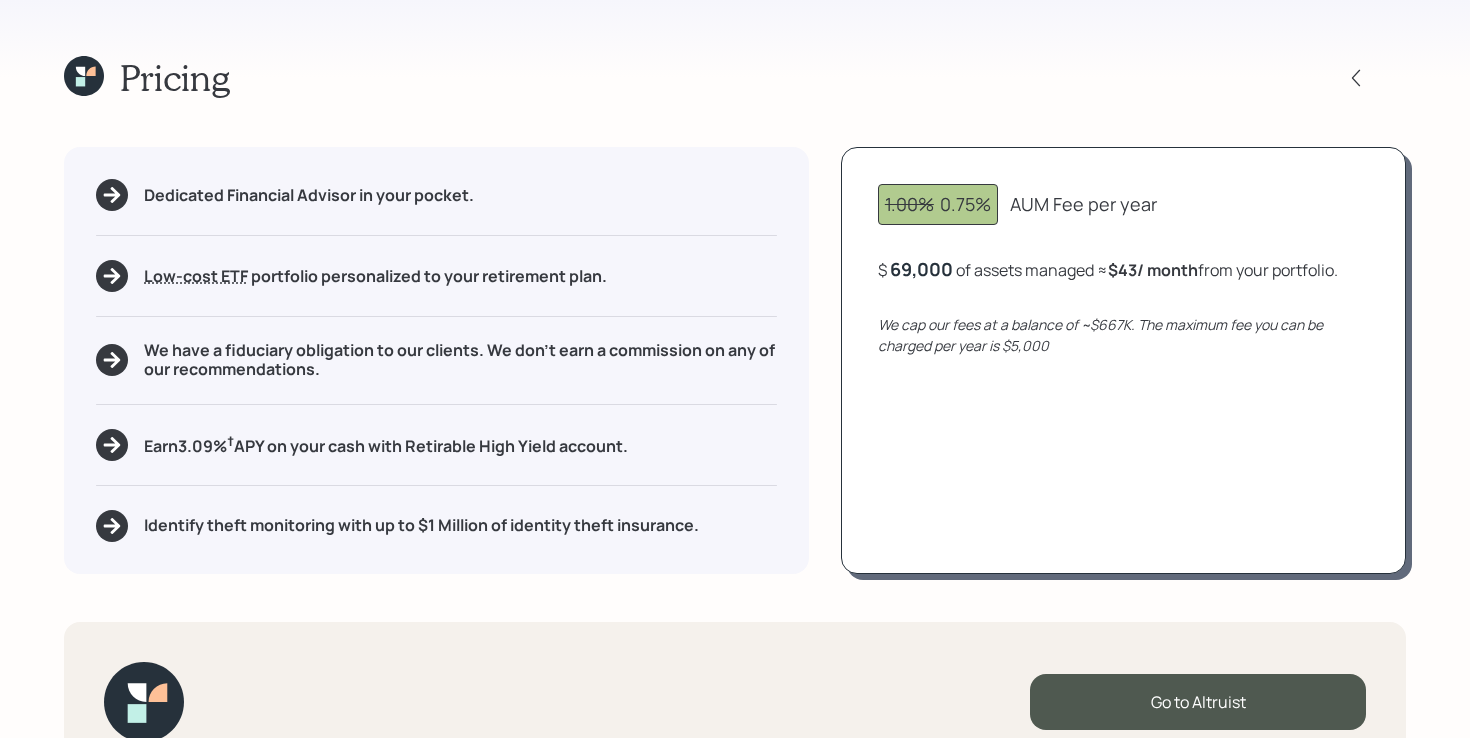 click 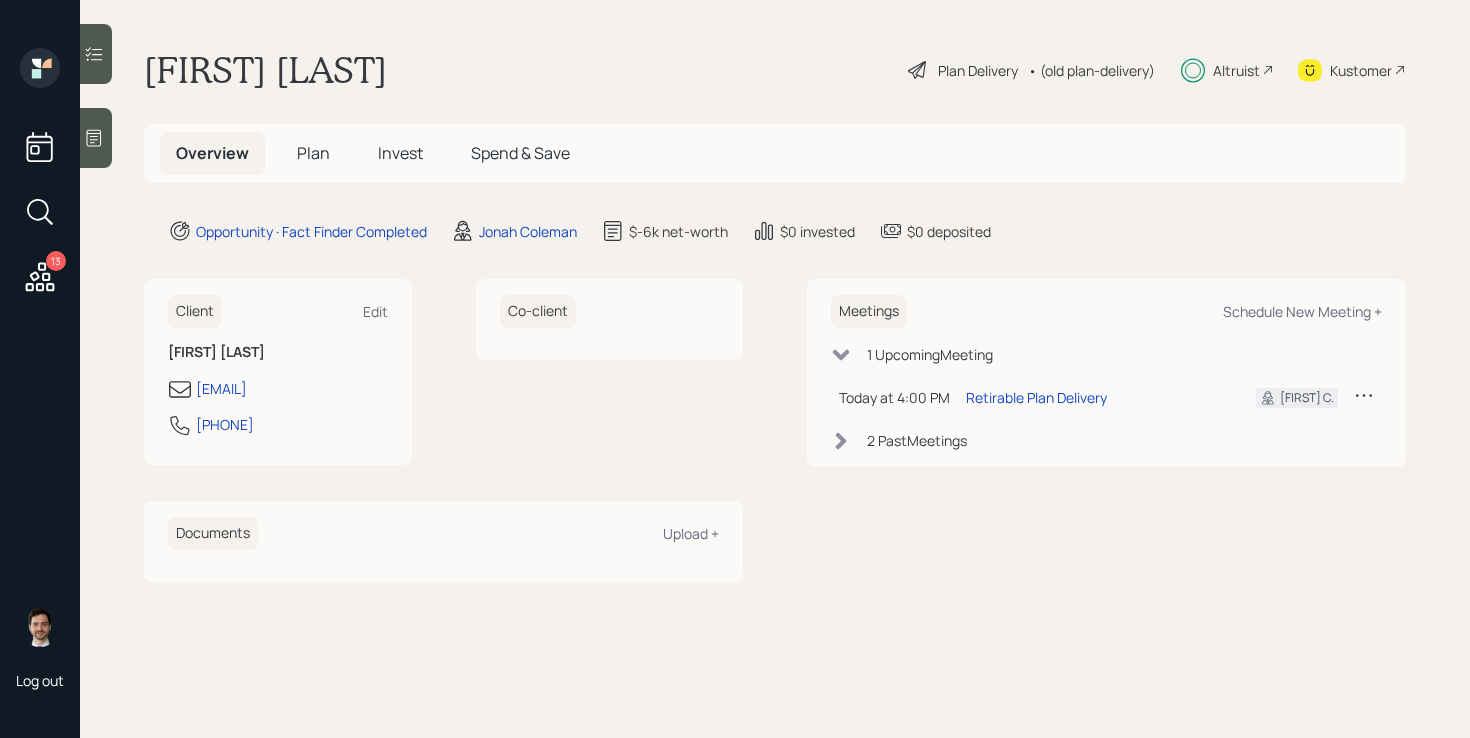 click on "Plan" at bounding box center (313, 153) 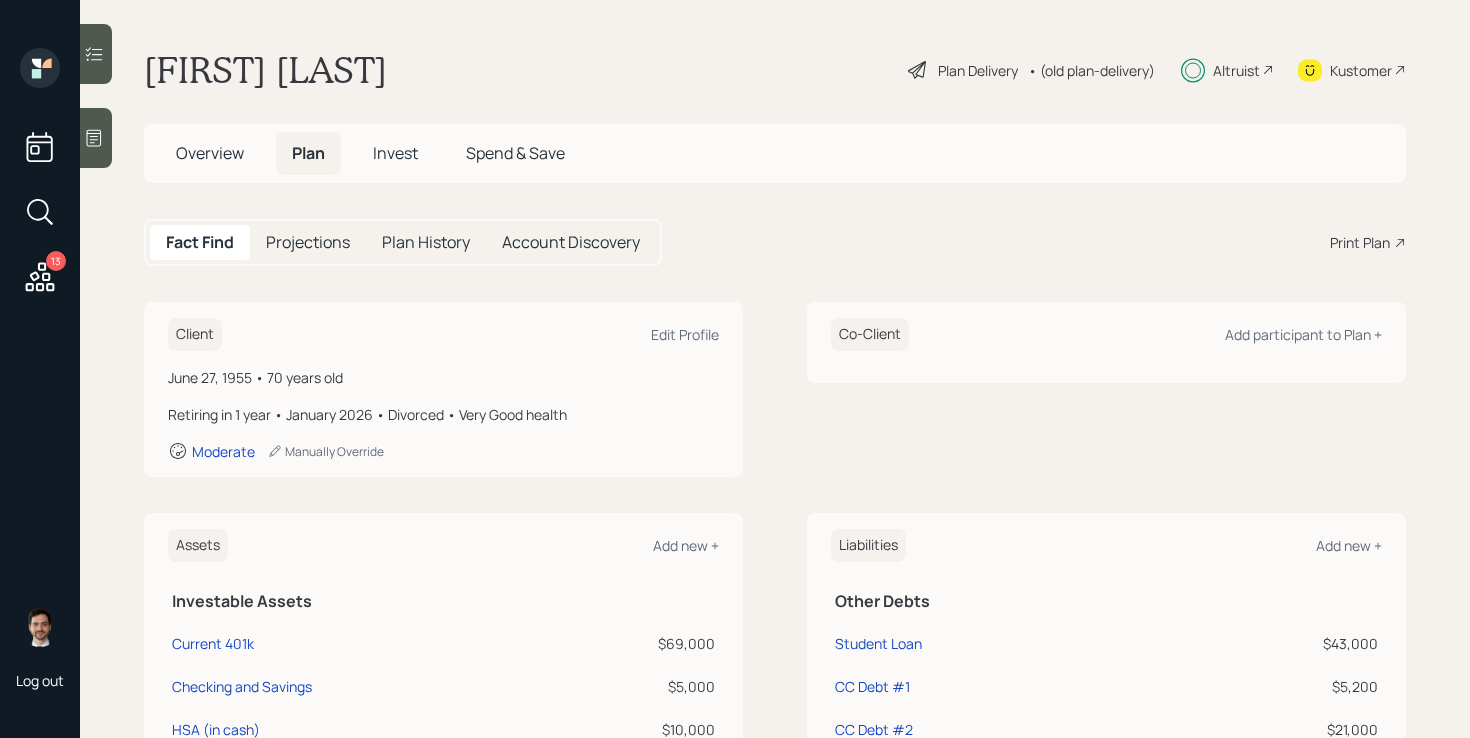 click on "Client Edit Profile June 27, 1955 • 70 years old Retiring in 1 year • January 2026 • Divorced • Very Good health Moderate Manually Override Co-Client Add participant to Plan +" at bounding box center (775, 389) 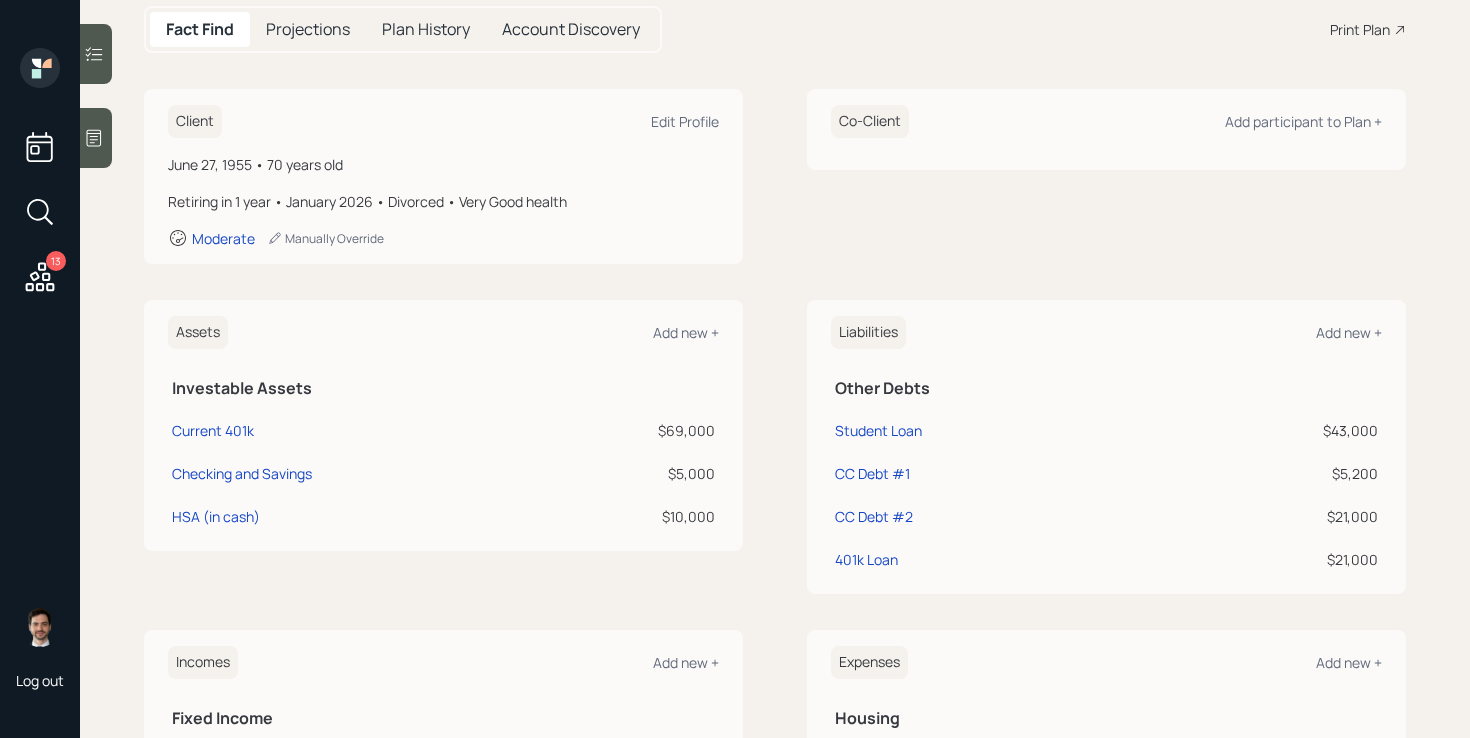 scroll, scrollTop: 210, scrollLeft: 0, axis: vertical 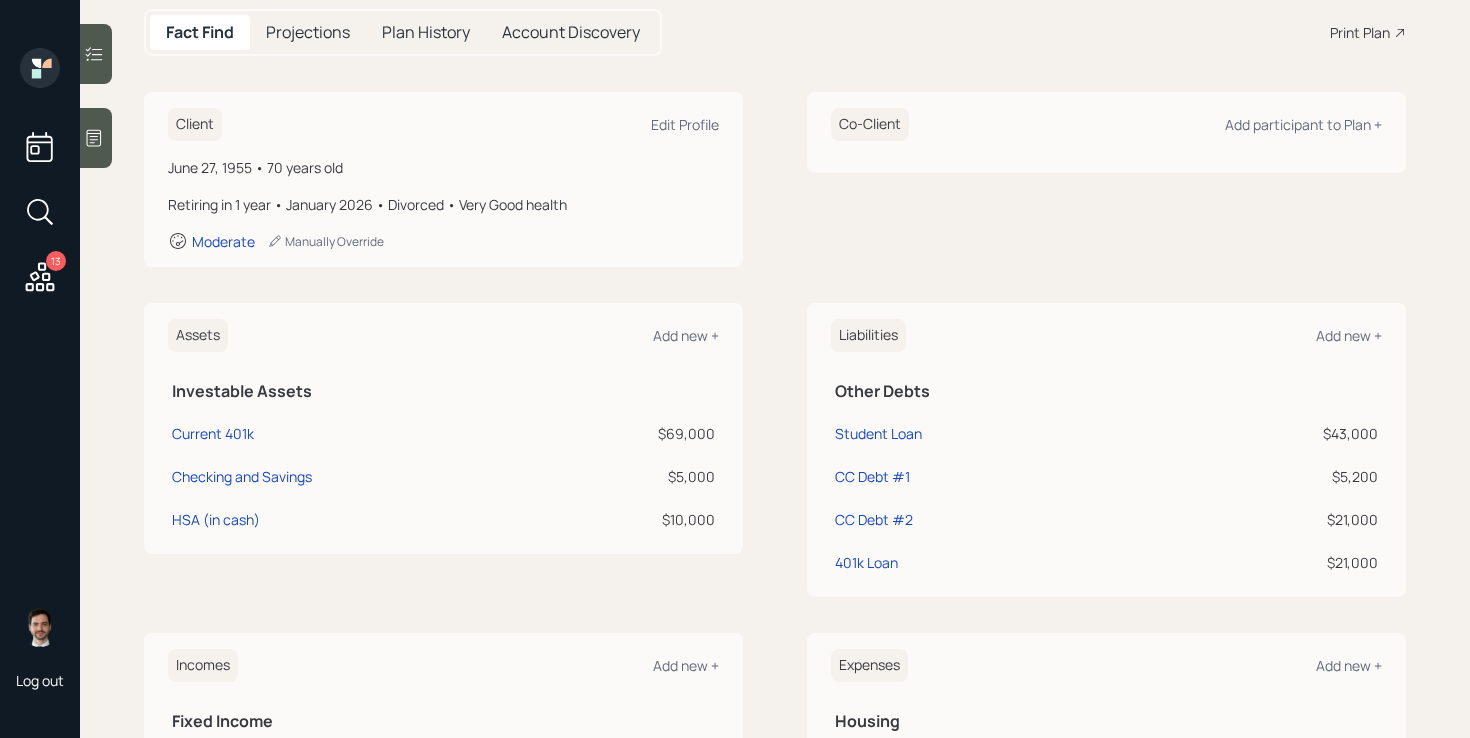 click on "Assets Add new + Investable Assets Current 401k $69,000 Checking and Savings $5,000 HSA (in cash) $10,000 Liabilities Add new + Other Debts Student Loan $43,000 CC Debt #1 $5,200 CC Debt #2 $21,000 401k Loan $21,000" at bounding box center [775, 450] 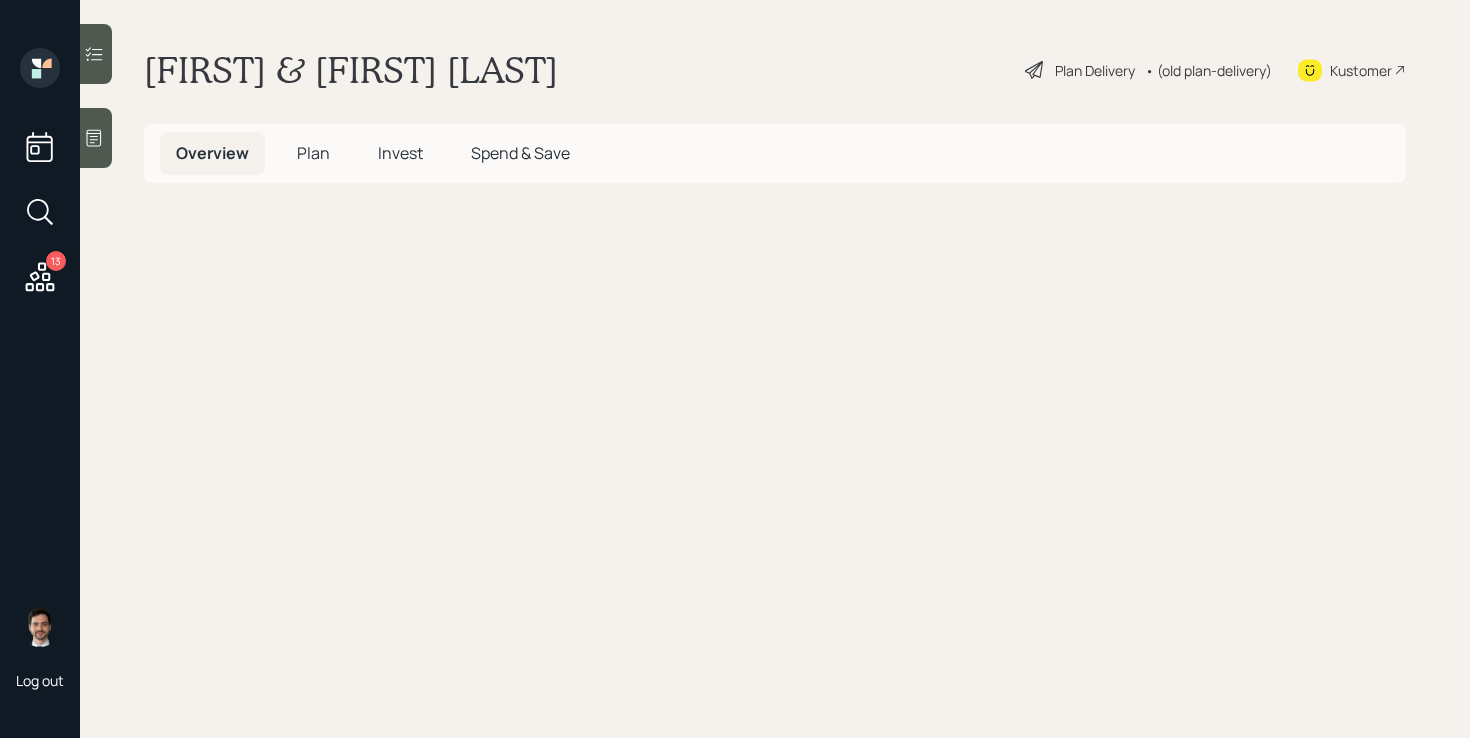 scroll, scrollTop: 0, scrollLeft: 0, axis: both 